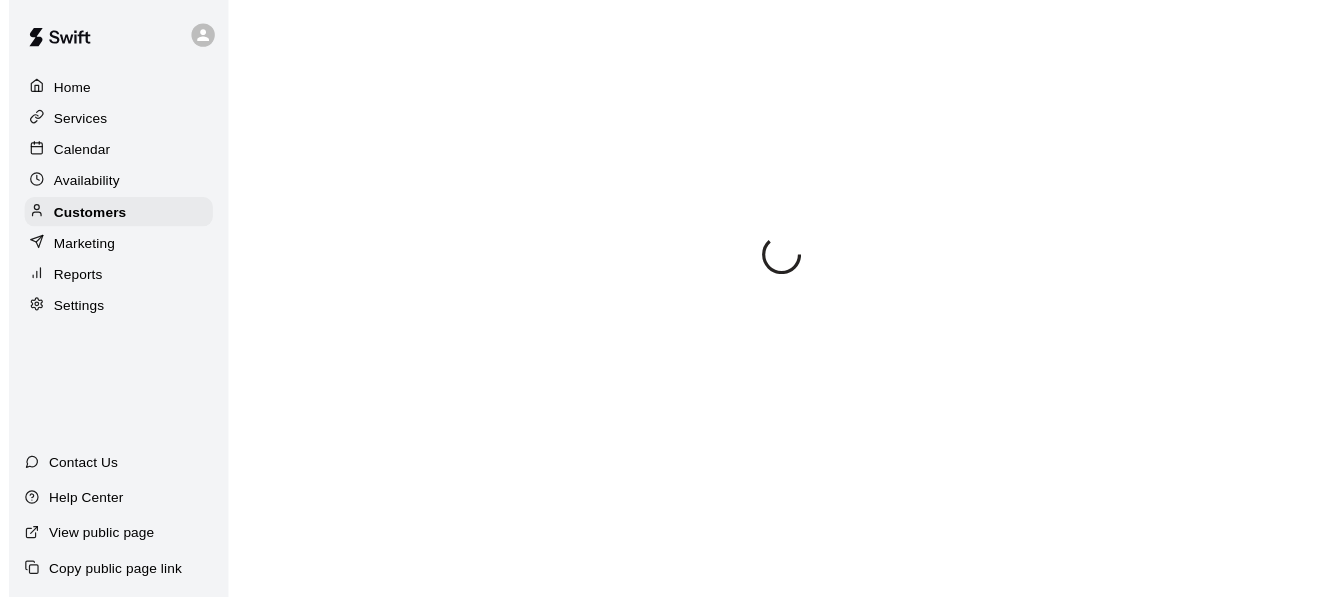 scroll, scrollTop: 0, scrollLeft: 0, axis: both 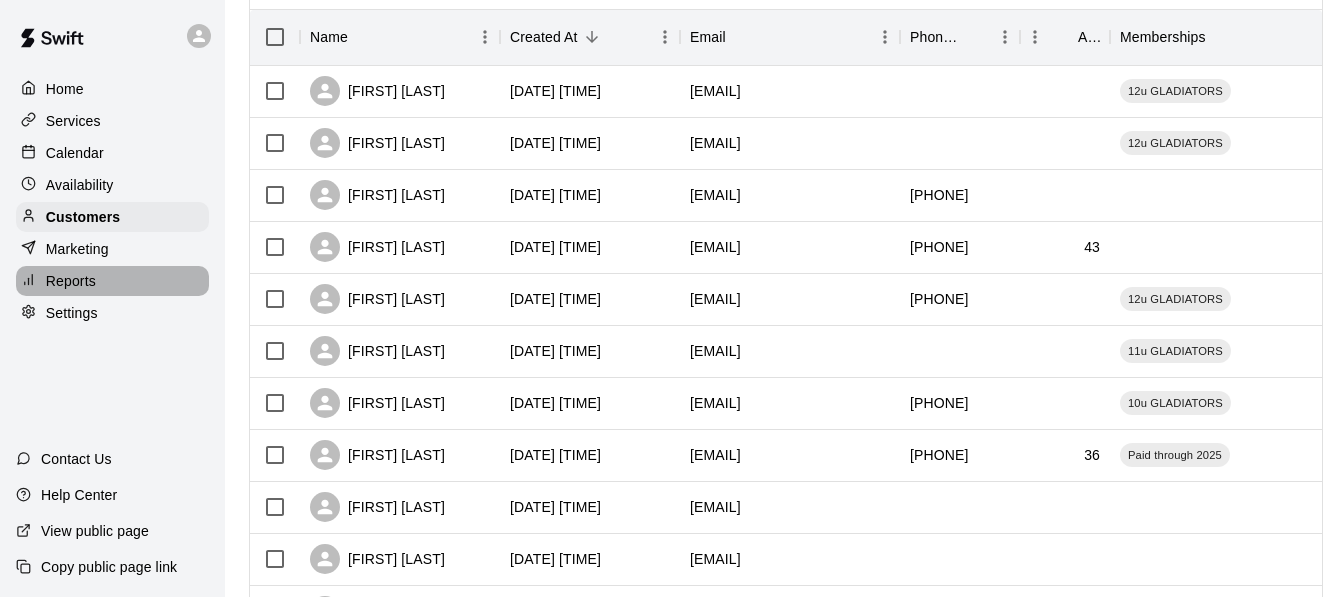 click on "Reports" at bounding box center [112, 281] 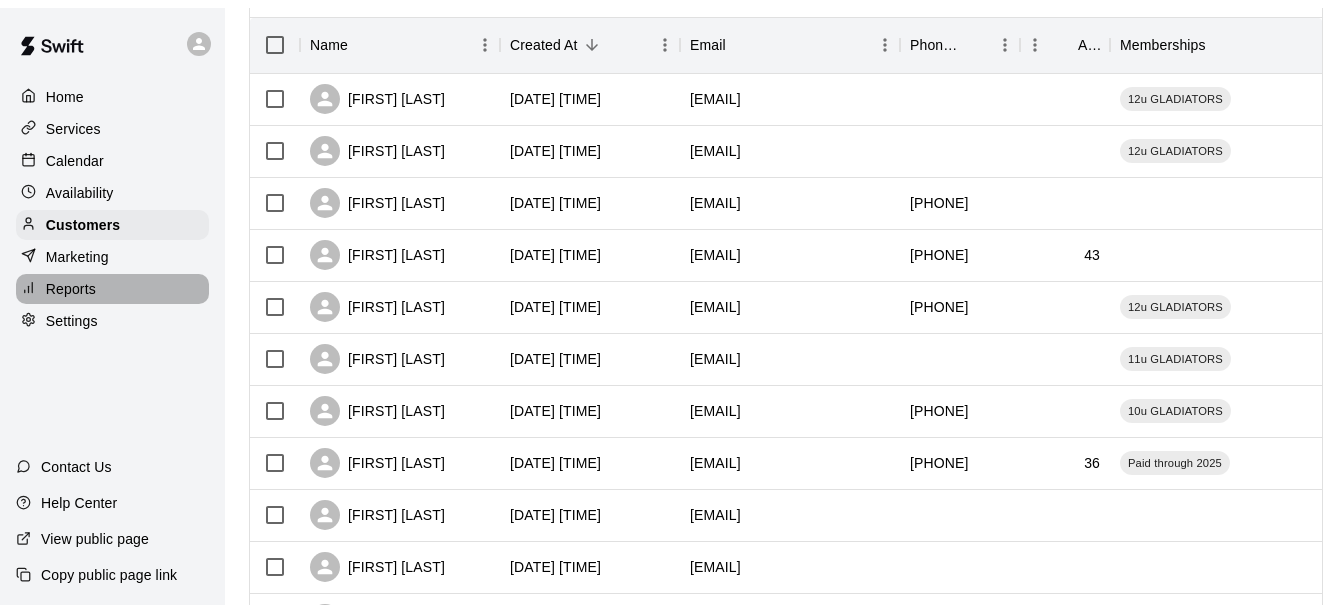scroll, scrollTop: 0, scrollLeft: 0, axis: both 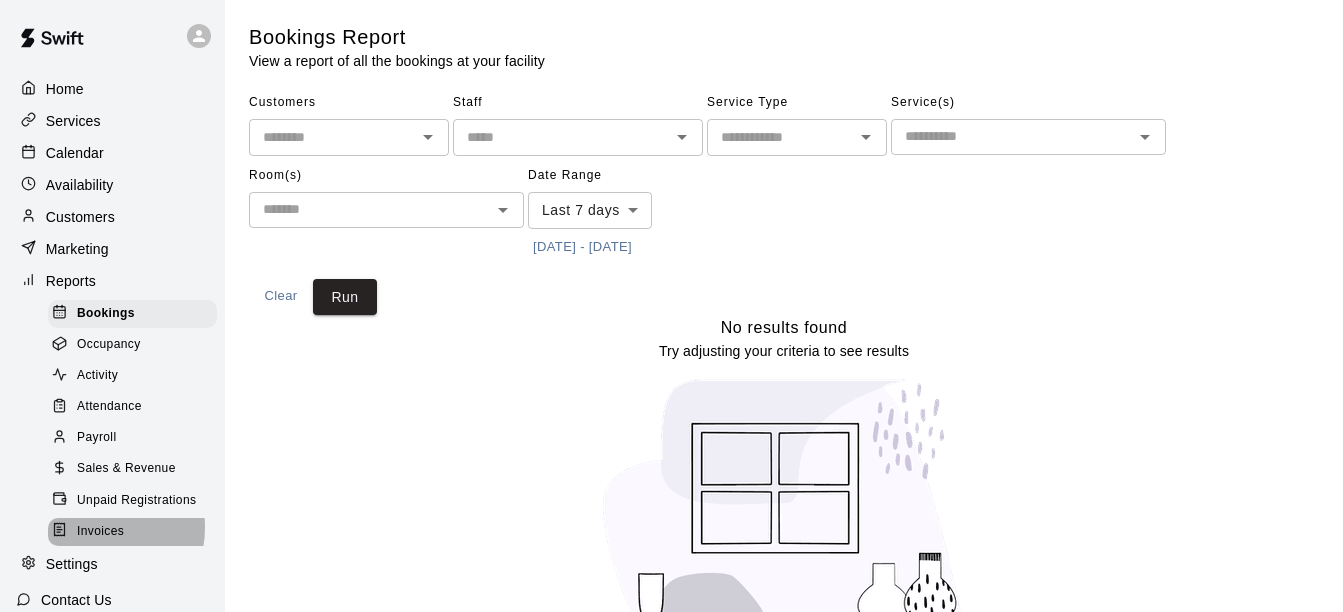 click on "Invoices" at bounding box center (100, 532) 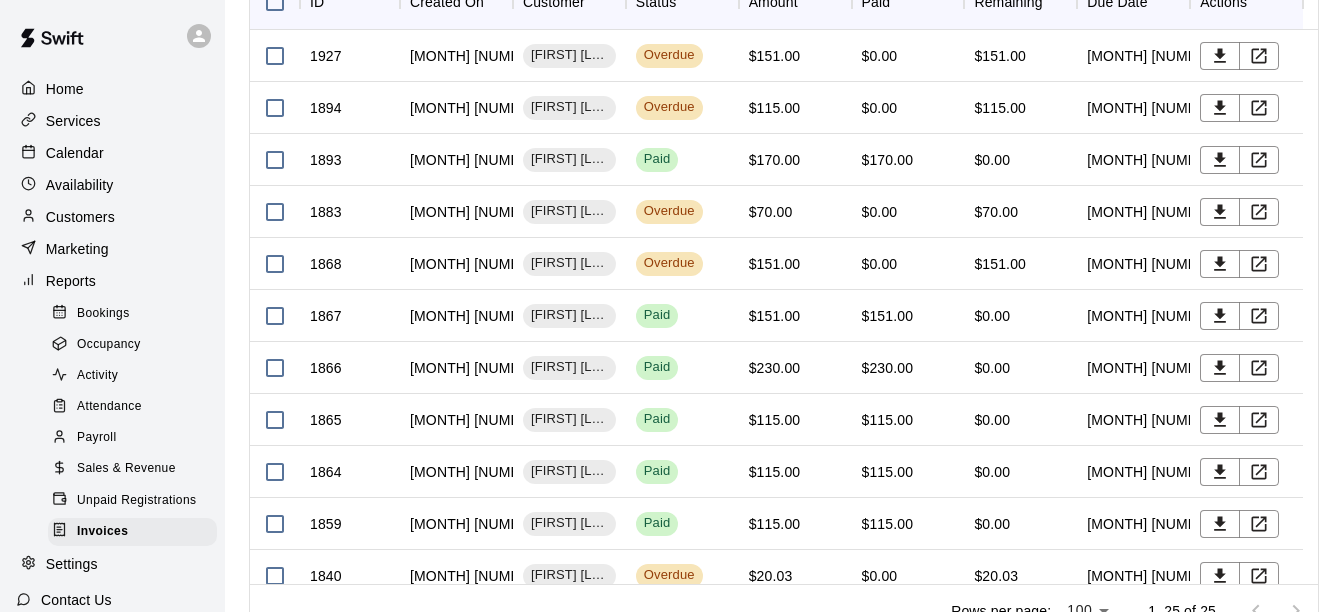 scroll, scrollTop: 439, scrollLeft: 0, axis: vertical 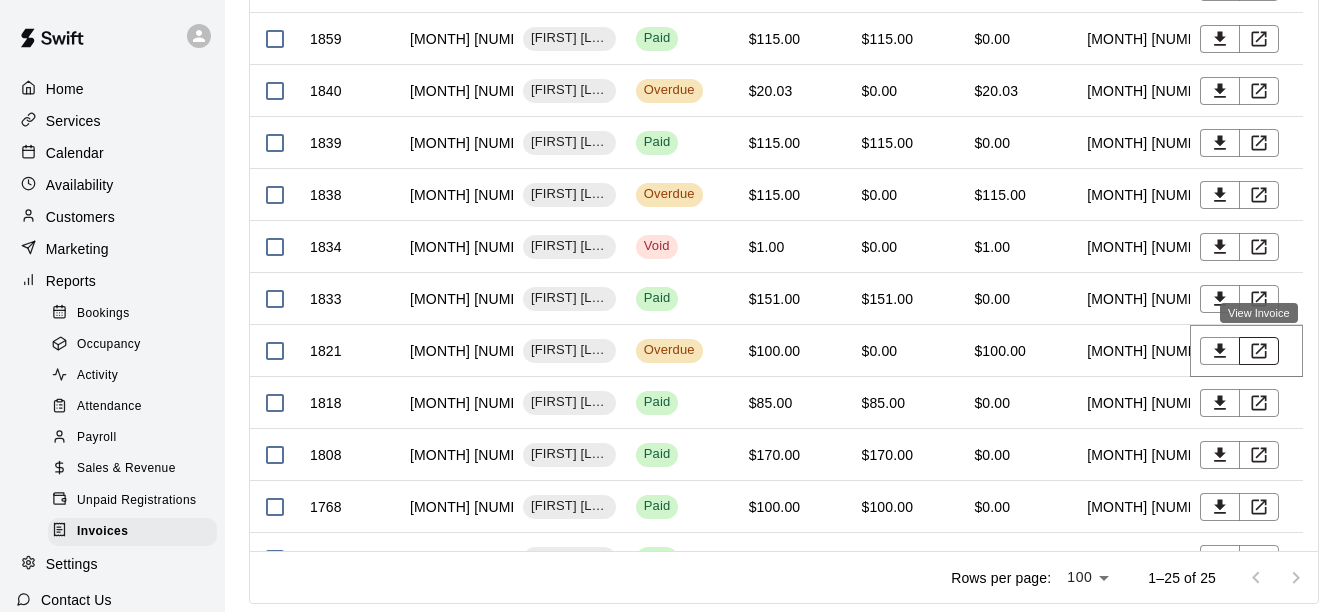 click 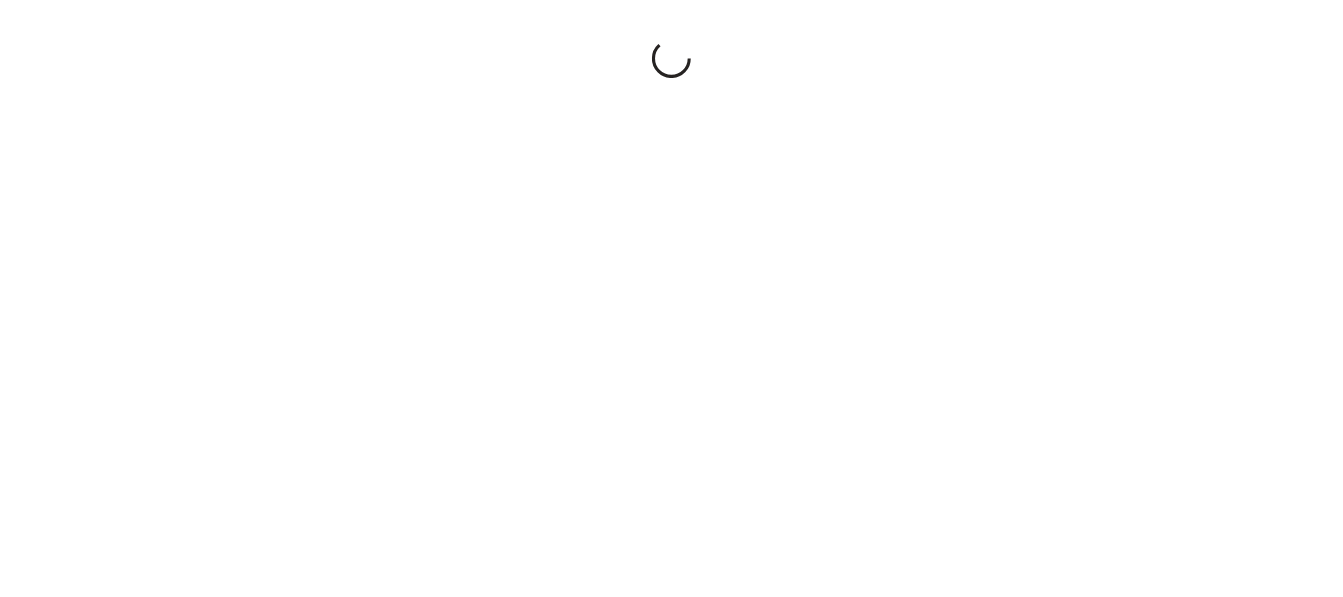 scroll, scrollTop: 0, scrollLeft: 0, axis: both 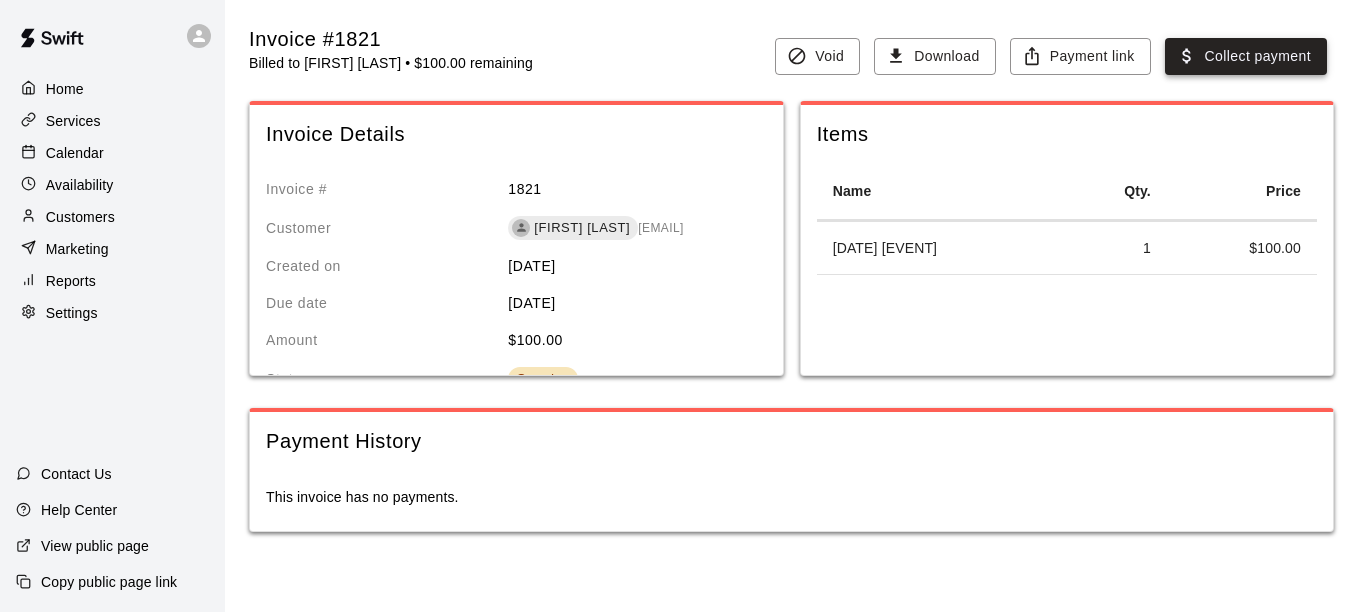click on "Collect payment" at bounding box center [1246, 56] 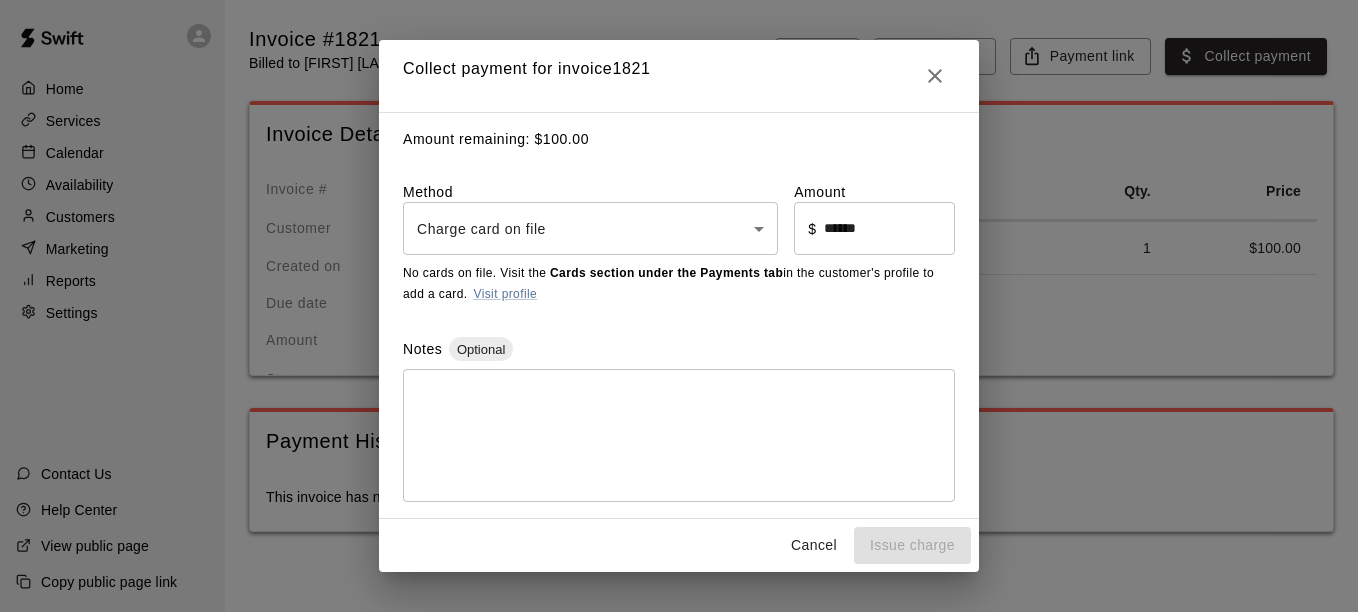 click on "Home Services Calendar Availability Customers Marketing Reports Settings Contact Us Help Center View public page Copy public page link Invoice #1821 Billed to Tania  Stanley  • $100.00 remaining Void Download Payment link Collect payment Invoice Details Invoice # 1821 Customer Tania  Stanley  stanleytania@hotmail.com Created on July 06, 2025 Due date July 10, 2025 Amount $ 100.00 Status Overdue Items Name Qty. Price July 12-13th Tournament Woodland Sports Complex 1 $ 100.00 Payment History This invoice has no payments. /invoices/1821 Close cross-small Collect payment for invoice  1821 Amount remaining: $ 100.00 Method Charge card on file **** ​ Amount ​ $ ****** ​ No cards on file. Visit the   Cards section under the Payments tab  in the customer's profile to add a card. Visit profile Notes Optional * ​ Cancel Issue charge" at bounding box center [679, 286] 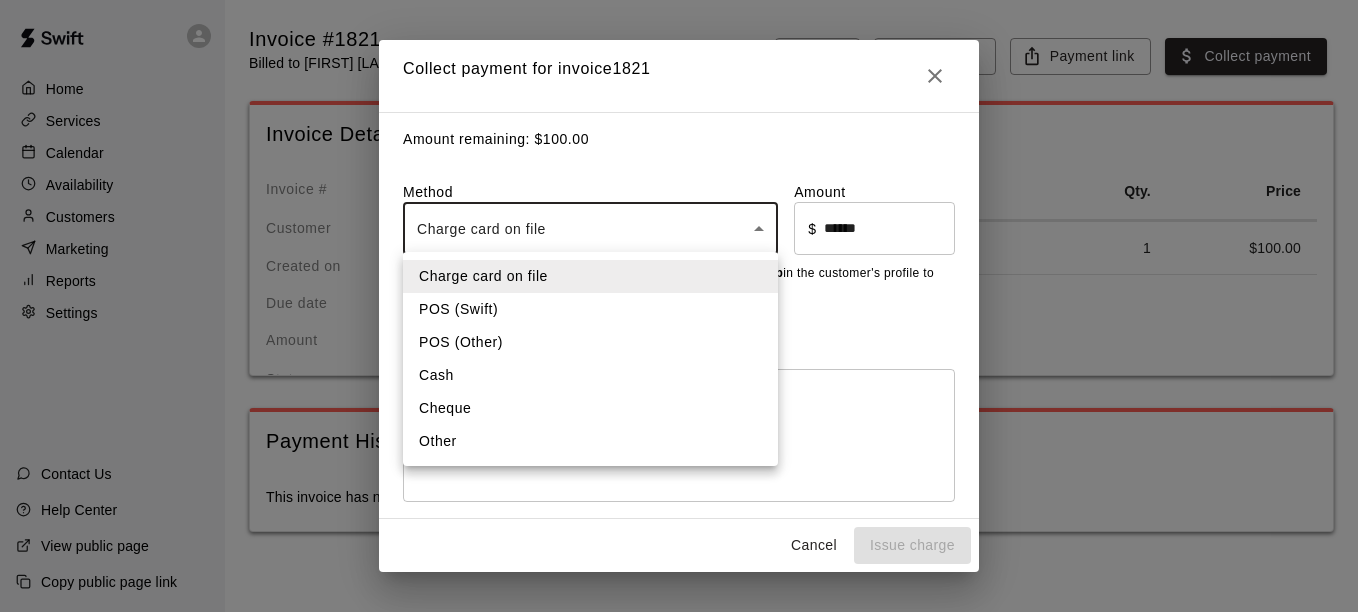 click on "Other" at bounding box center [590, 441] 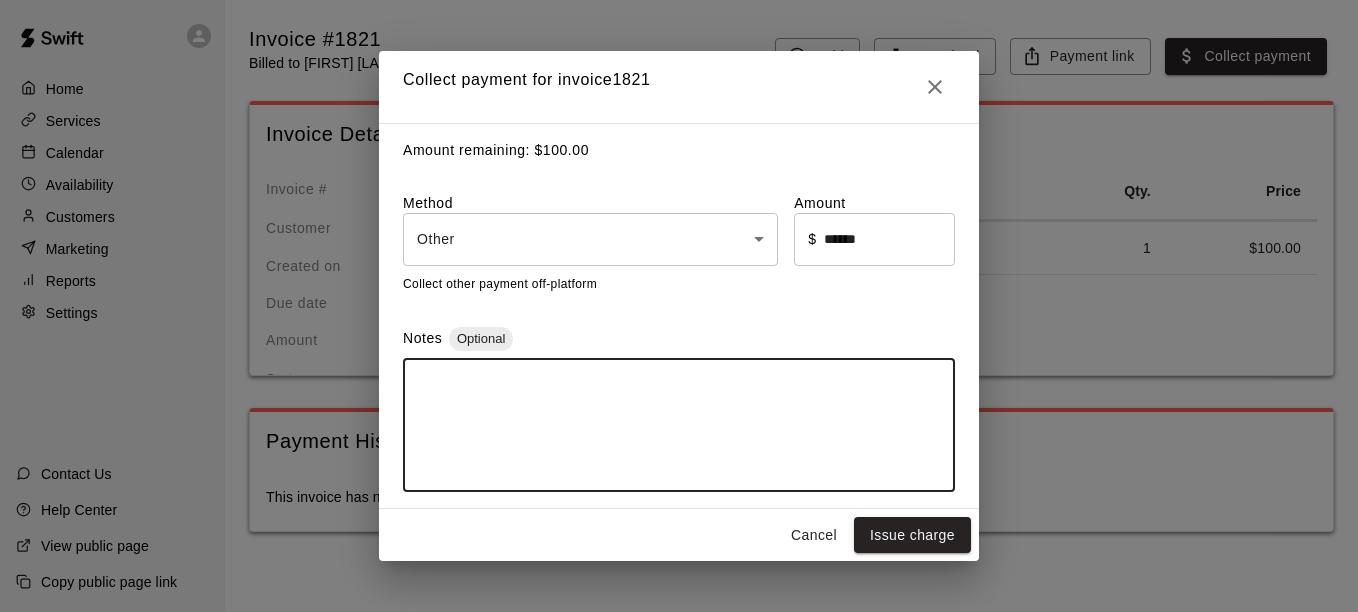 click at bounding box center (679, 425) 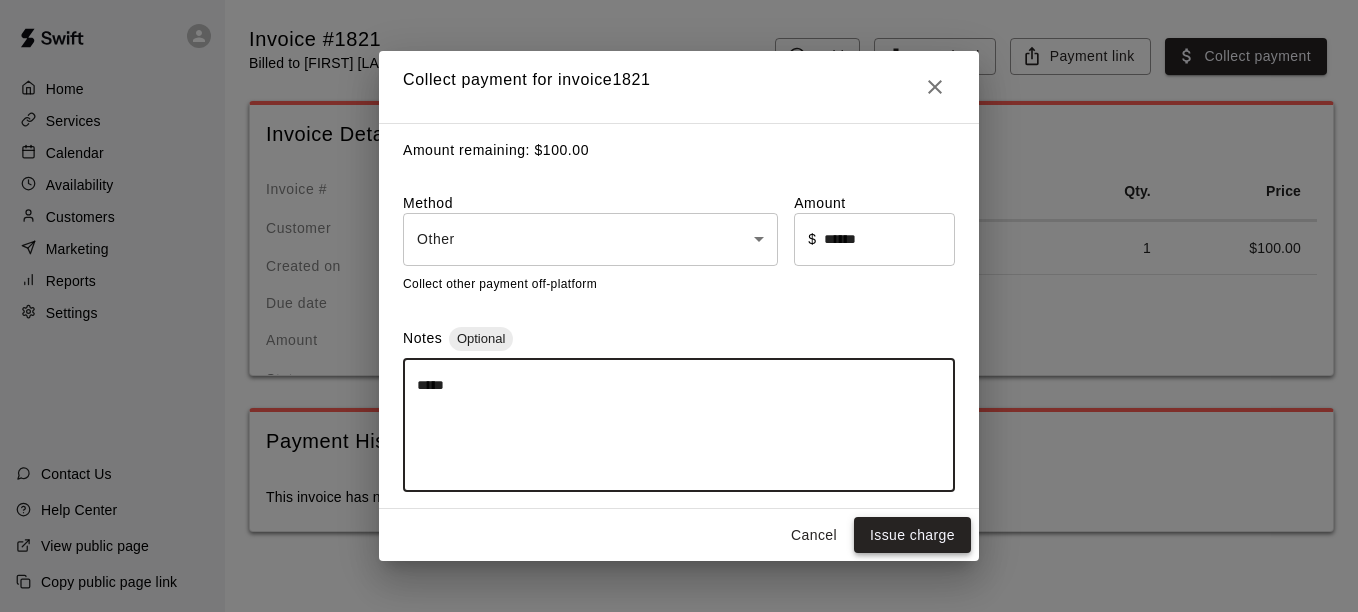 type on "*****" 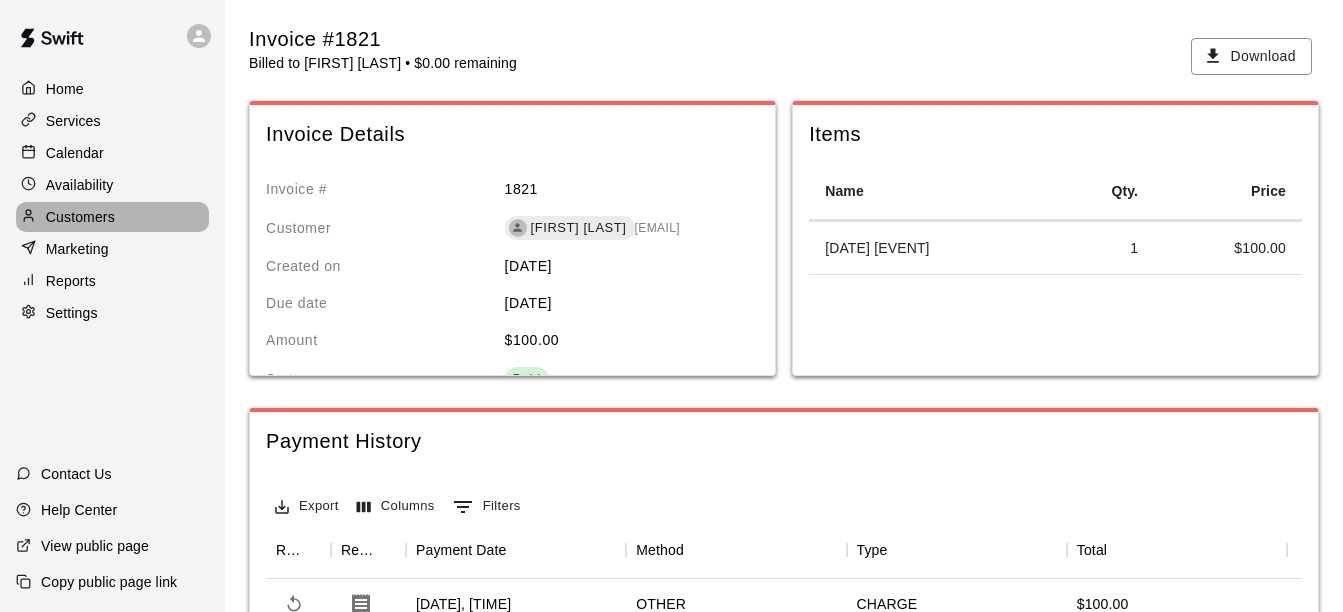click on "Customers" at bounding box center [80, 217] 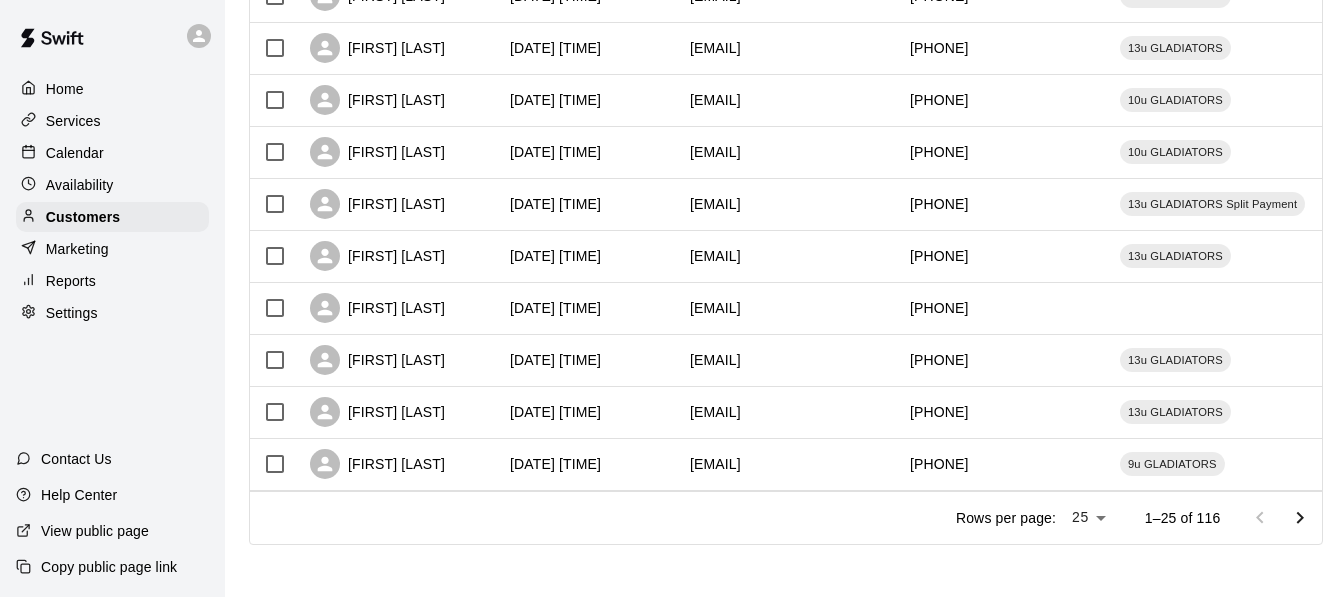 scroll, scrollTop: 1147, scrollLeft: 0, axis: vertical 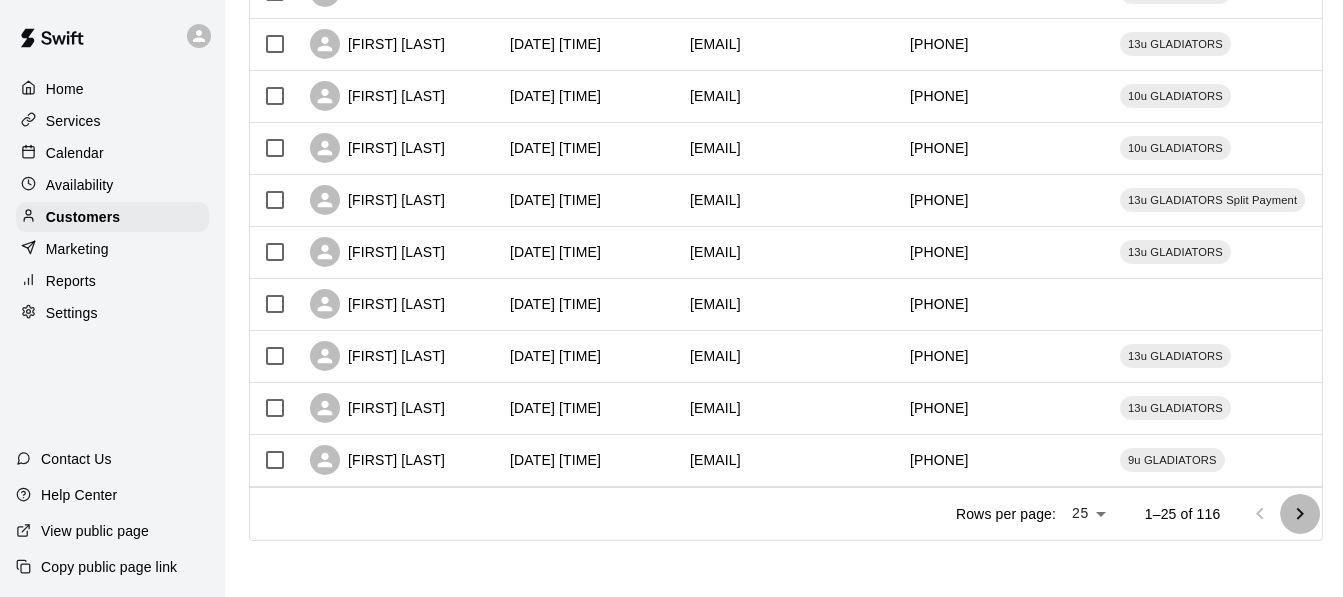 click 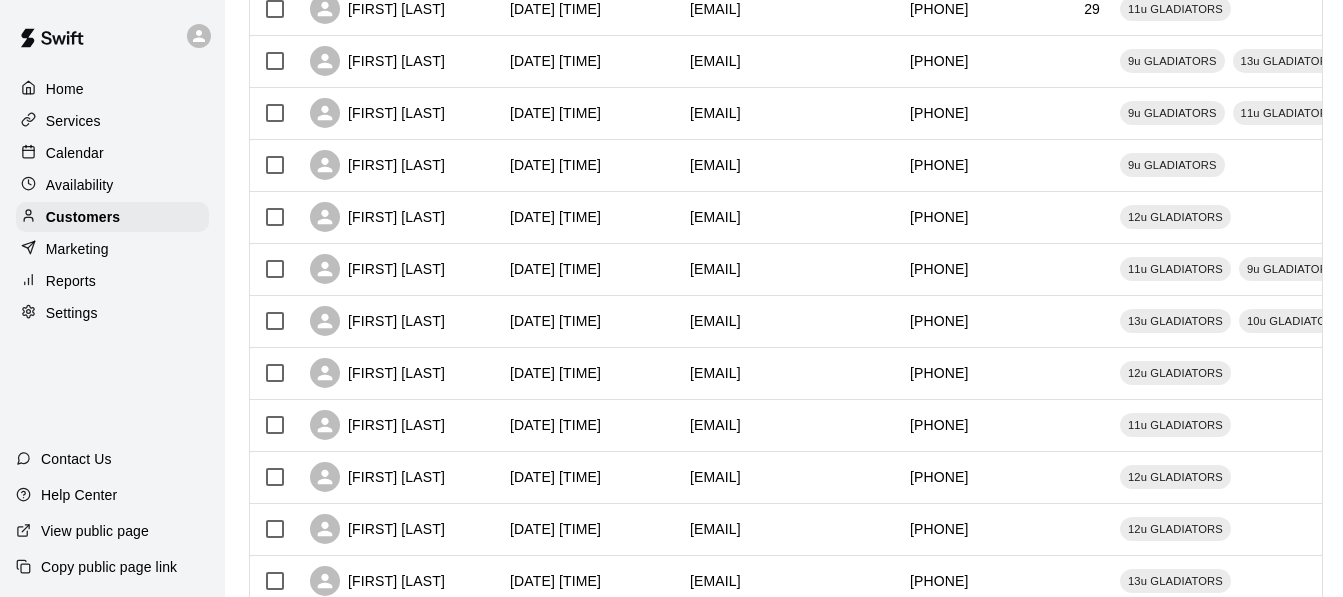 scroll, scrollTop: 1147, scrollLeft: 0, axis: vertical 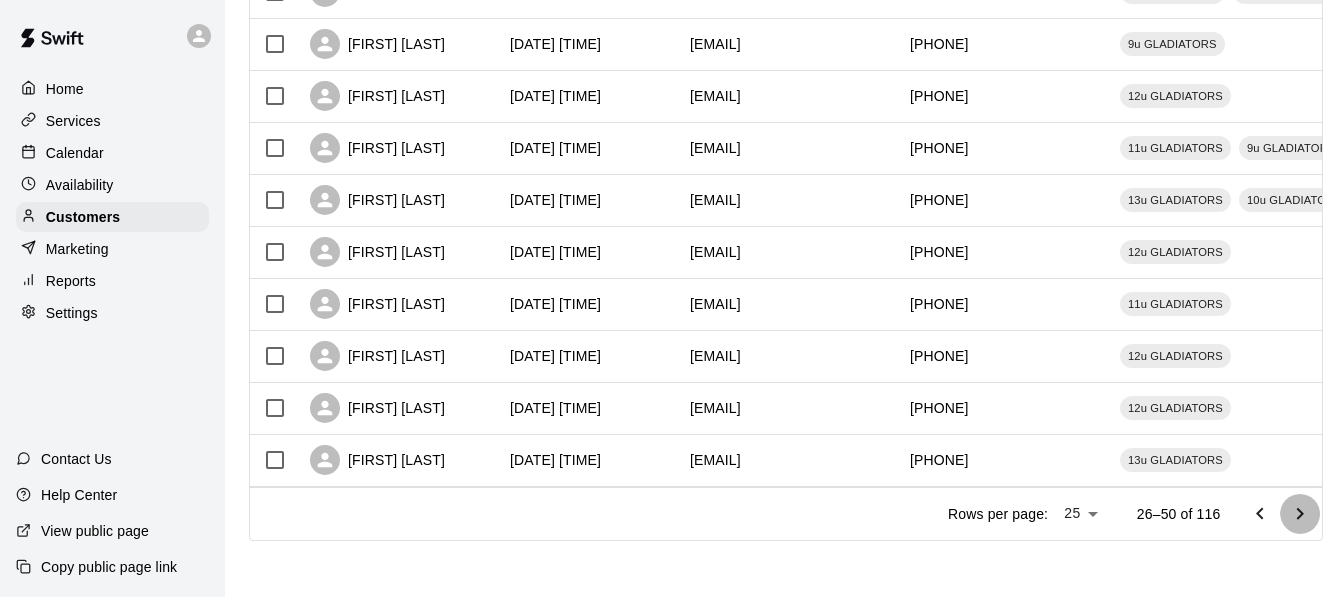 click 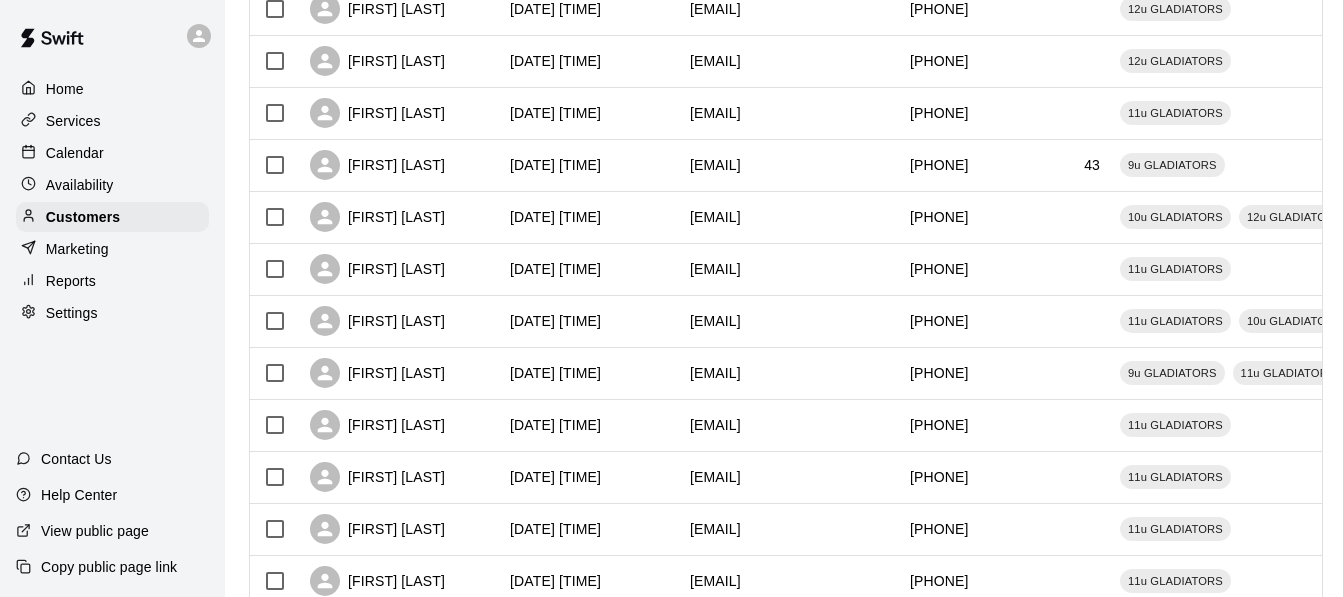 scroll, scrollTop: 409, scrollLeft: 0, axis: vertical 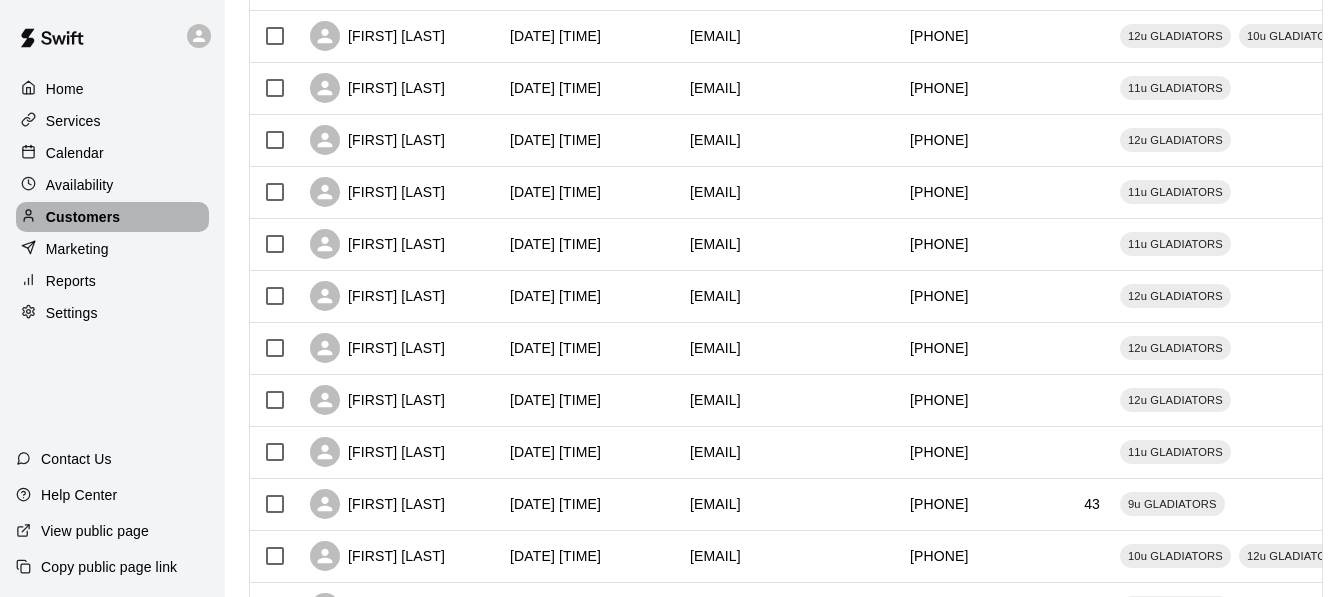 click on "Customers" at bounding box center (83, 217) 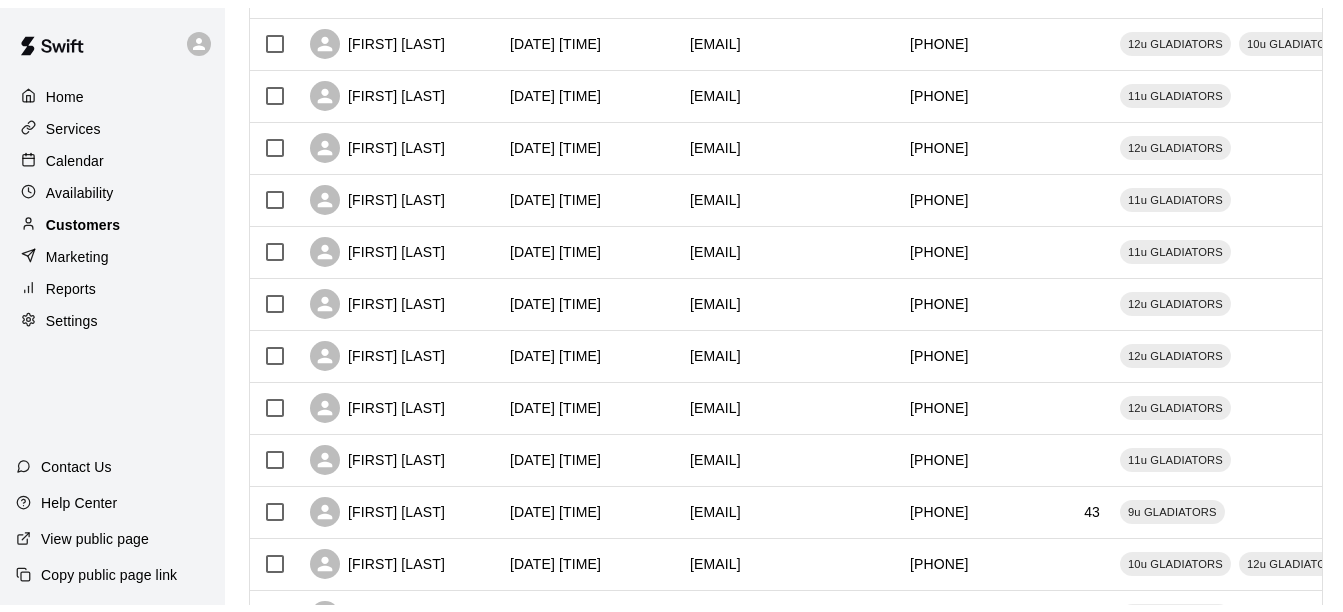 scroll, scrollTop: 0, scrollLeft: 0, axis: both 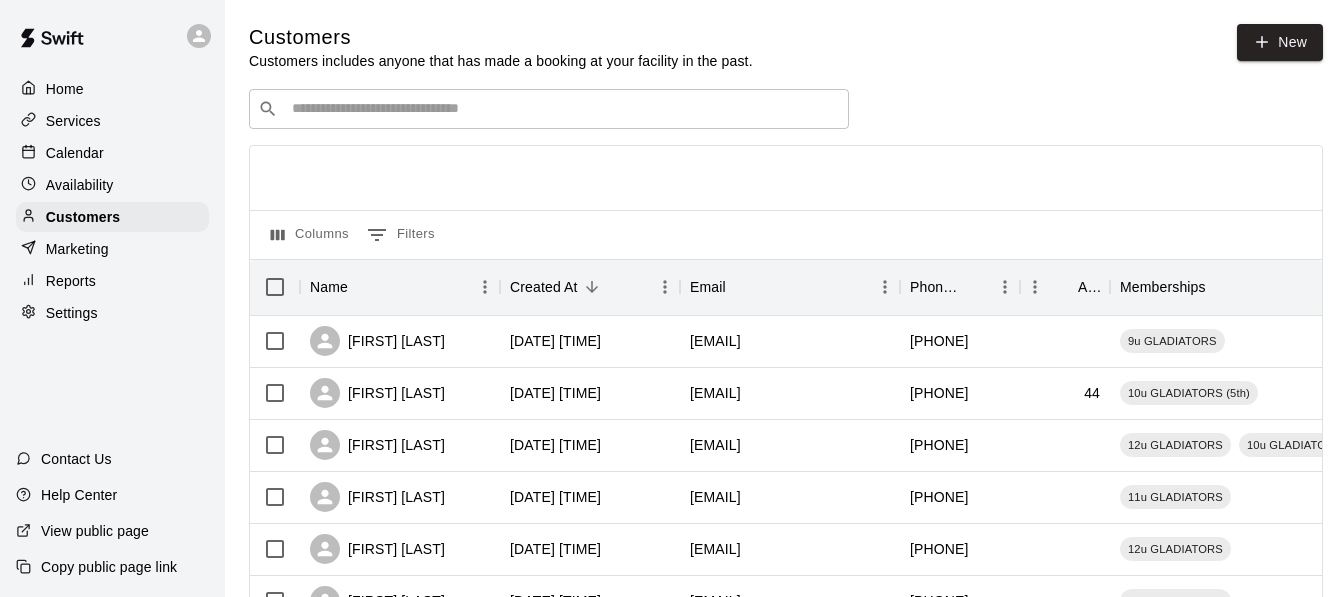 click on "​ ​" at bounding box center [549, 109] 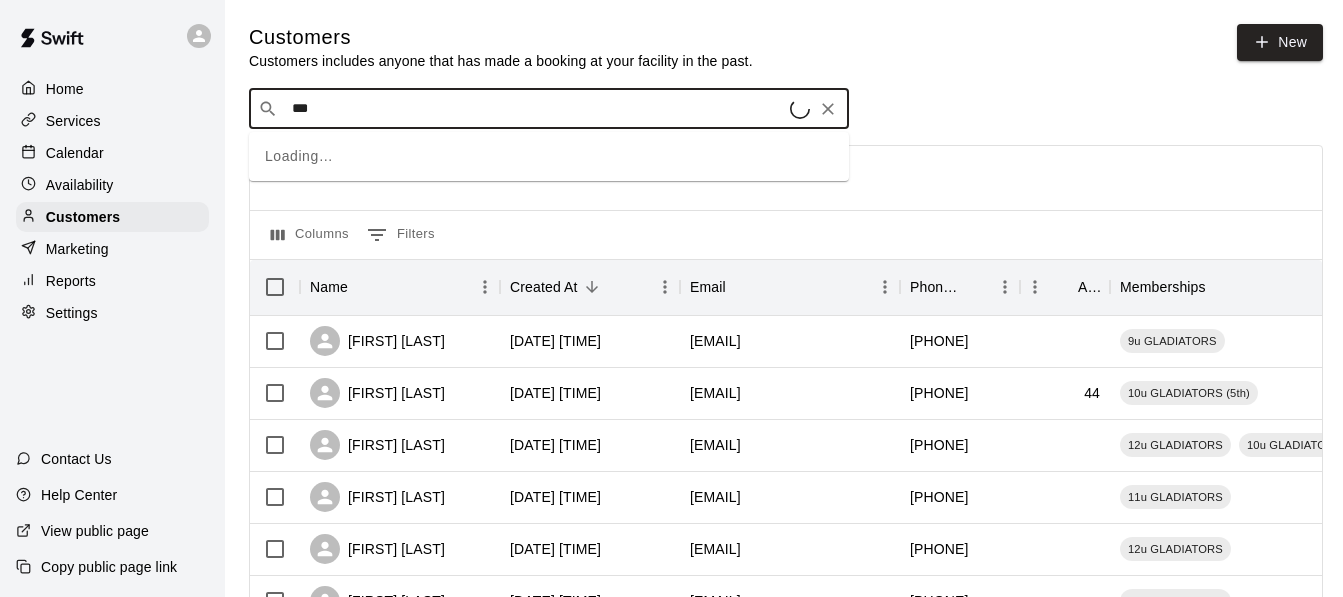 type on "****" 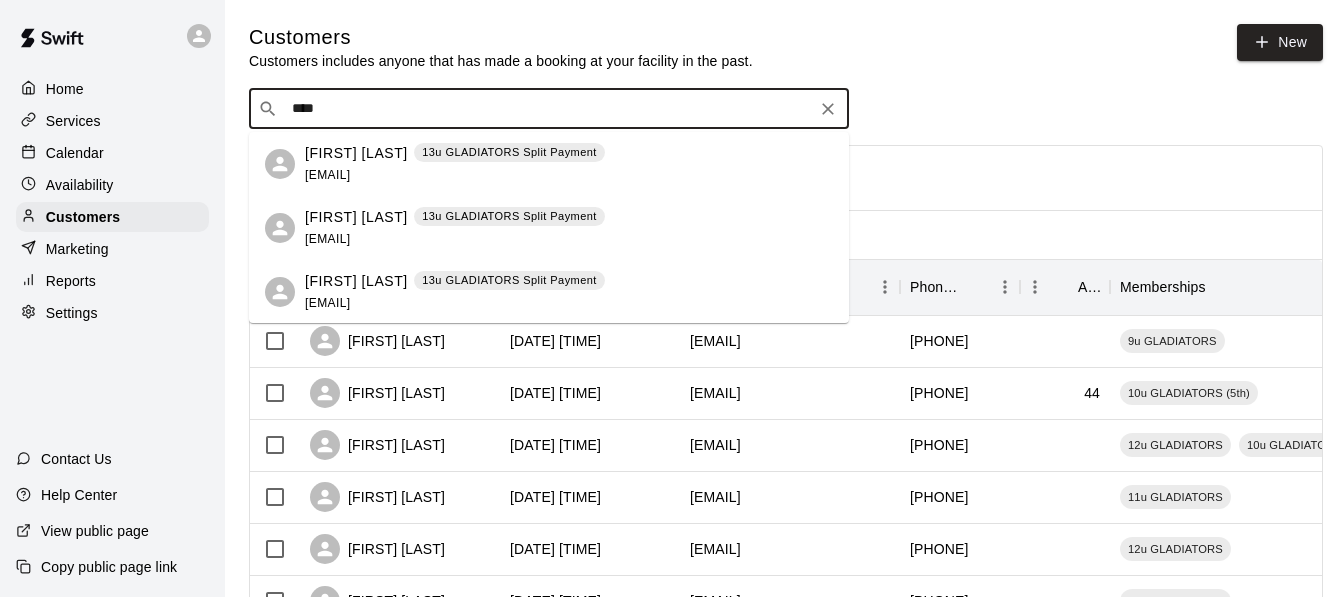 click on "Christopher Walston" at bounding box center [356, 217] 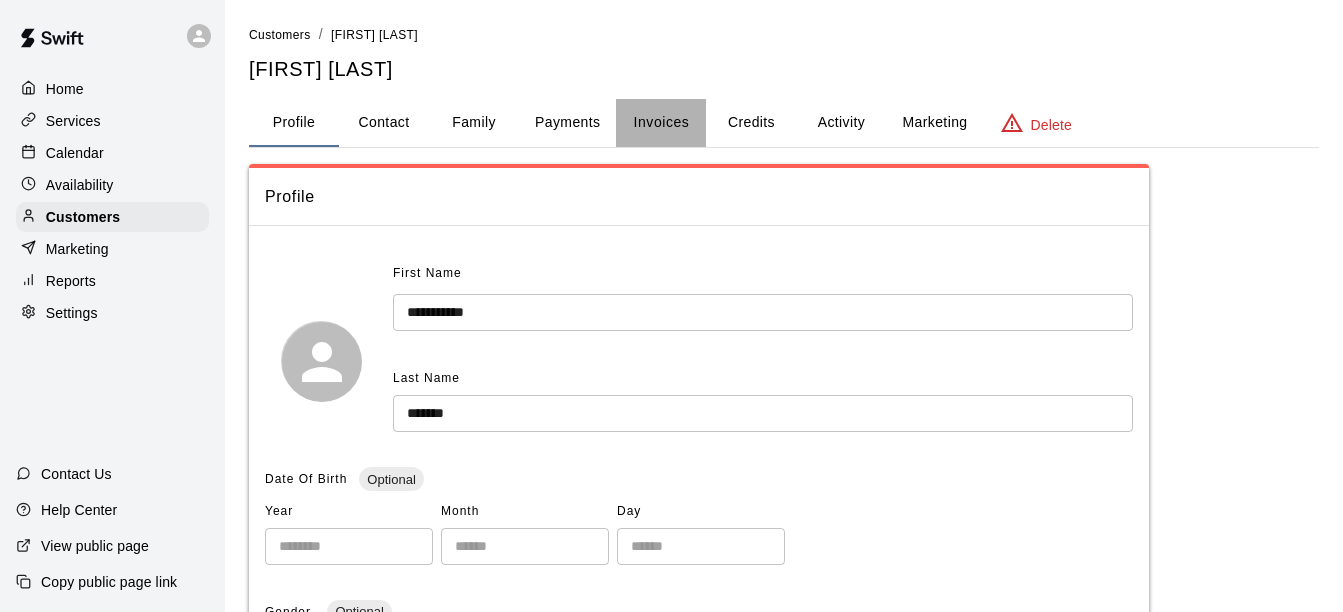 click on "Invoices" at bounding box center [662, 122] 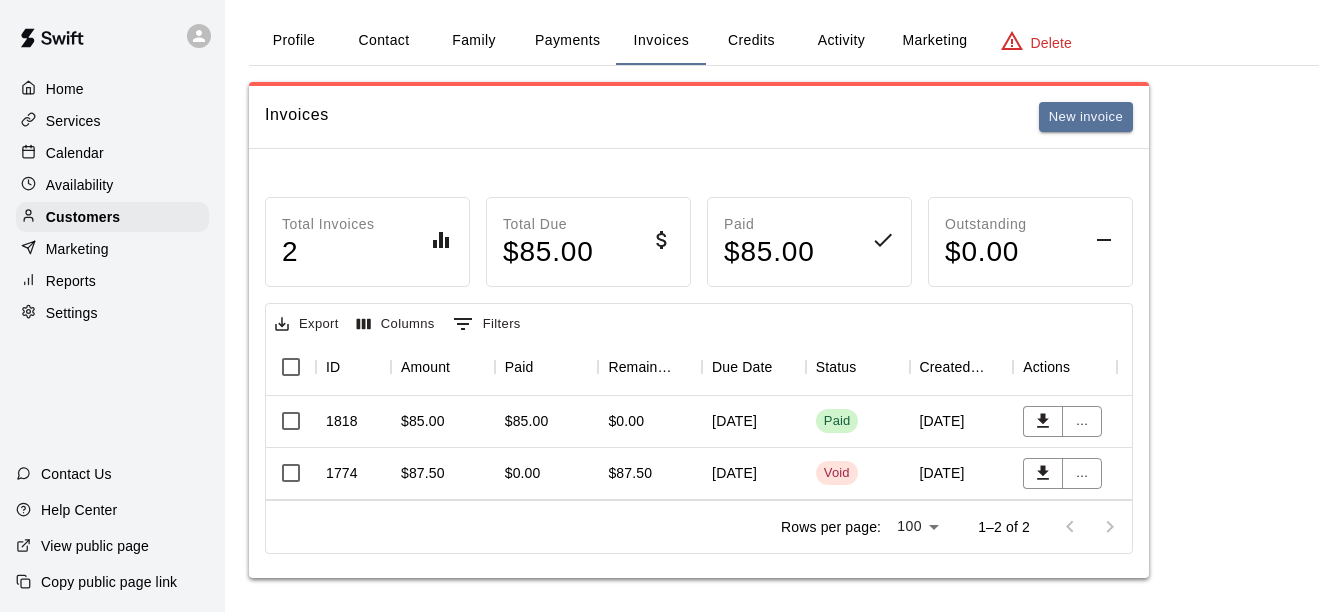 scroll, scrollTop: 103, scrollLeft: 0, axis: vertical 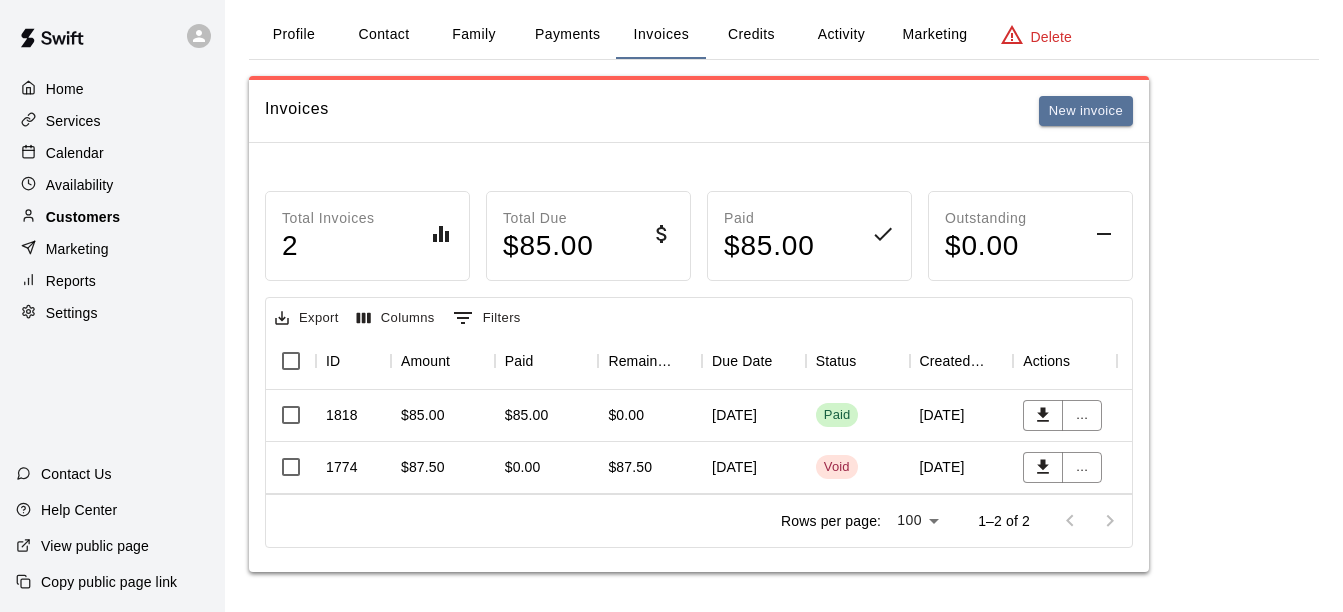 click on "Customers" at bounding box center [83, 217] 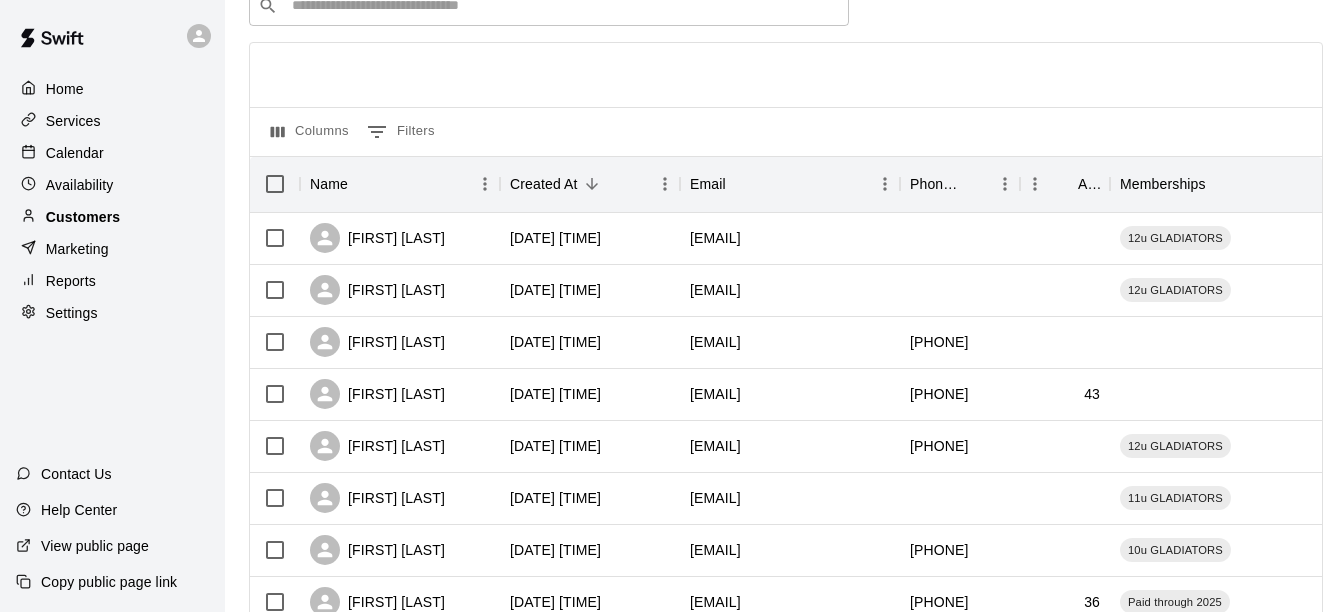 scroll, scrollTop: 0, scrollLeft: 0, axis: both 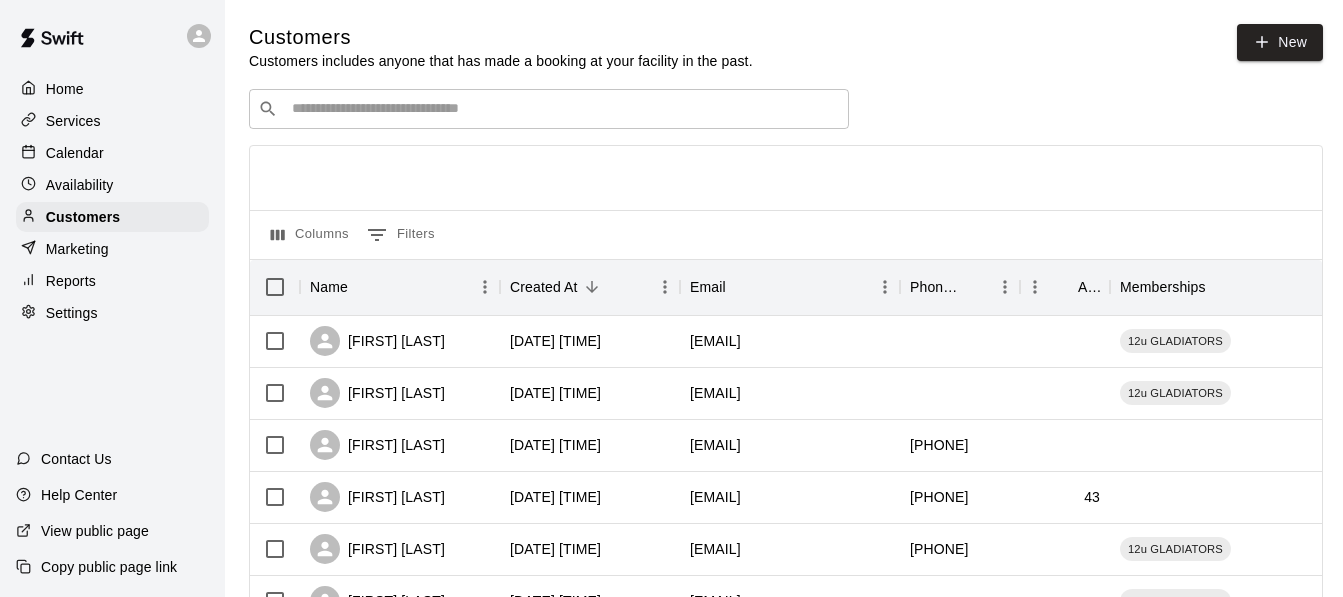click at bounding box center [563, 109] 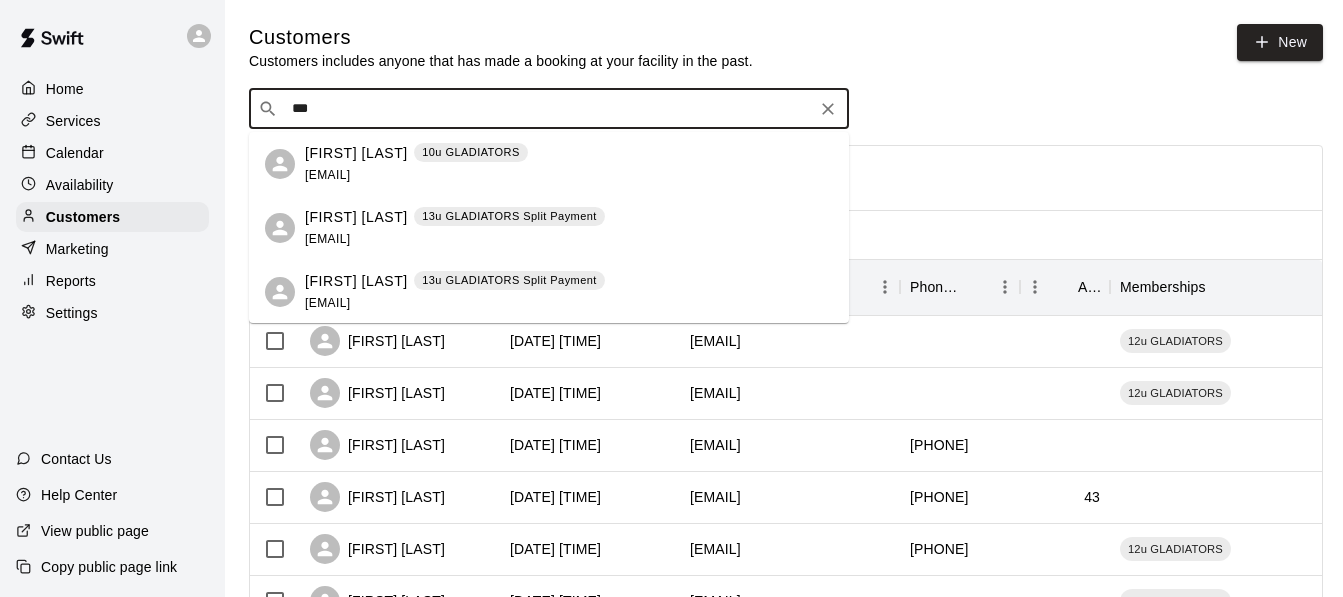 type on "****" 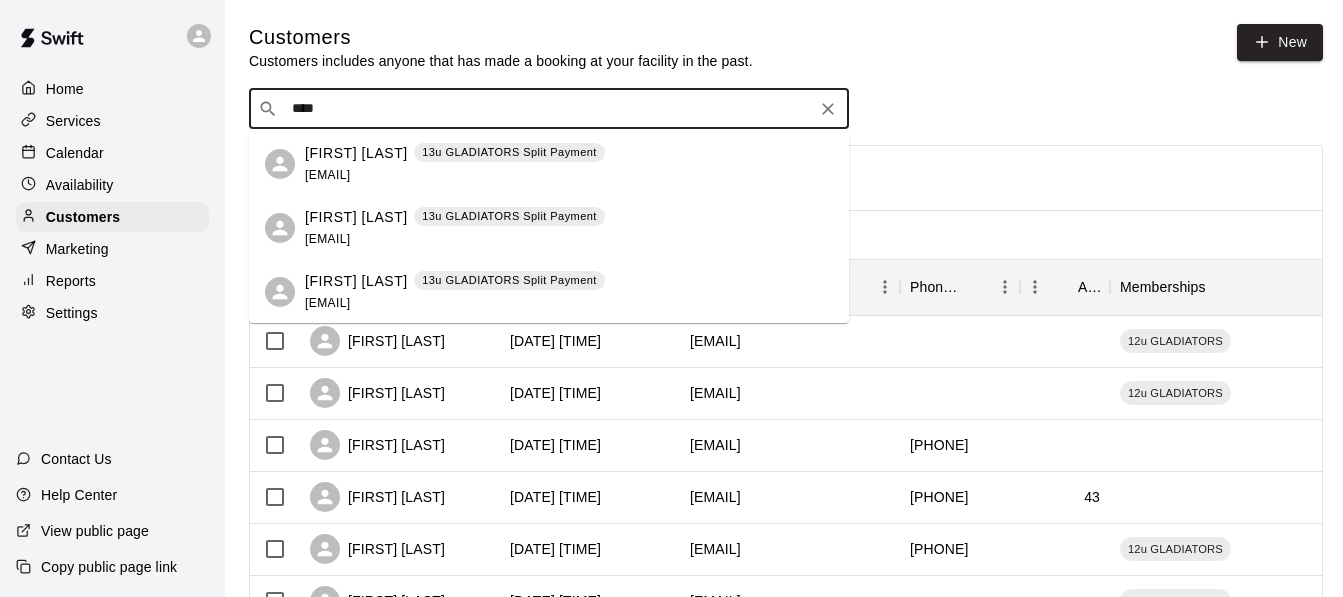 click on "[EMAIL]" at bounding box center [327, 175] 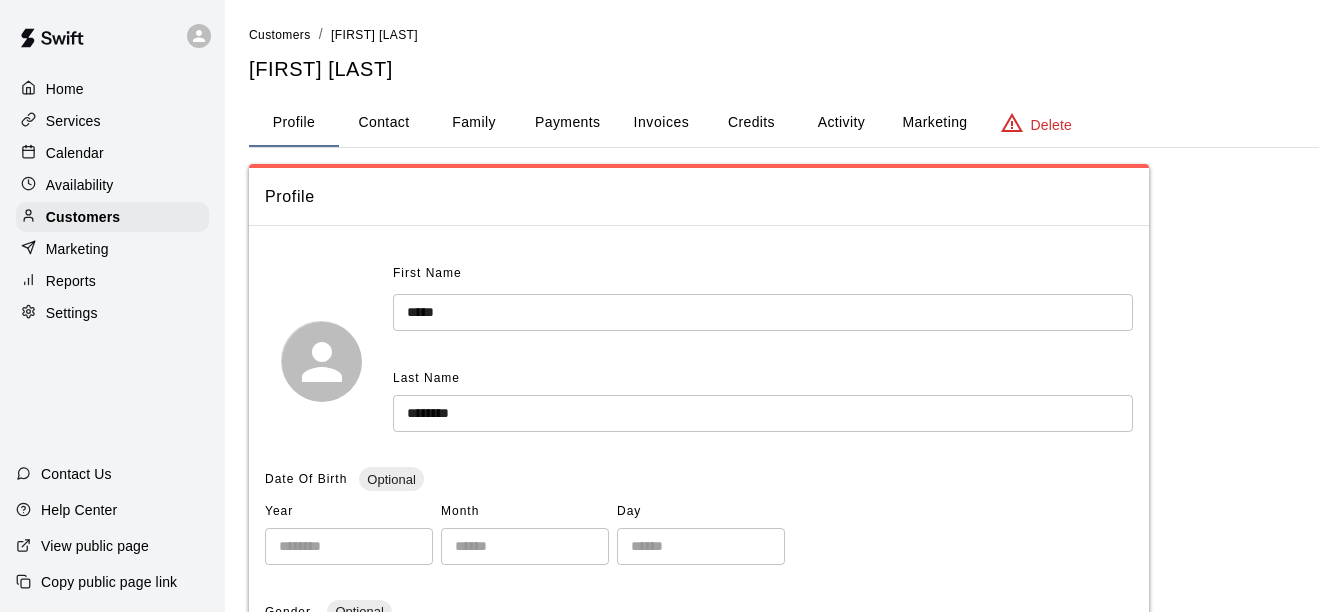 click on "Invoices" at bounding box center [662, 122] 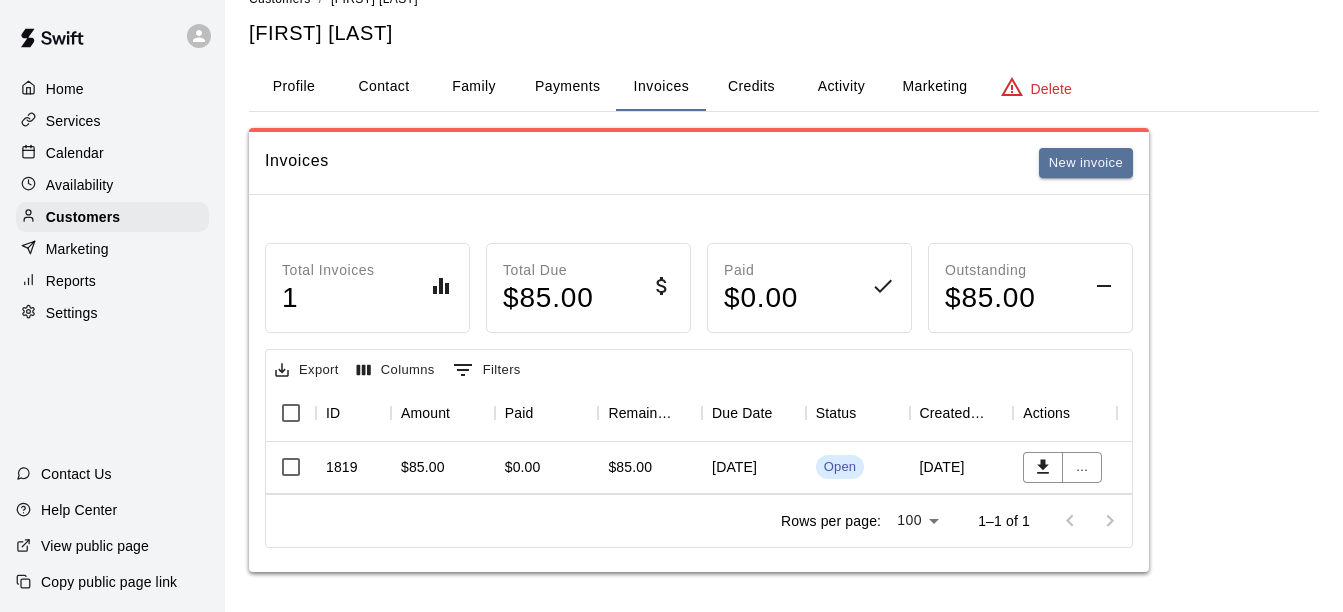 scroll, scrollTop: 0, scrollLeft: 0, axis: both 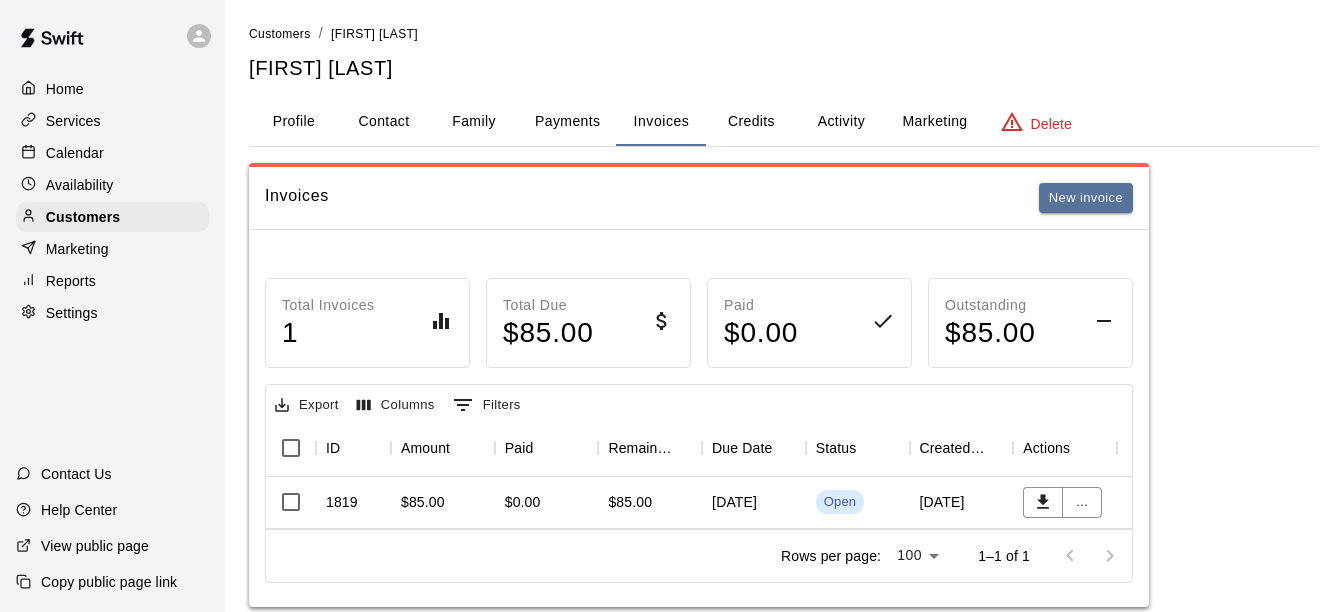 click on "$85.00" at bounding box center (443, 503) 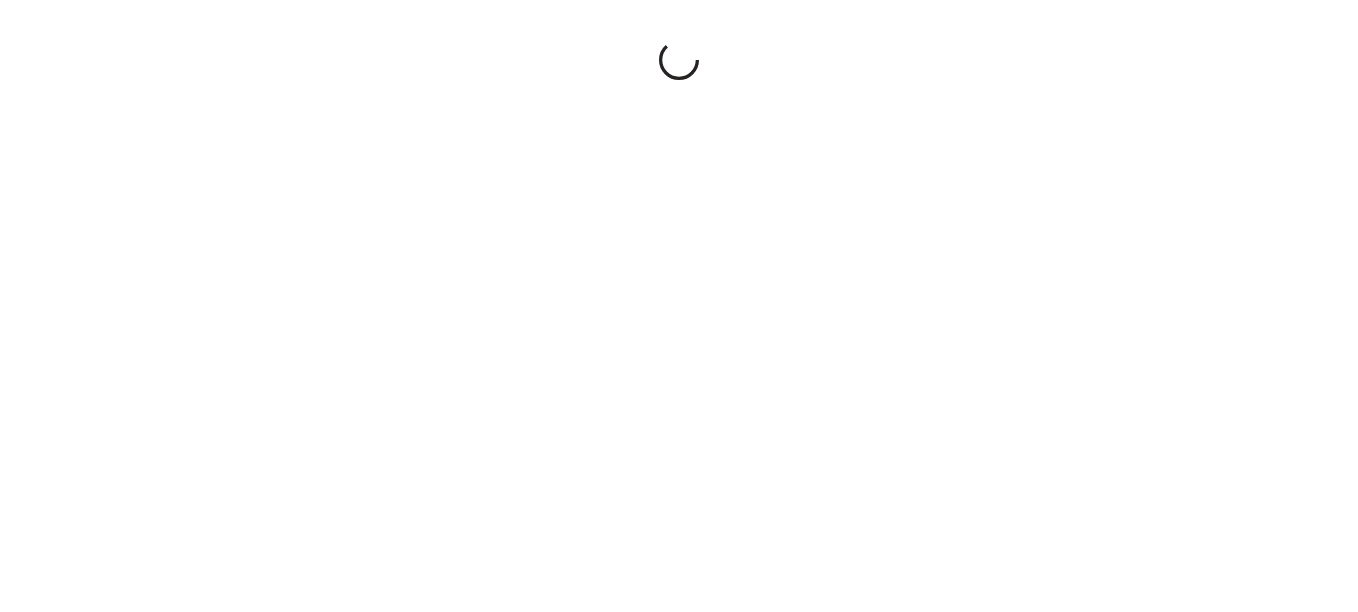 scroll, scrollTop: 0, scrollLeft: 0, axis: both 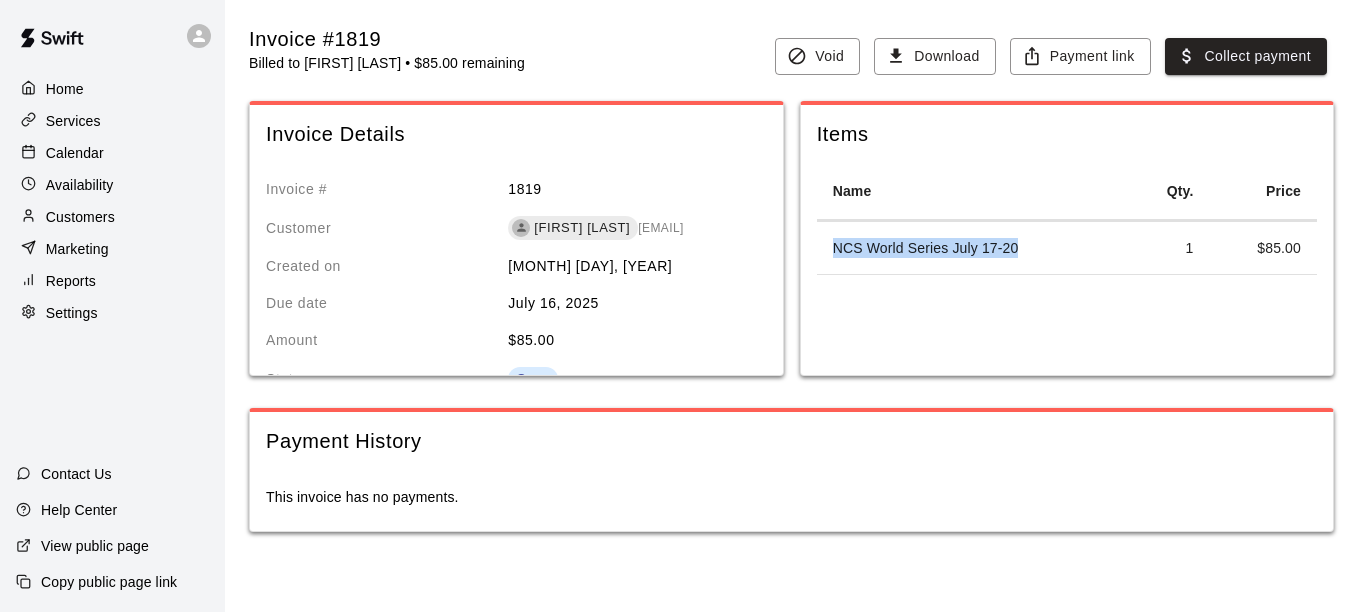 drag, startPoint x: 1023, startPoint y: 252, endPoint x: 836, endPoint y: 256, distance: 187.04277 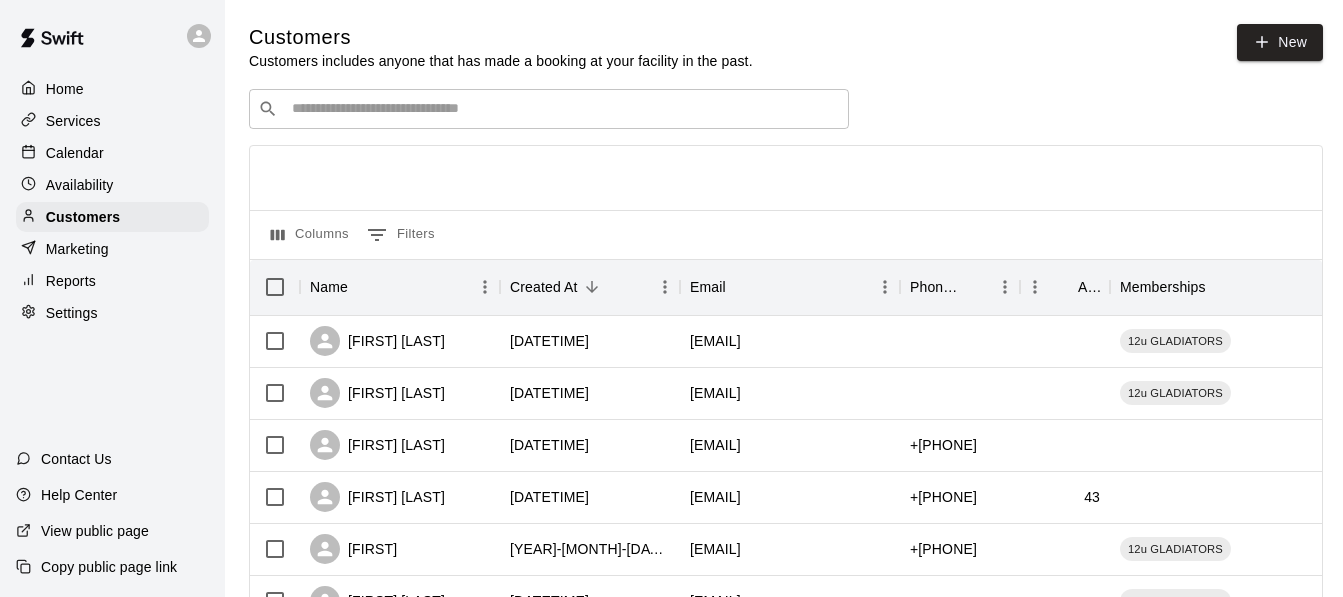 click on "​ ​" at bounding box center (549, 109) 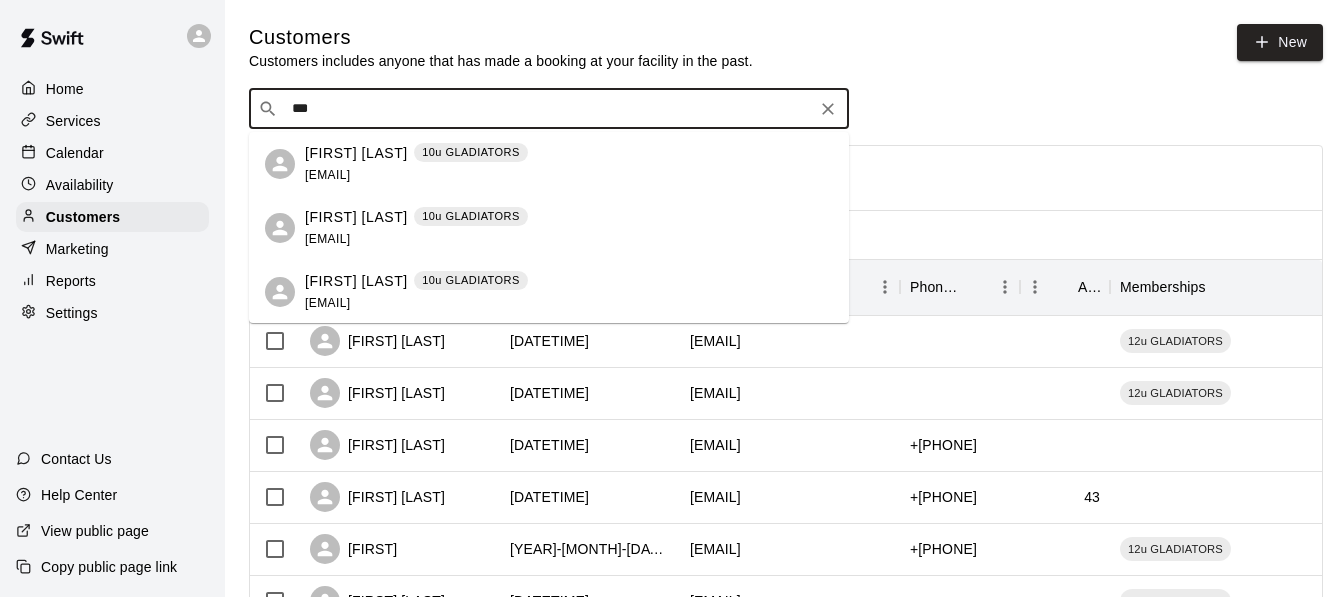 type on "****" 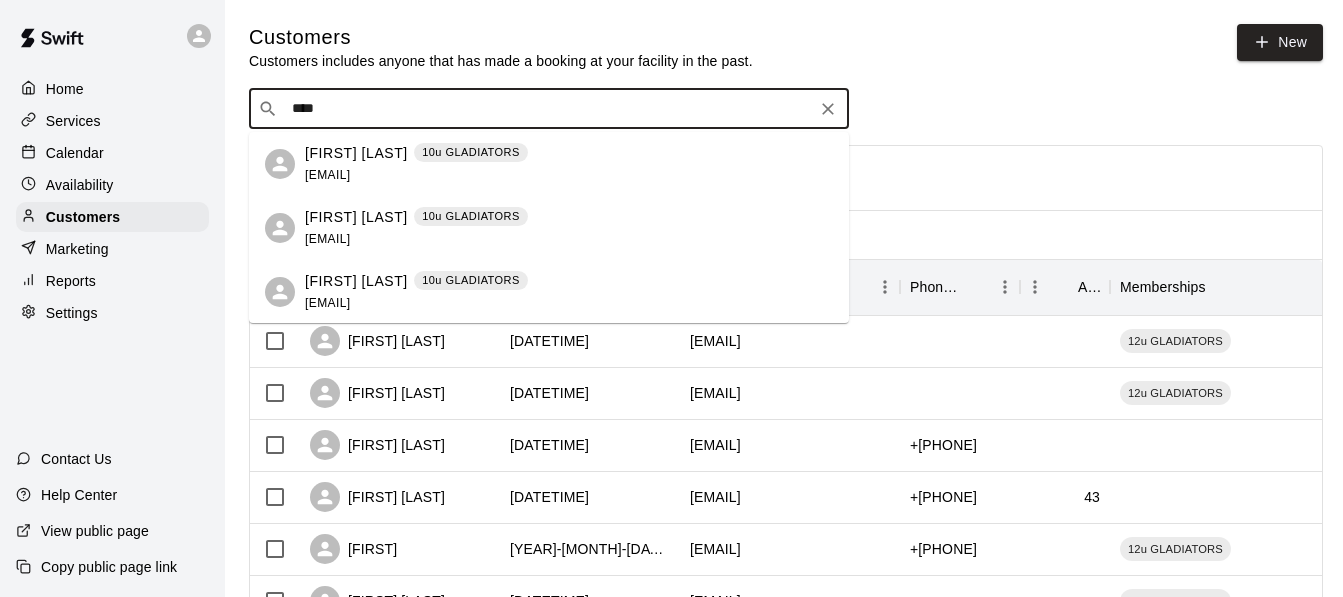 click on "[FIRST] [LAST]" at bounding box center [356, 217] 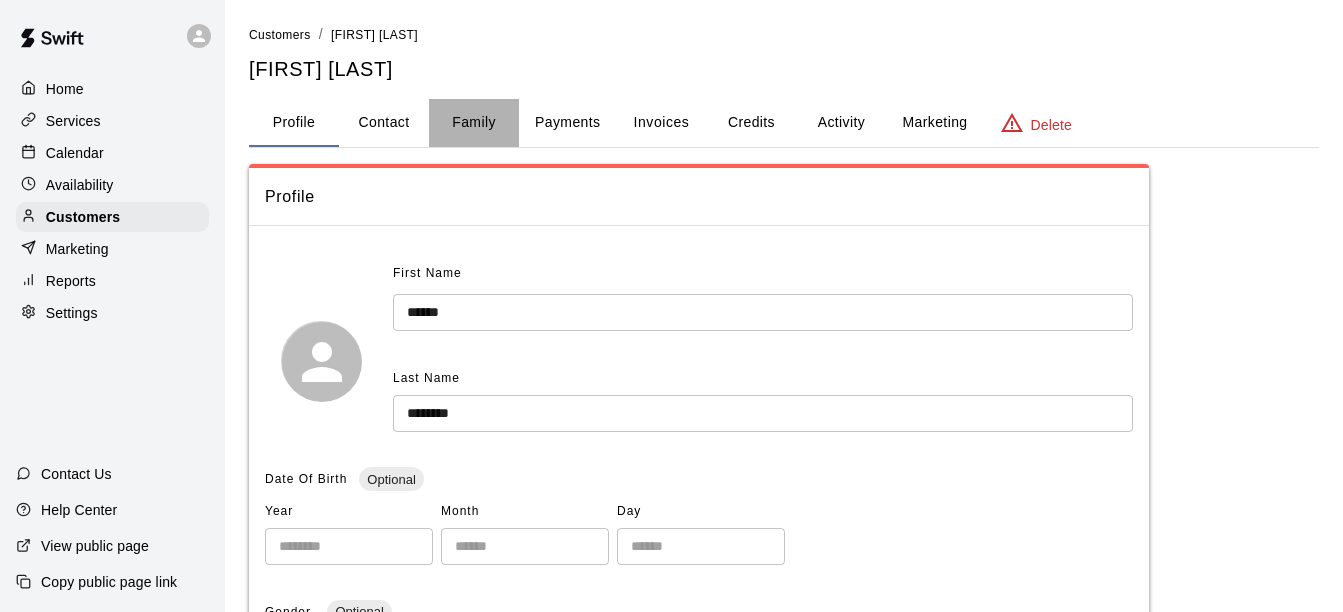 click on "Family" at bounding box center [474, 123] 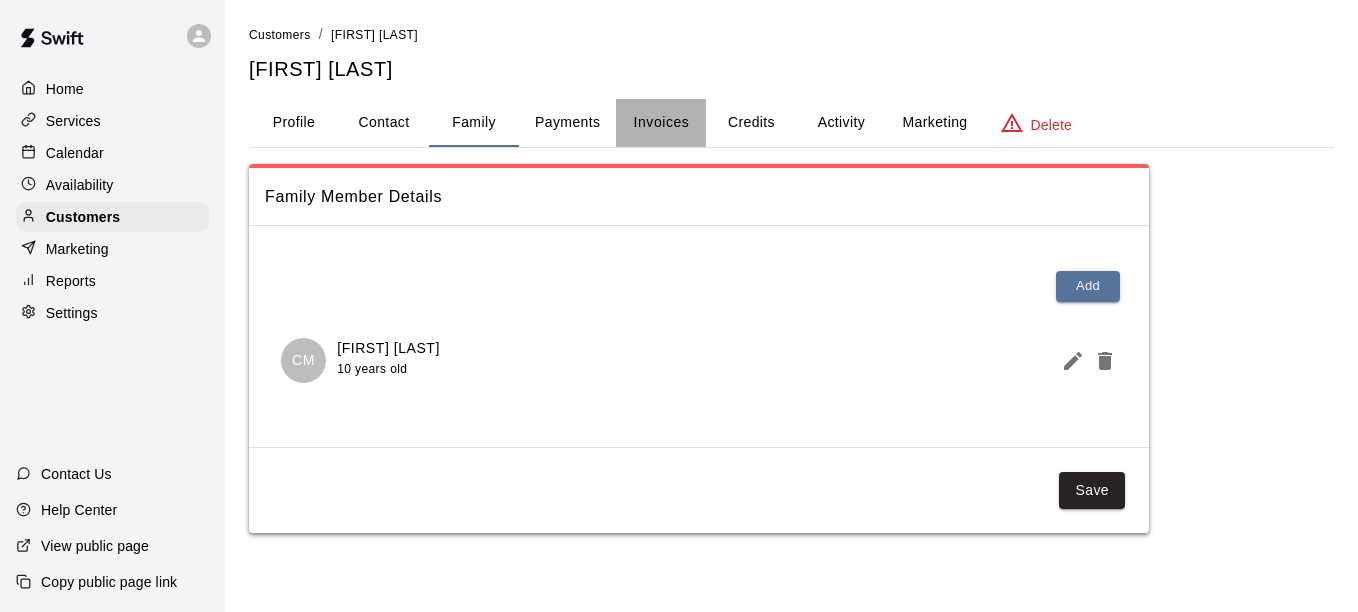click on "Invoices" at bounding box center [662, 122] 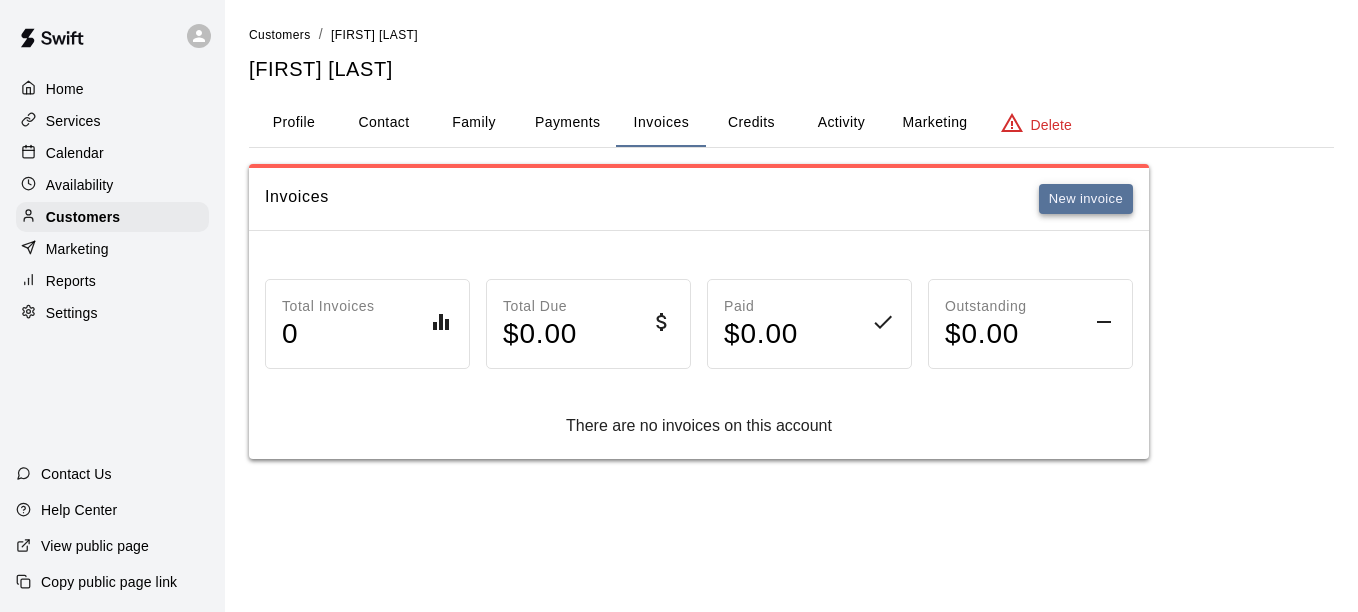 click on "New invoice" at bounding box center (1086, 199) 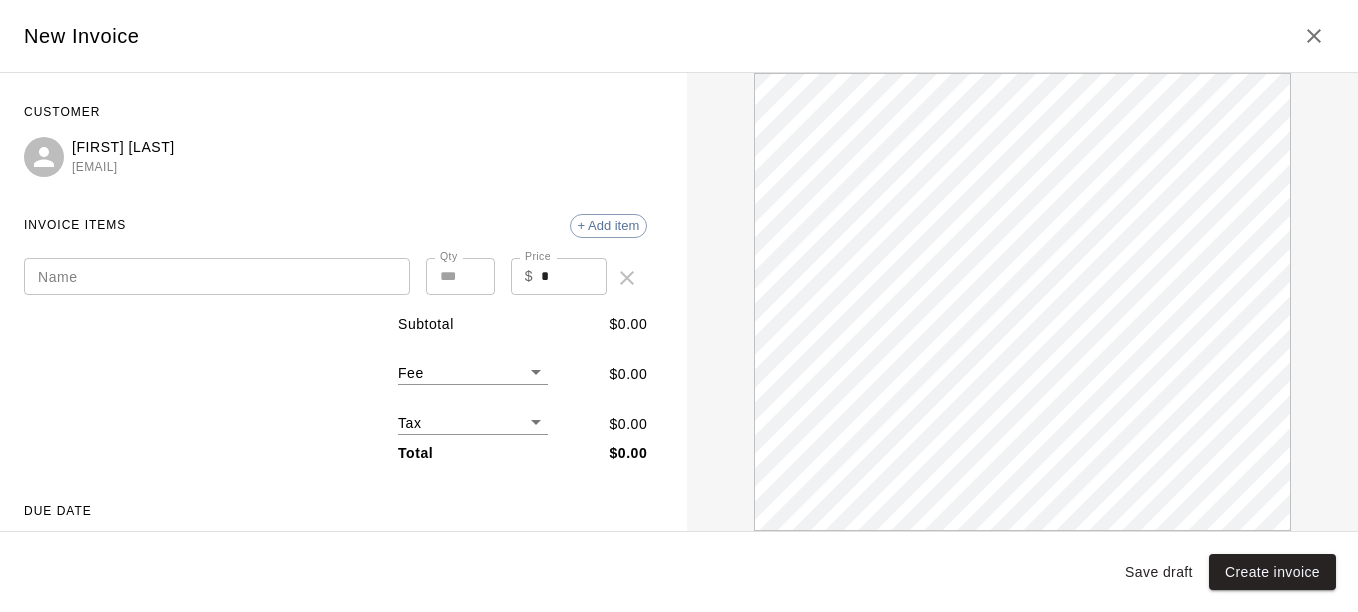 scroll, scrollTop: 0, scrollLeft: 0, axis: both 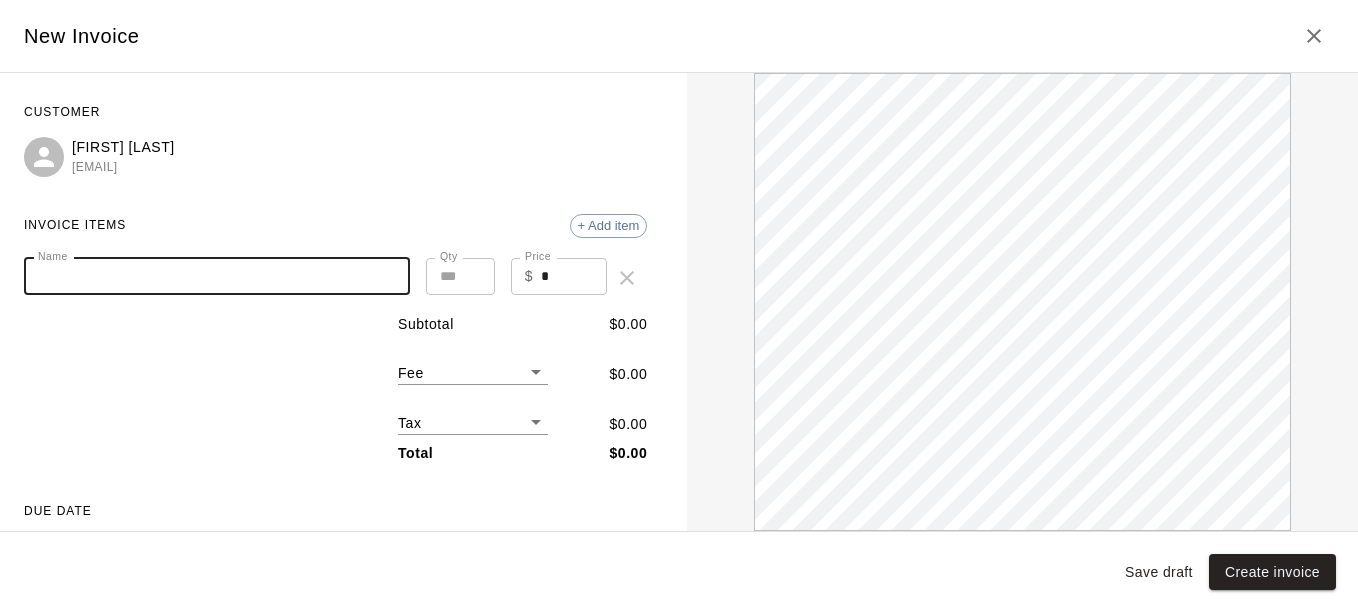 click on "Name" at bounding box center (217, 276) 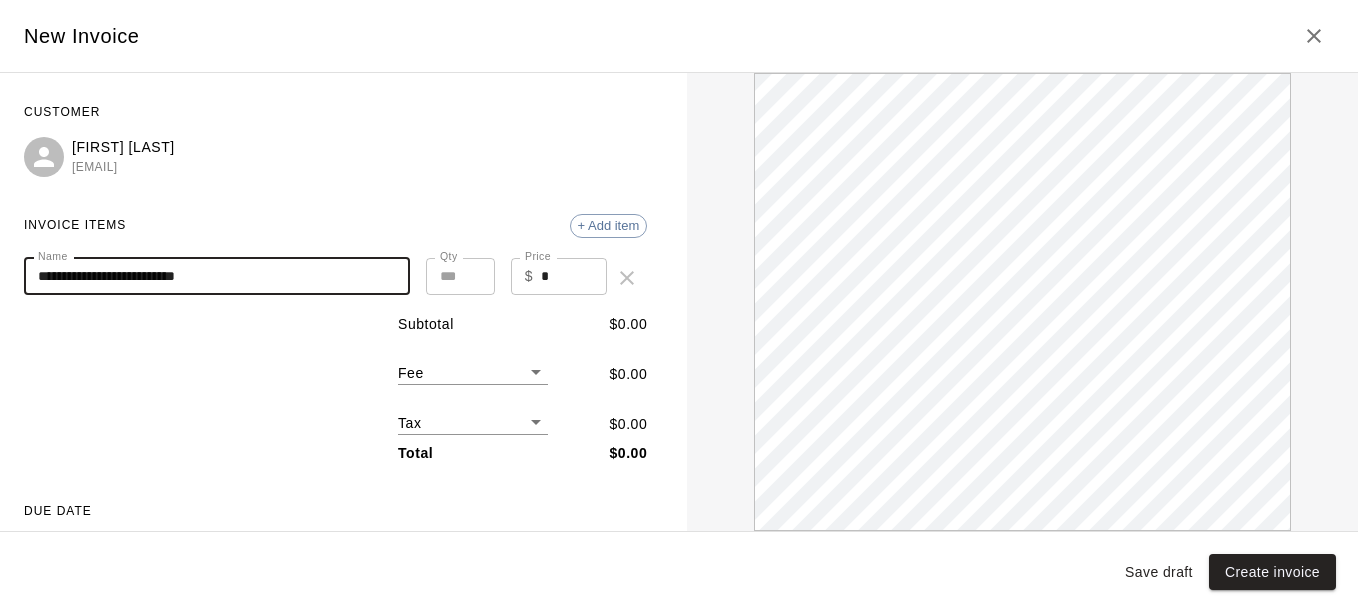scroll, scrollTop: 0, scrollLeft: 0, axis: both 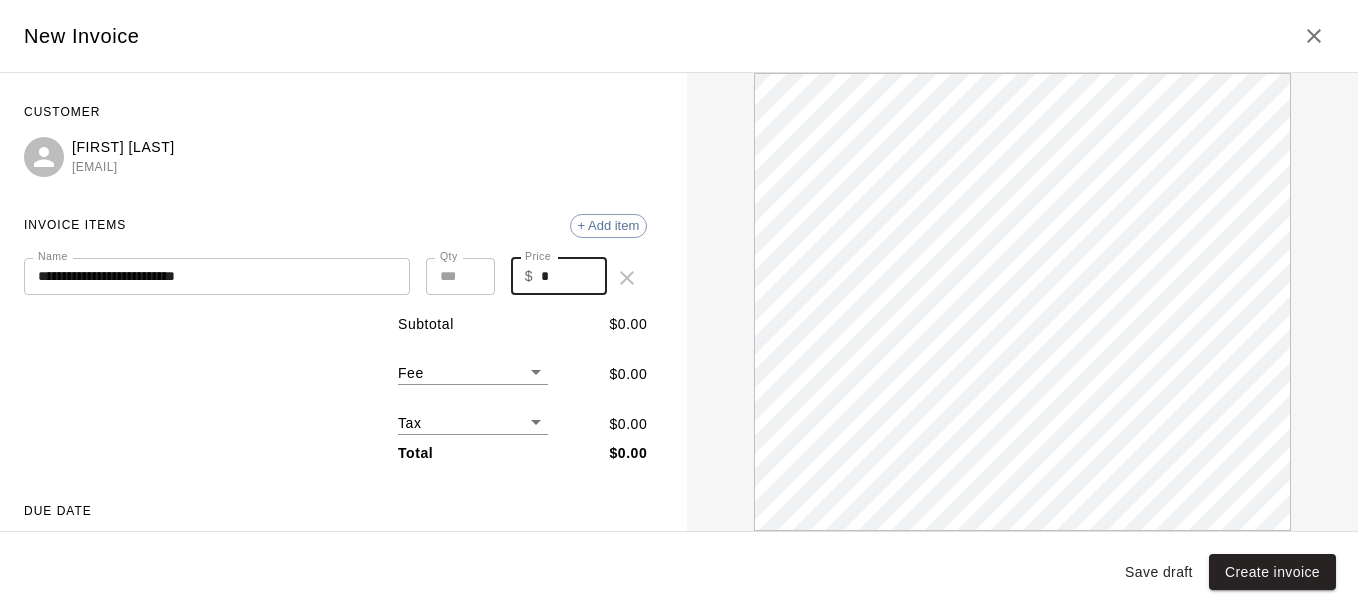 drag, startPoint x: 566, startPoint y: 286, endPoint x: 449, endPoint y: 278, distance: 117.273186 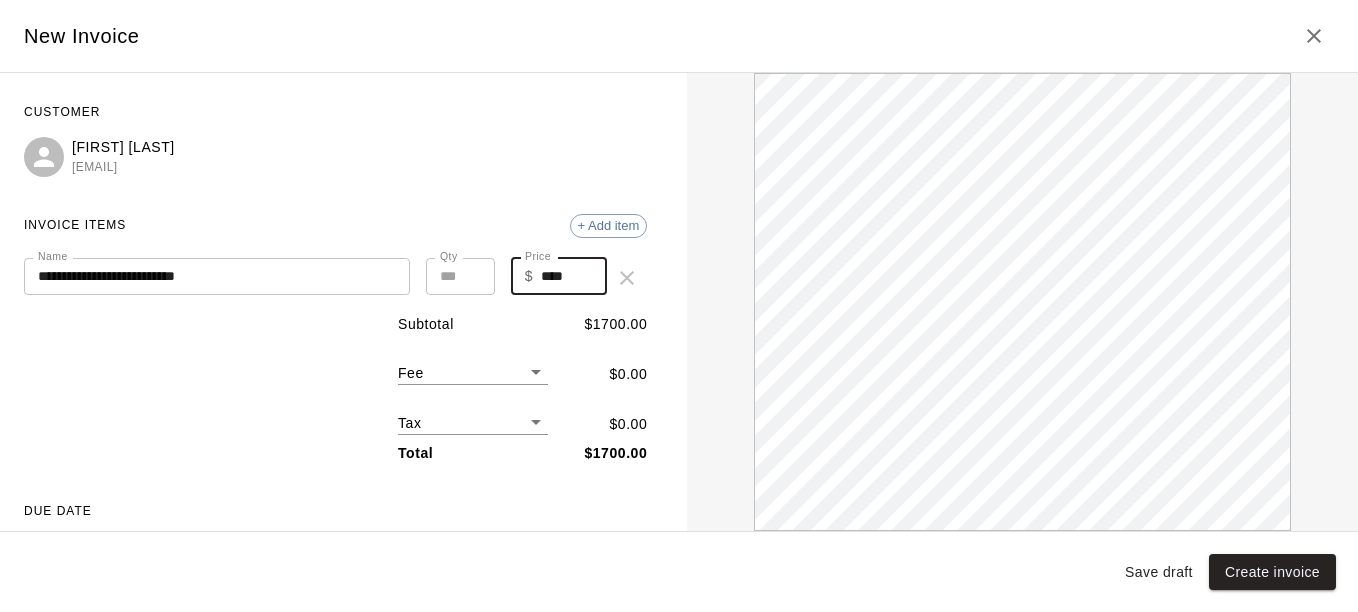 scroll, scrollTop: 0, scrollLeft: 0, axis: both 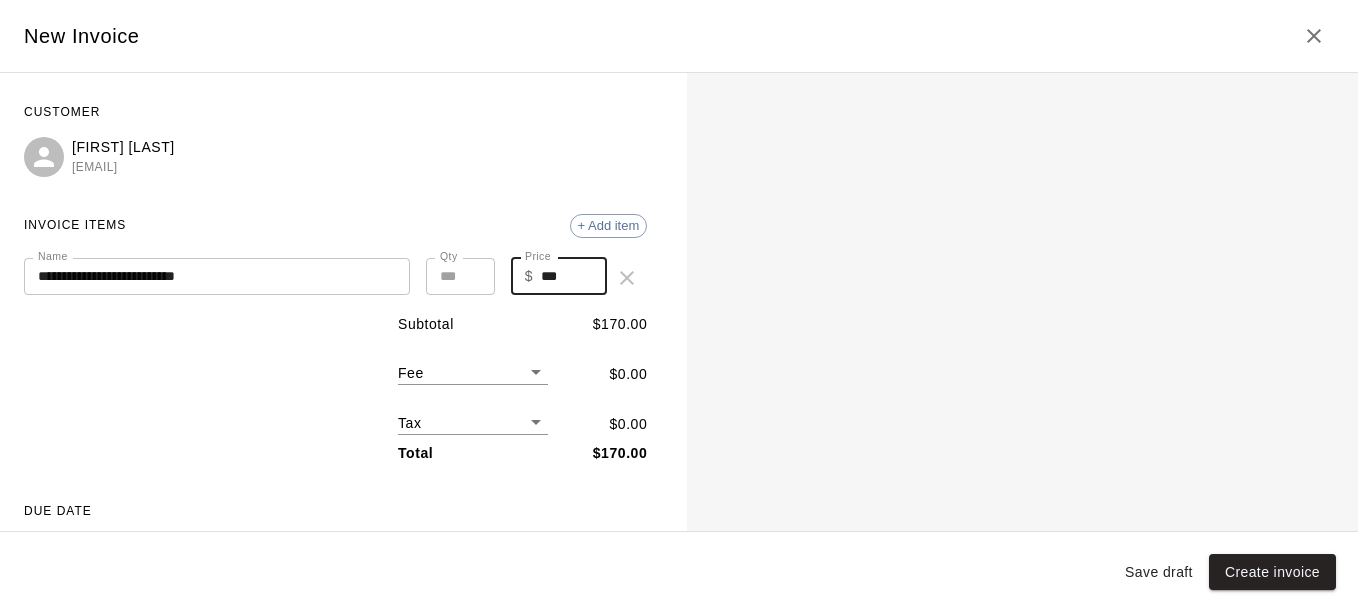 type on "***" 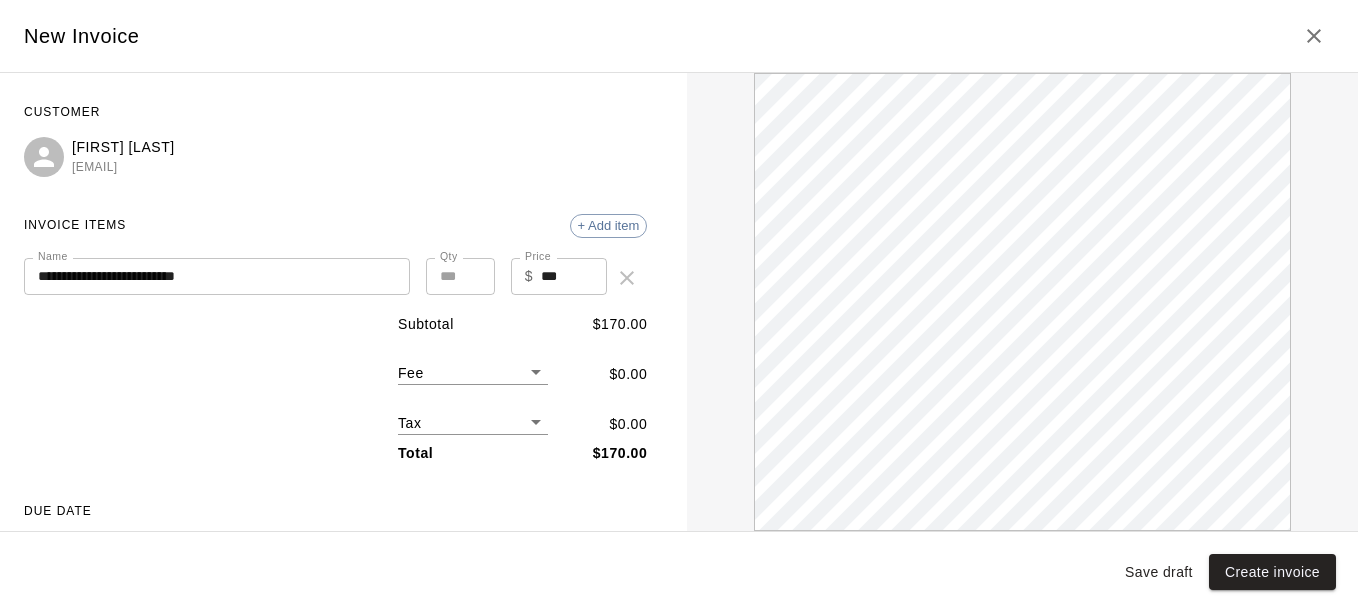 scroll, scrollTop: 0, scrollLeft: 0, axis: both 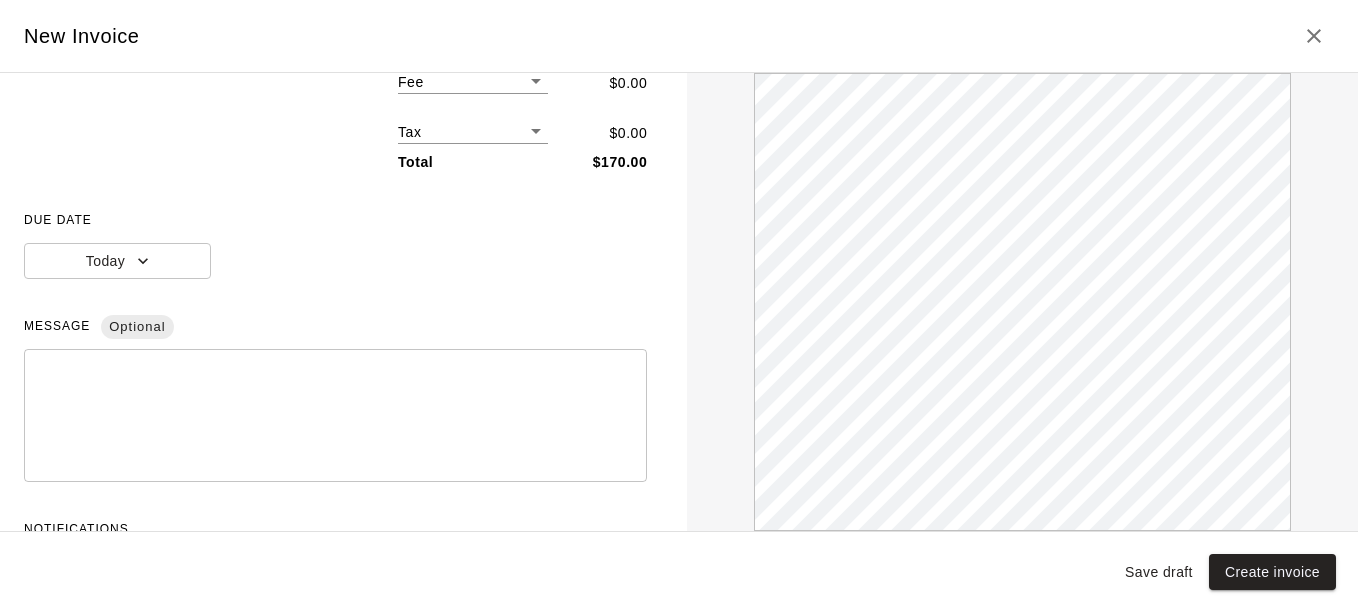 click on "**********" at bounding box center (335, 198) 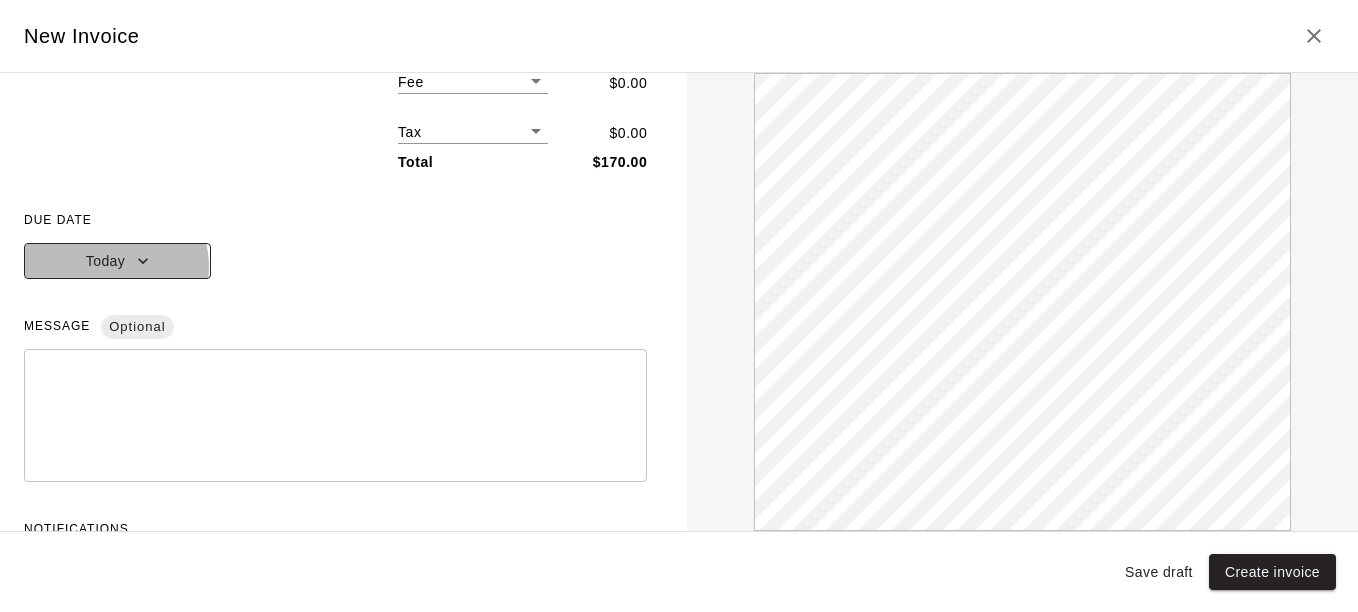 click on "Today" at bounding box center (117, 261) 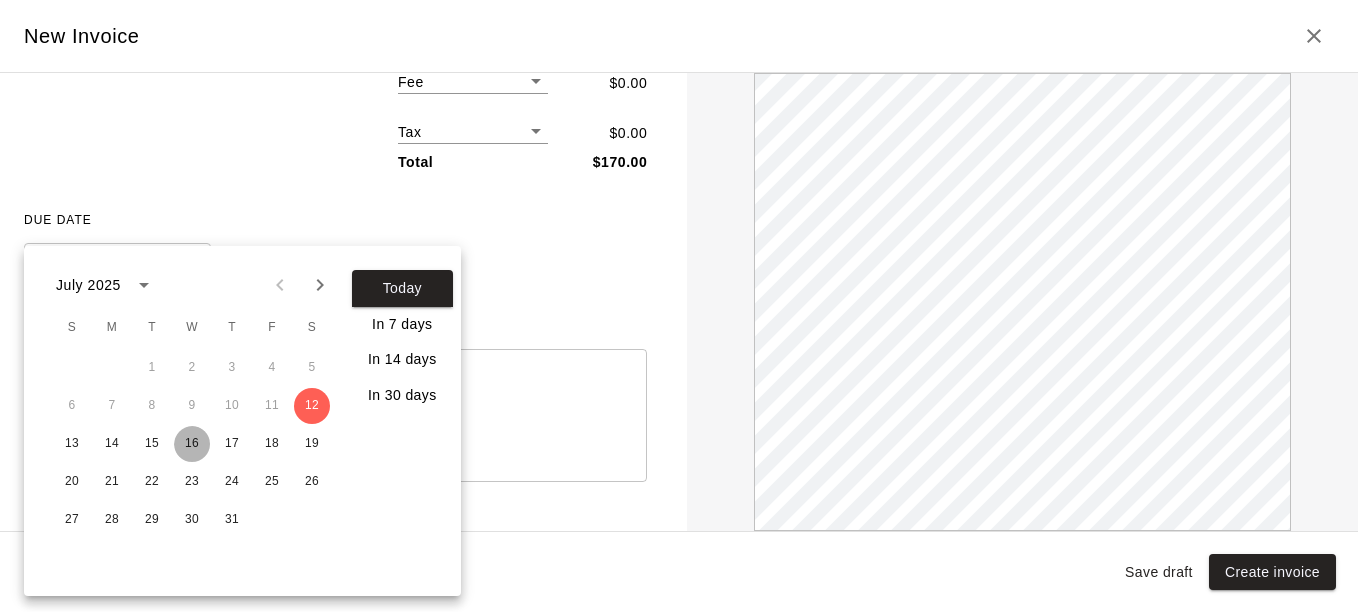 click on "16" at bounding box center (192, 444) 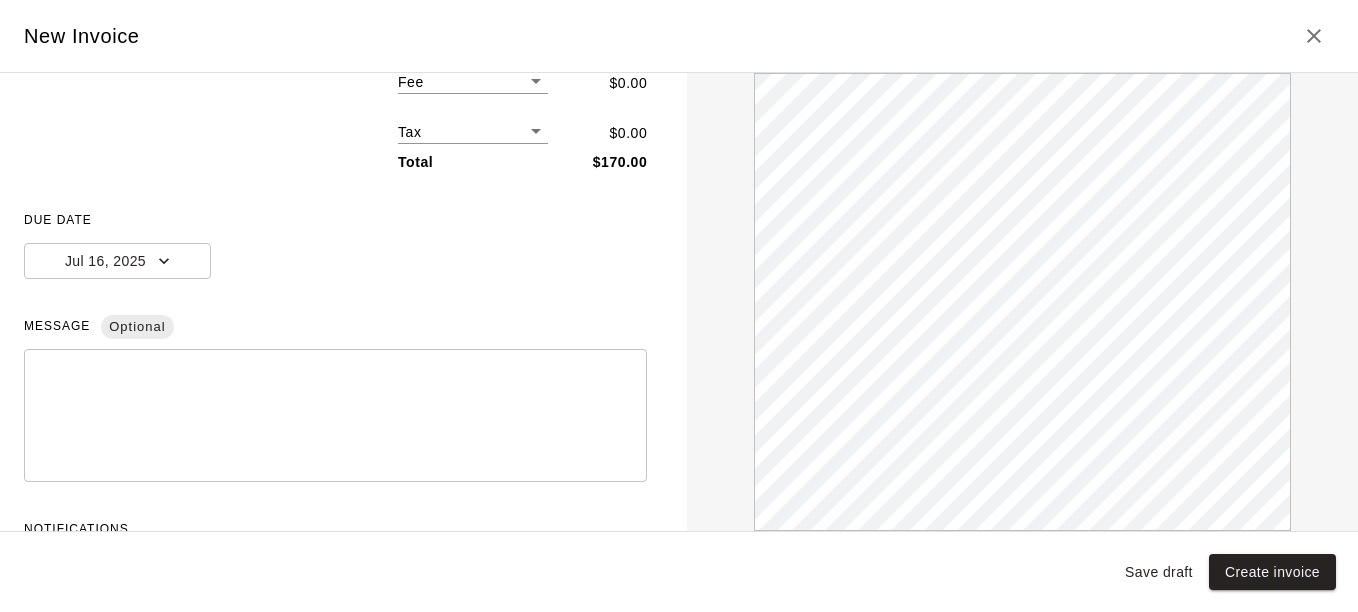 scroll, scrollTop: 0, scrollLeft: 0, axis: both 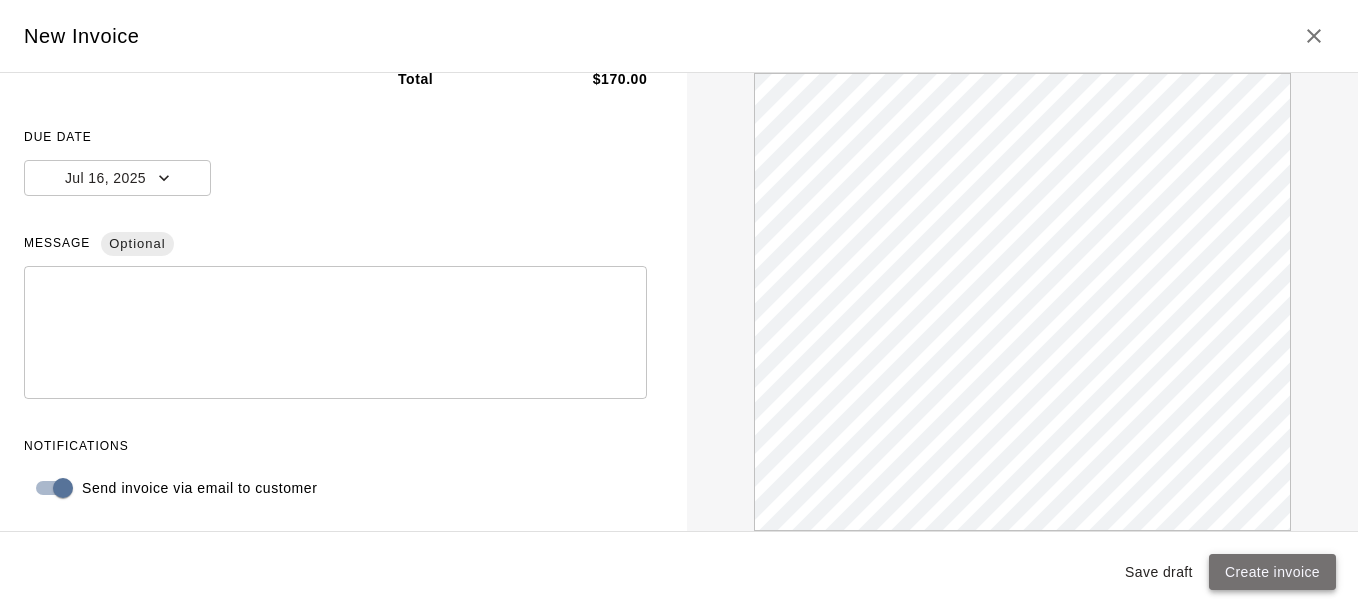 click on "Create invoice" at bounding box center [1272, 572] 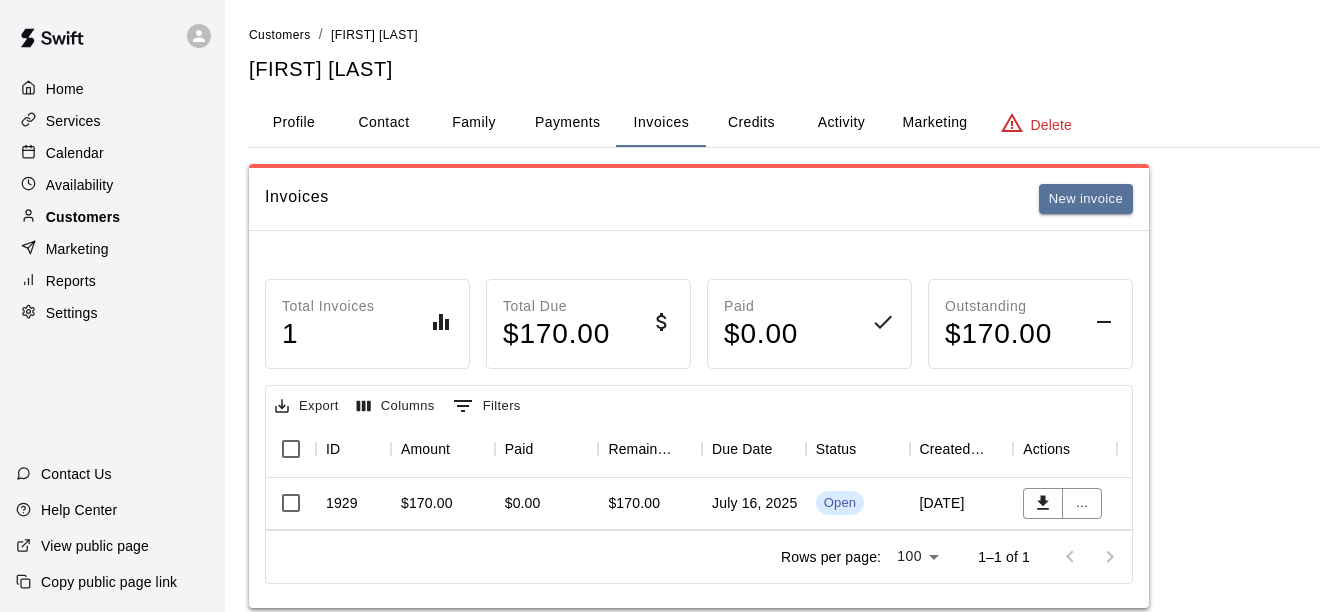 click on "Customers" at bounding box center [83, 217] 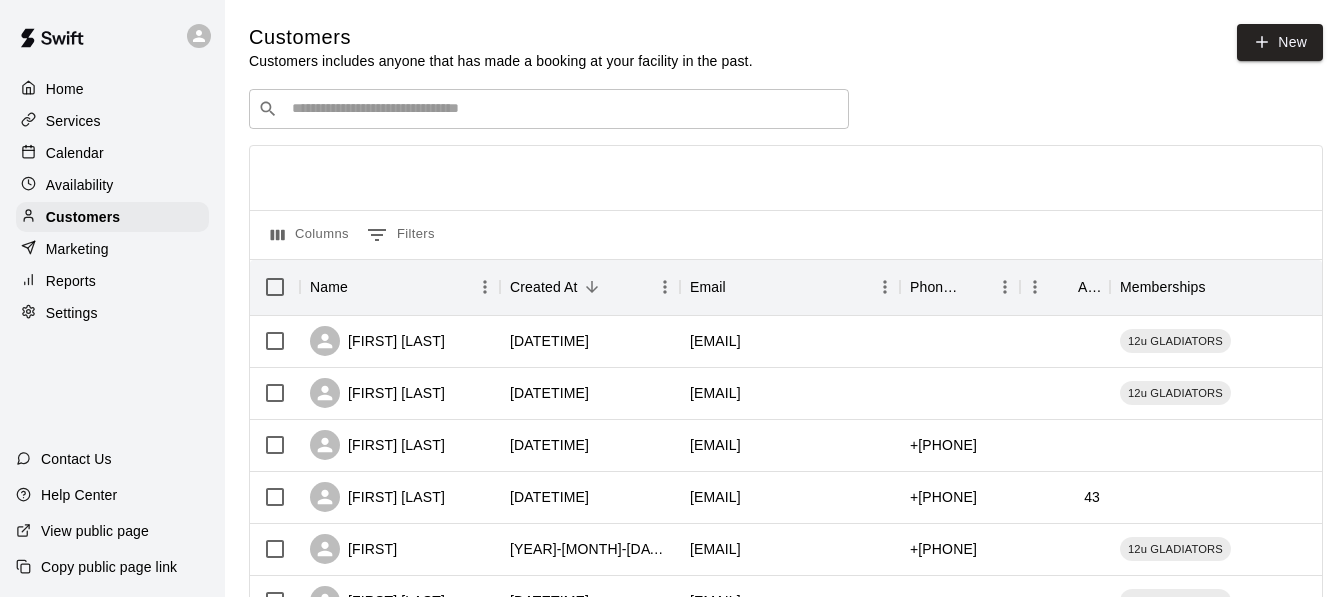 click at bounding box center (563, 109) 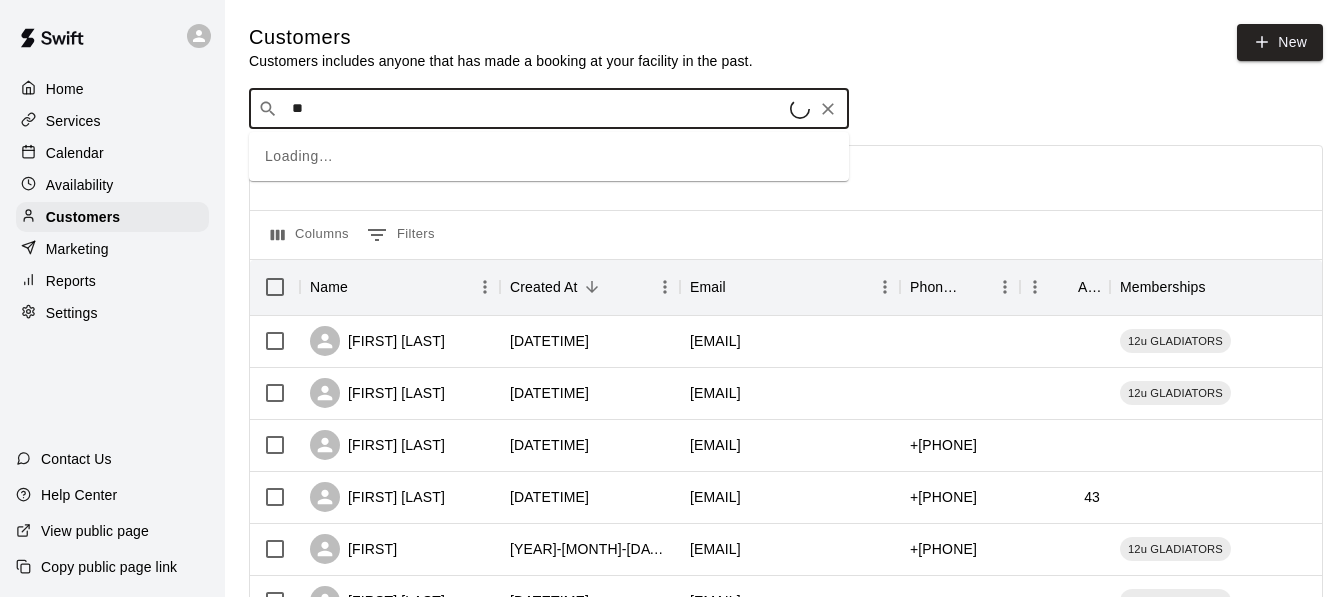 type on "***" 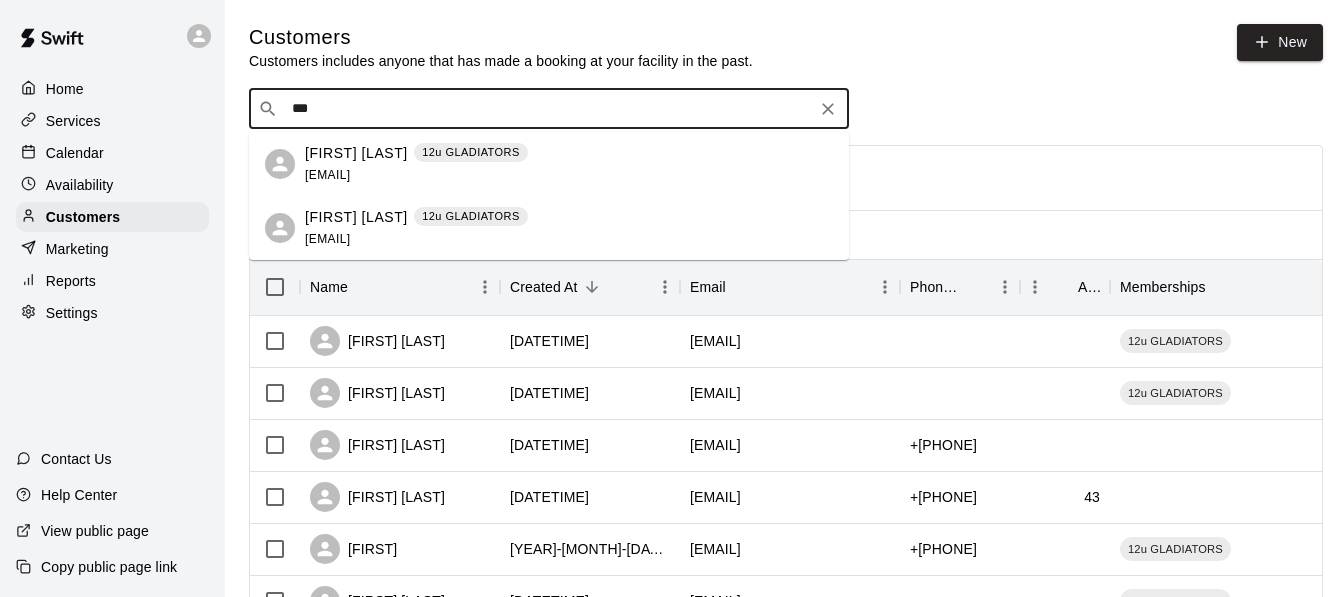 click on "[FIRST]  [LAST]" at bounding box center (356, 153) 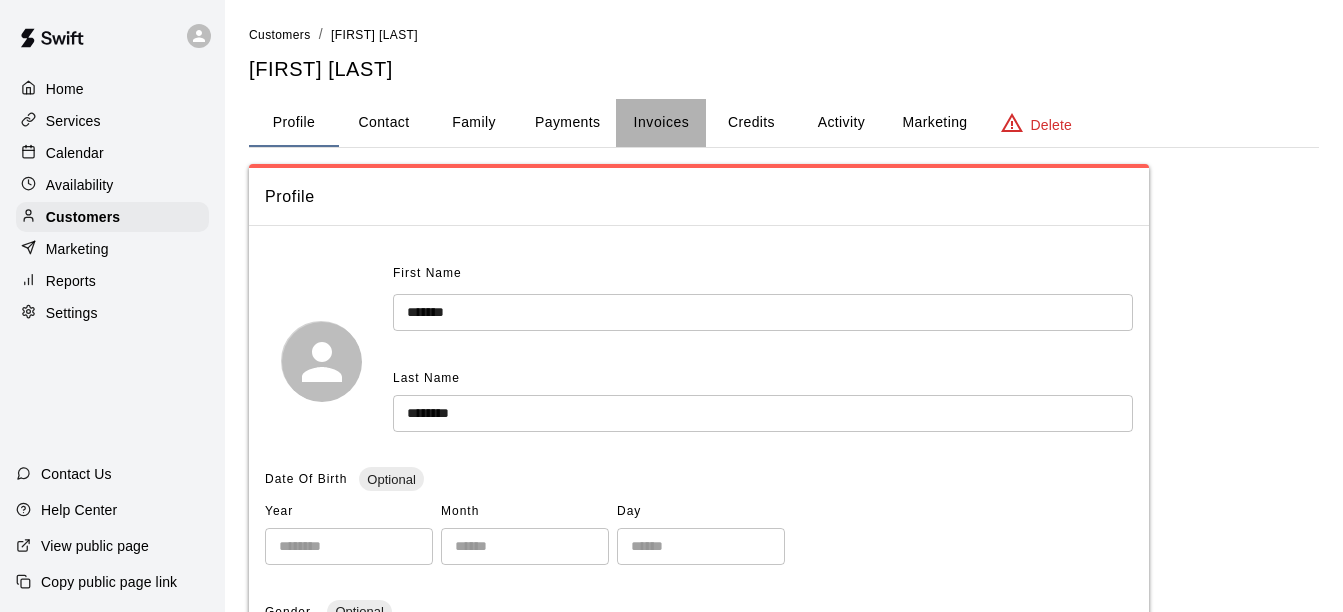 click on "Invoices" at bounding box center [662, 122] 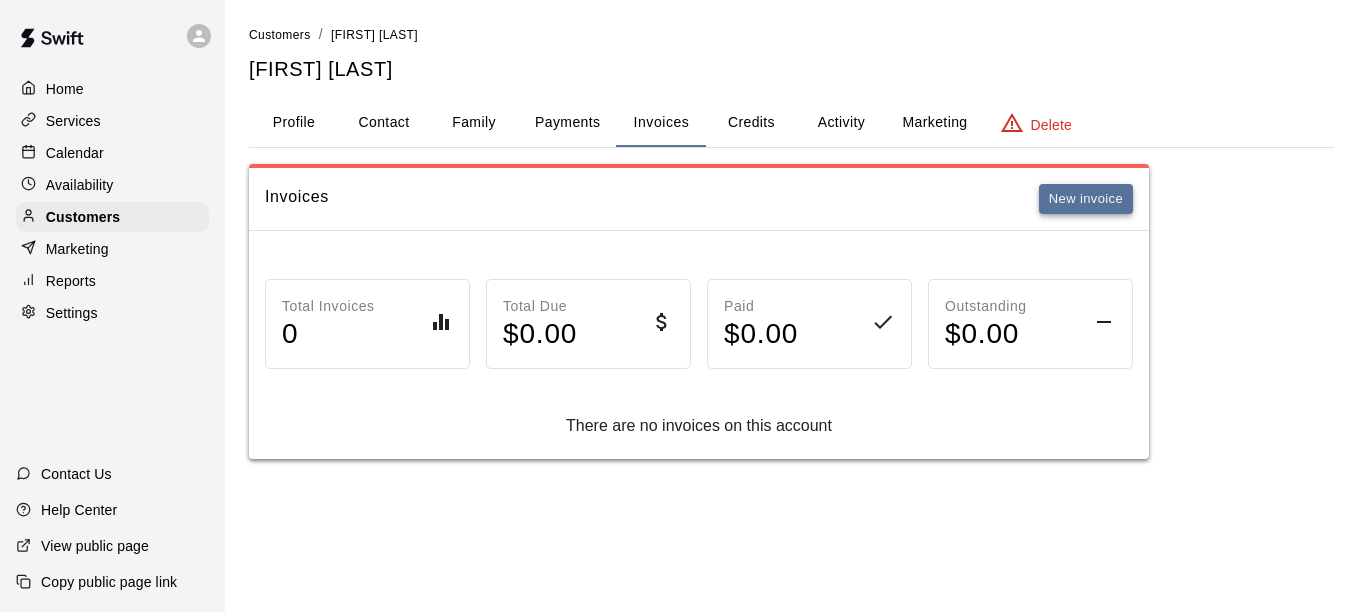 click on "New invoice" at bounding box center [1086, 199] 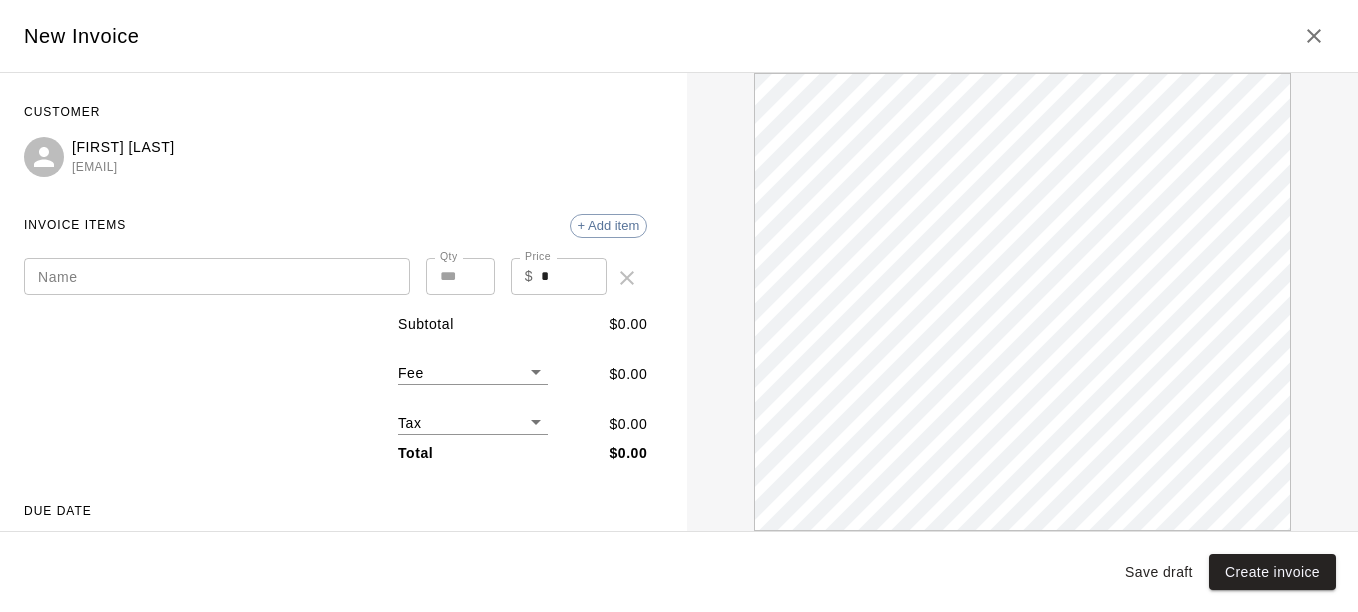 scroll, scrollTop: 0, scrollLeft: 0, axis: both 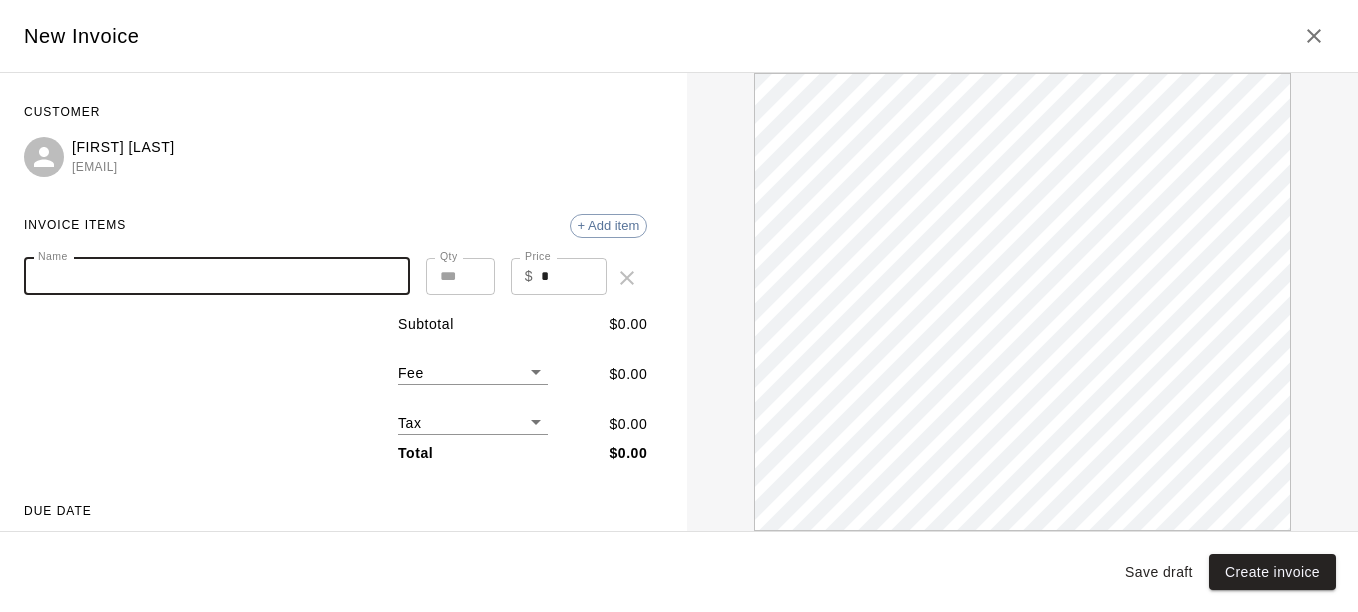 paste on "**********" 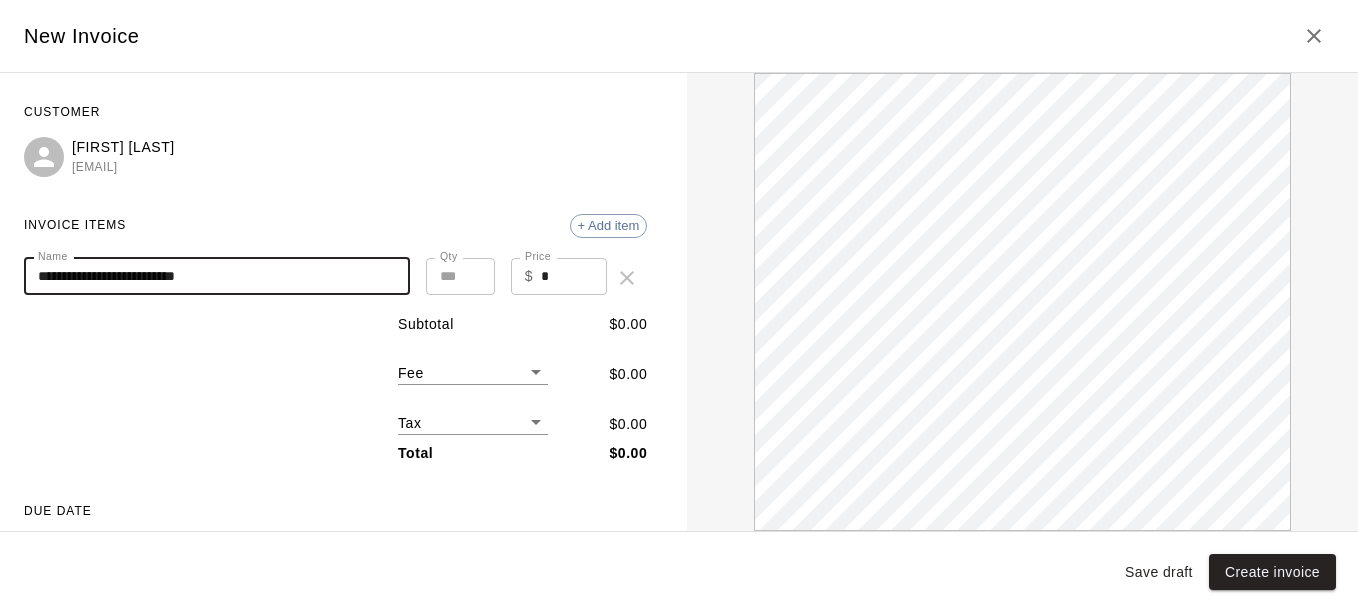 type on "**********" 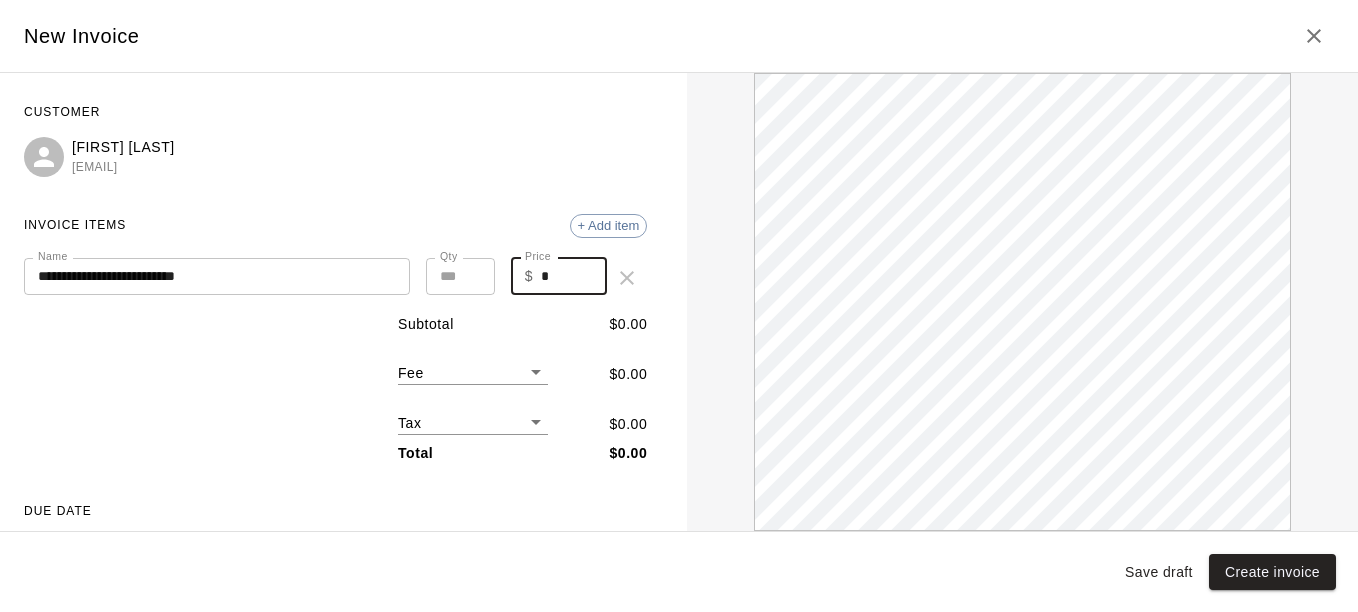 drag, startPoint x: 563, startPoint y: 280, endPoint x: 468, endPoint y: 291, distance: 95.63472 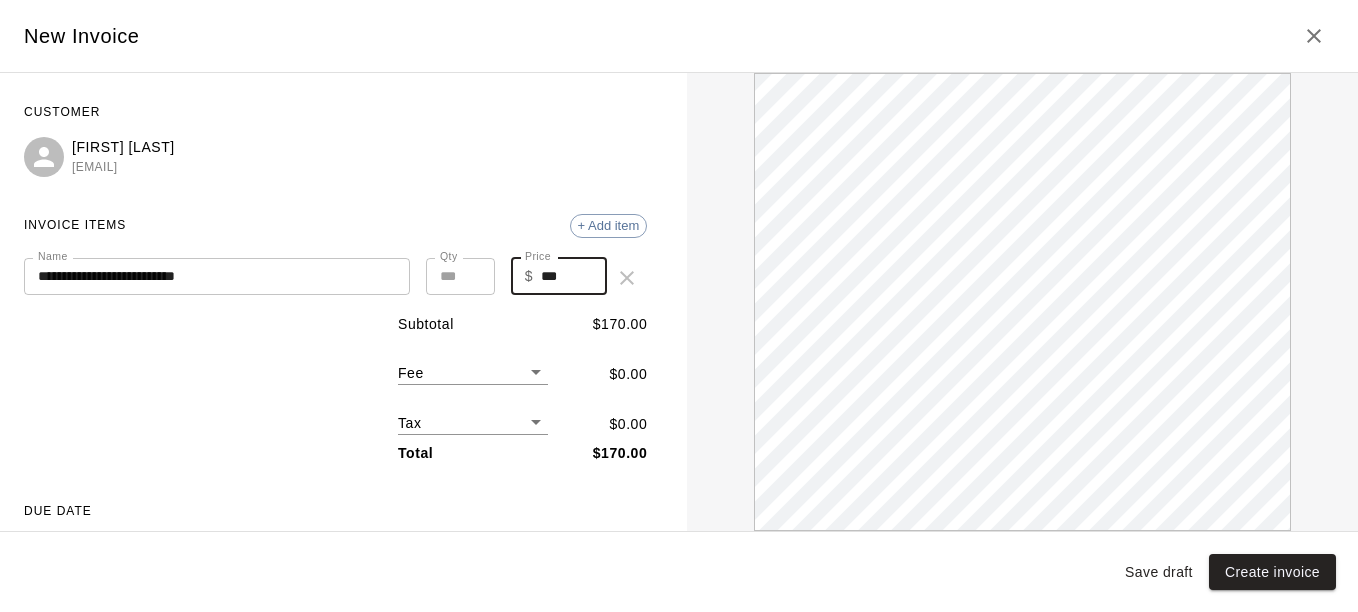 scroll, scrollTop: 0, scrollLeft: 0, axis: both 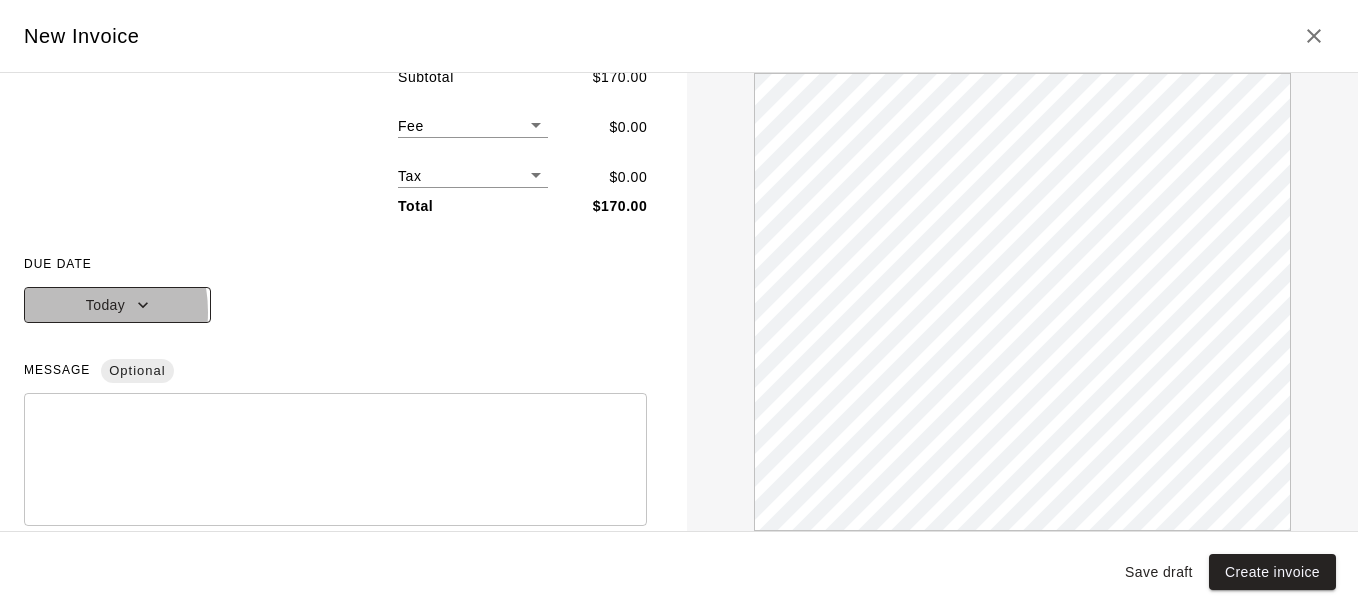 click on "Today" at bounding box center [117, 305] 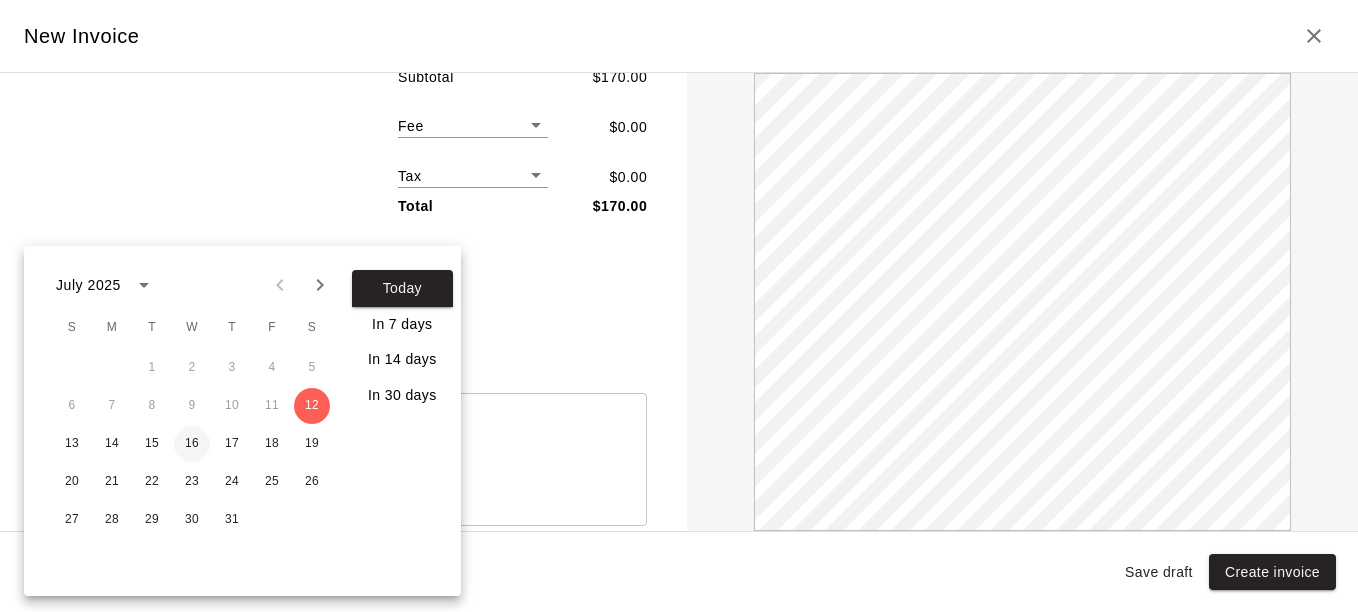 click on "16" at bounding box center [192, 444] 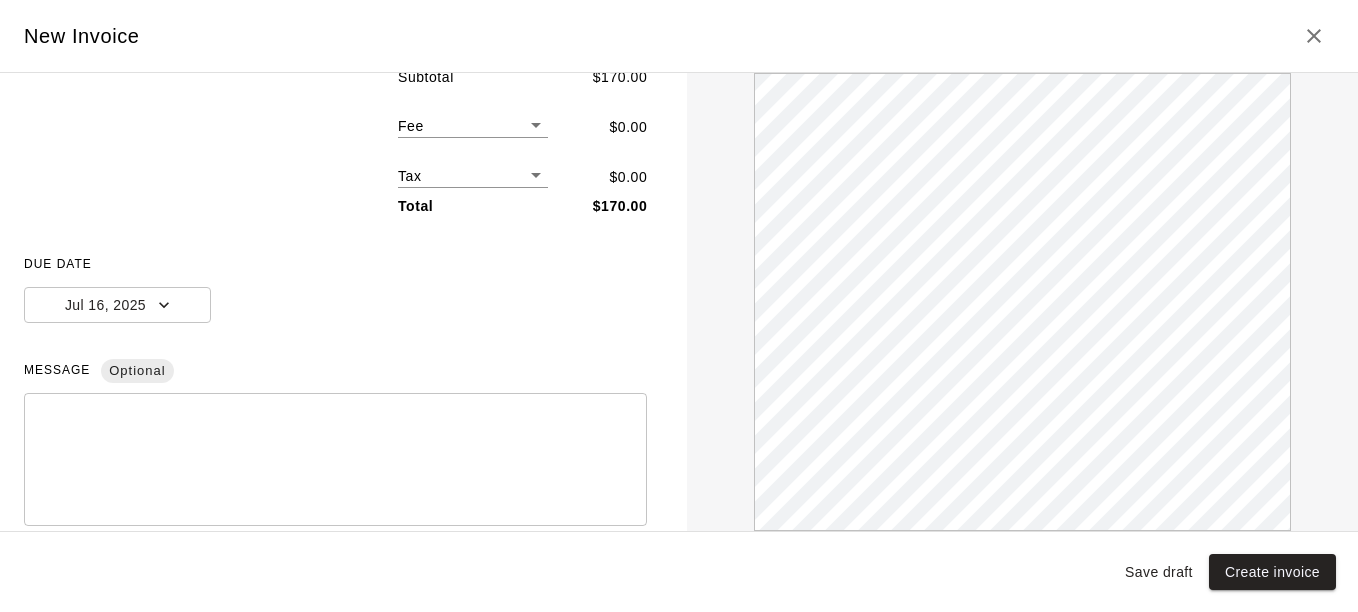 scroll, scrollTop: 0, scrollLeft: 0, axis: both 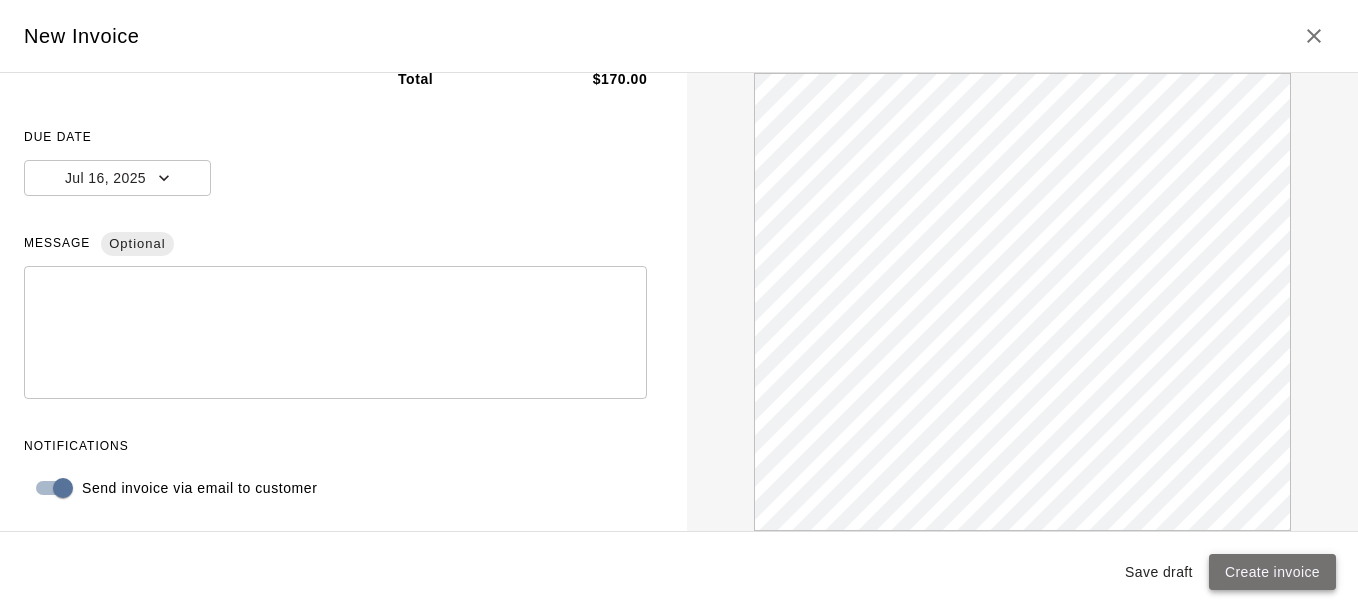 click on "Create invoice" at bounding box center [1272, 572] 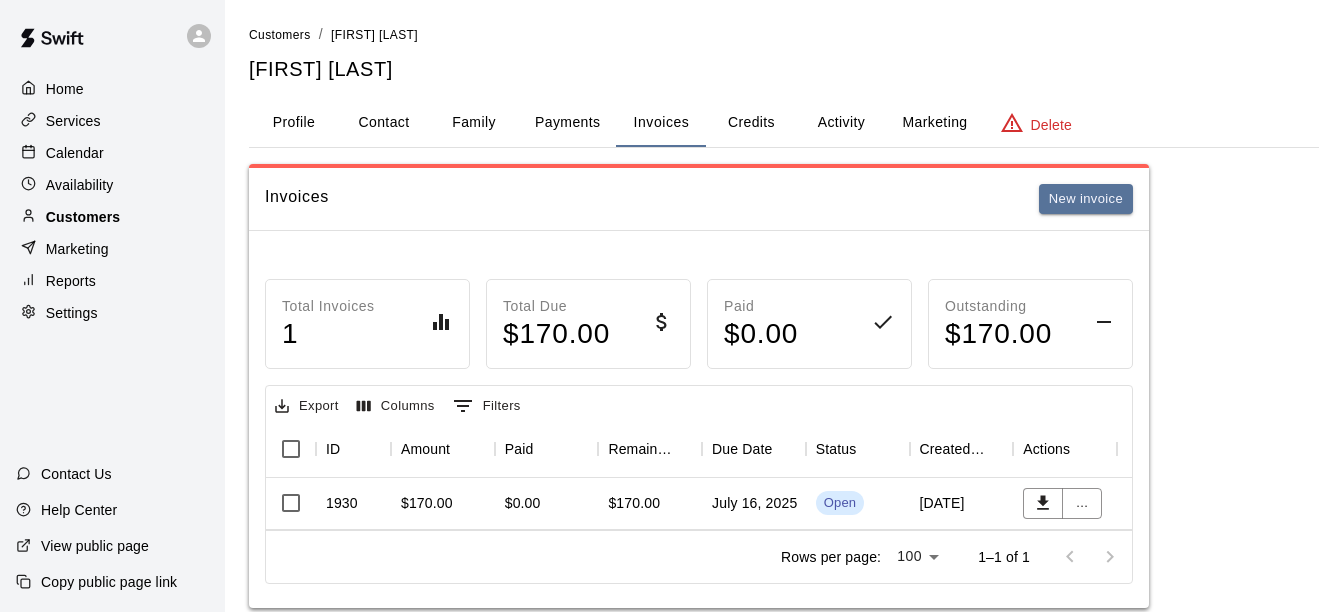 click on "Customers" at bounding box center [83, 217] 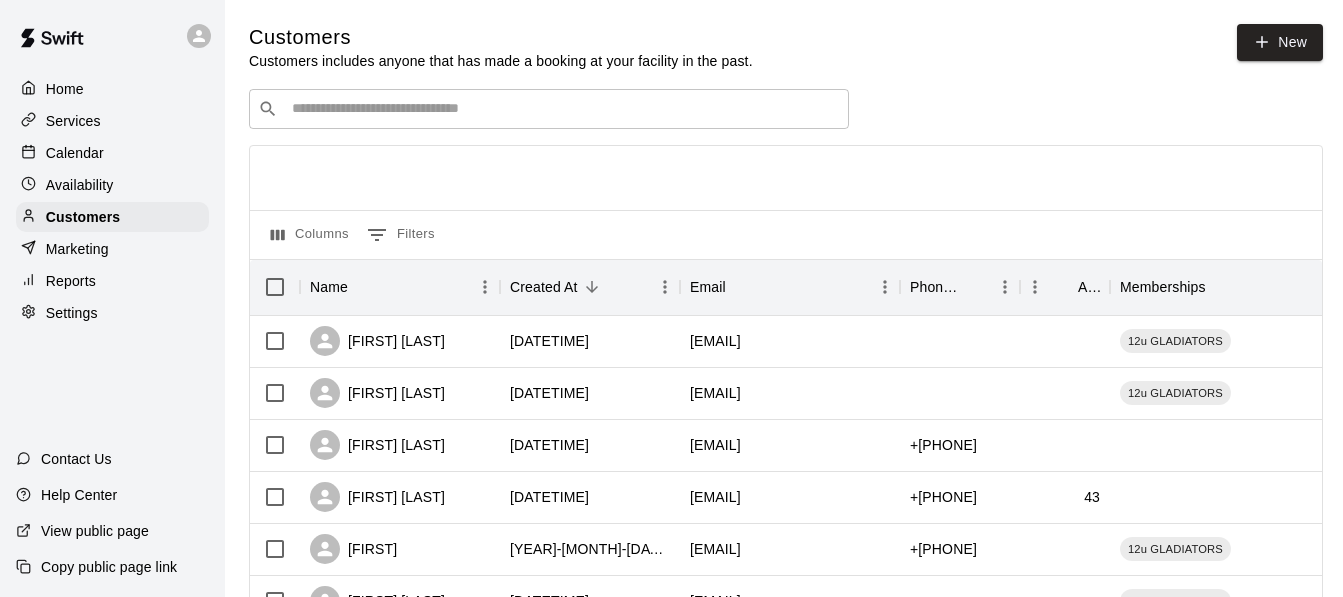 click at bounding box center (563, 109) 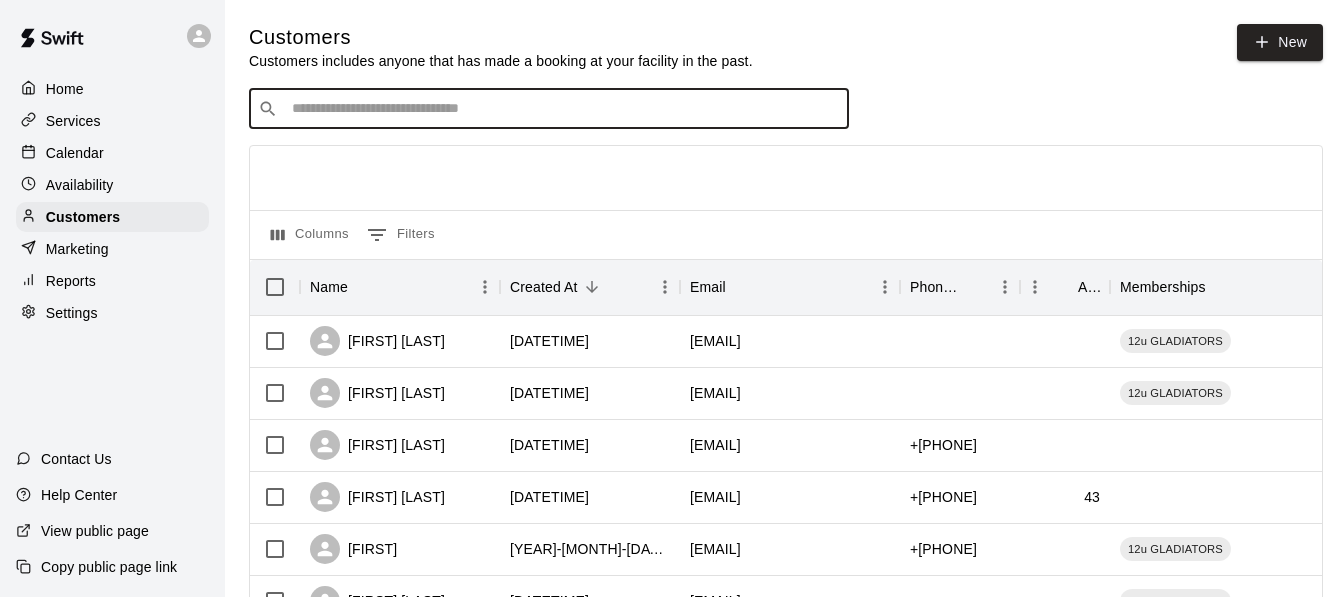 type on "*" 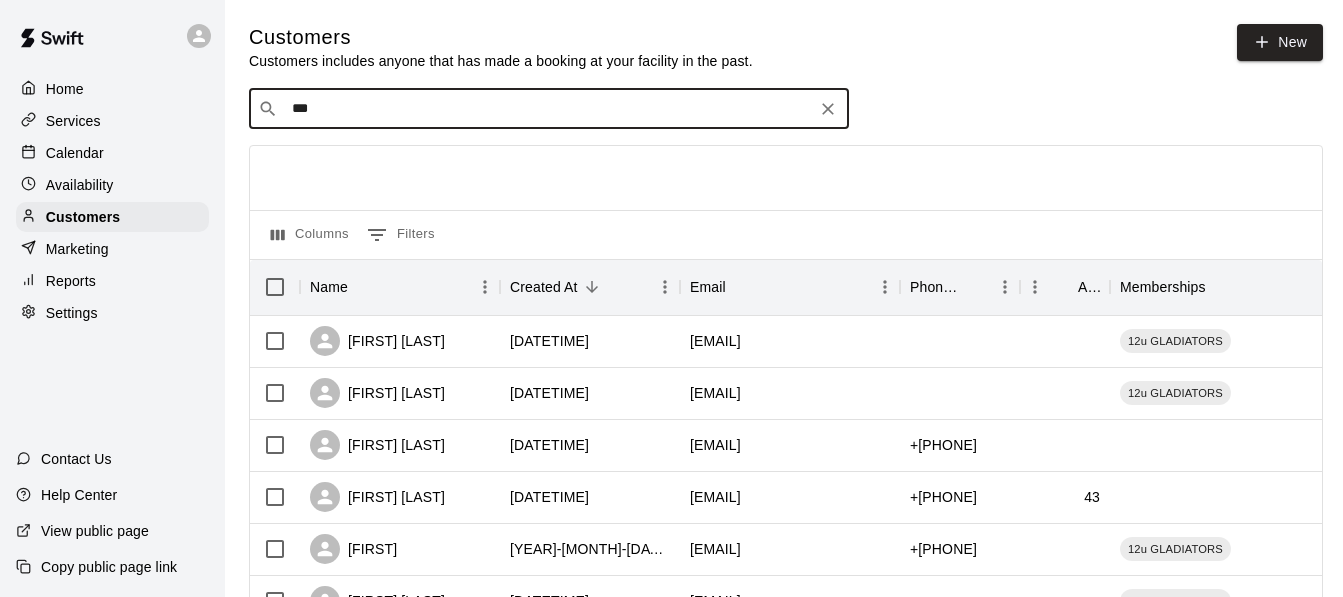 type on "****" 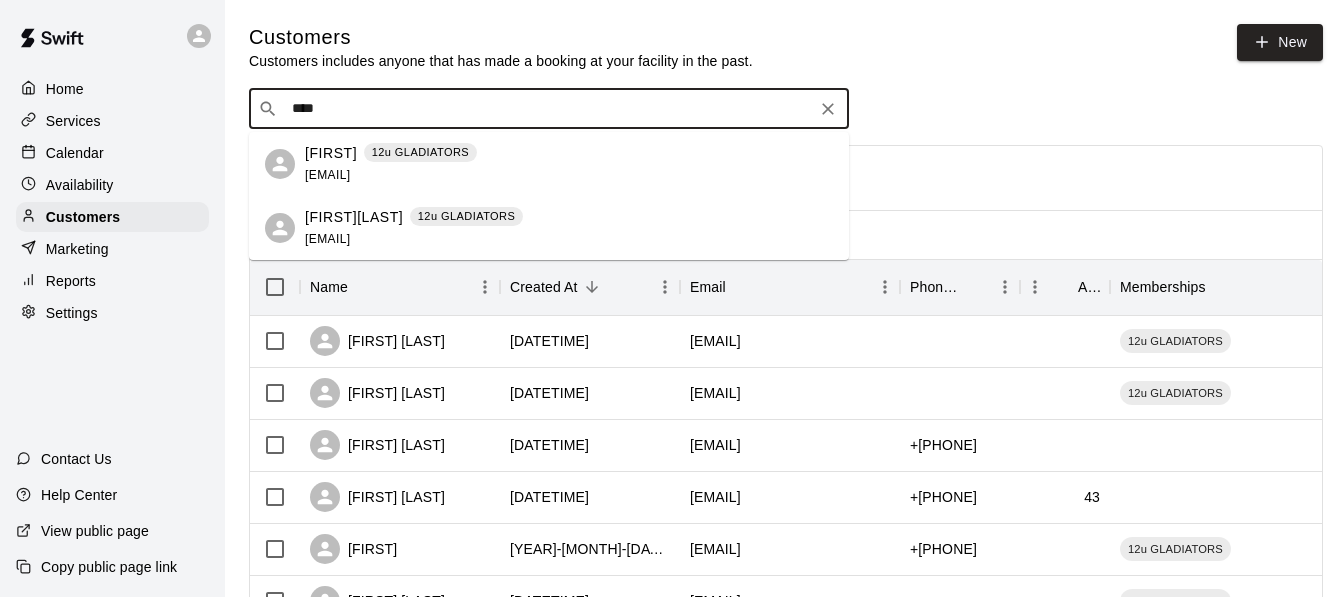click on "[FIRST][LAST]" at bounding box center [354, 217] 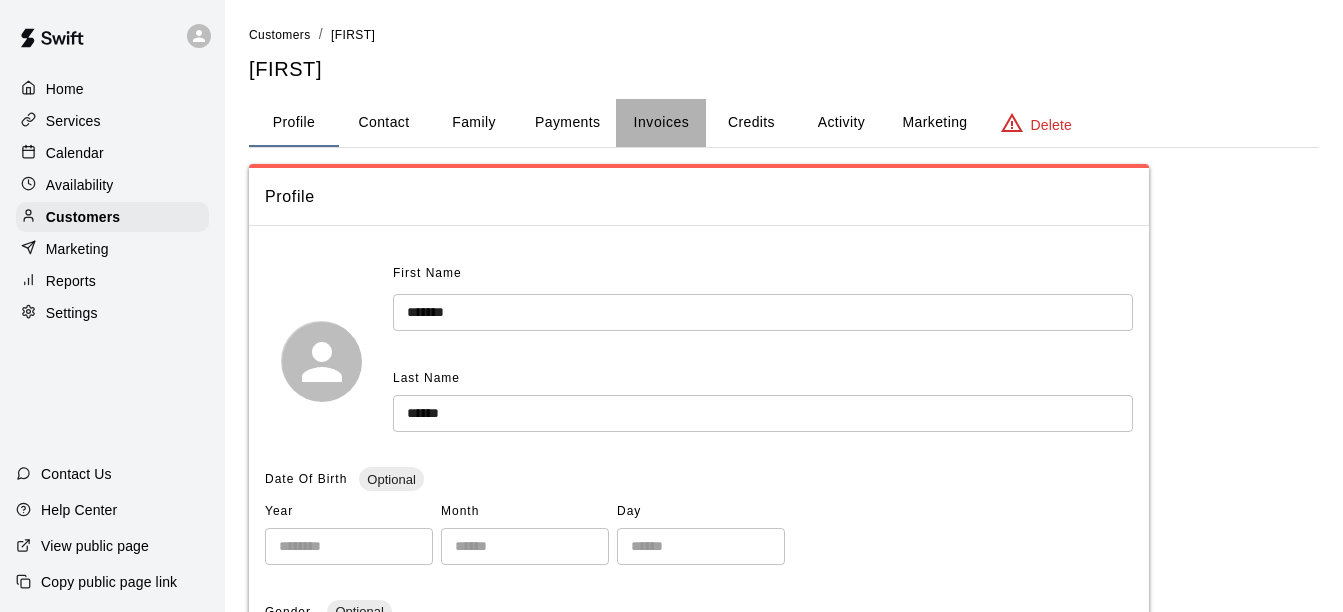 click on "Invoices" at bounding box center [662, 122] 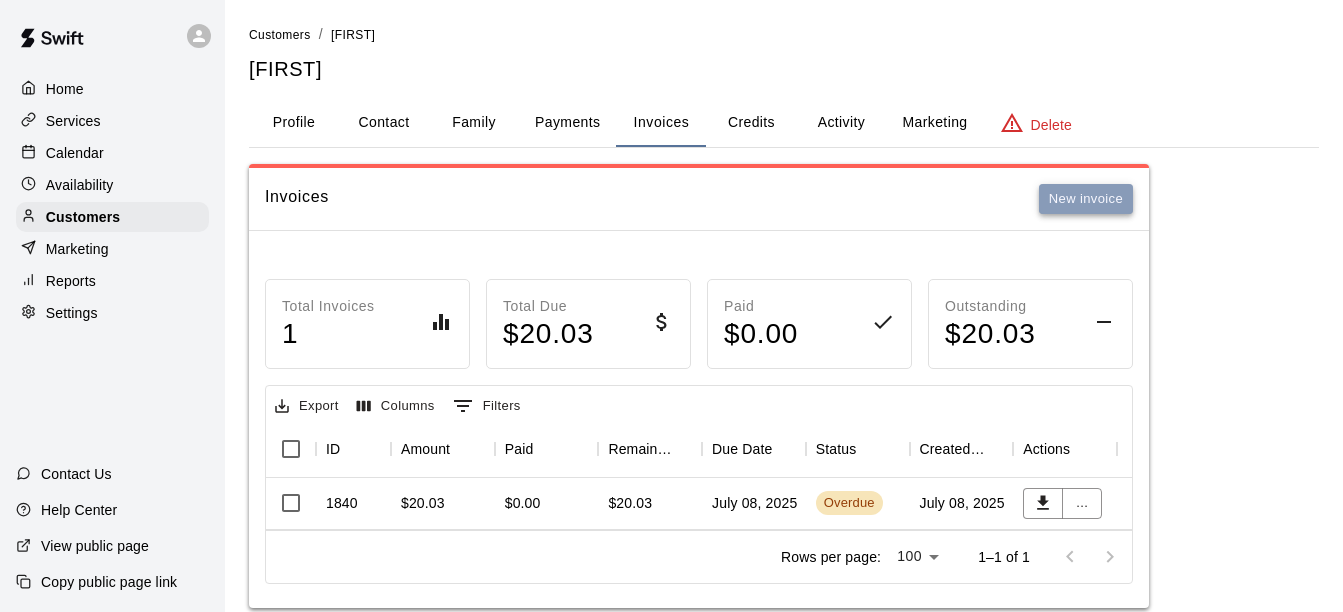 click on "New invoice" at bounding box center [1086, 199] 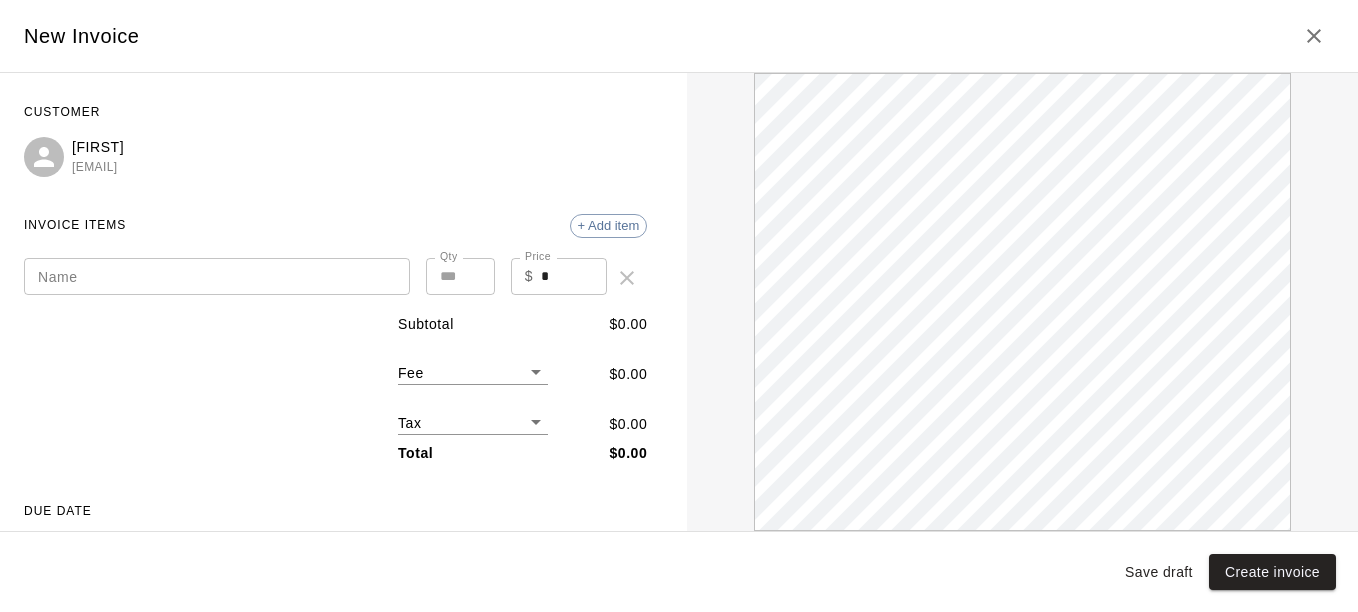 scroll, scrollTop: 0, scrollLeft: 0, axis: both 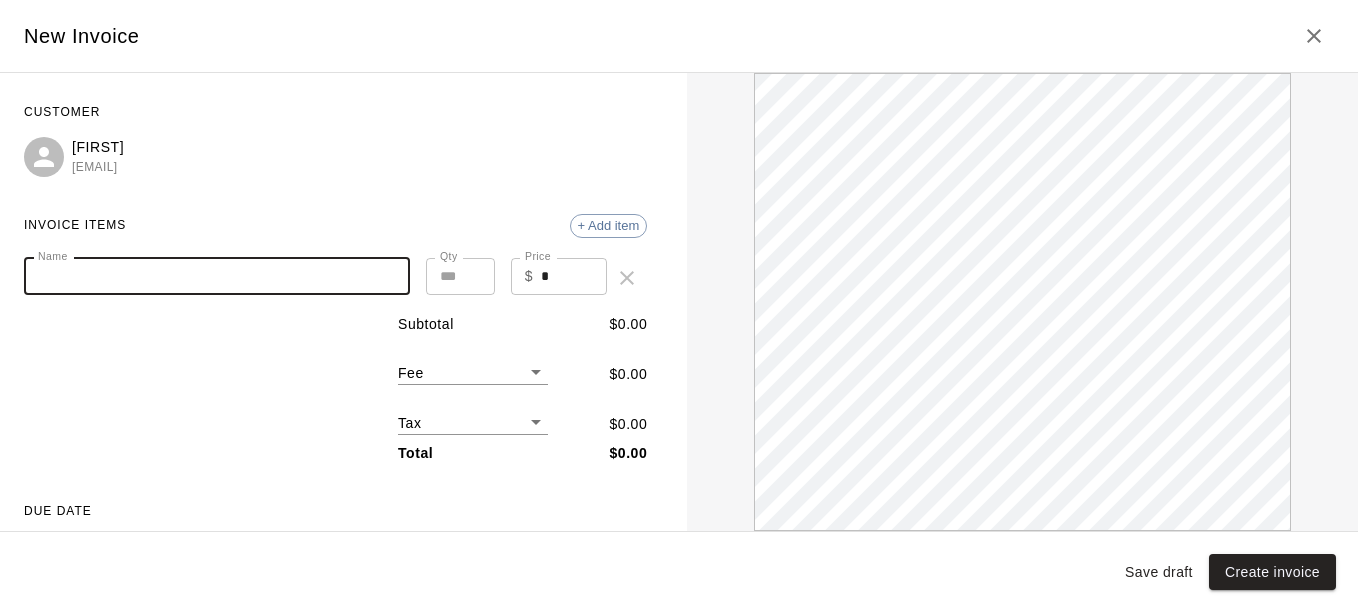 paste on "**********" 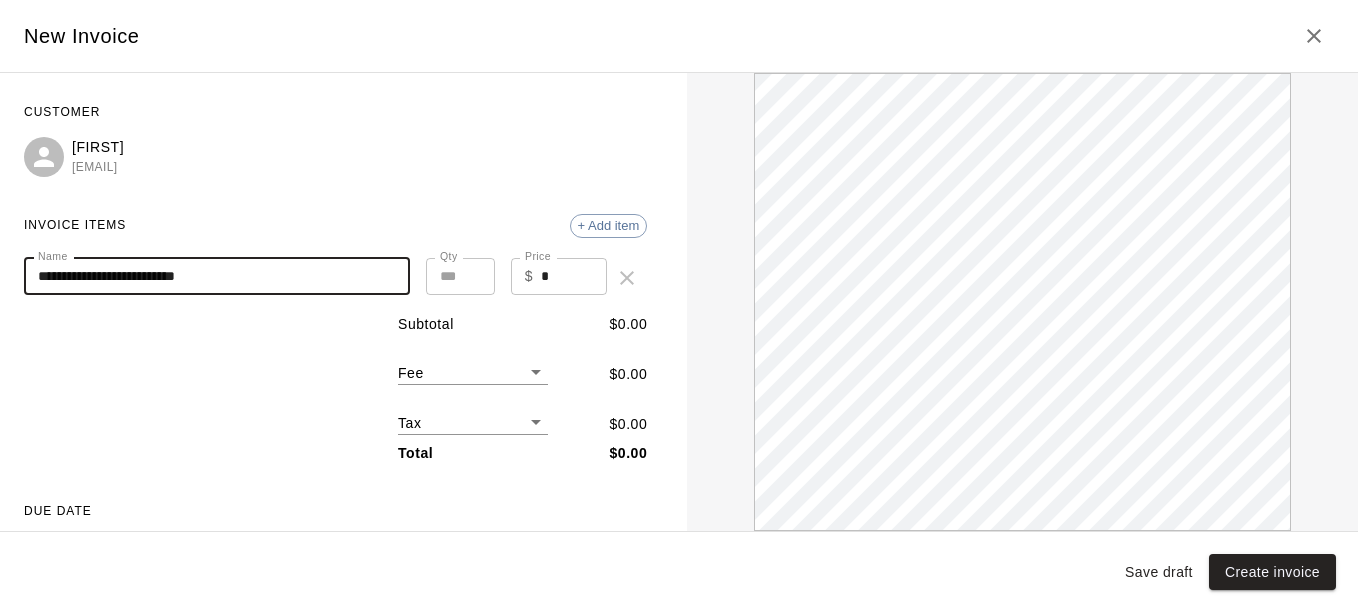 scroll, scrollTop: 0, scrollLeft: 0, axis: both 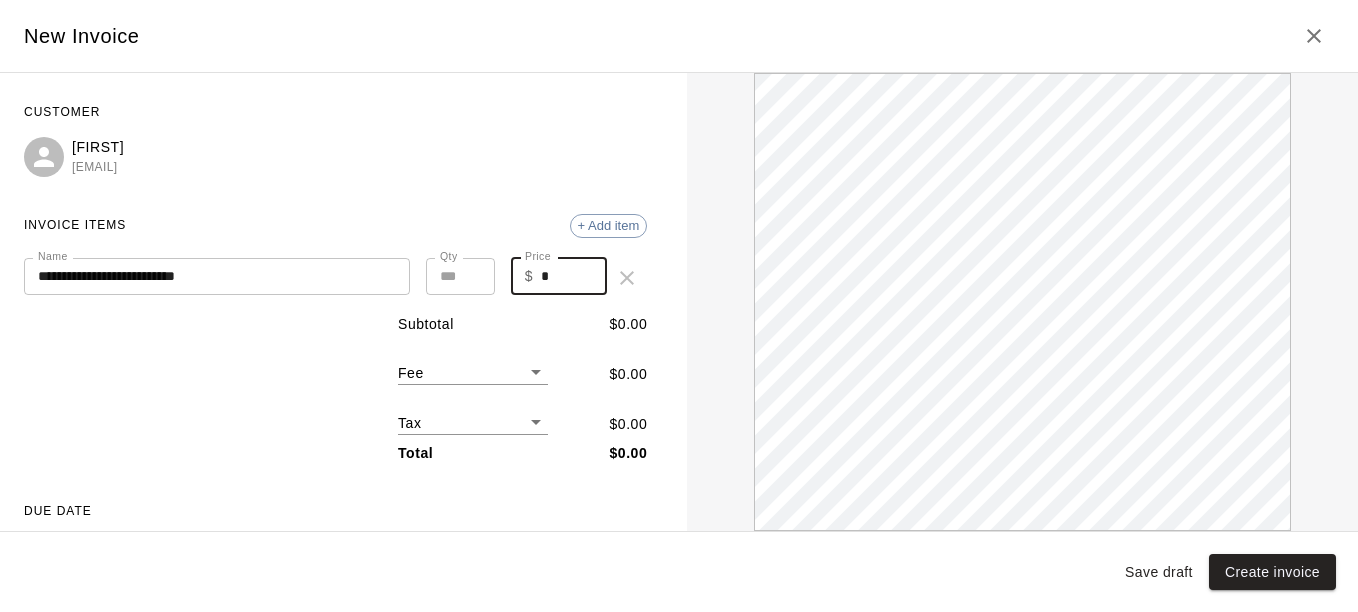 drag, startPoint x: 546, startPoint y: 293, endPoint x: 488, endPoint y: 291, distance: 58.034473 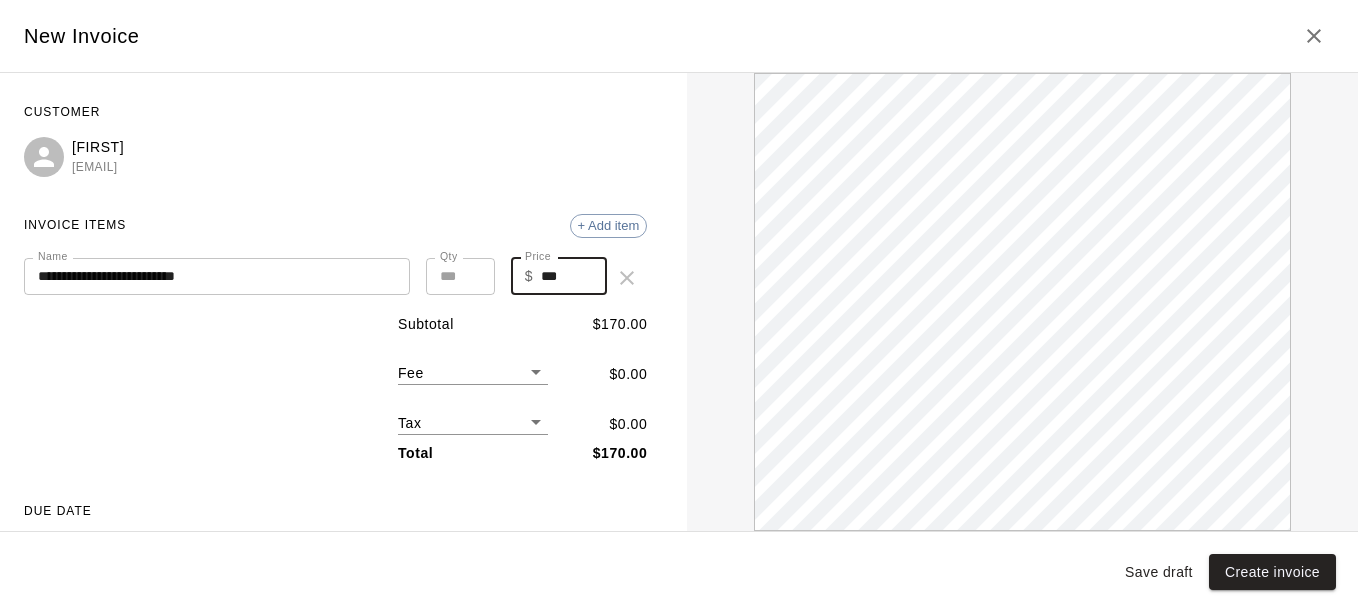 scroll, scrollTop: 0, scrollLeft: 0, axis: both 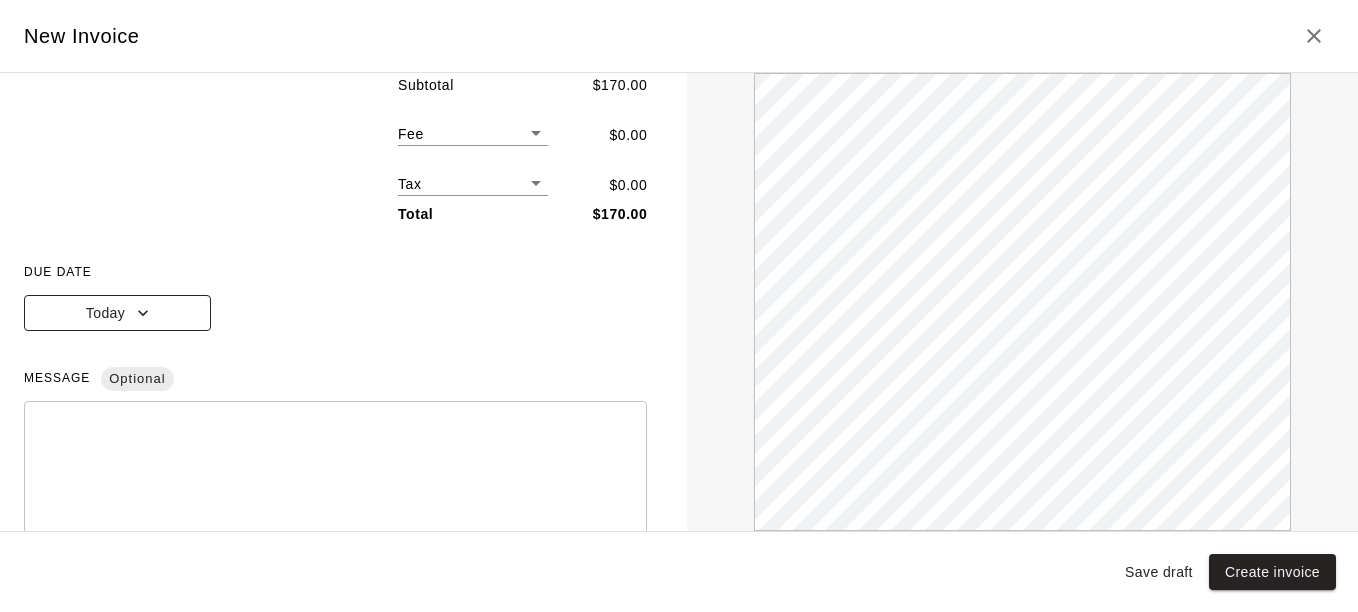 click 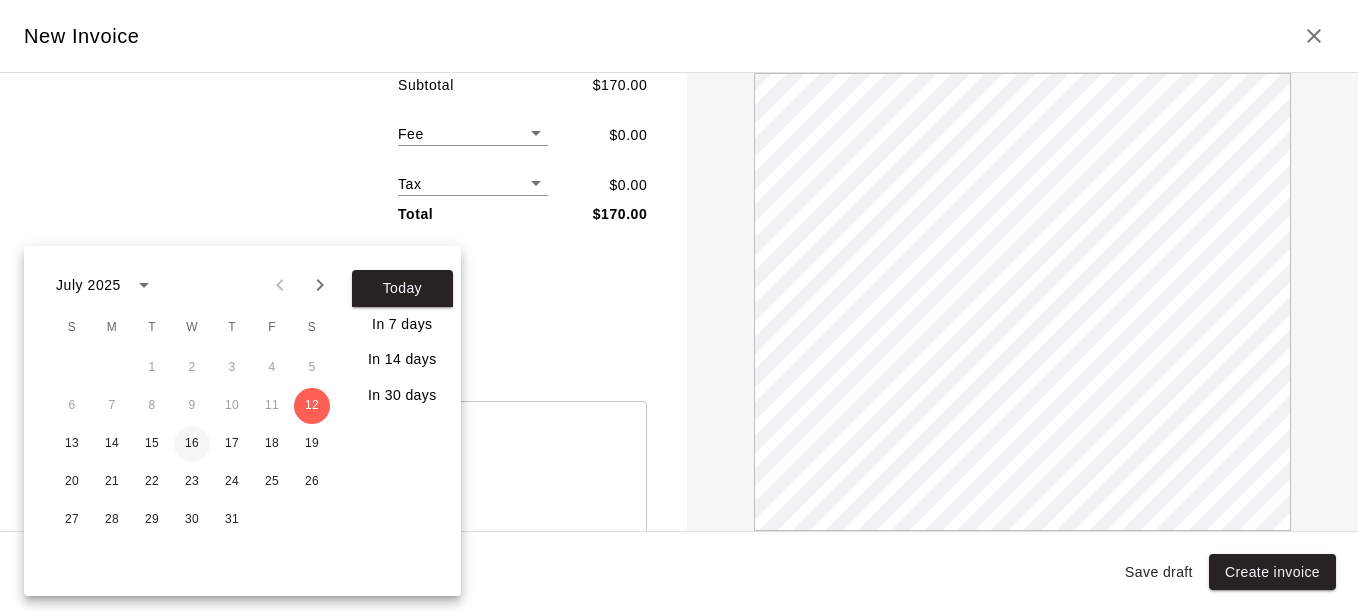 click on "16" at bounding box center [192, 444] 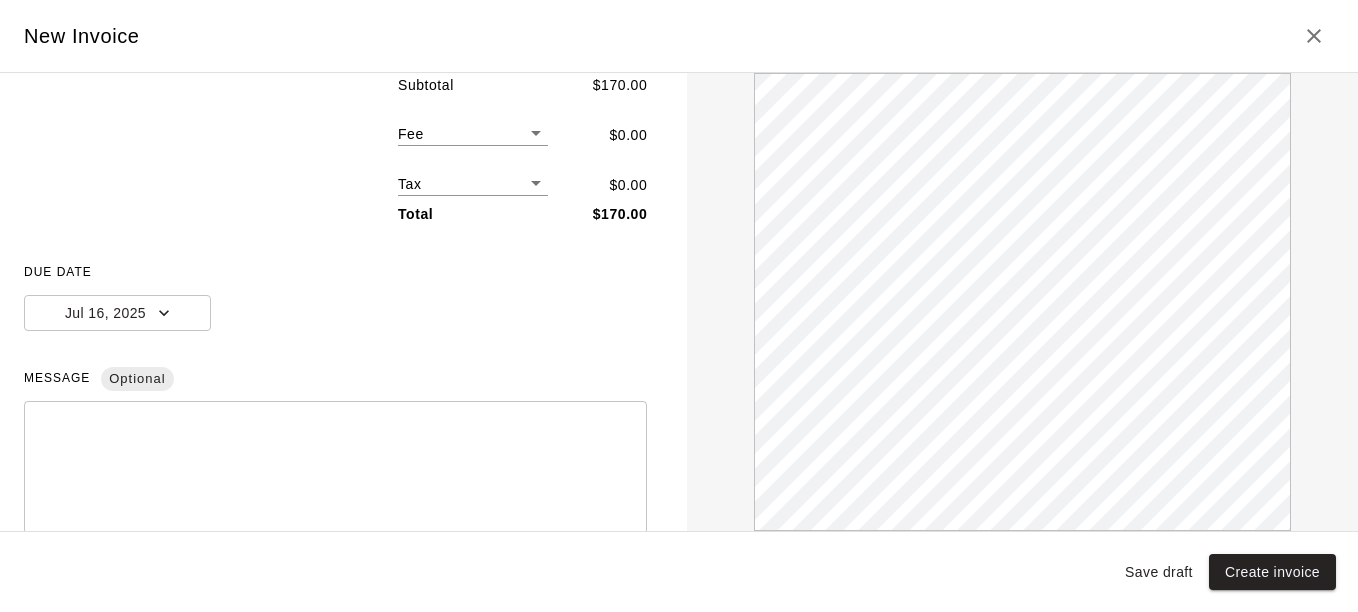scroll, scrollTop: 0, scrollLeft: 0, axis: both 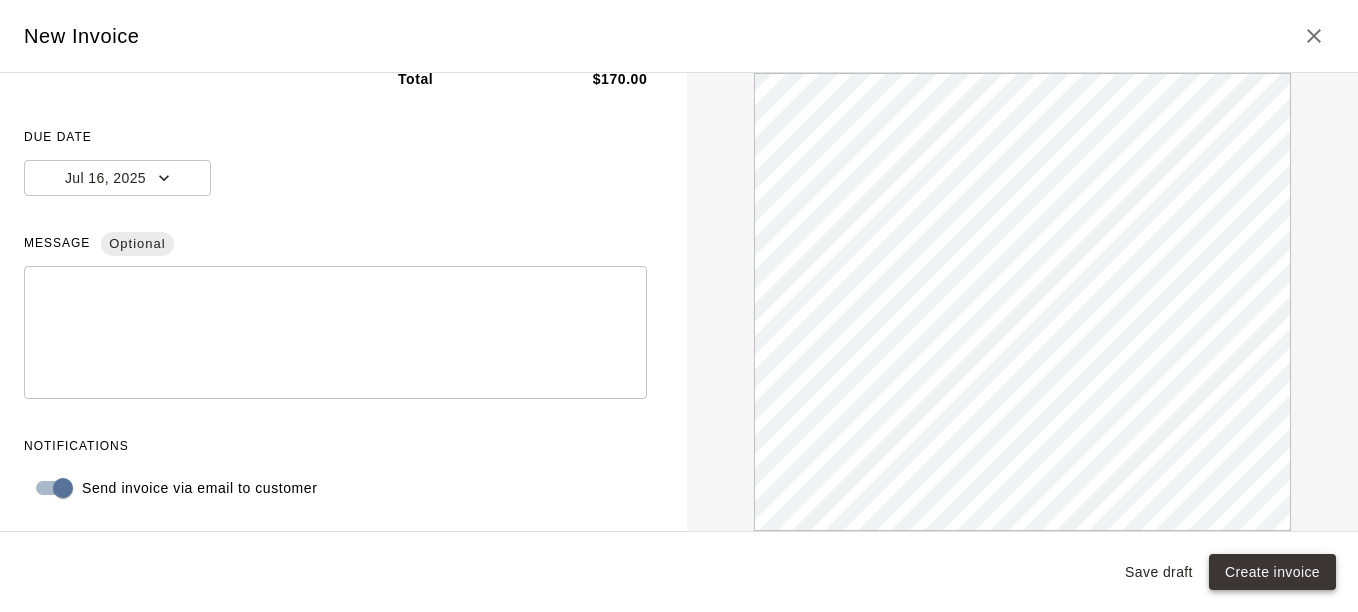 click on "Create invoice" at bounding box center (1272, 572) 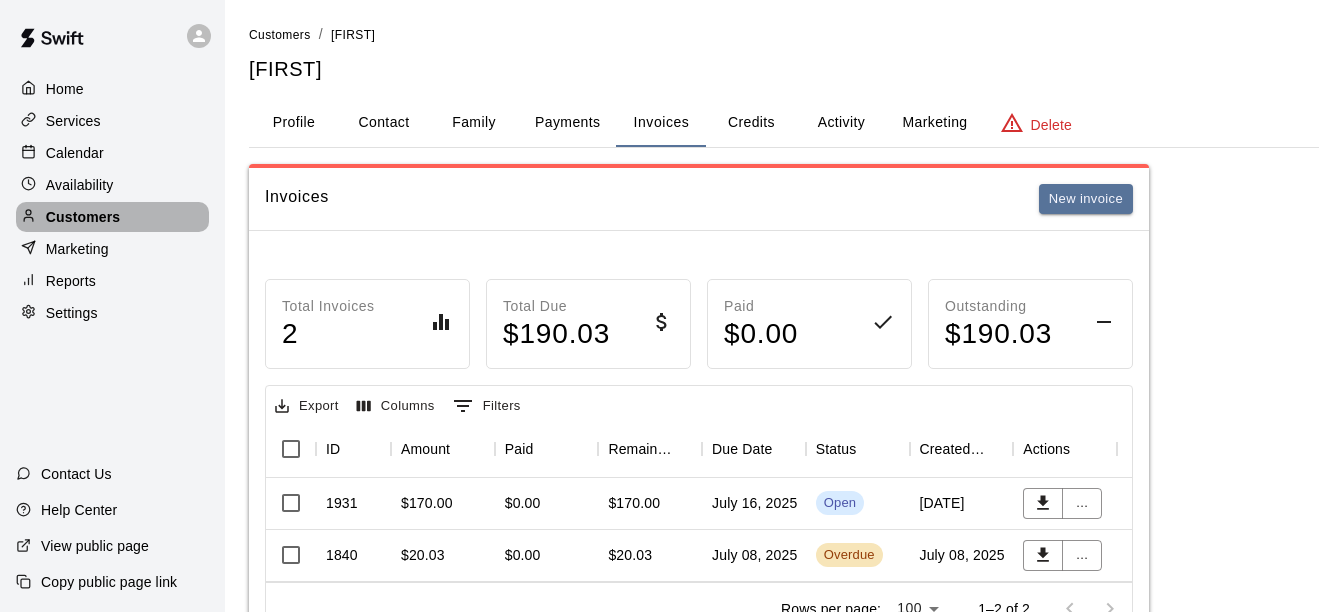 click on "Customers" at bounding box center (83, 217) 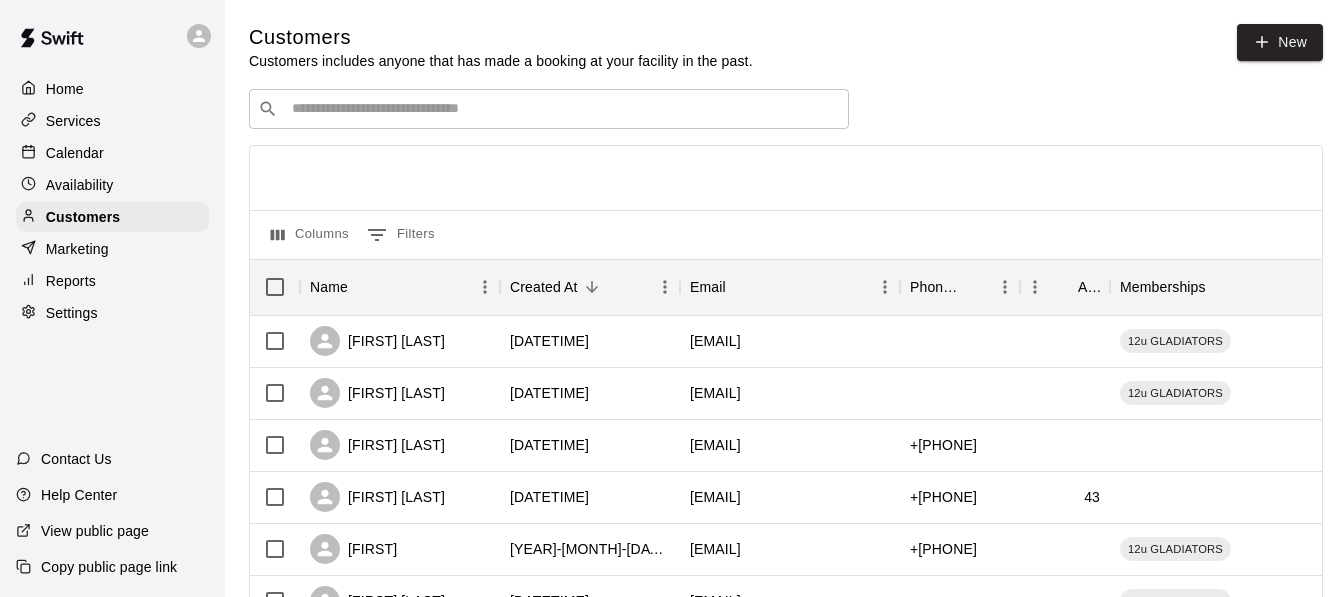 click at bounding box center [563, 109] 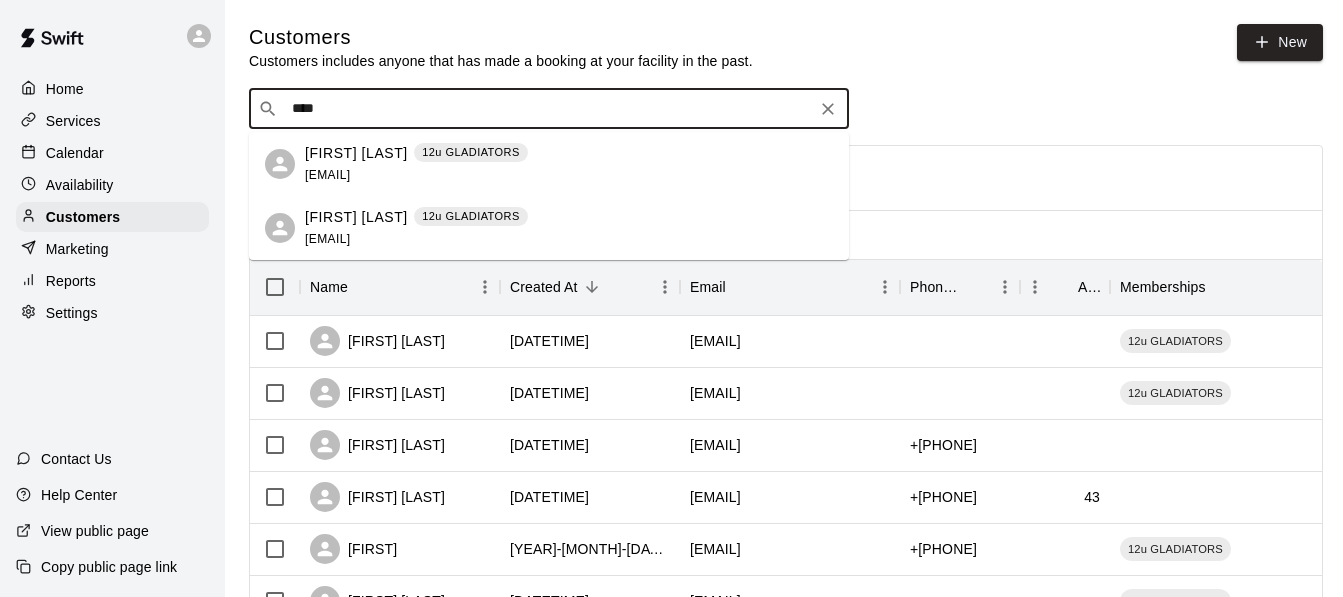 type on "*****" 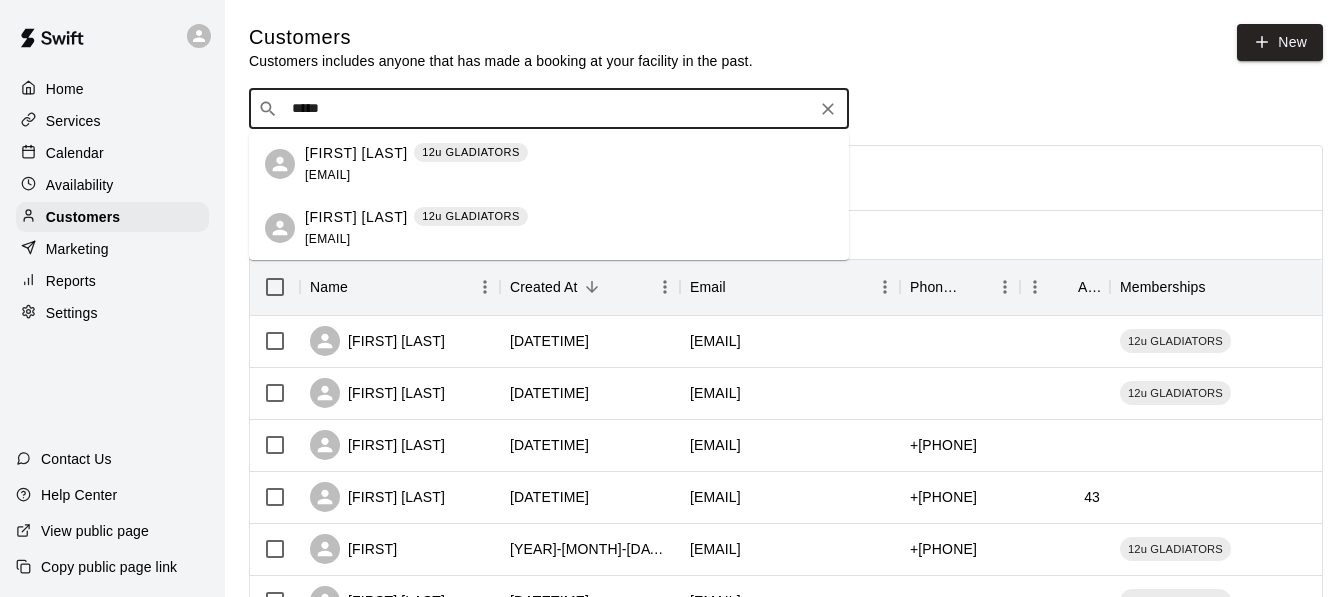click on "[FIRST] [LAST]" at bounding box center (356, 153) 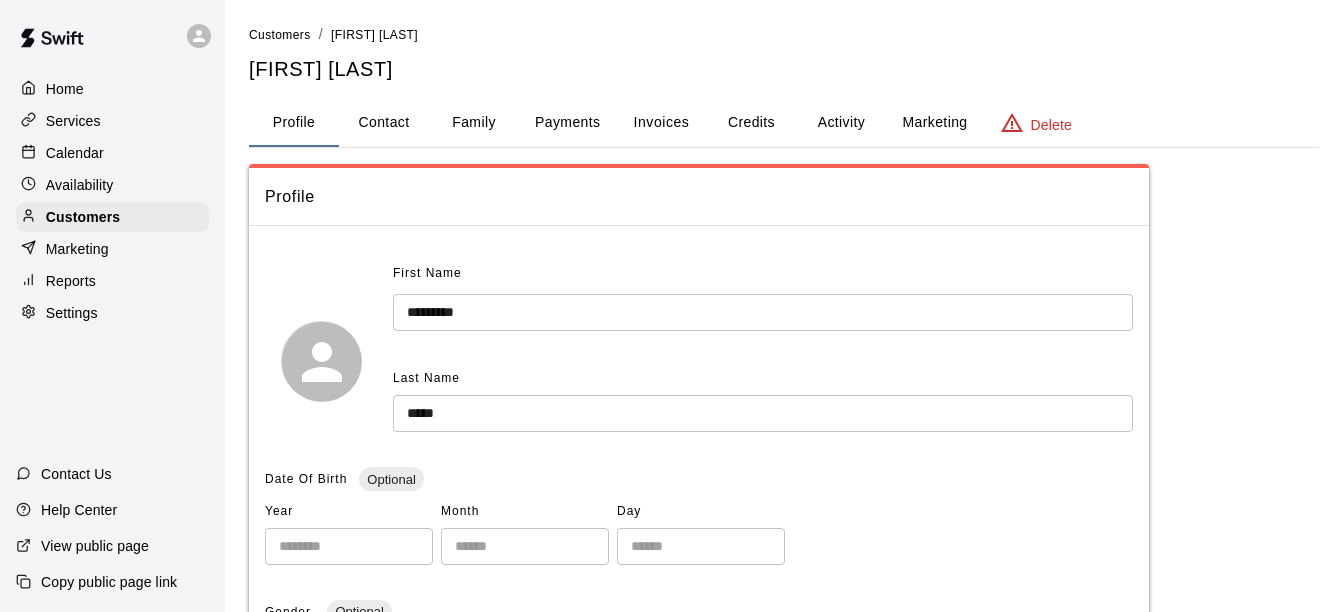 click on "Invoices" at bounding box center [662, 122] 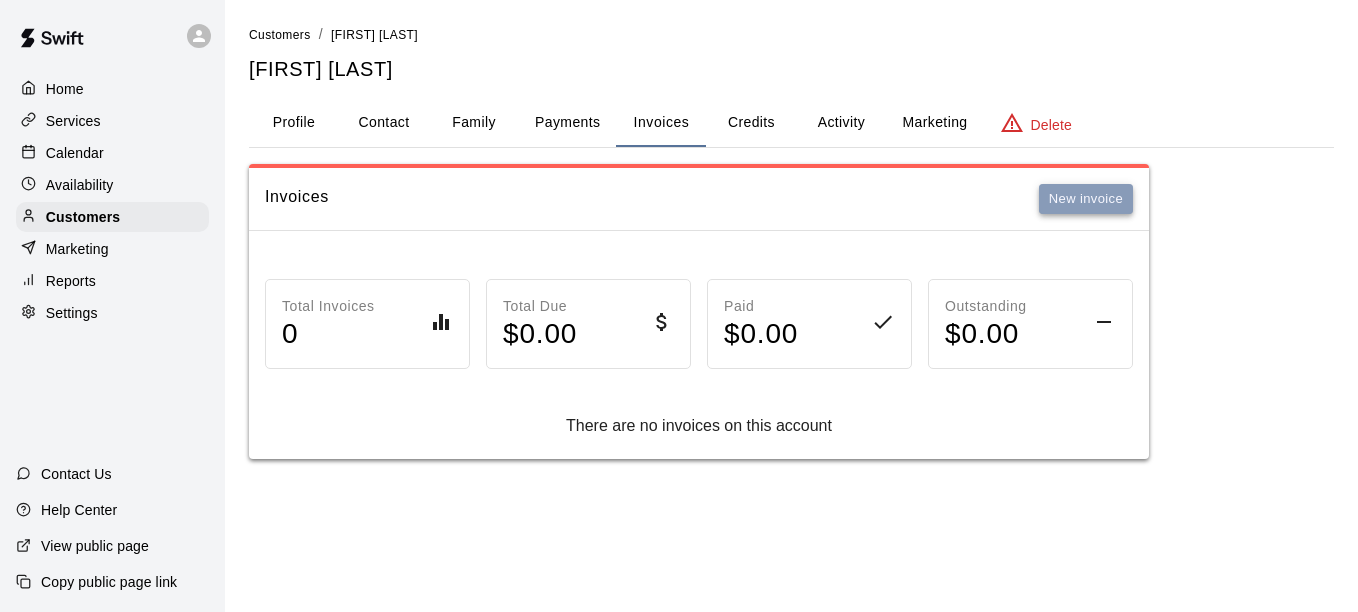 click on "New invoice" at bounding box center [1086, 199] 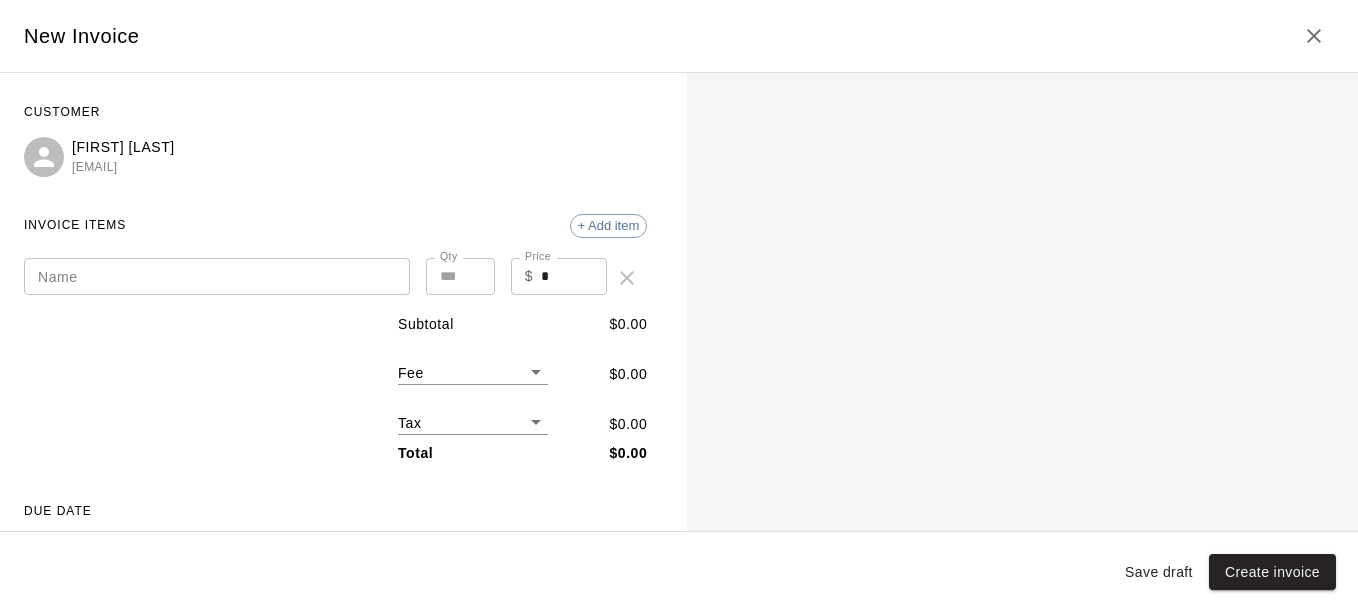 click on "Name" at bounding box center (217, 276) 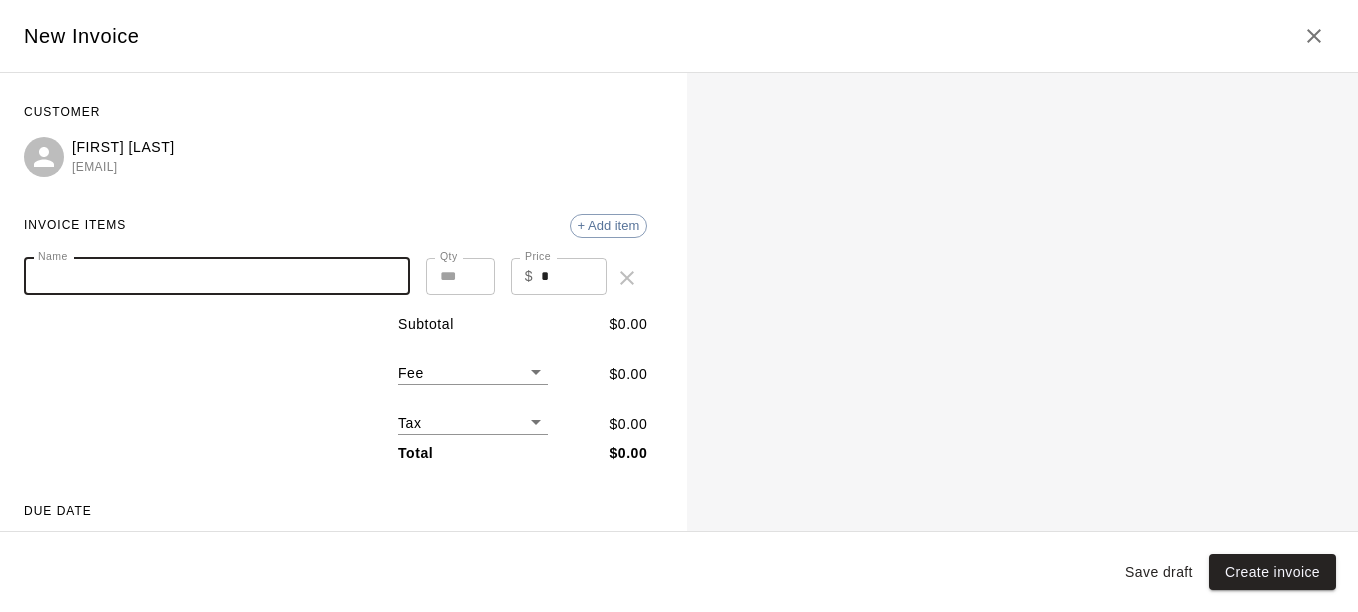 paste on "**********" 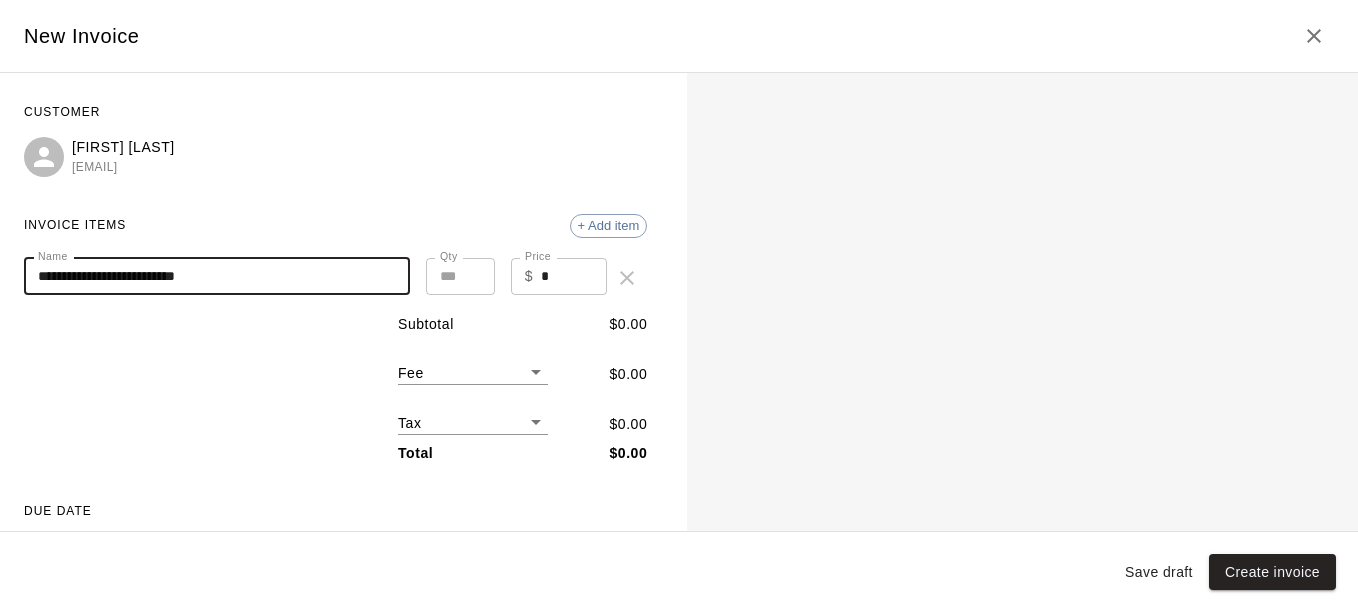 type on "**********" 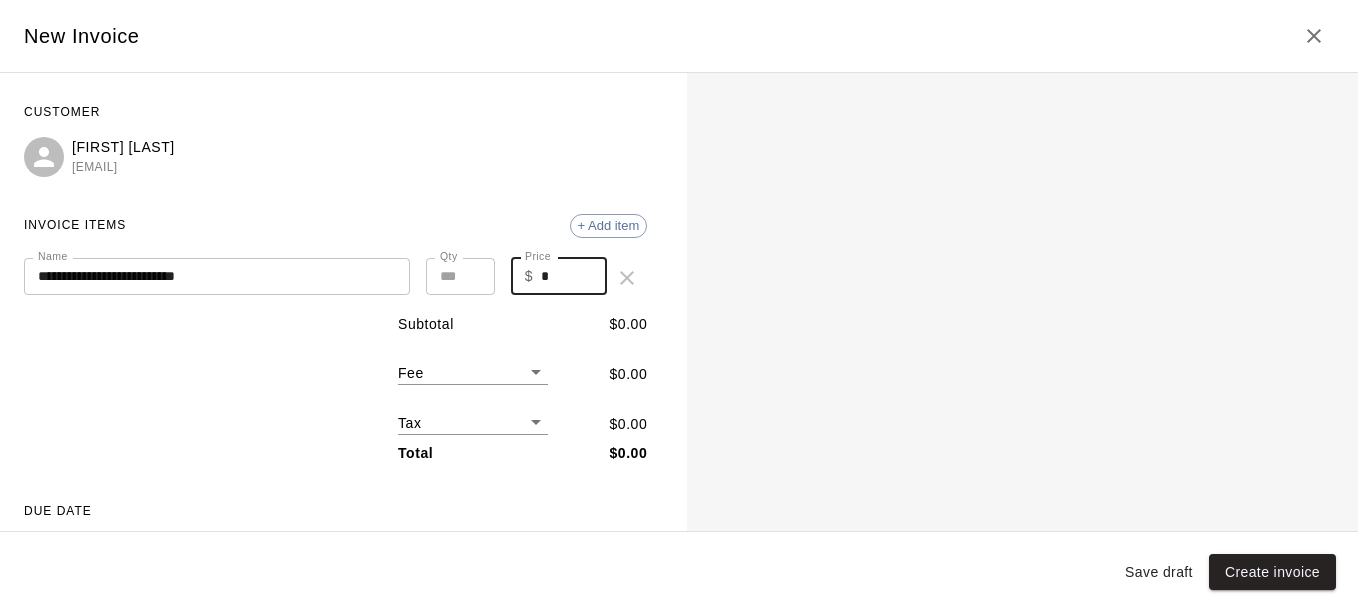 drag, startPoint x: 542, startPoint y: 285, endPoint x: 484, endPoint y: 285, distance: 58 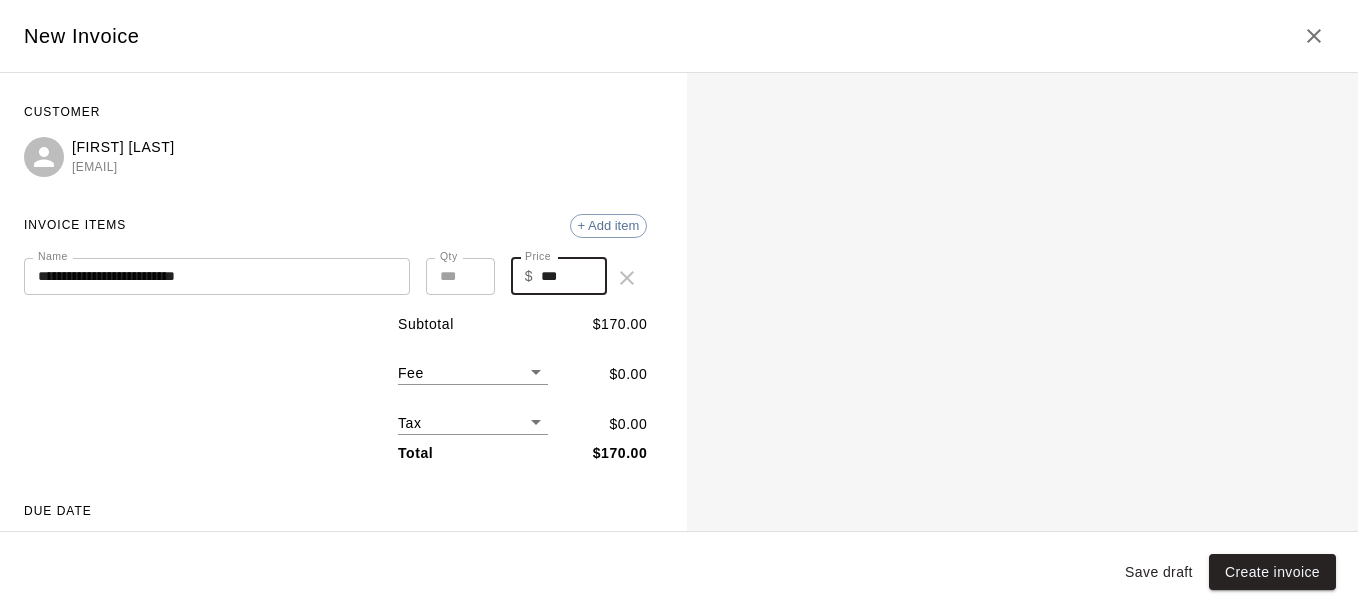 type on "***" 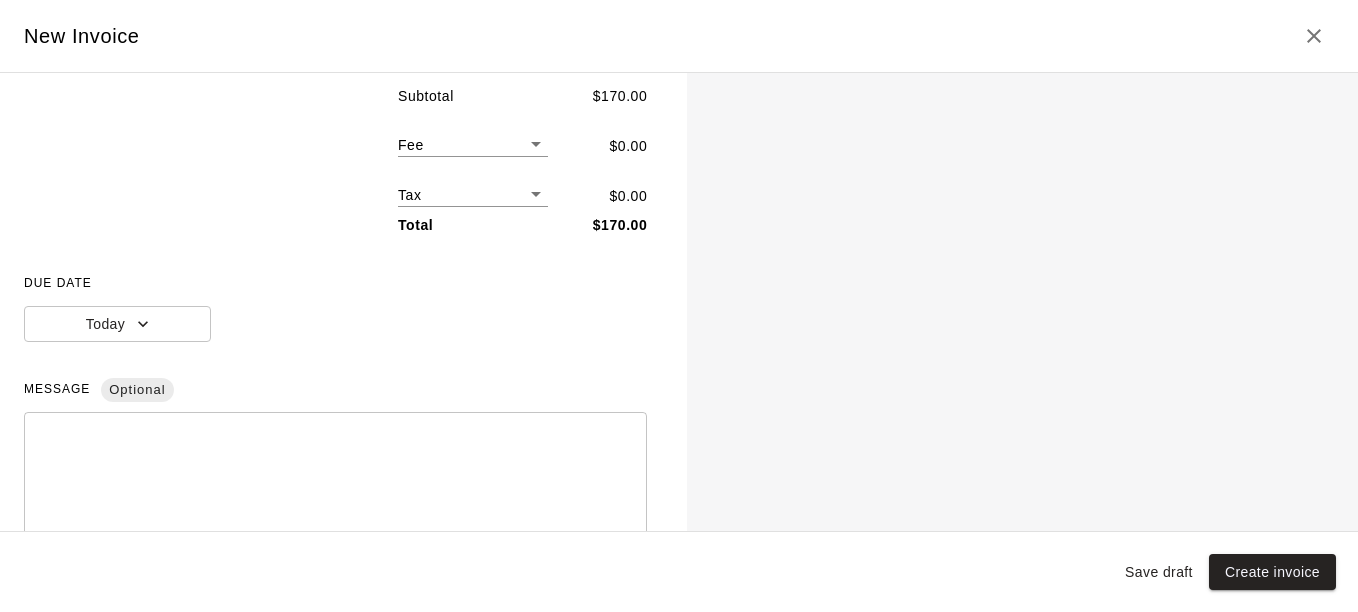 scroll, scrollTop: 239, scrollLeft: 0, axis: vertical 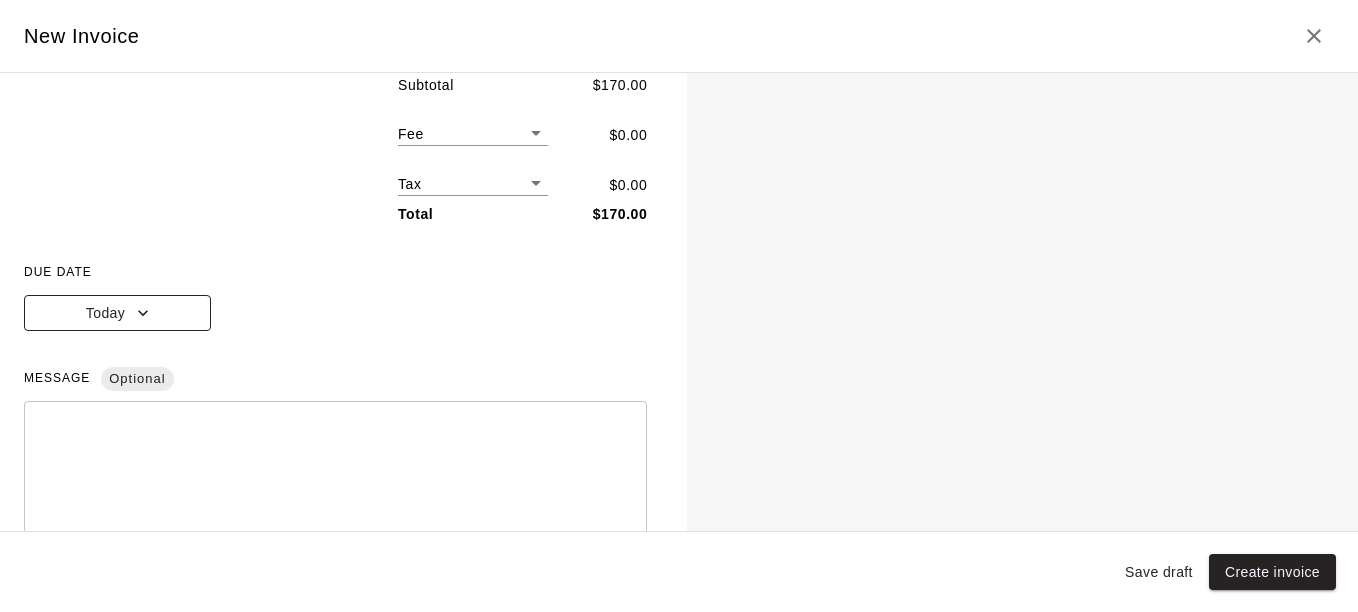 click on "Today" at bounding box center (117, 313) 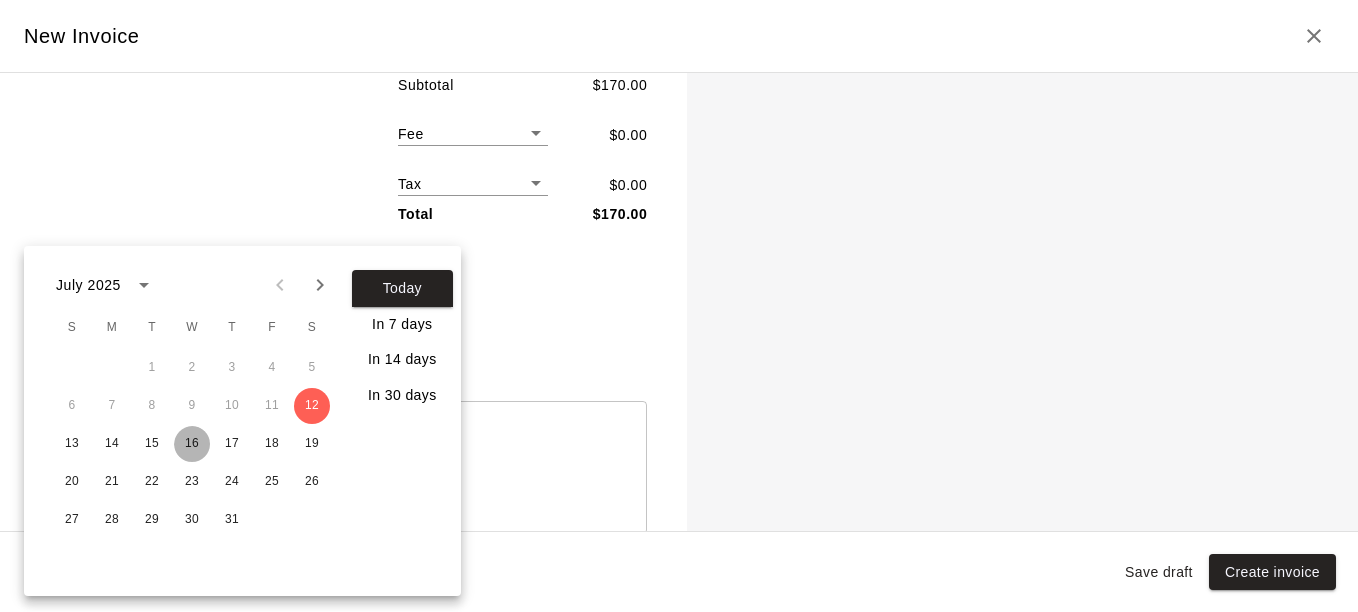 click on "16" at bounding box center [192, 444] 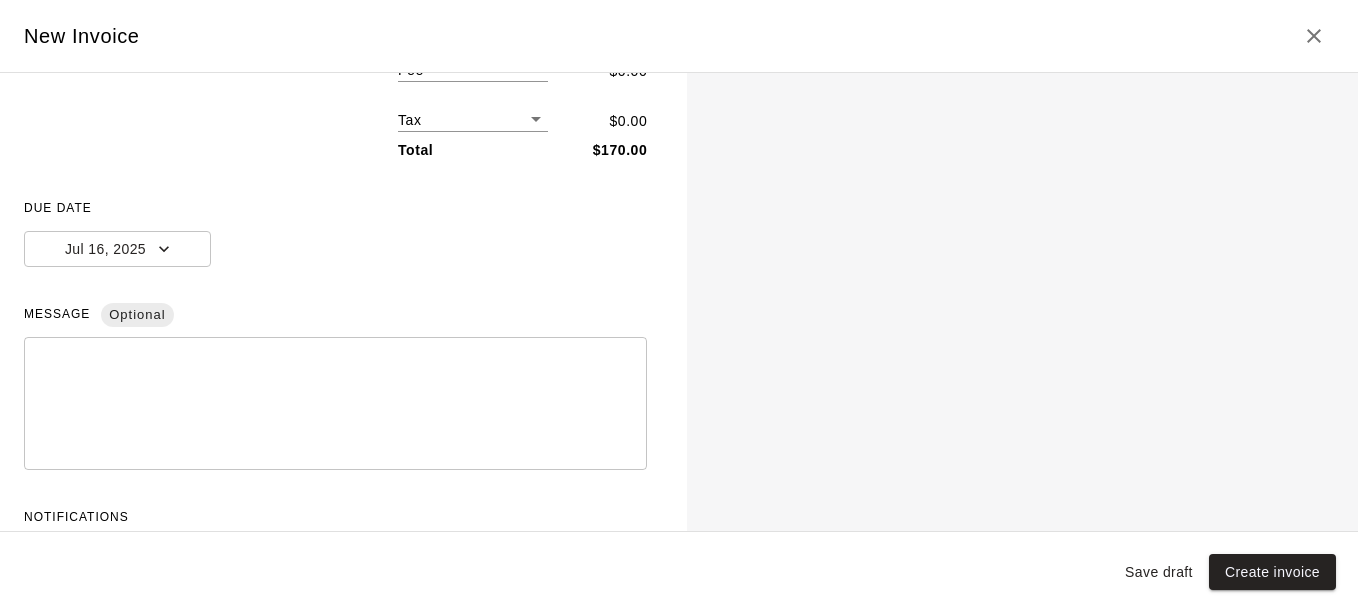 scroll, scrollTop: 374, scrollLeft: 0, axis: vertical 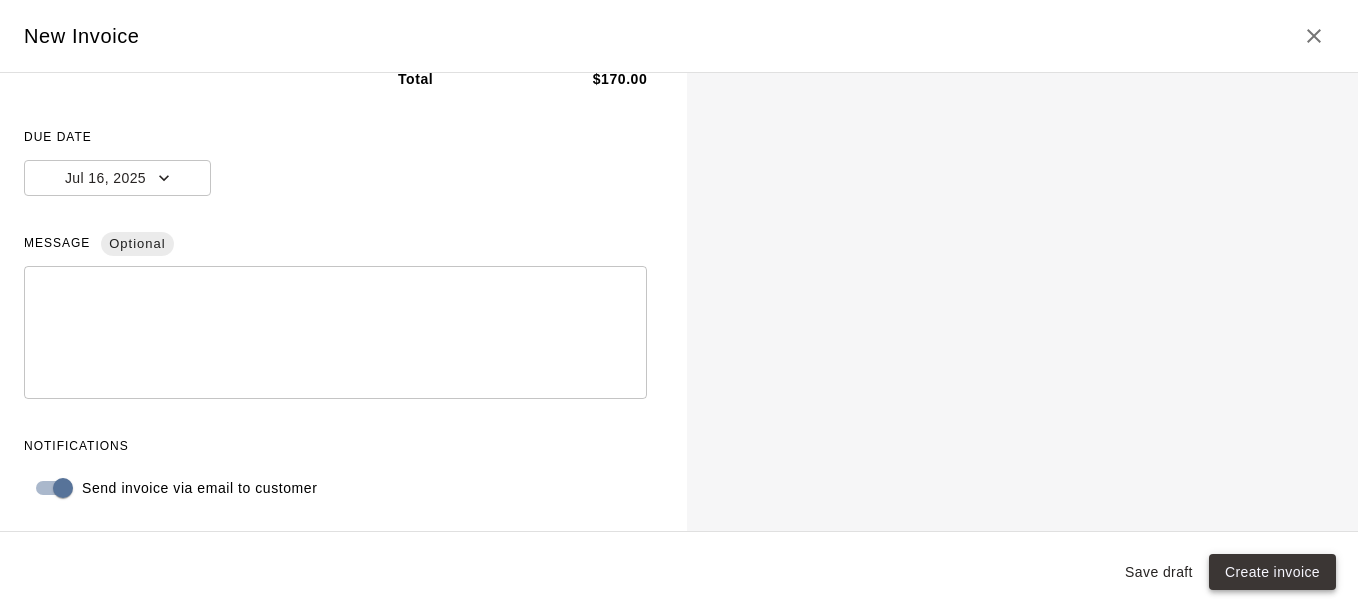 click on "Create invoice" at bounding box center (1272, 572) 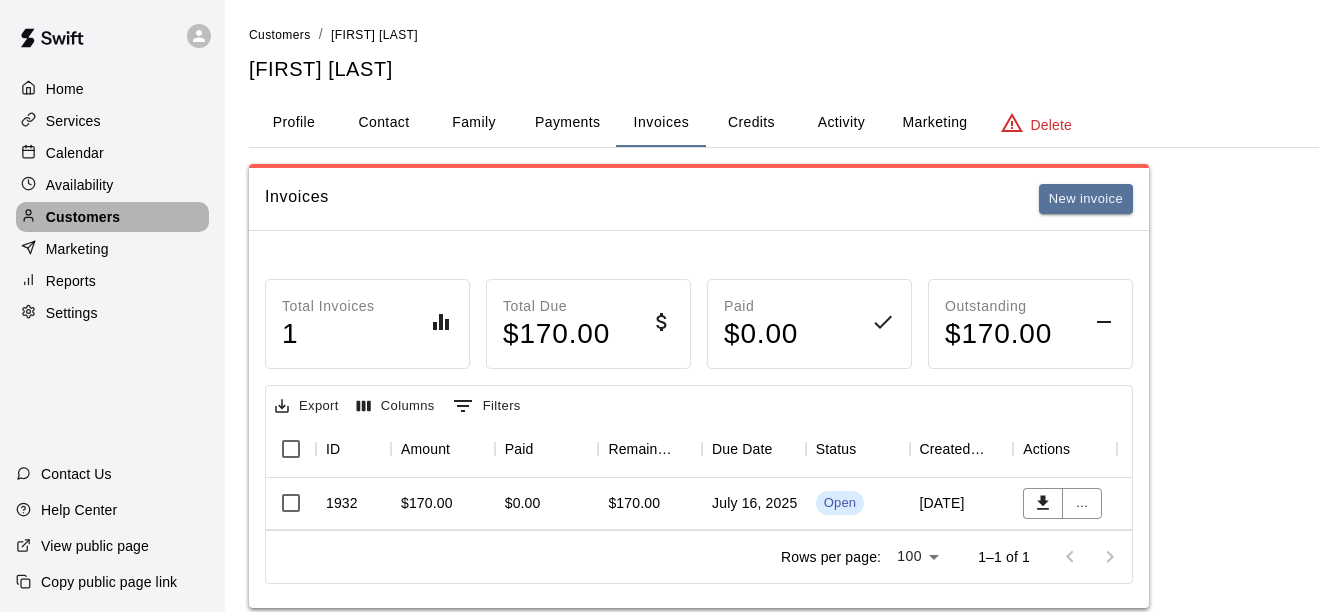 click on "Customers" at bounding box center [83, 217] 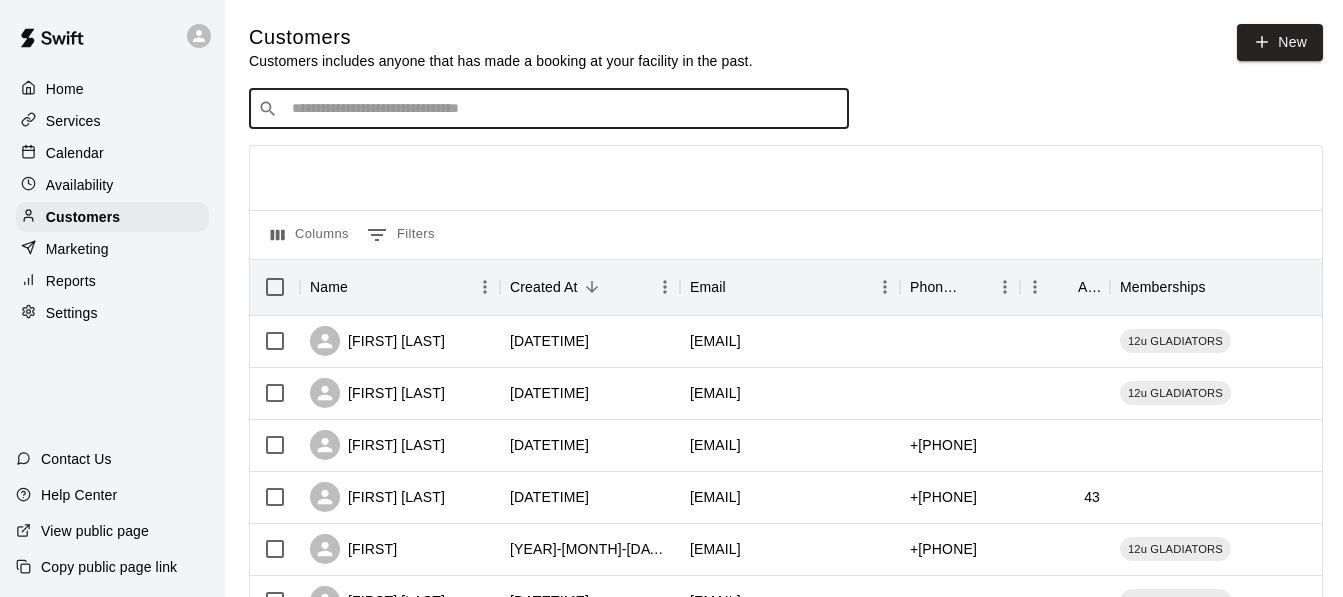 click at bounding box center [563, 109] 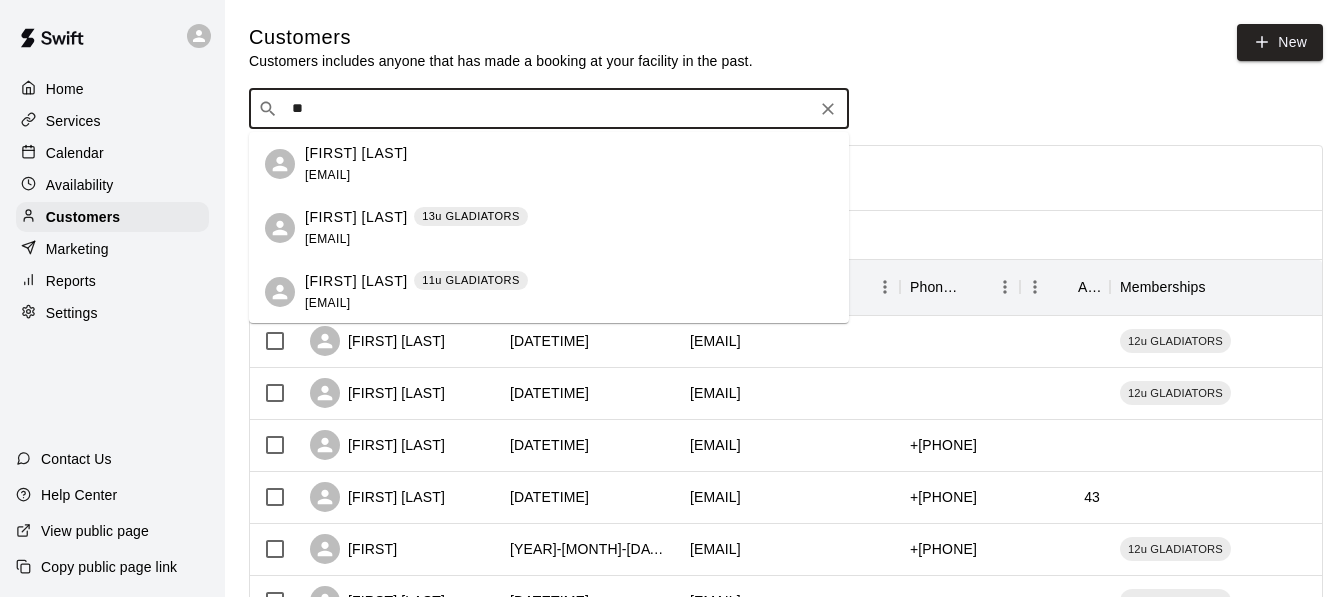 type on "***" 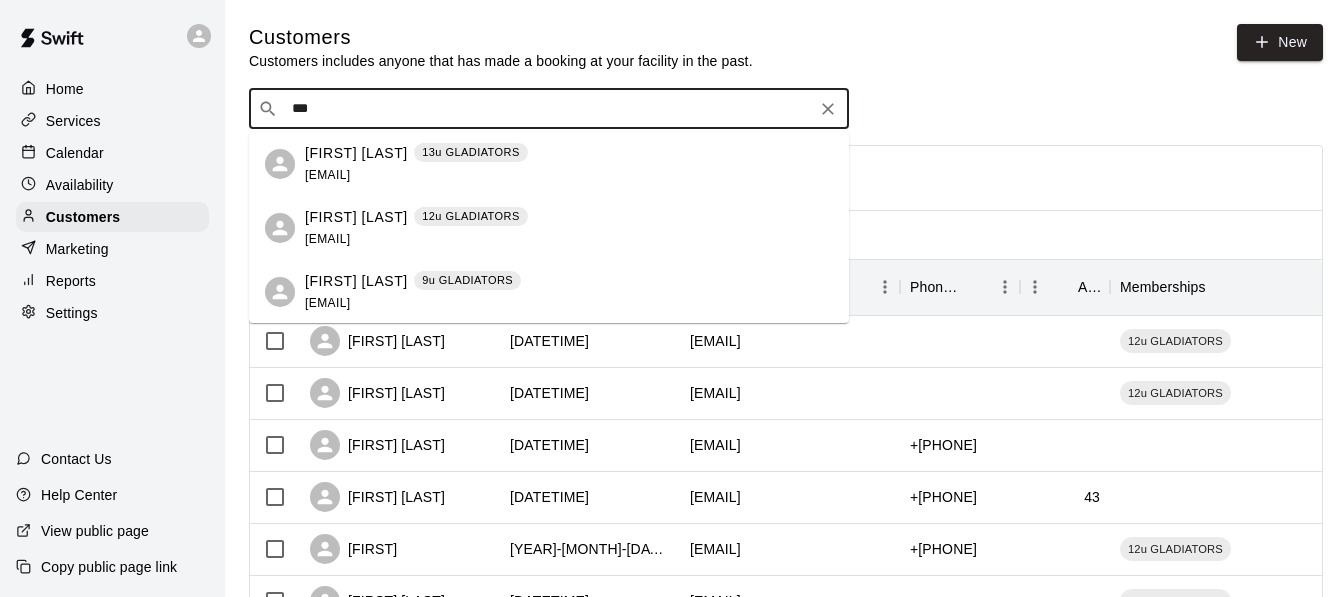 click on "[FIRST] [LAST]" at bounding box center [356, 217] 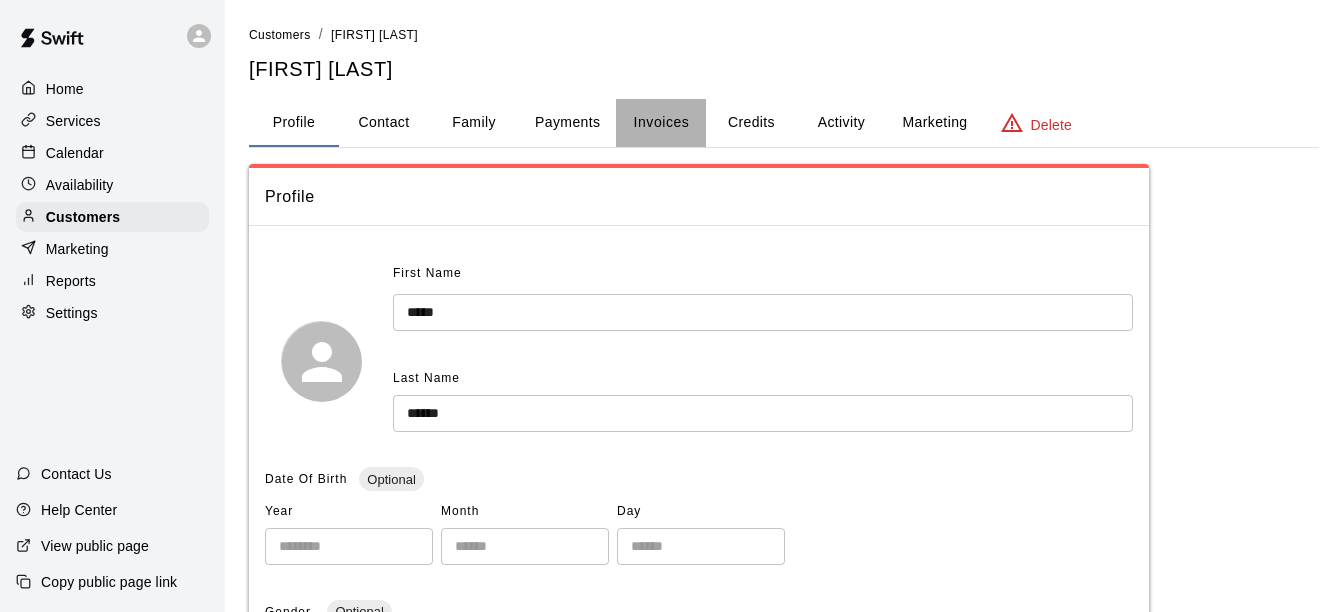 click on "Invoices" at bounding box center [662, 122] 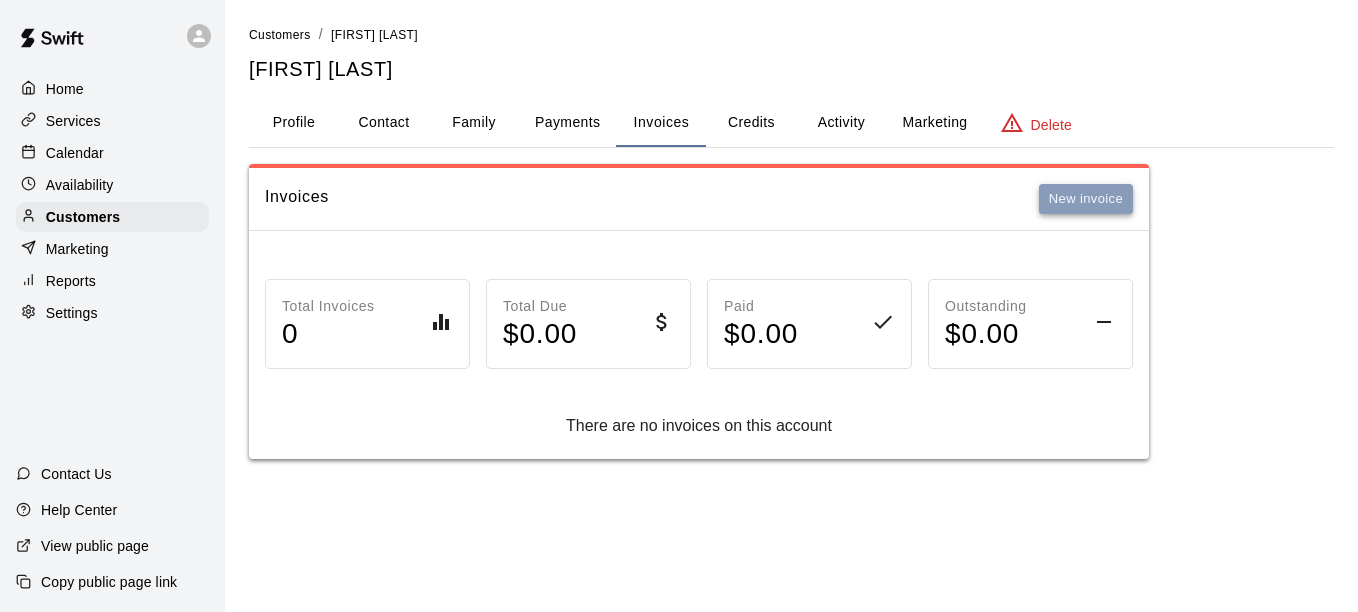 click on "New invoice" at bounding box center (1086, 199) 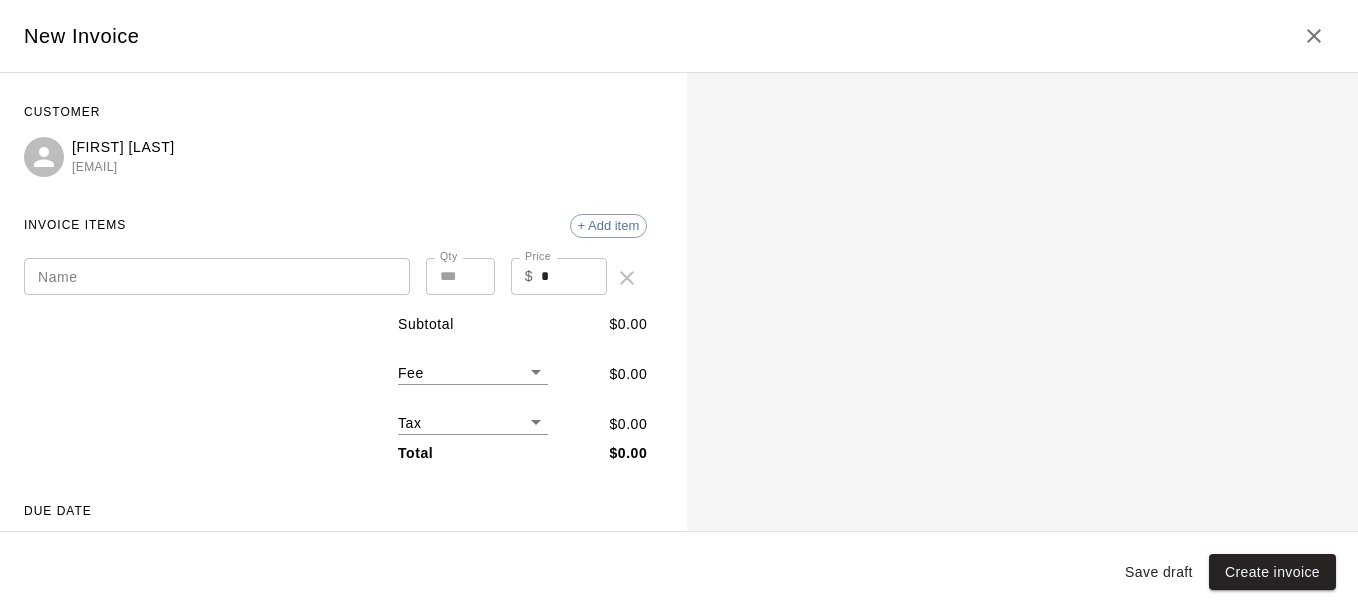 click on "Name" at bounding box center [217, 276] 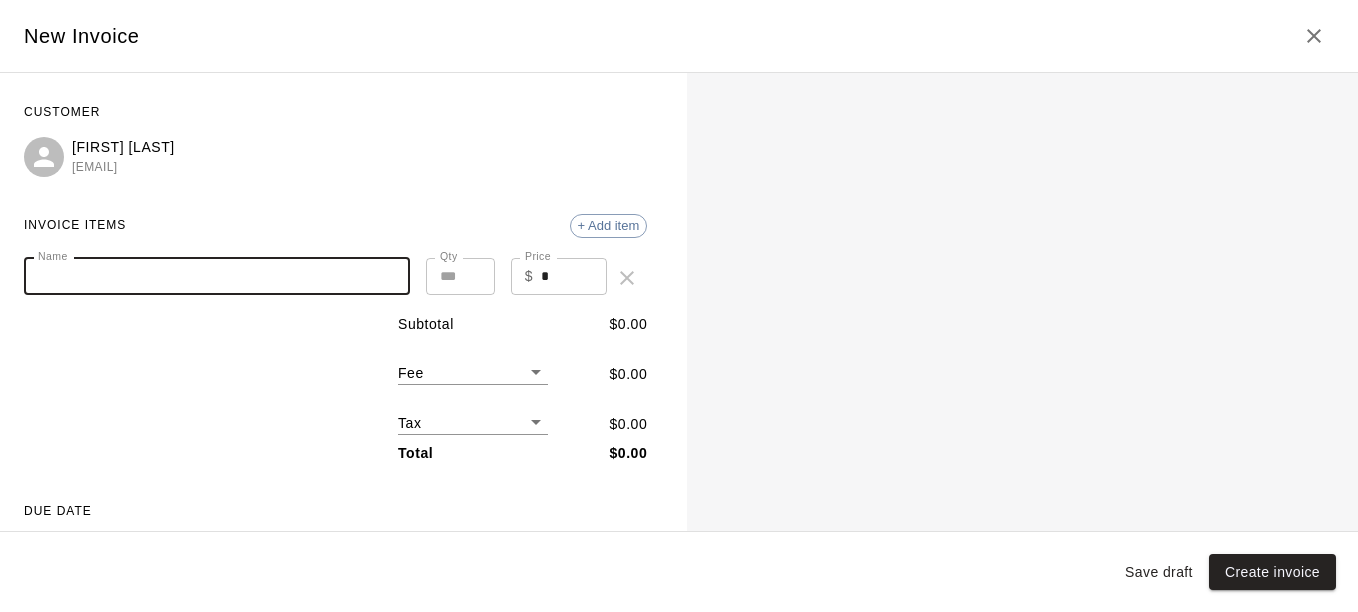 paste on "**********" 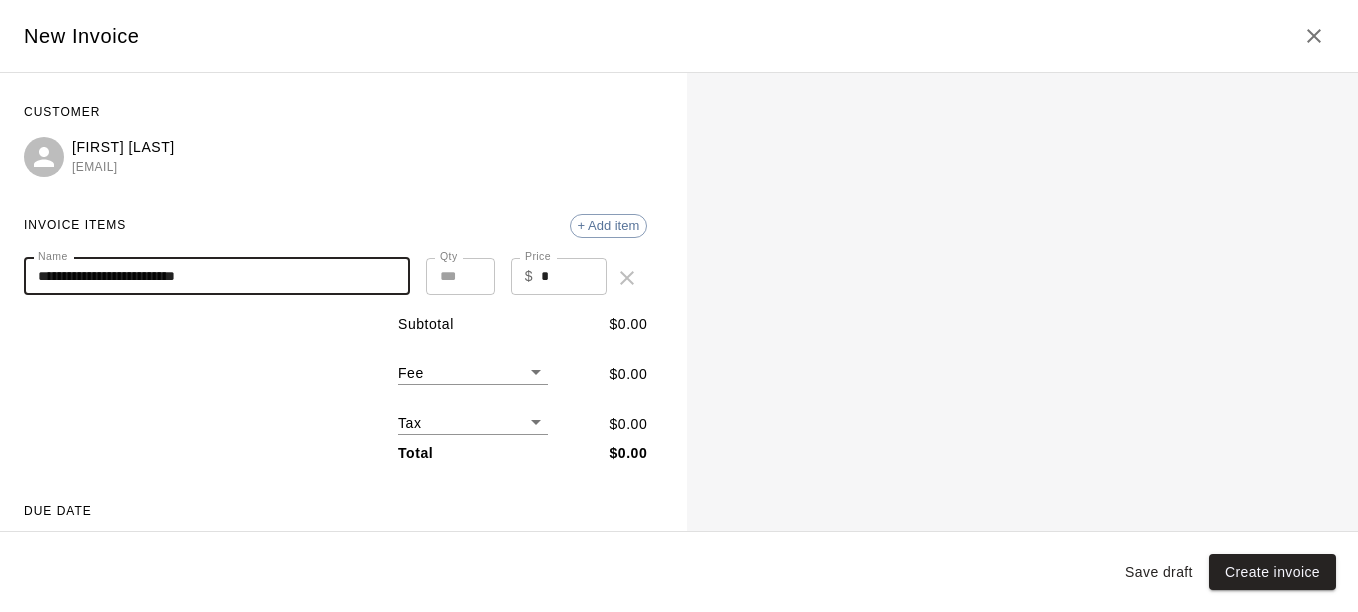 type on "**********" 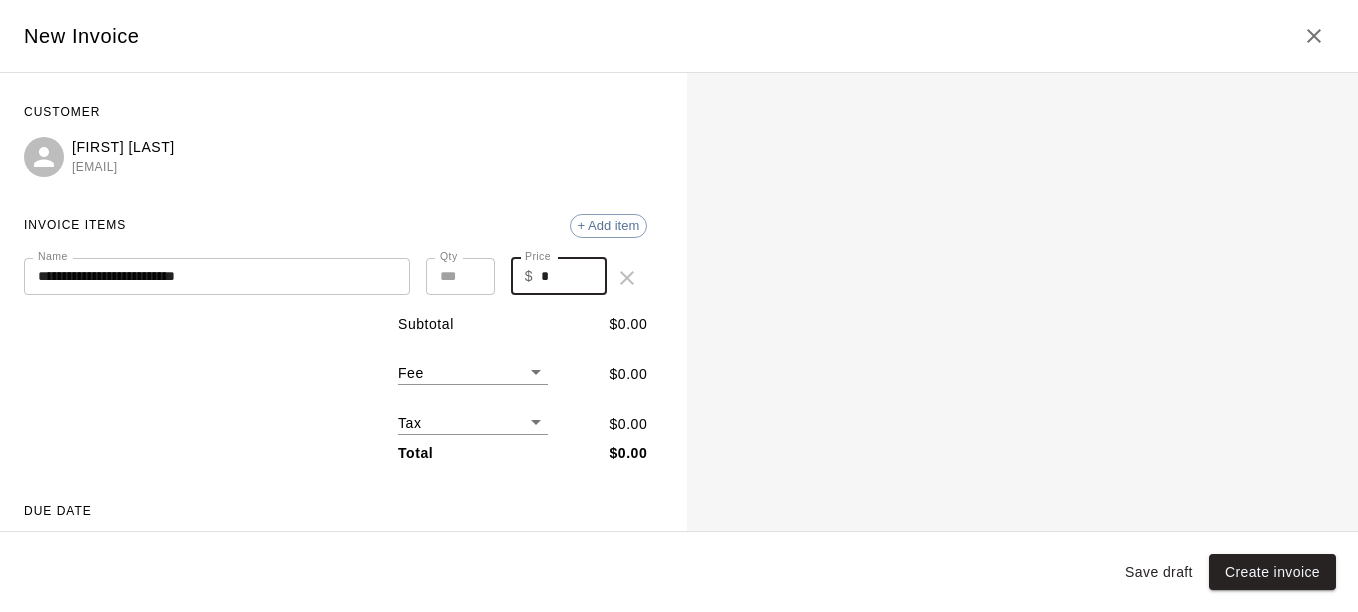 drag, startPoint x: 552, startPoint y: 266, endPoint x: 488, endPoint y: 270, distance: 64.12488 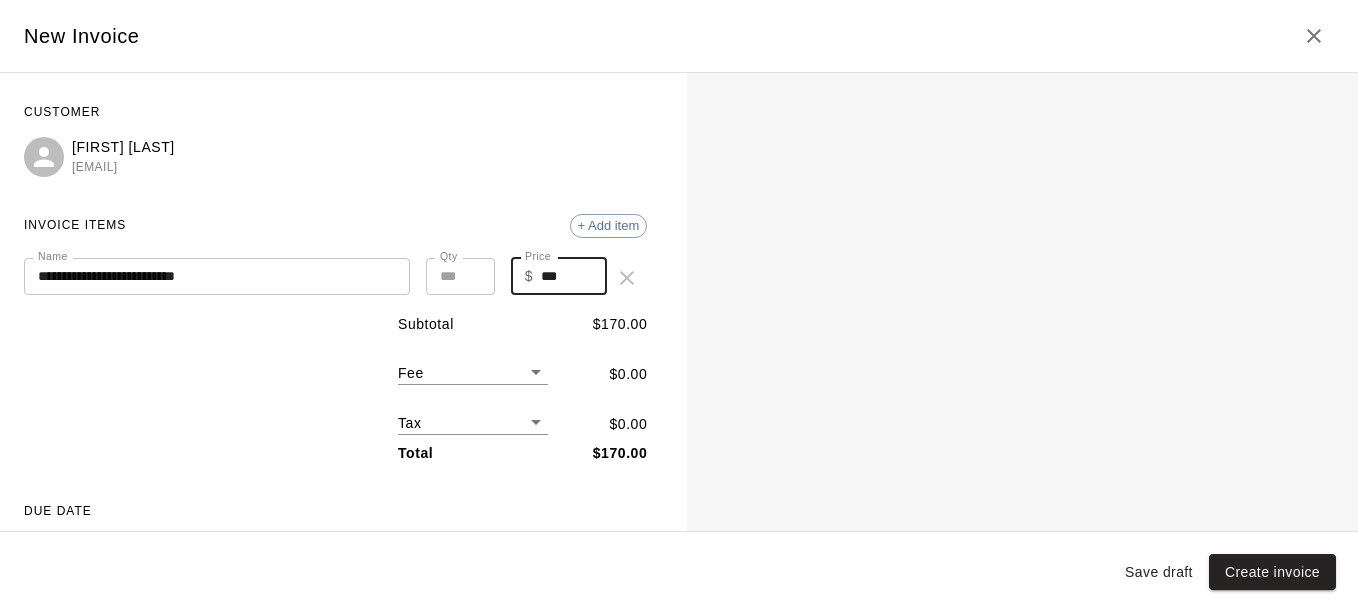 type on "***" 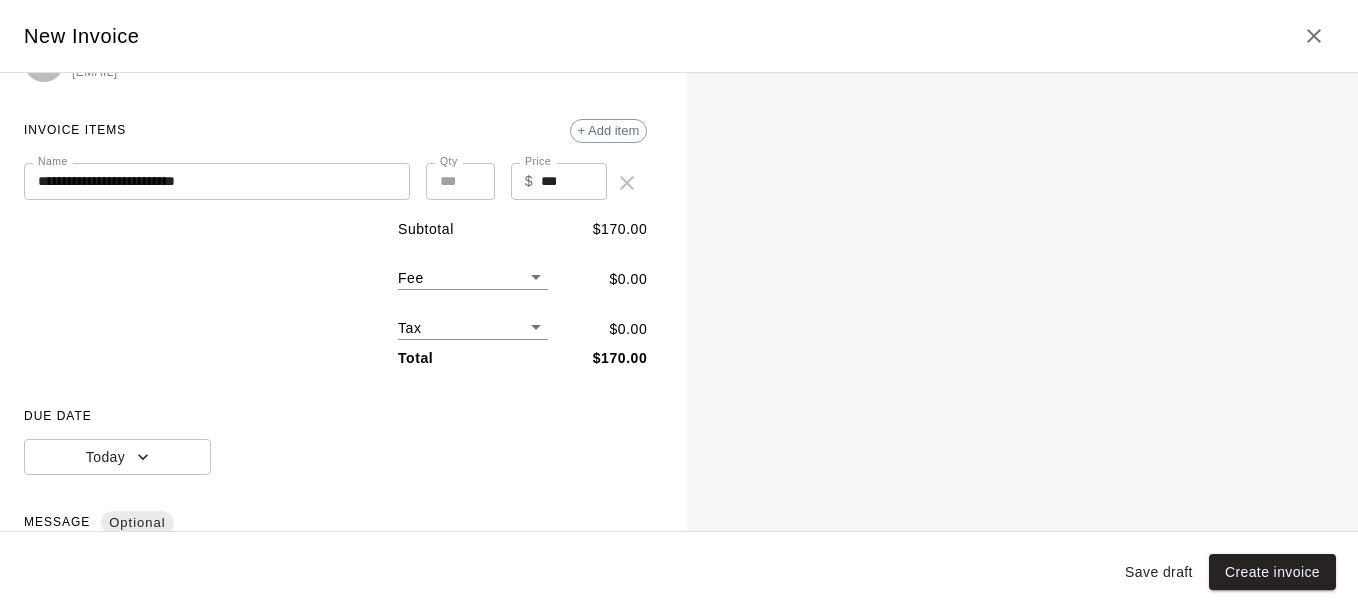 scroll, scrollTop: 162, scrollLeft: 0, axis: vertical 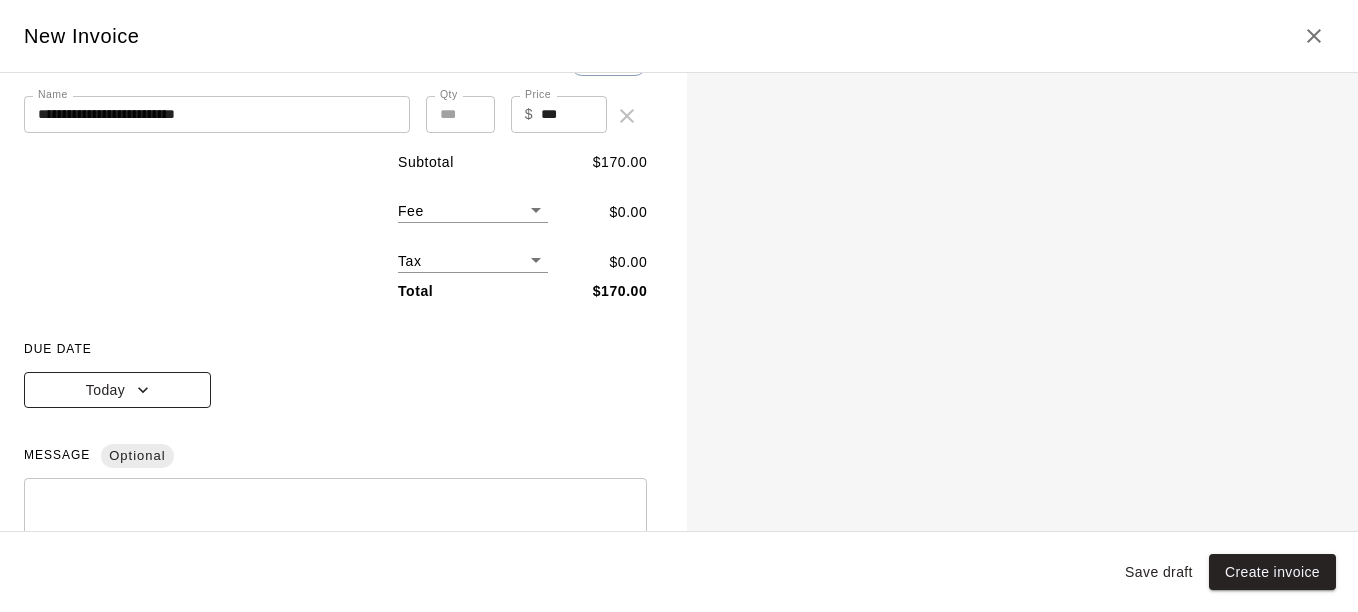 click on "Today" at bounding box center (117, 390) 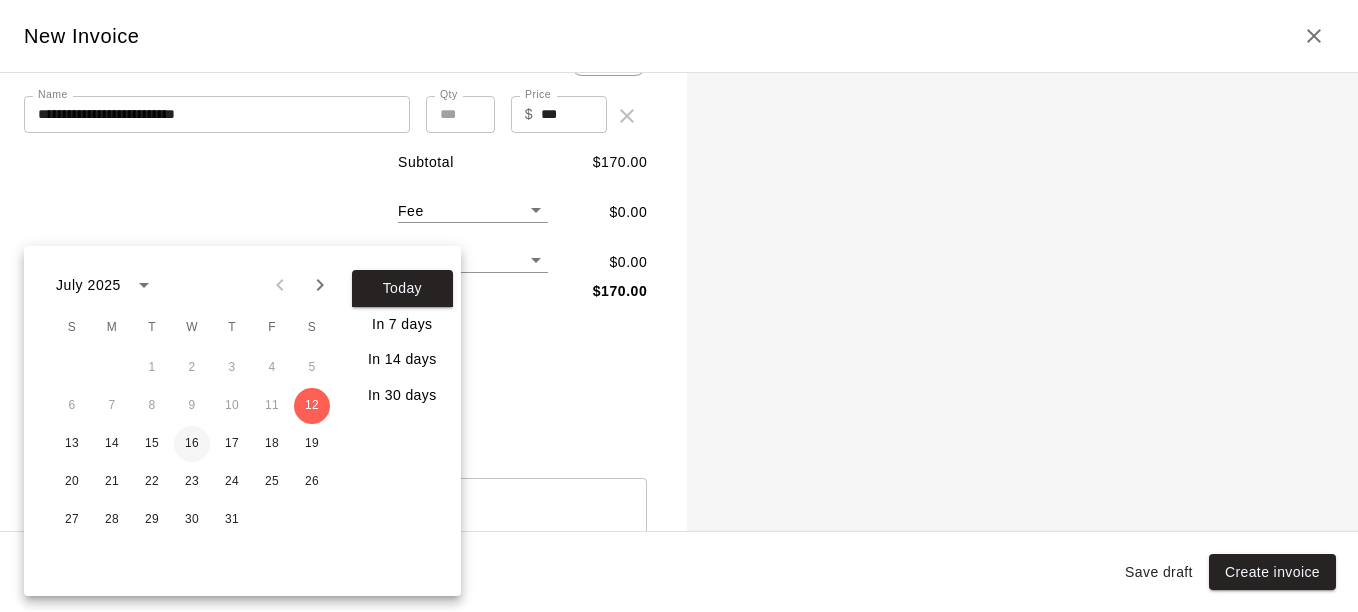click on "16" at bounding box center (192, 444) 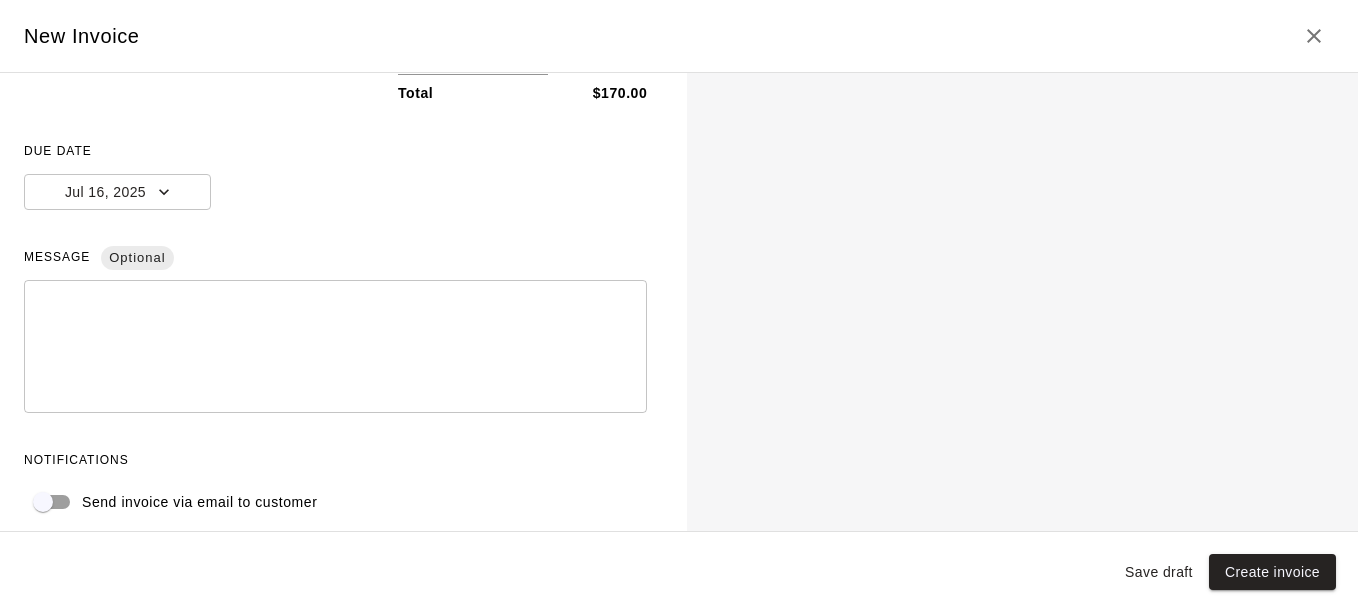 scroll, scrollTop: 366, scrollLeft: 0, axis: vertical 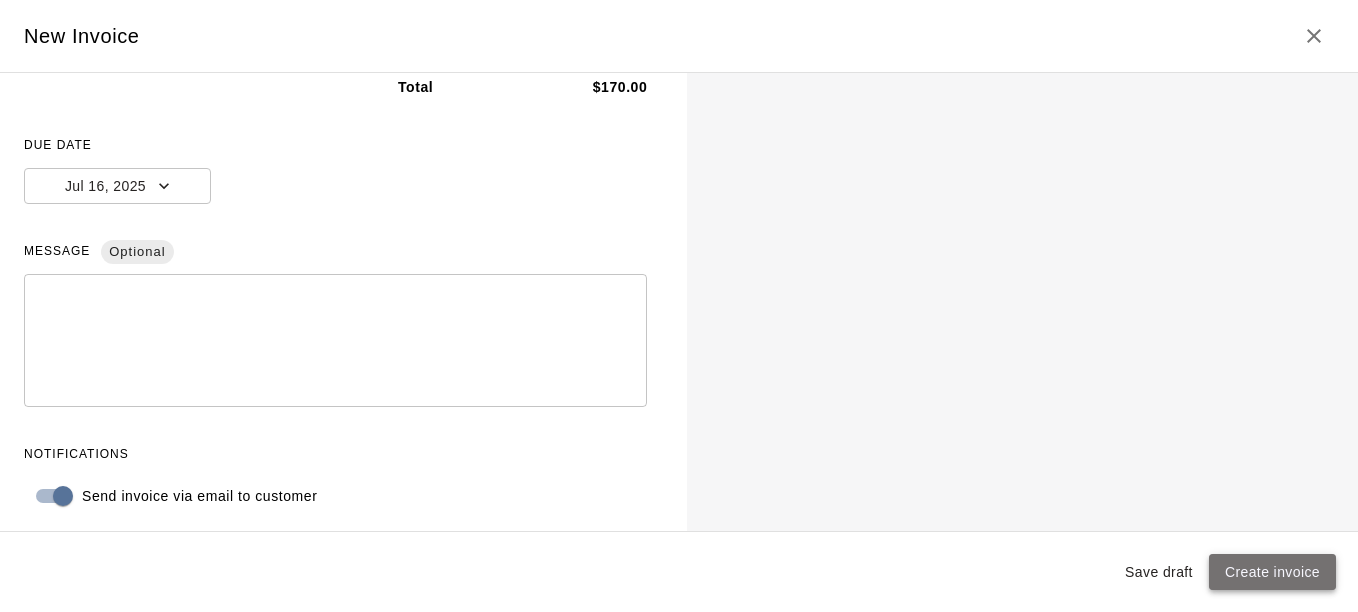 click on "Create invoice" at bounding box center (1272, 572) 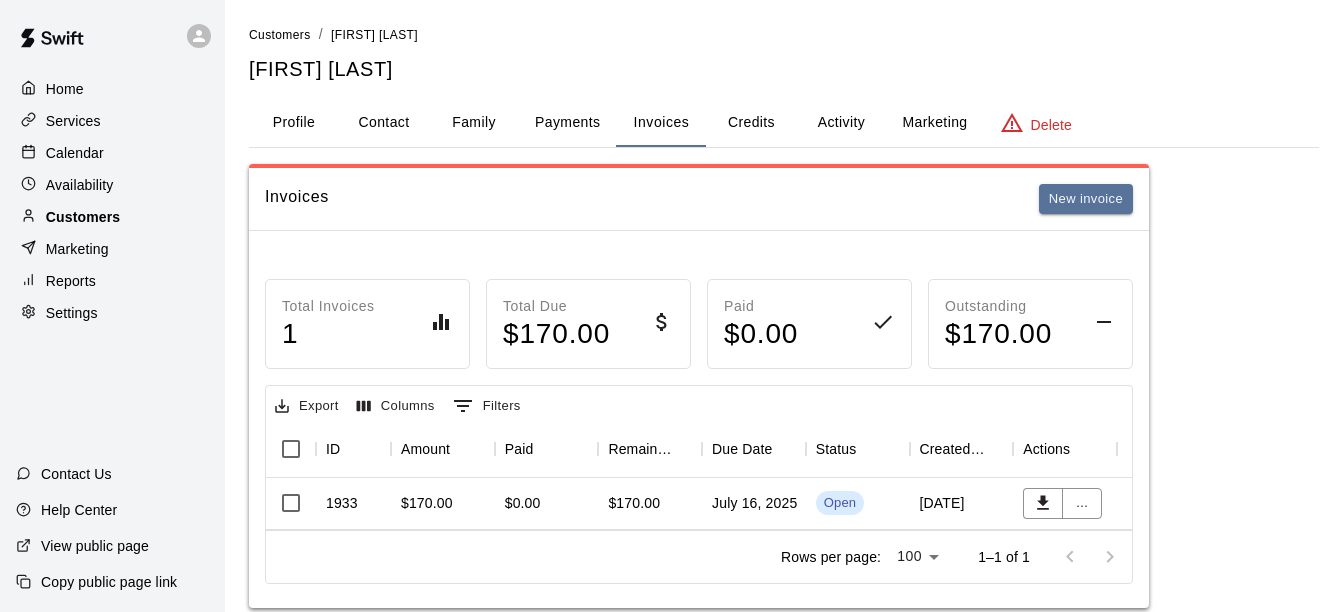 click on "Customers" at bounding box center [83, 217] 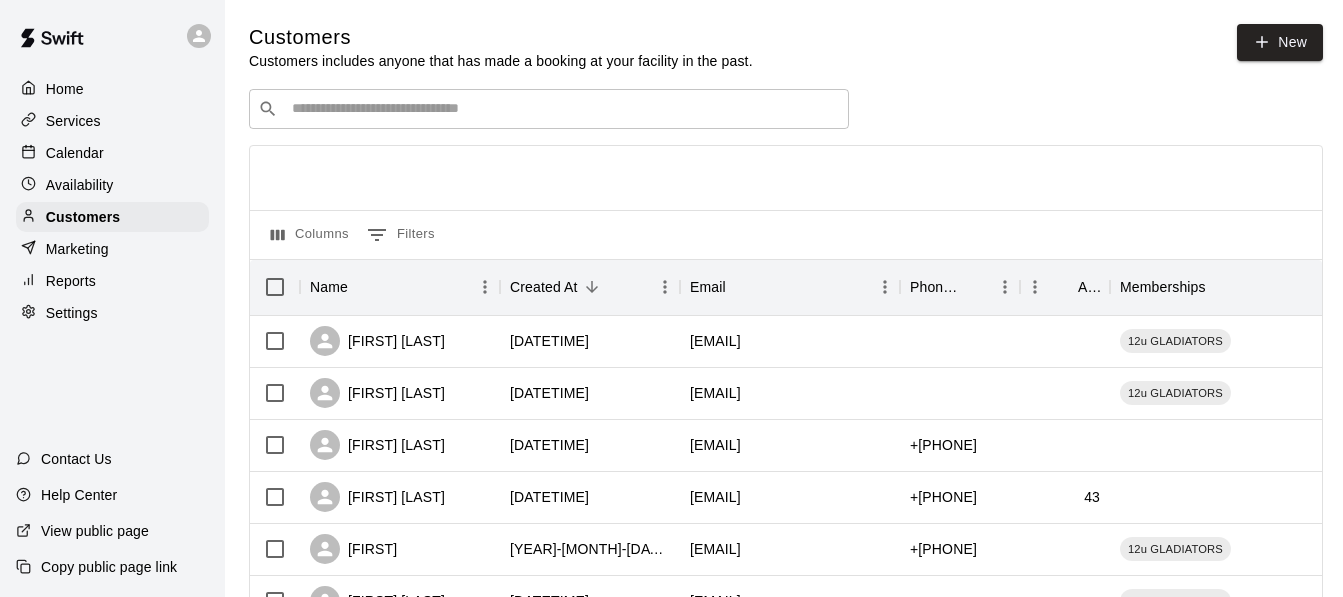 click at bounding box center [563, 109] 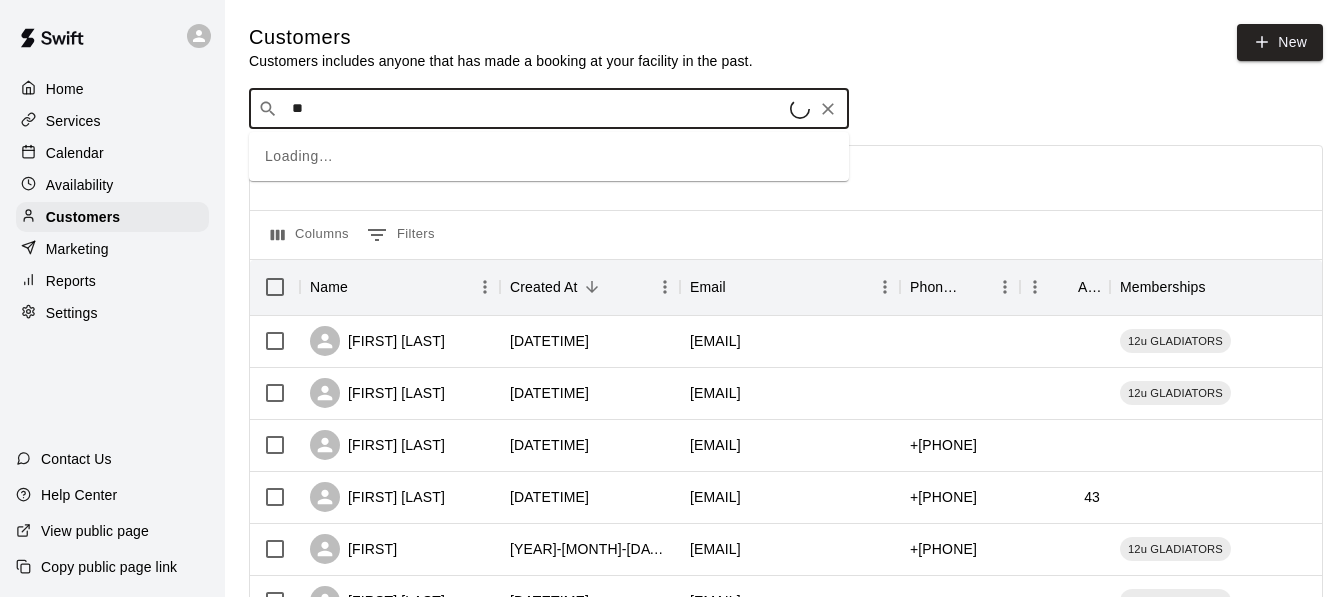 type on "***" 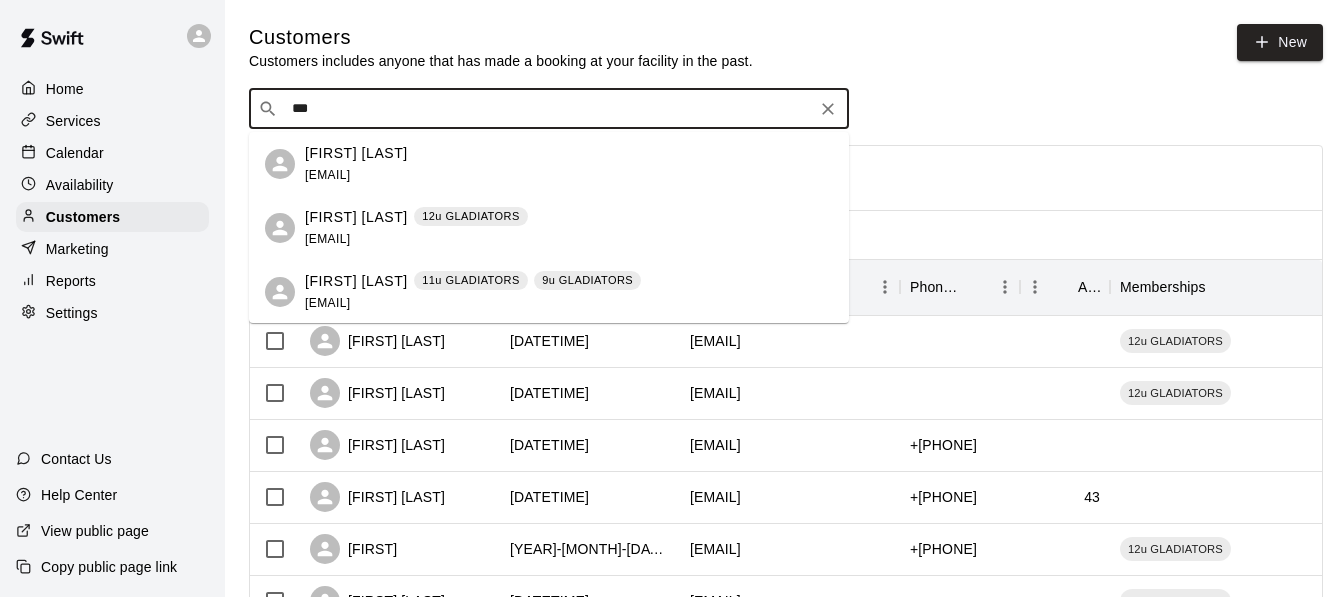 click on "[FIRST] [LAST]" at bounding box center (356, 217) 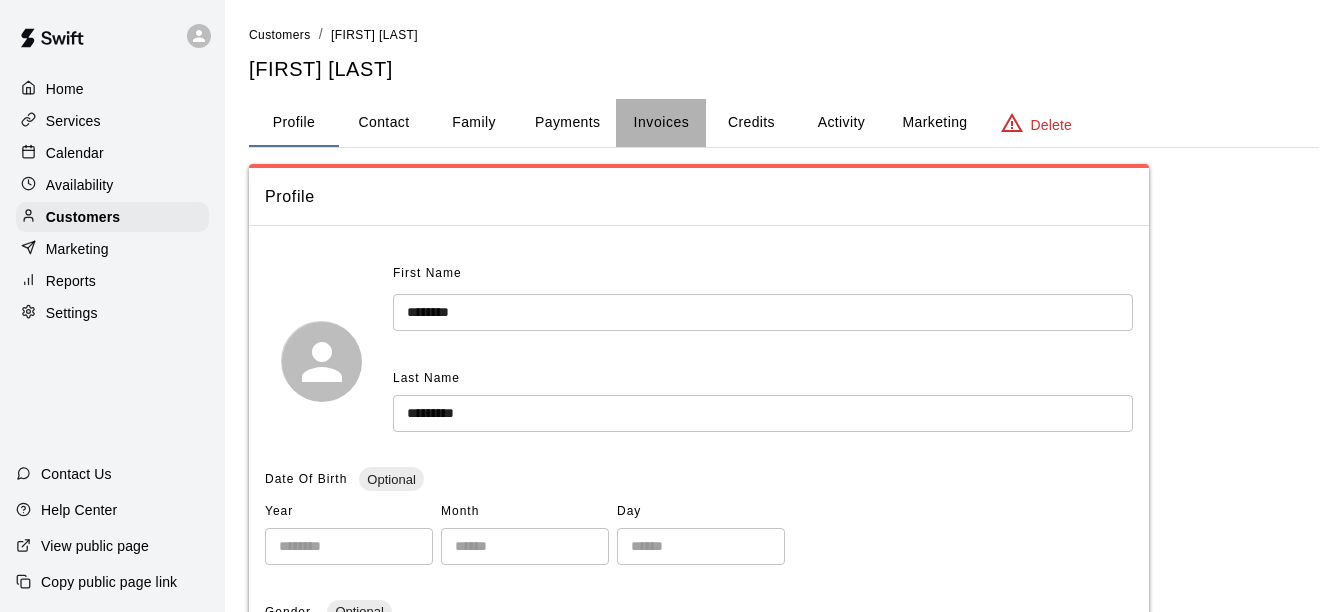 click on "Invoices" at bounding box center (662, 122) 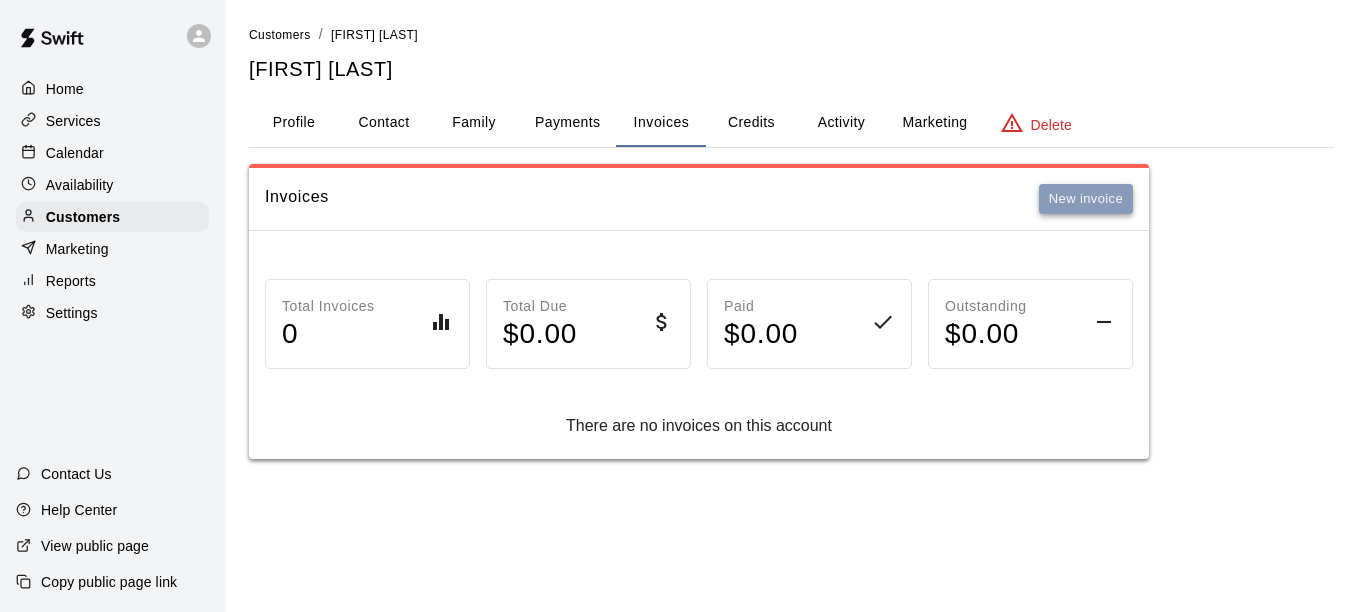 click on "New invoice" at bounding box center [1086, 199] 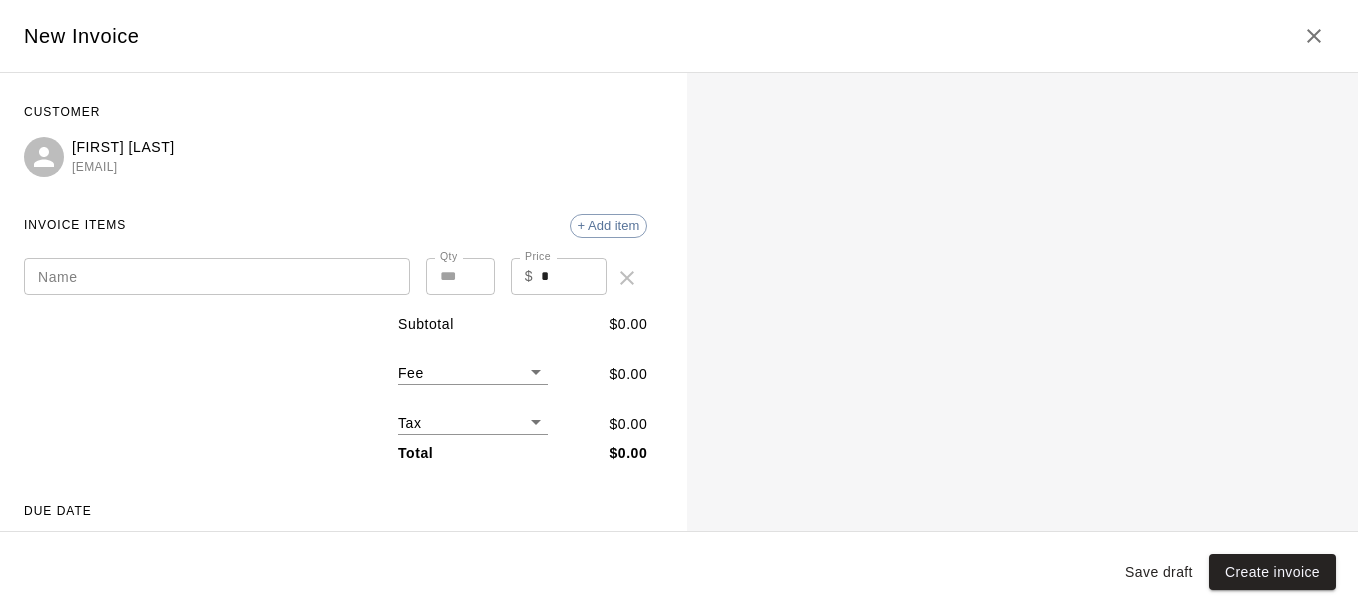 click on "Name" at bounding box center [217, 276] 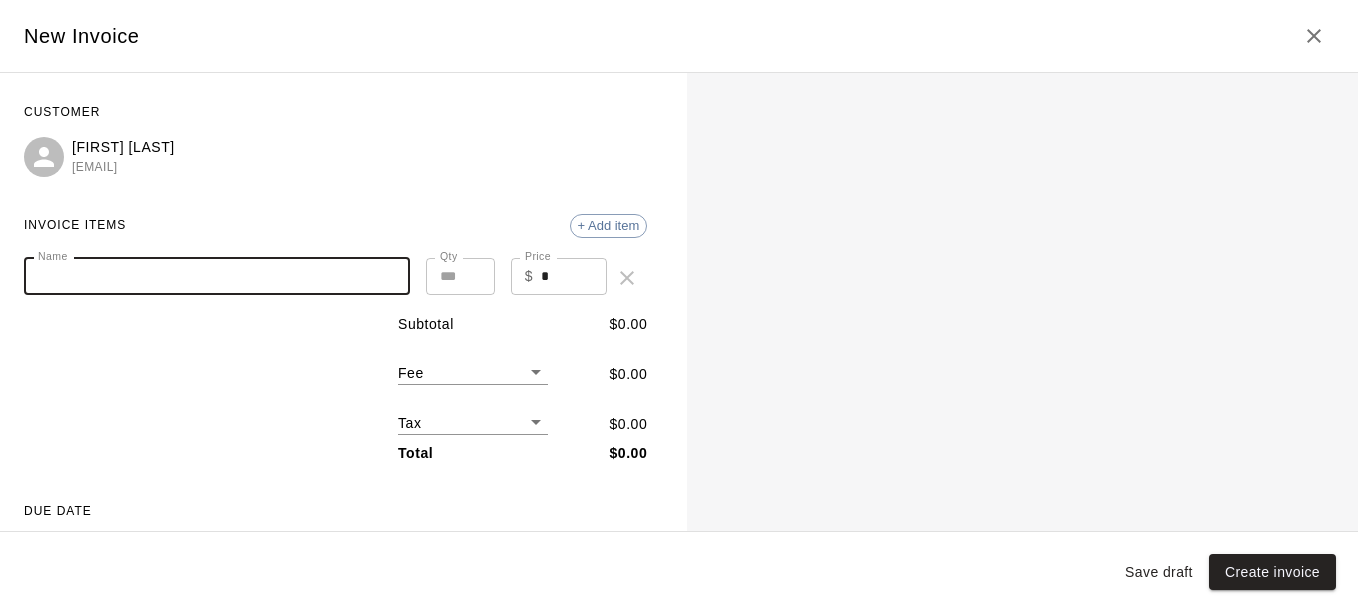 paste on "**********" 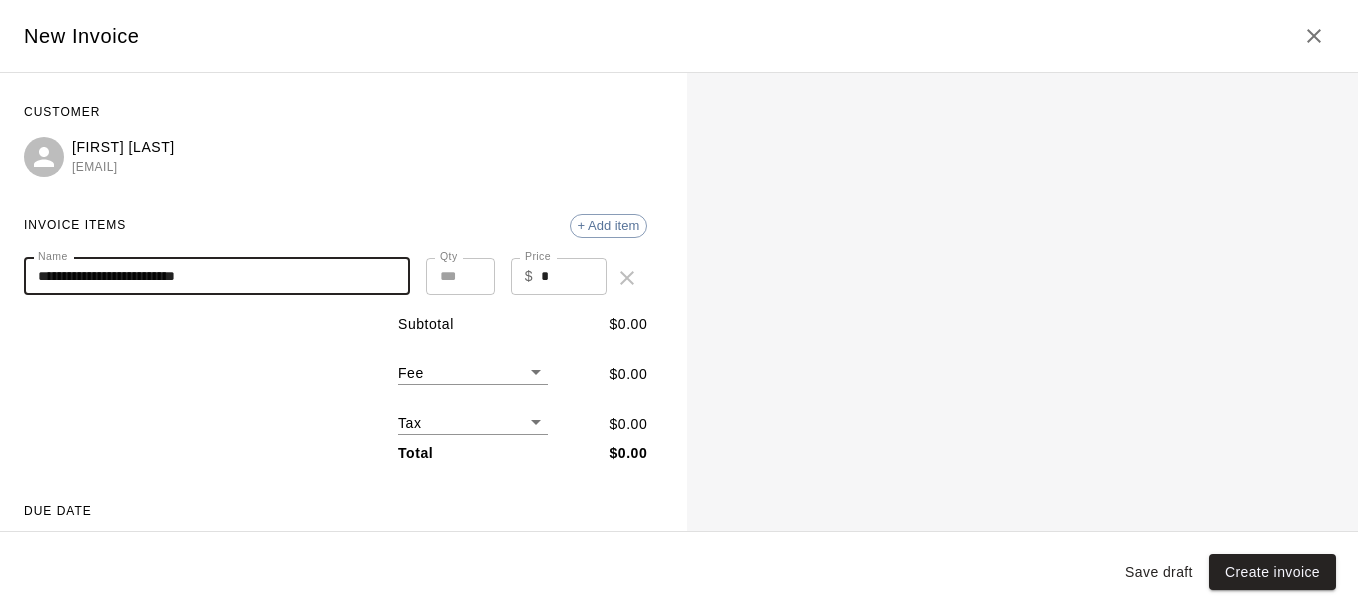 type on "**********" 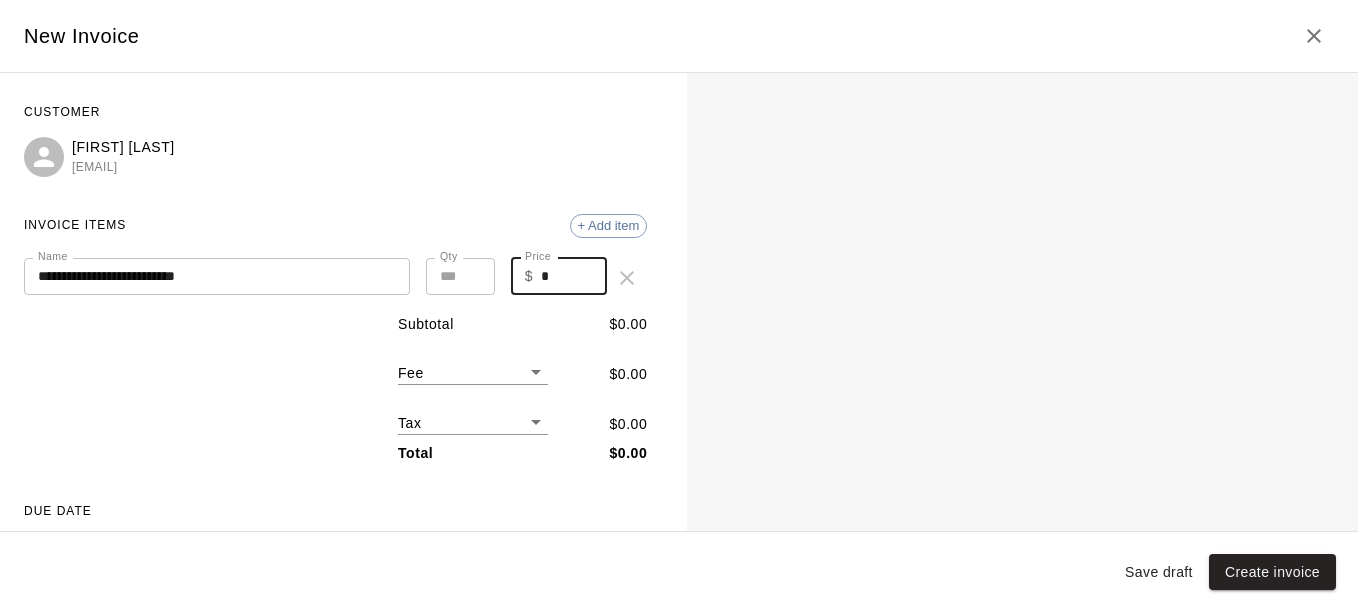 drag, startPoint x: 539, startPoint y: 282, endPoint x: 489, endPoint y: 291, distance: 50.803543 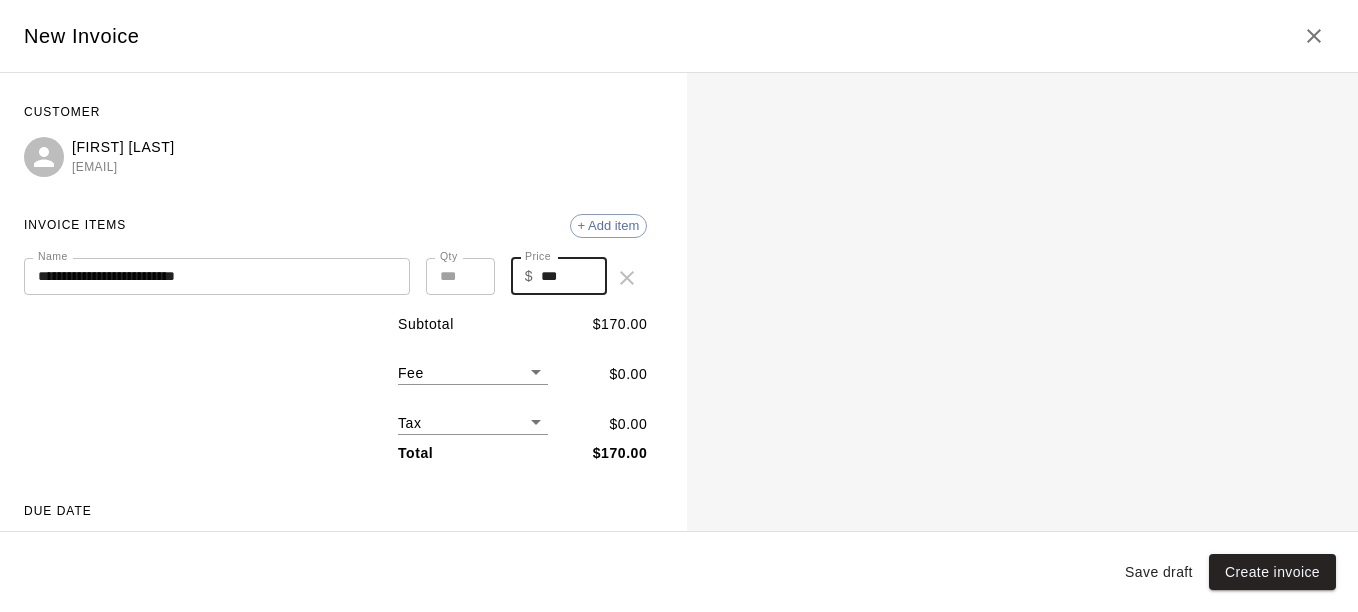 type on "***" 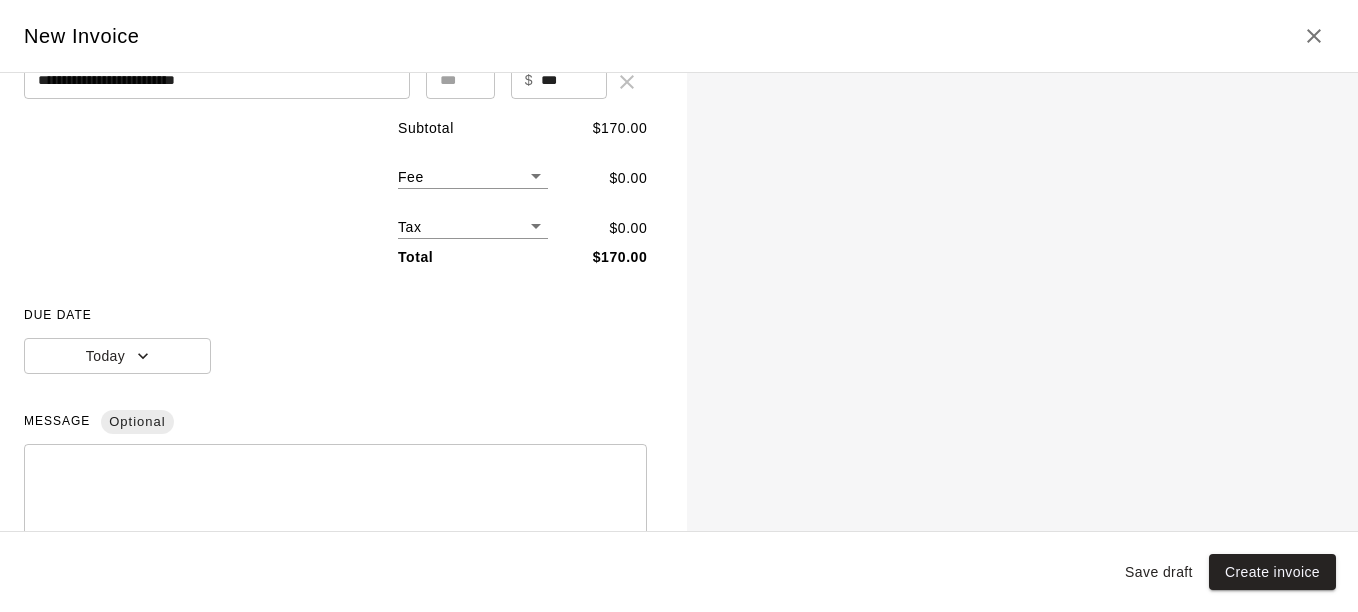 scroll, scrollTop: 293, scrollLeft: 0, axis: vertical 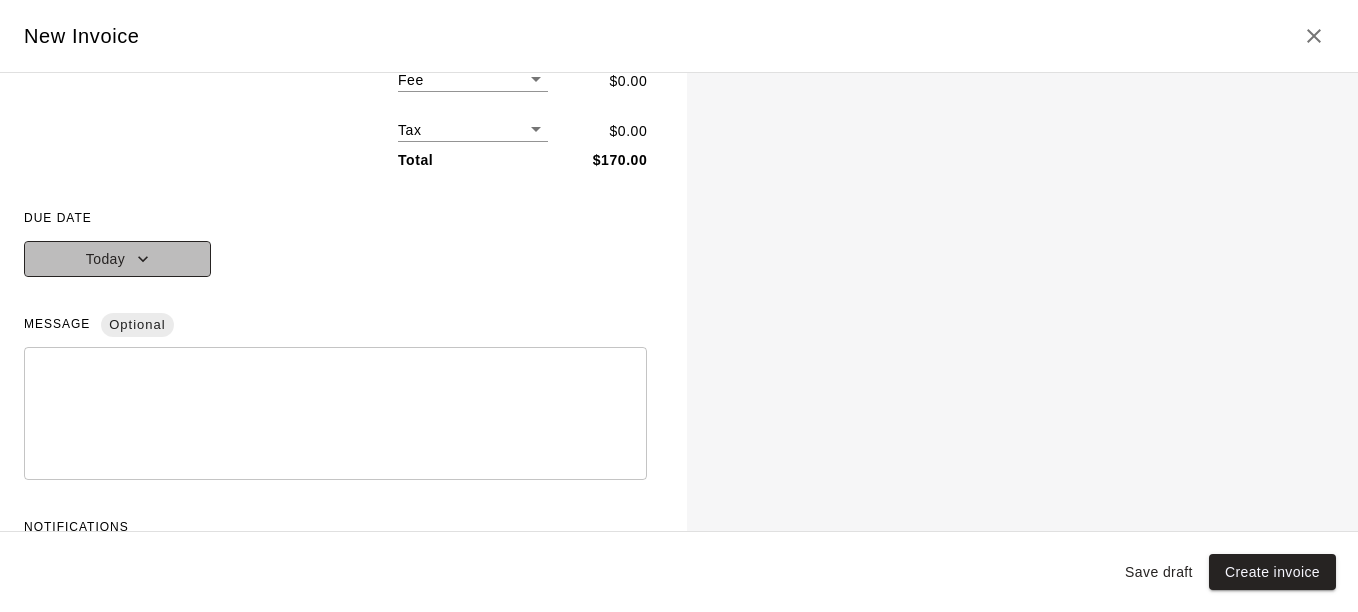 click on "Today" at bounding box center (117, 259) 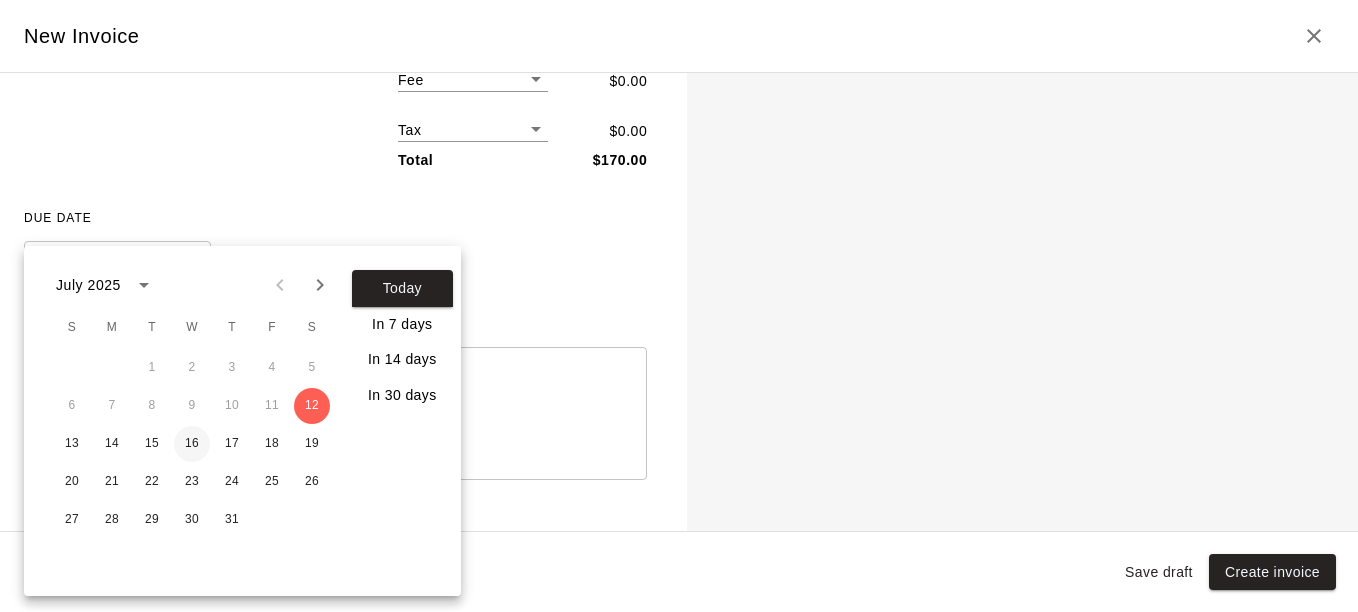 click on "16" at bounding box center [192, 444] 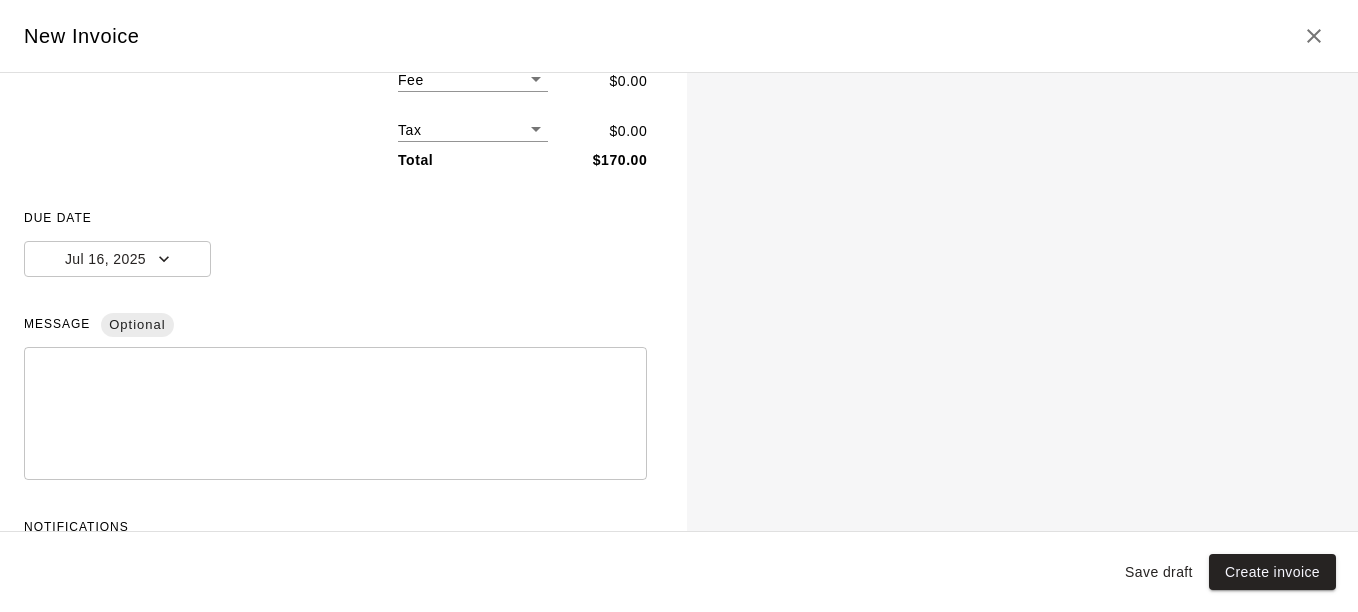scroll, scrollTop: 374, scrollLeft: 0, axis: vertical 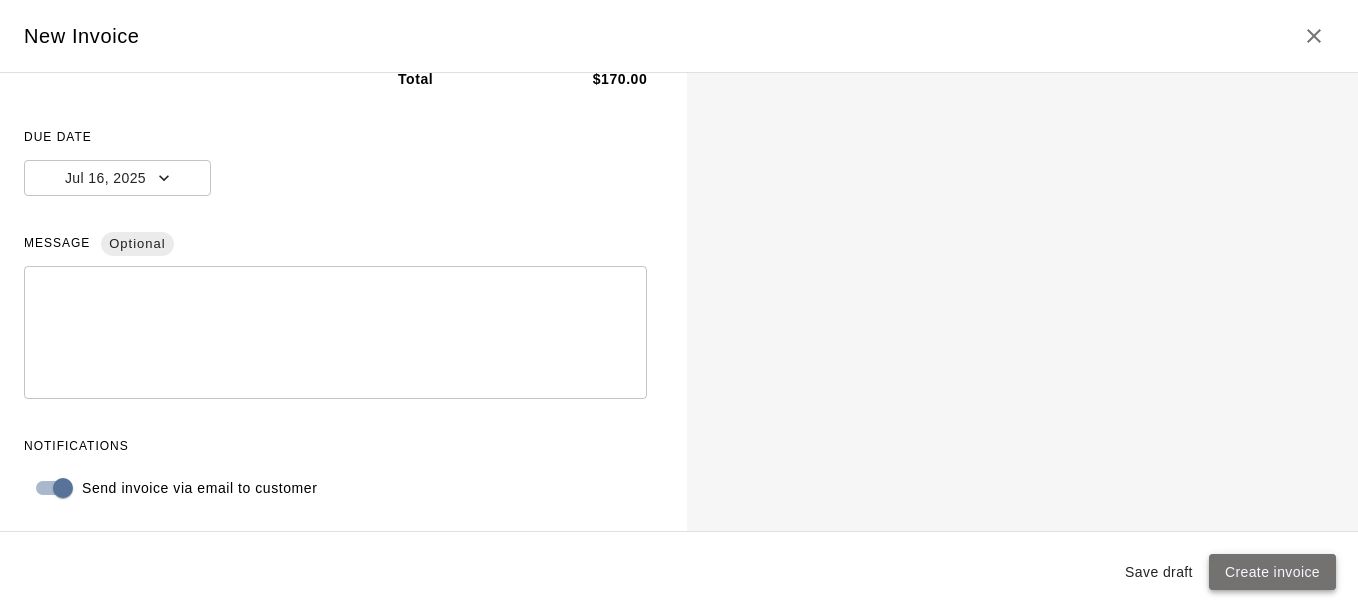click on "Create invoice" at bounding box center (1272, 572) 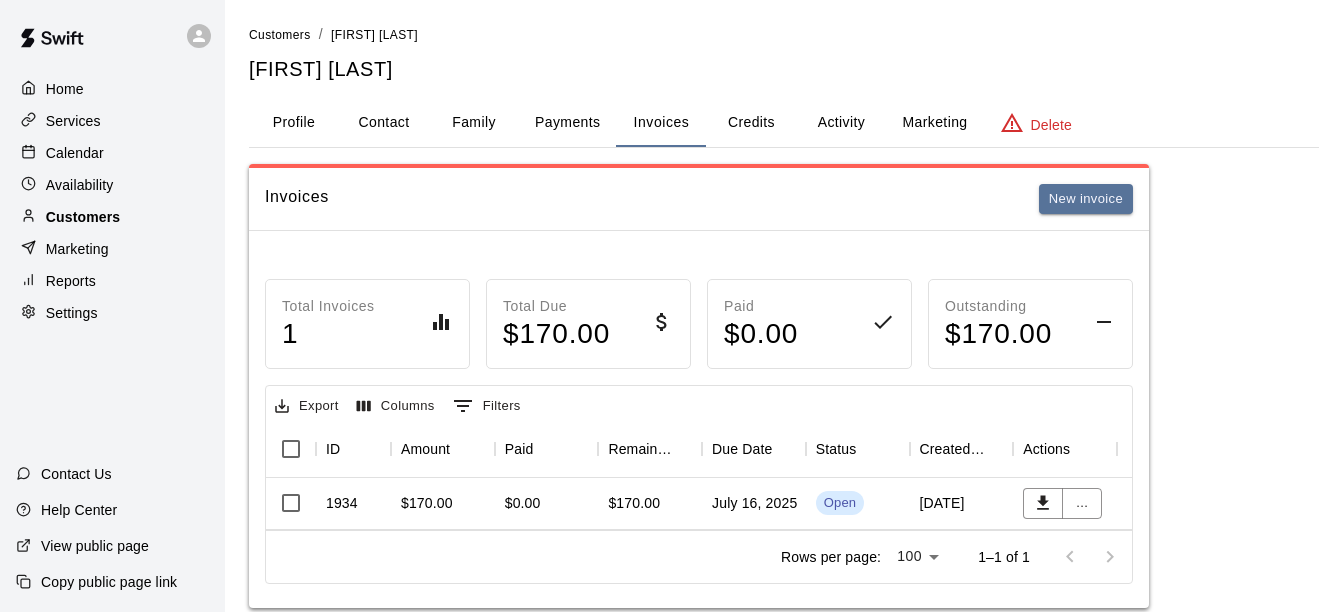 click on "Customers" at bounding box center (83, 217) 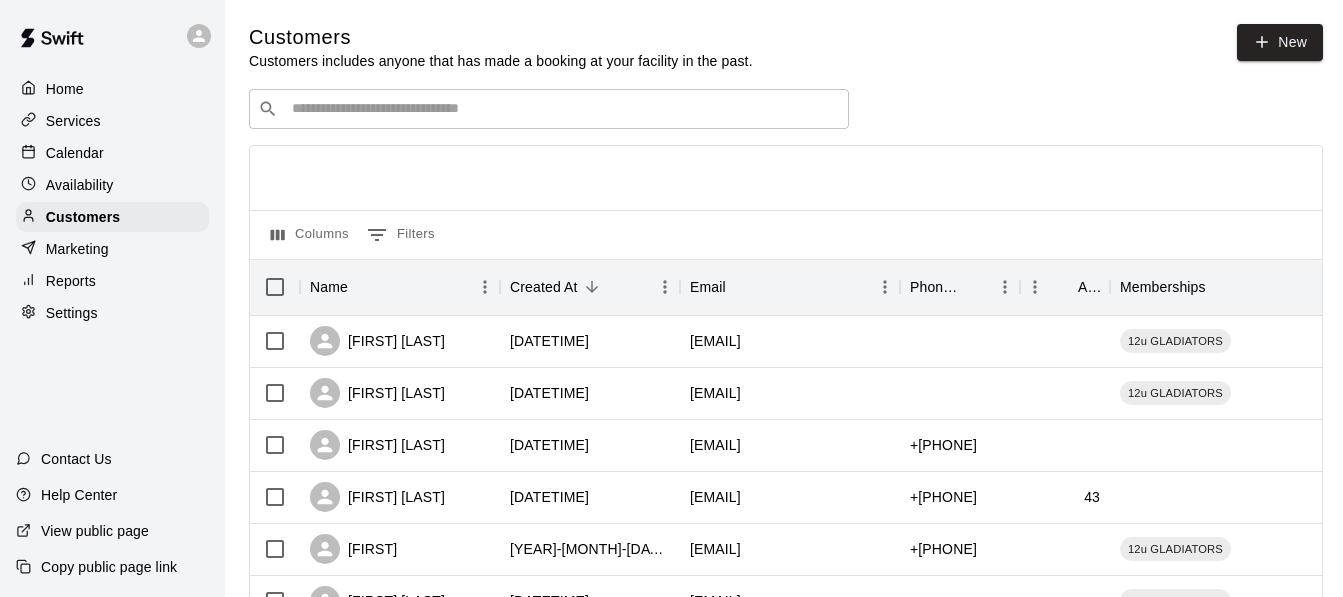 click at bounding box center [563, 109] 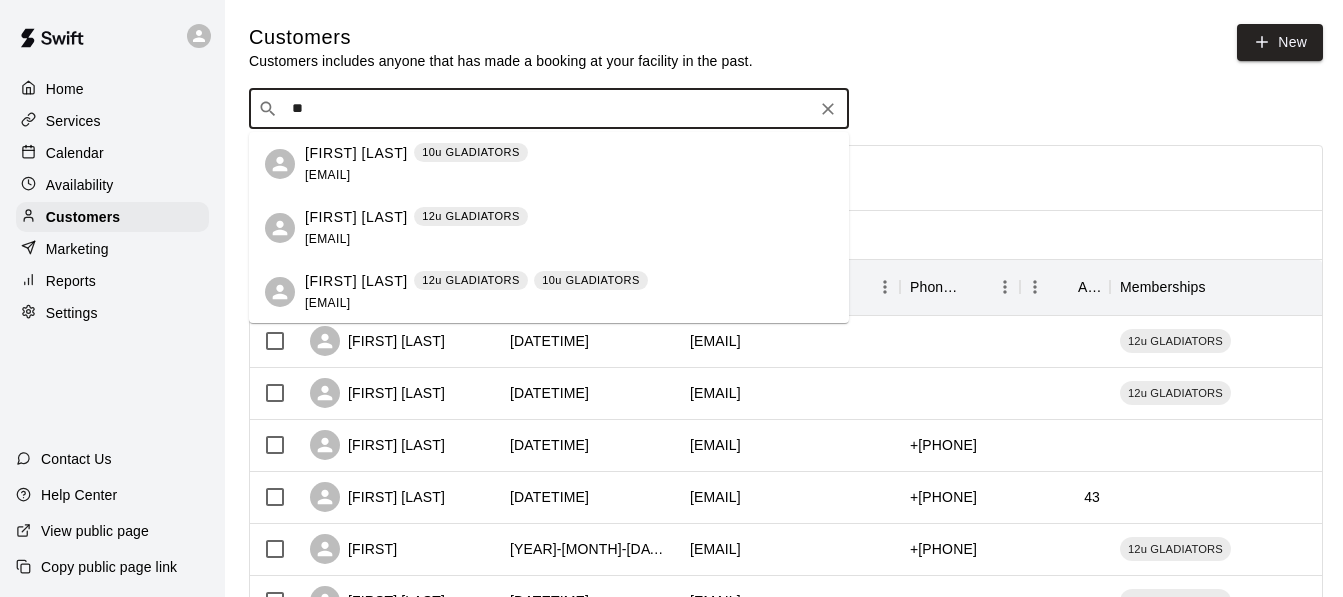 type on "***" 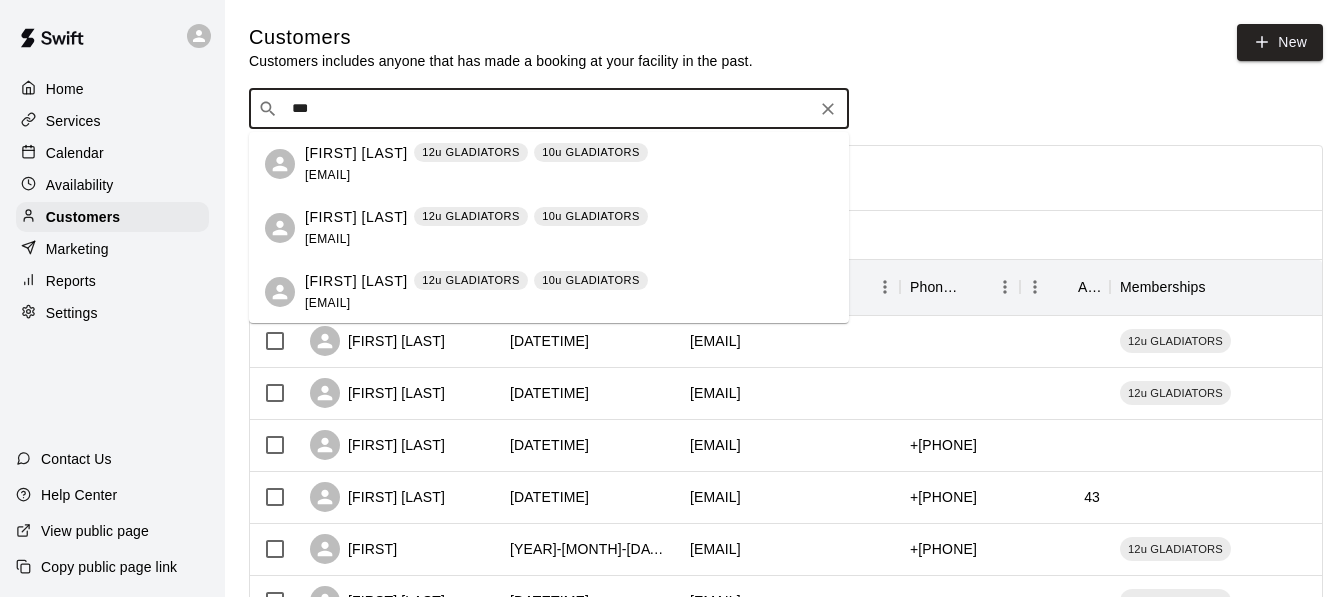 click on "[FIRST] [LAST]" at bounding box center (356, 153) 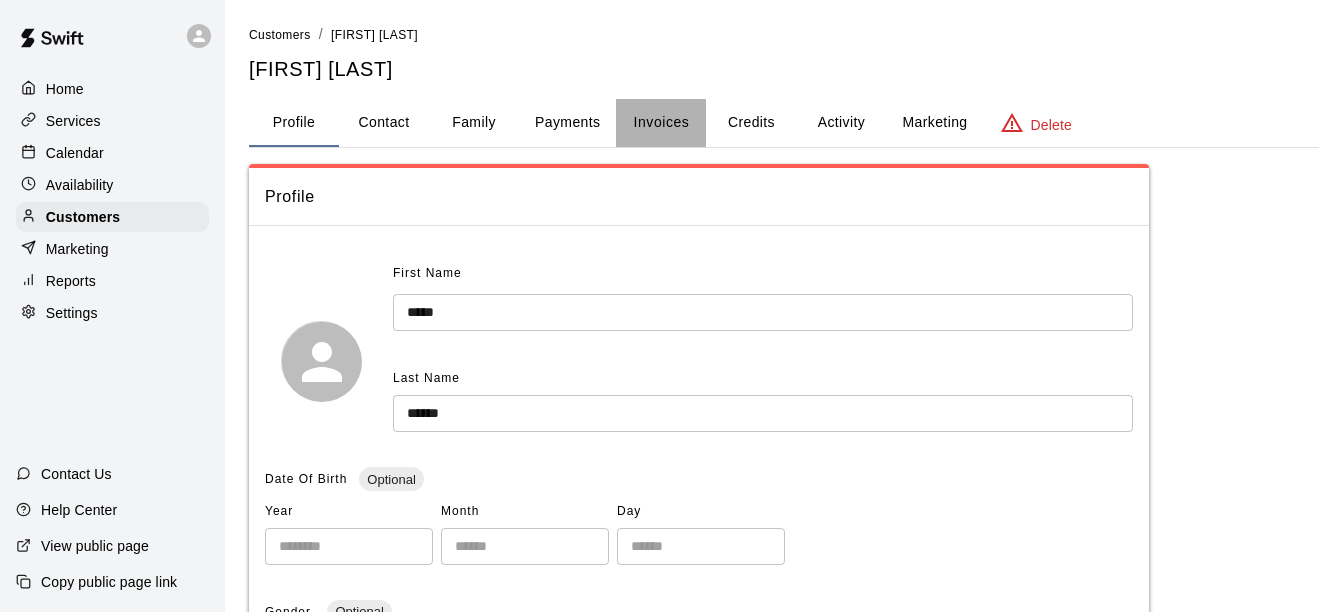 click on "Invoices" at bounding box center (662, 122) 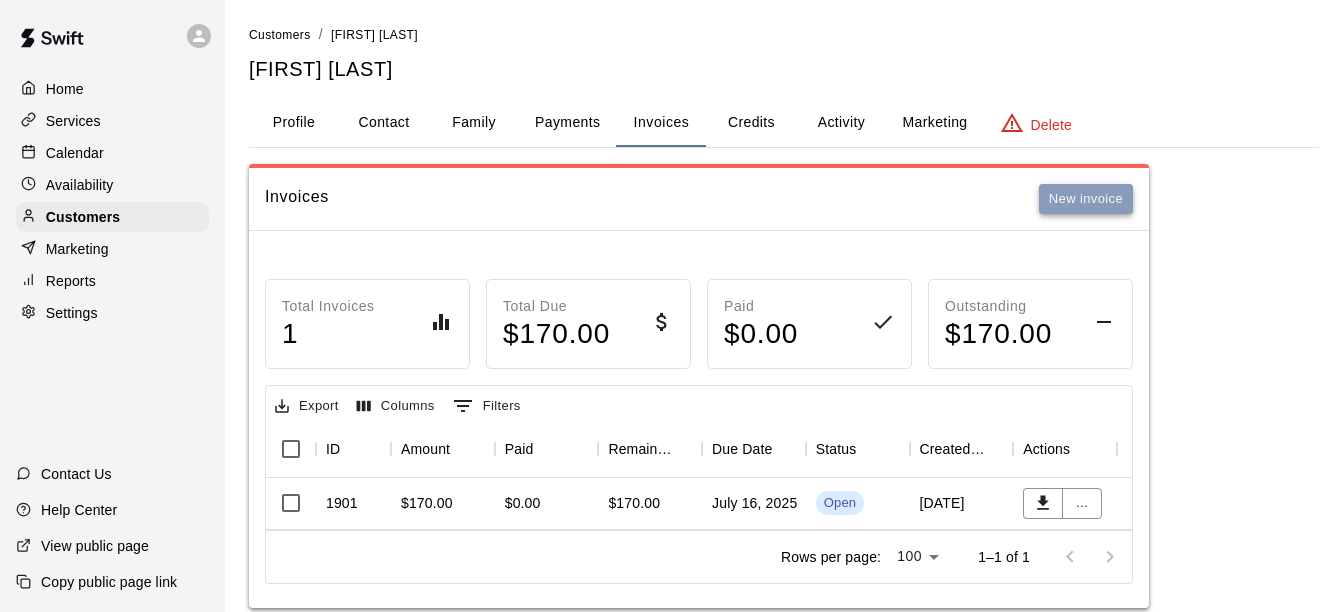 click on "New invoice" at bounding box center [1086, 199] 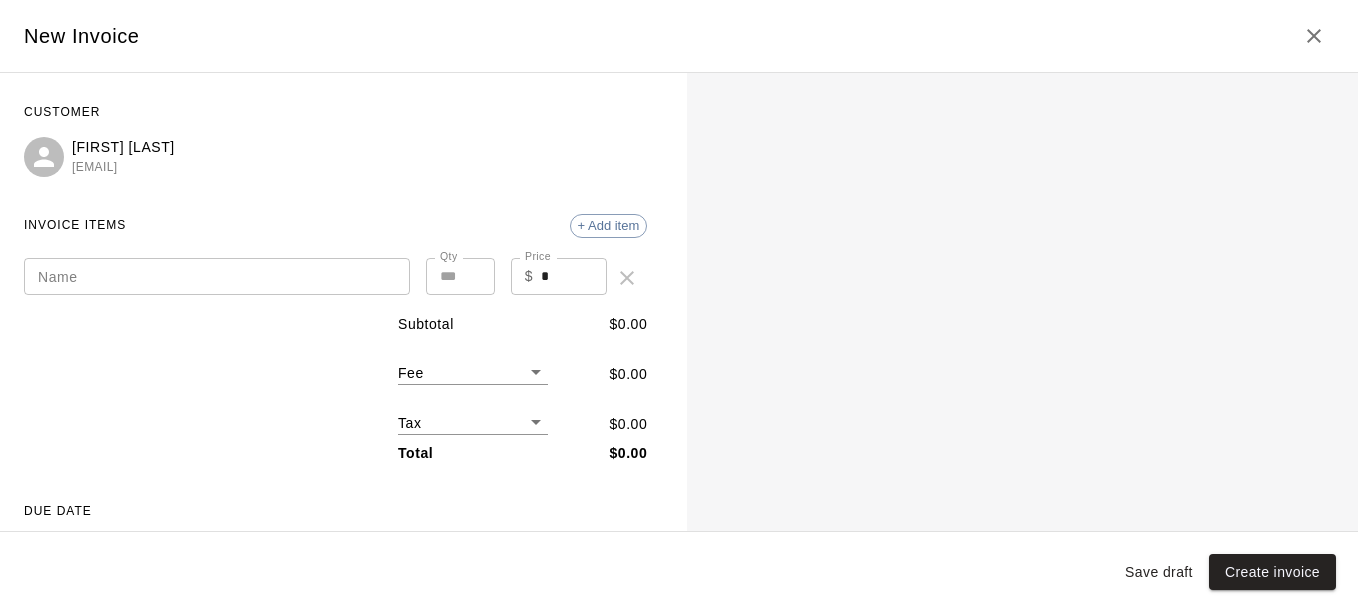 click on "Name" at bounding box center (217, 276) 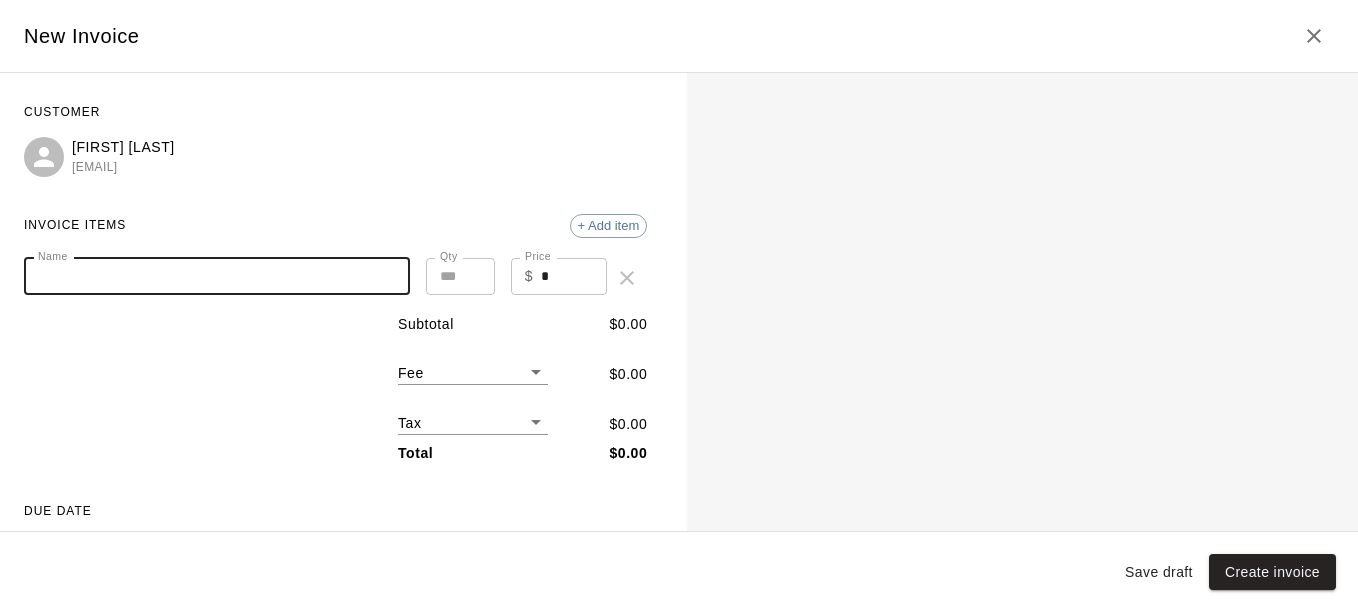 paste on "**********" 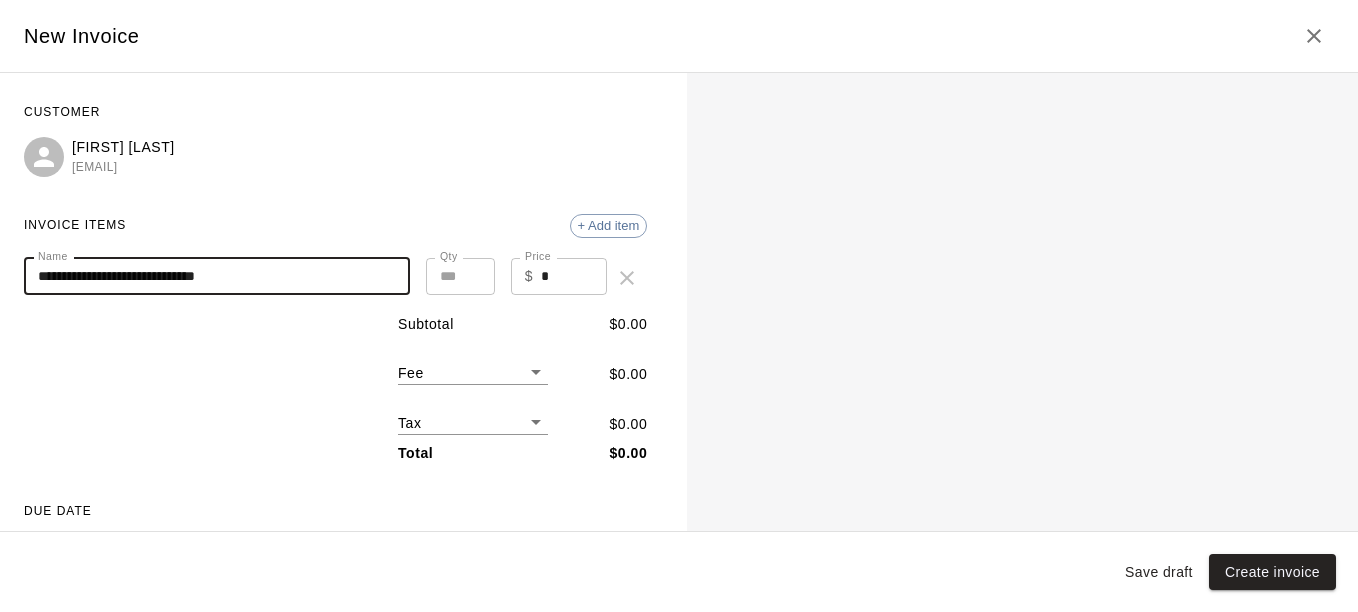 type on "**********" 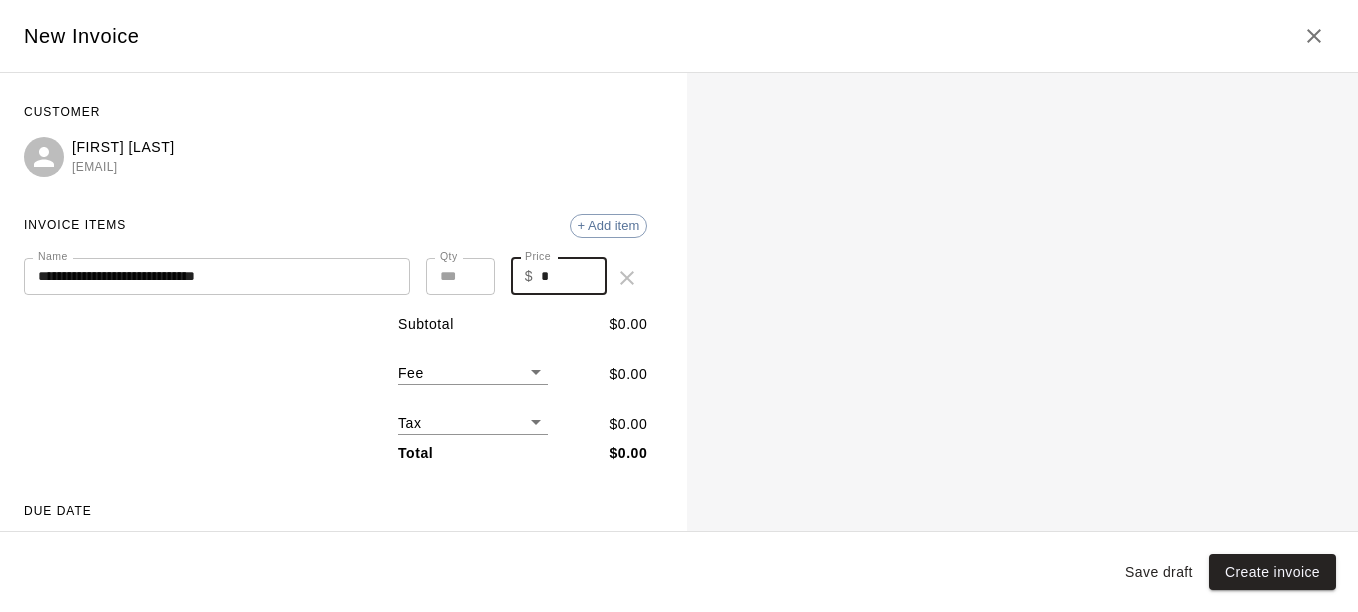 drag, startPoint x: 557, startPoint y: 271, endPoint x: 458, endPoint y: 286, distance: 100.12991 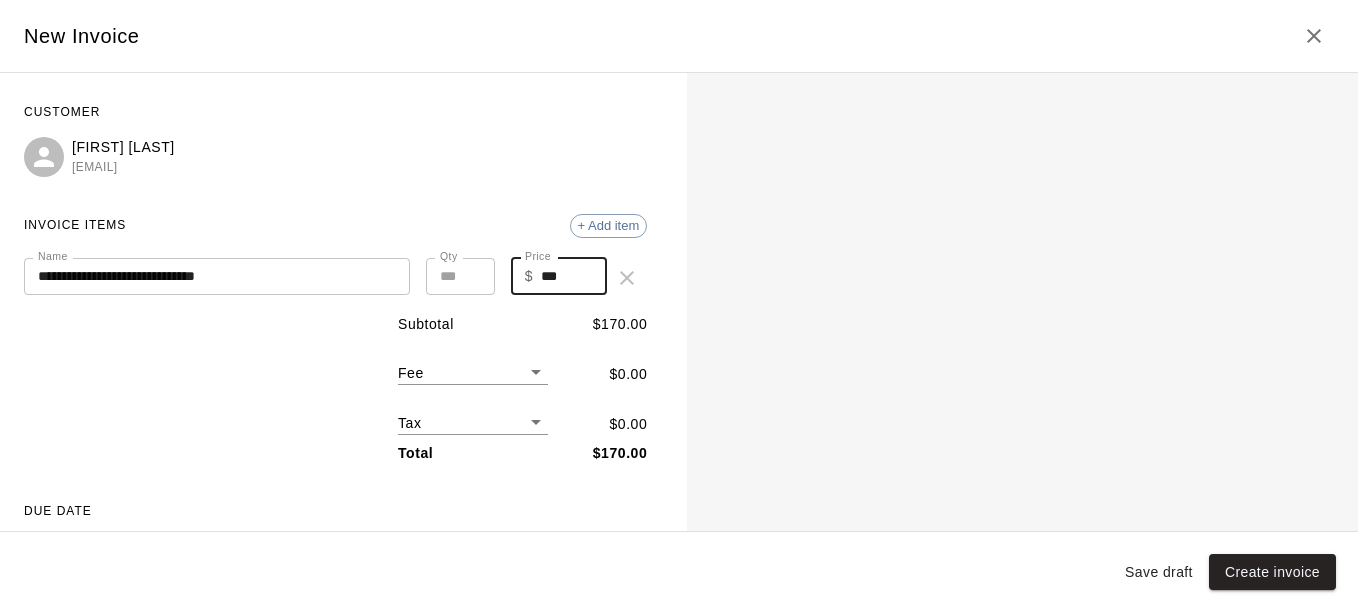 type on "***" 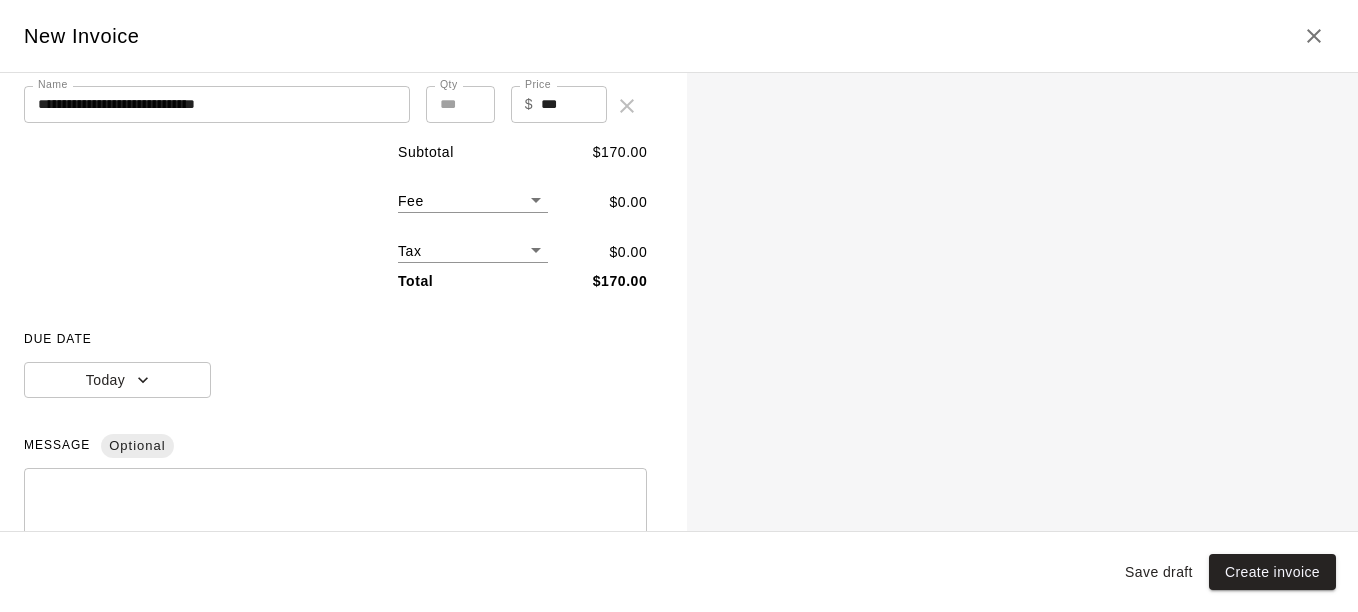 scroll, scrollTop: 283, scrollLeft: 0, axis: vertical 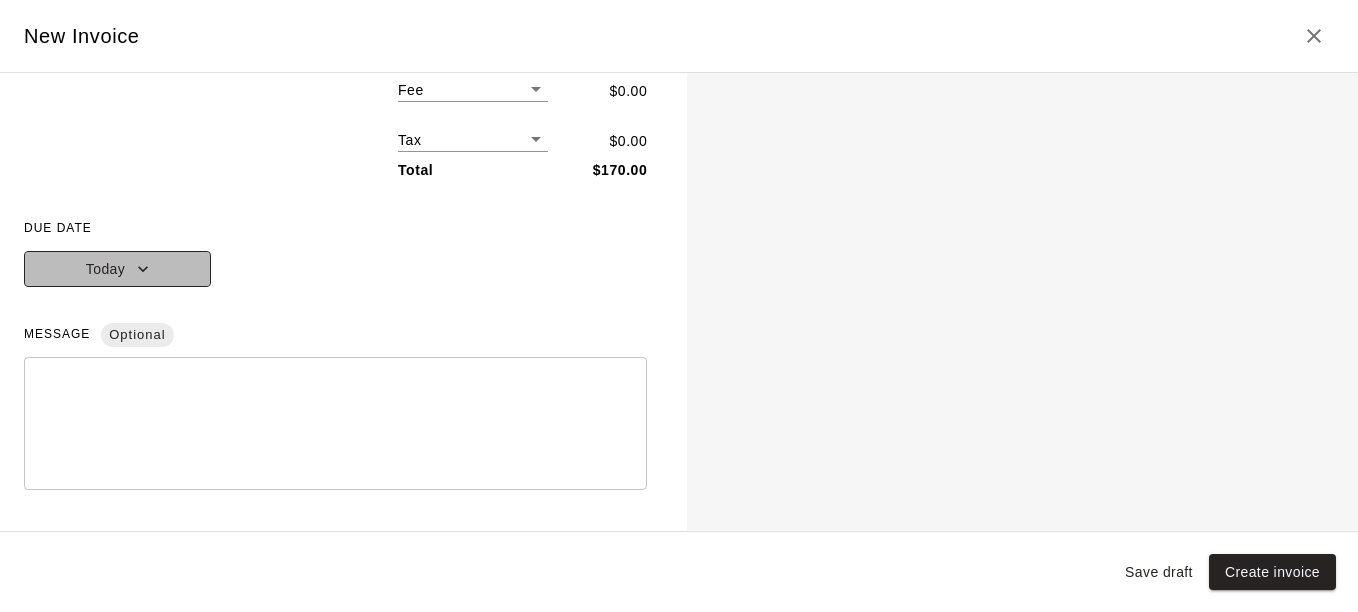 click on "Today" at bounding box center [117, 269] 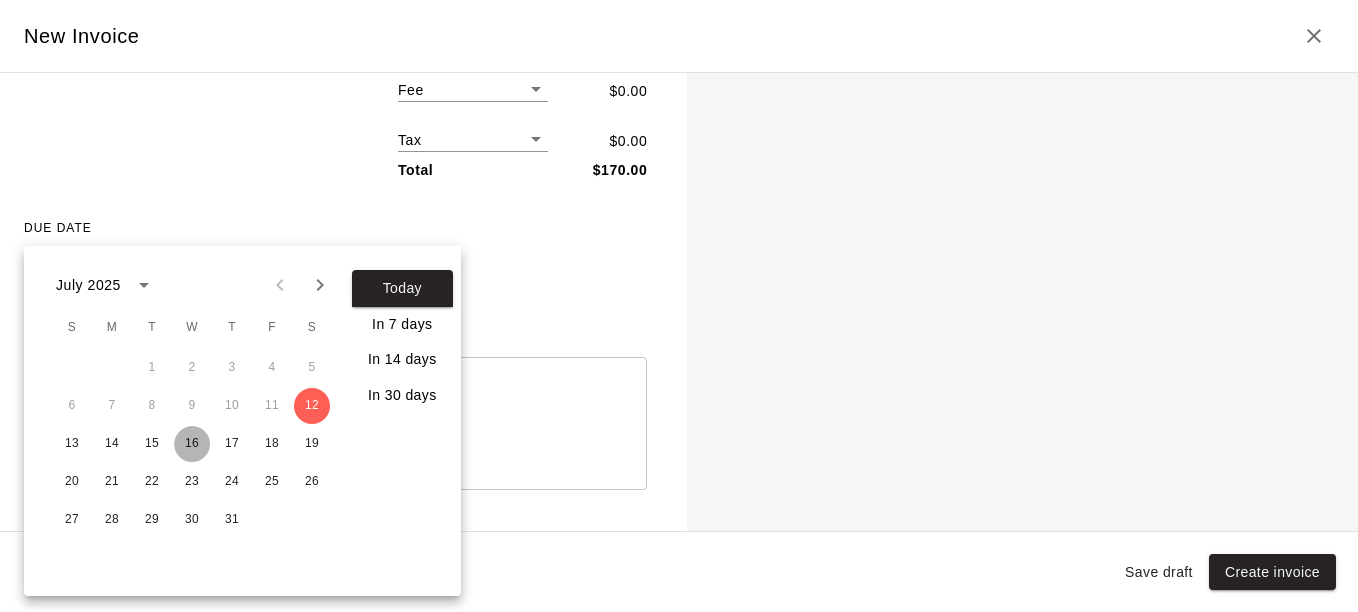 click on "16" at bounding box center (192, 444) 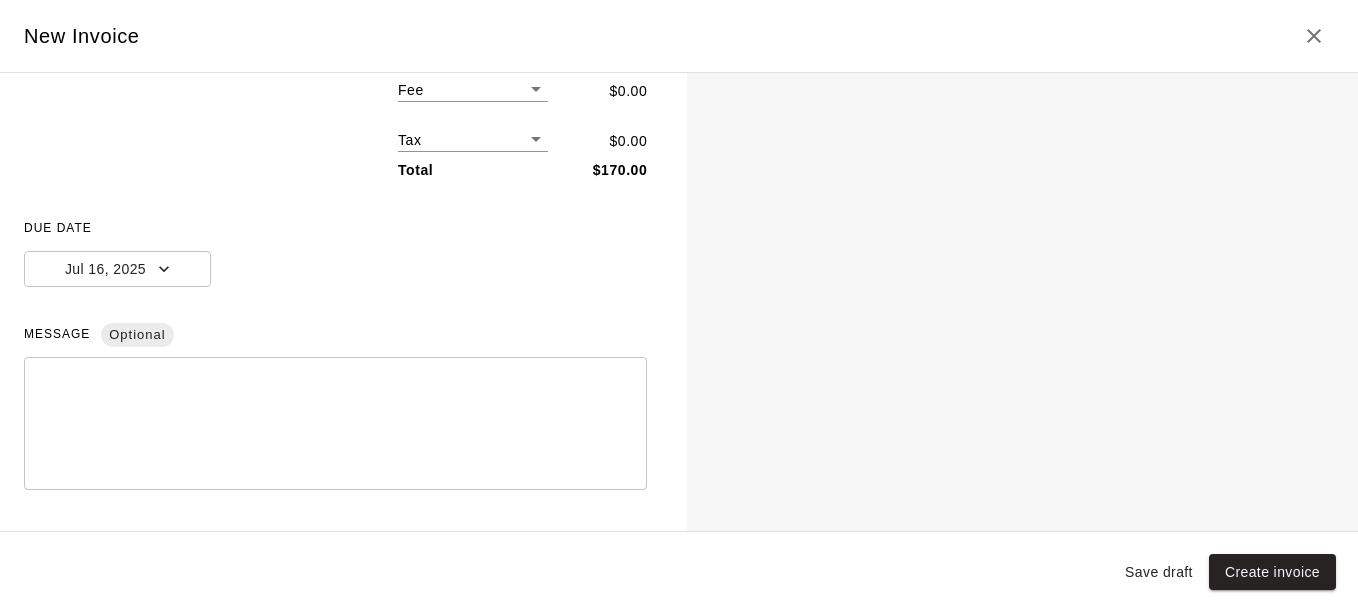 scroll, scrollTop: 374, scrollLeft: 0, axis: vertical 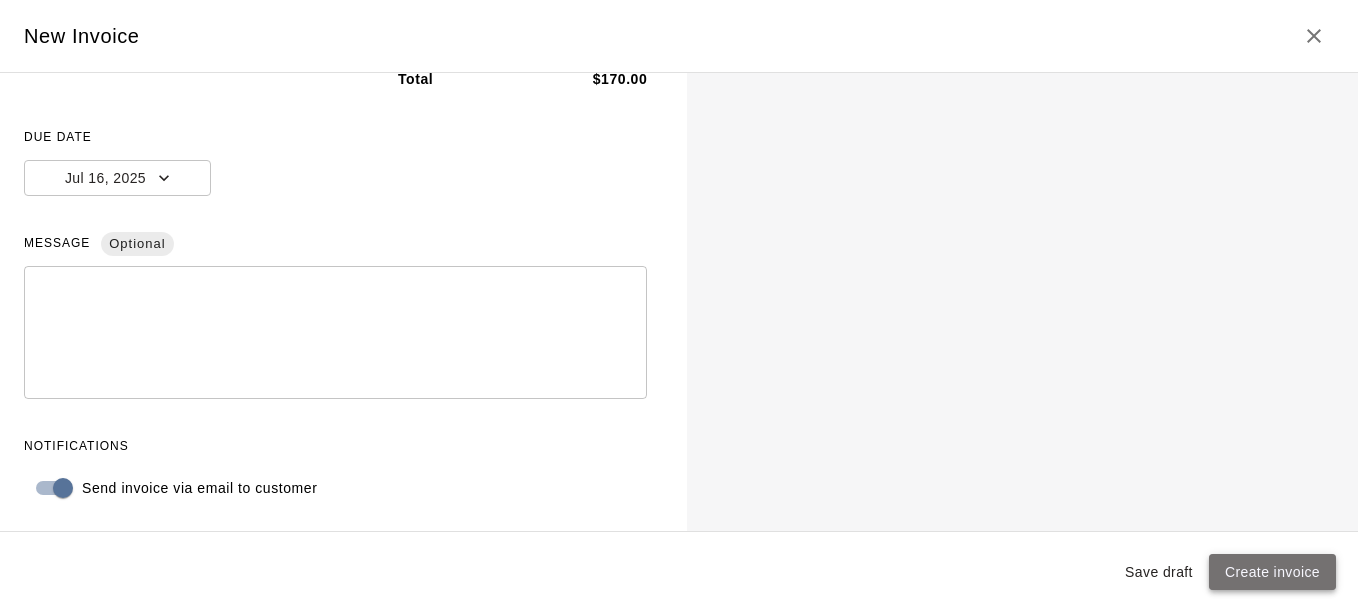 click on "Create invoice" at bounding box center (1272, 572) 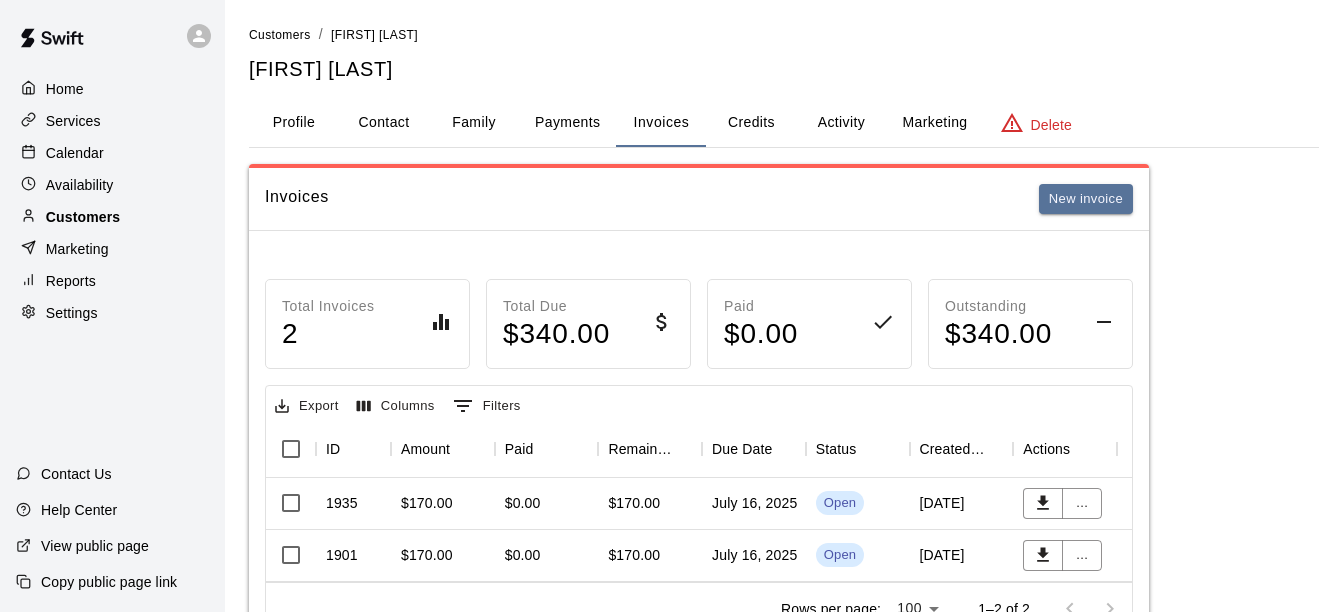 click on "Customers" at bounding box center [112, 217] 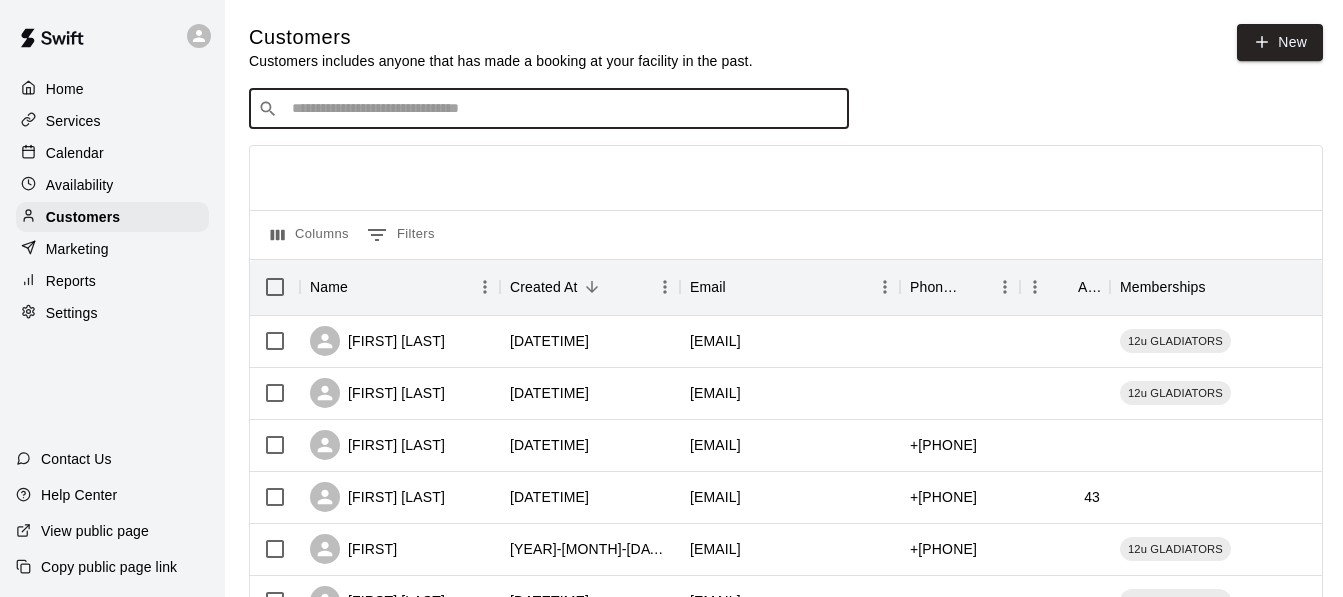 click at bounding box center [563, 109] 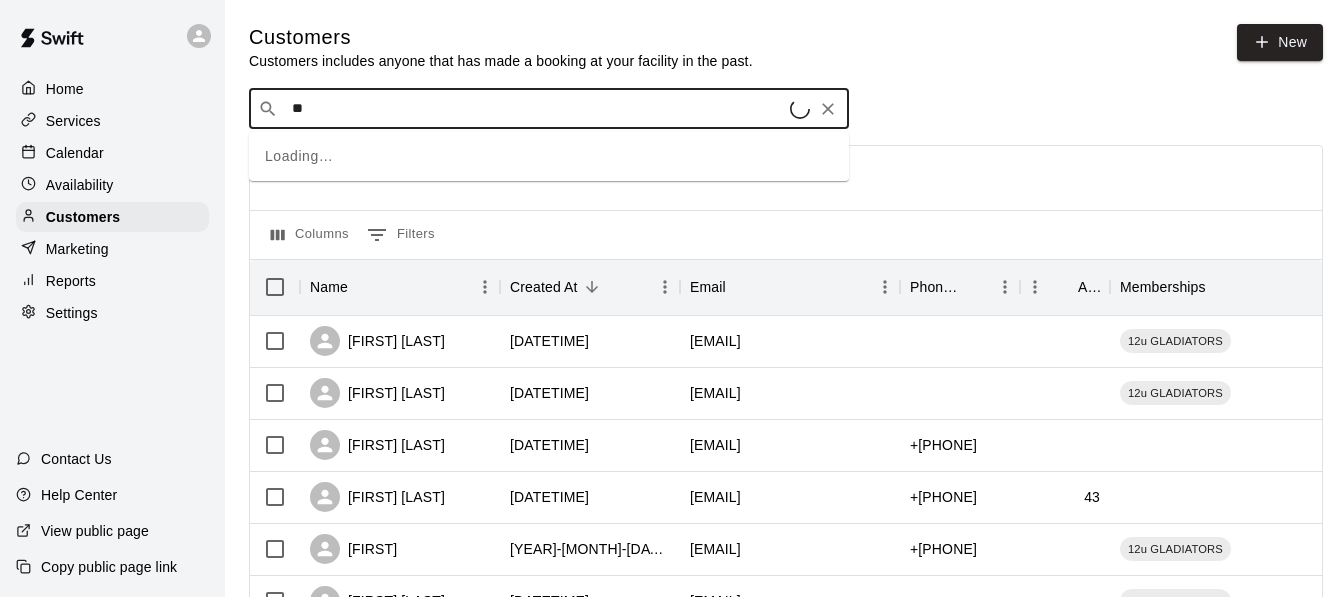type on "***" 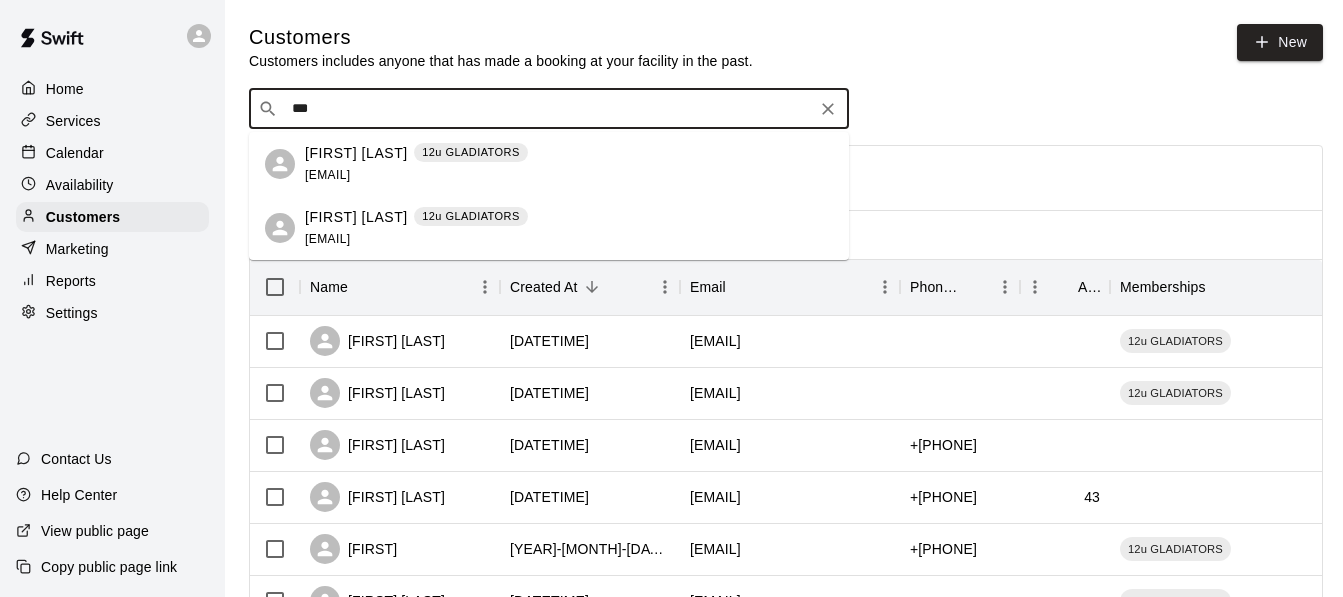 click on "[FIRST] [LAST]" at bounding box center (356, 153) 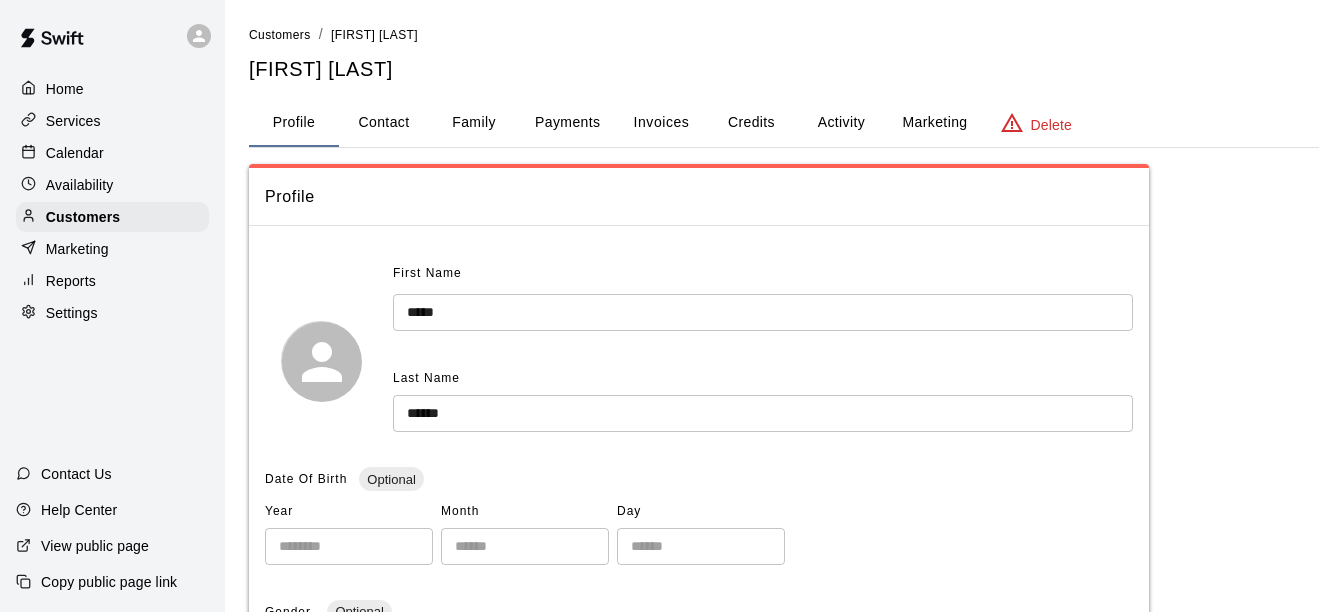 click on "Invoices" at bounding box center [662, 122] 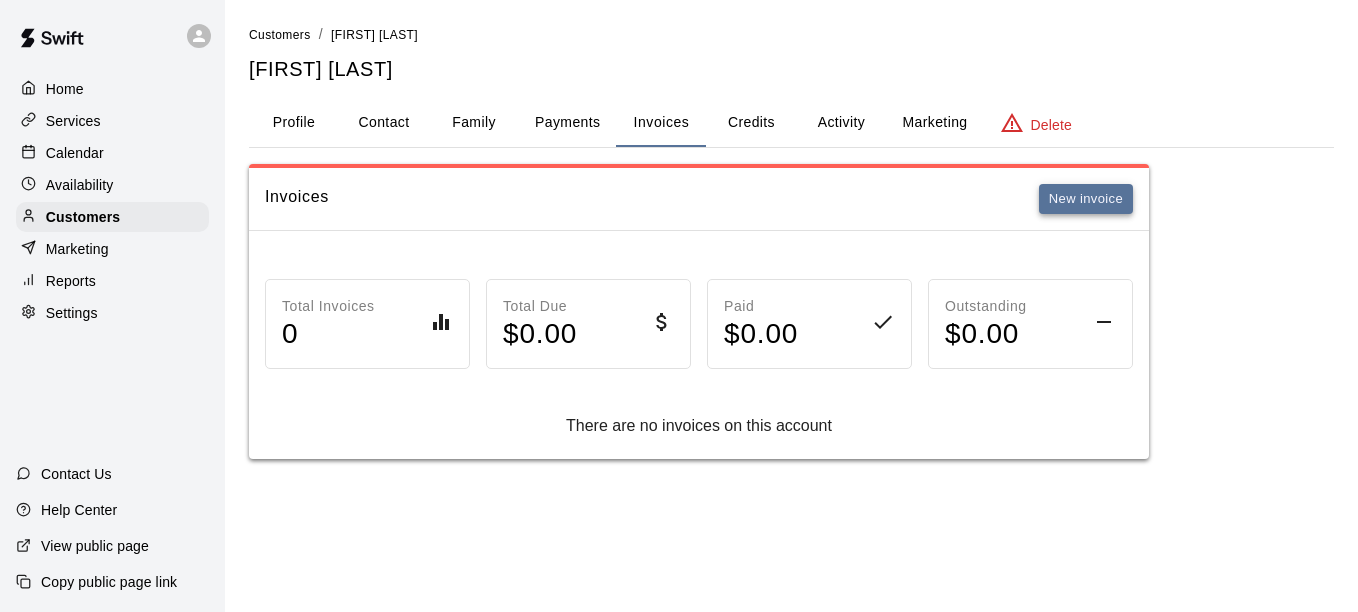 click on "New invoice" at bounding box center [1086, 199] 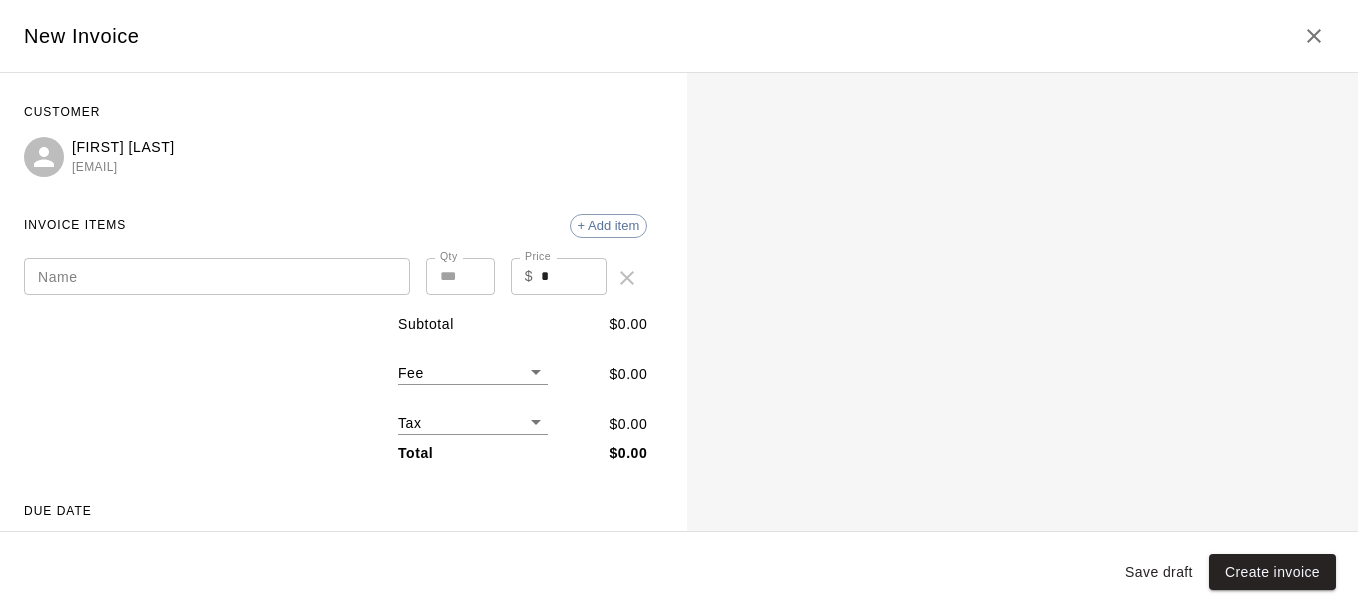 click on "[LAST] [LAST]" at bounding box center (217, 278) 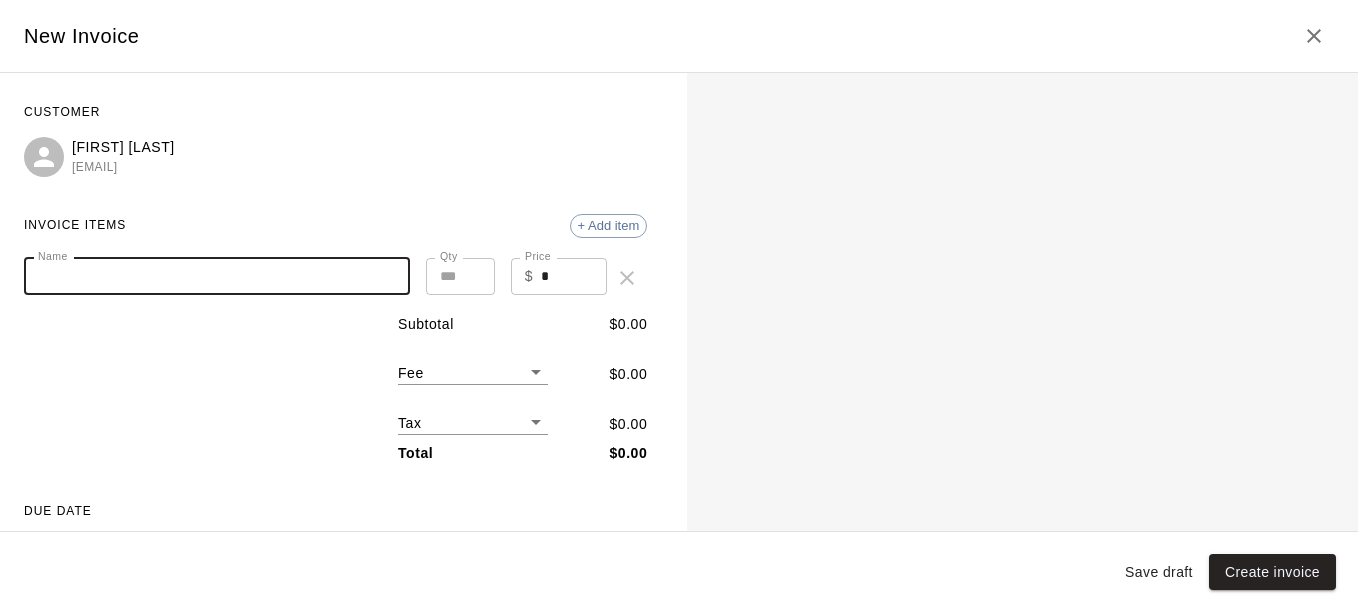 paste on "**********" 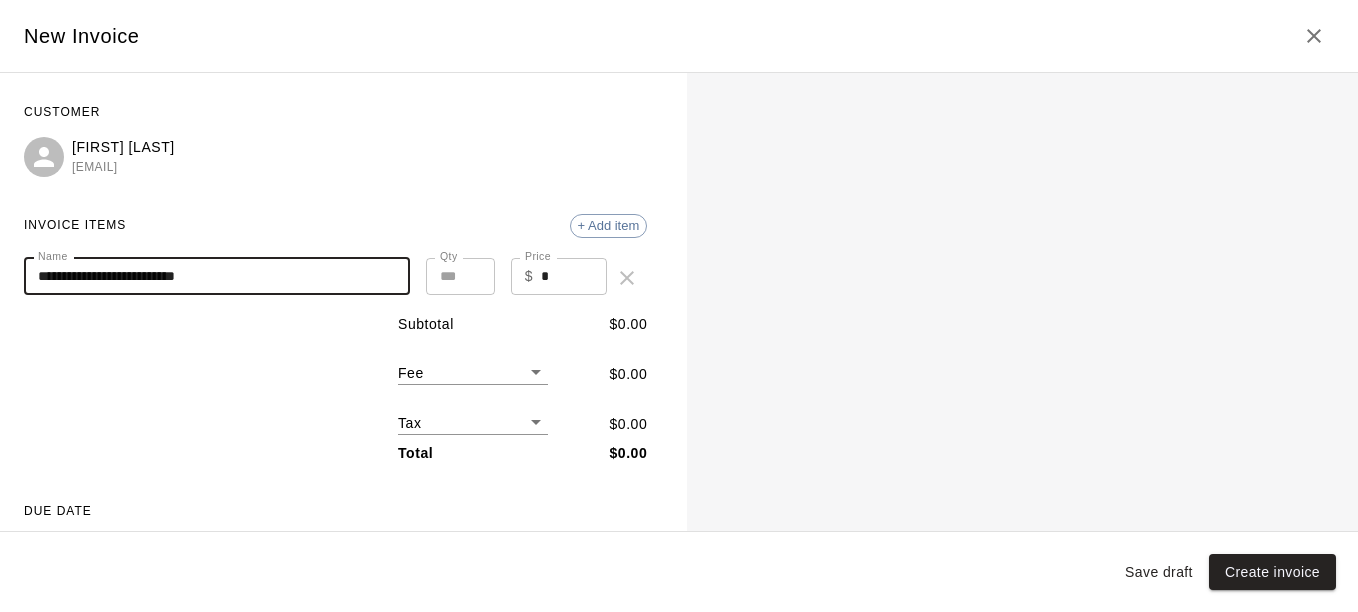 type on "**********" 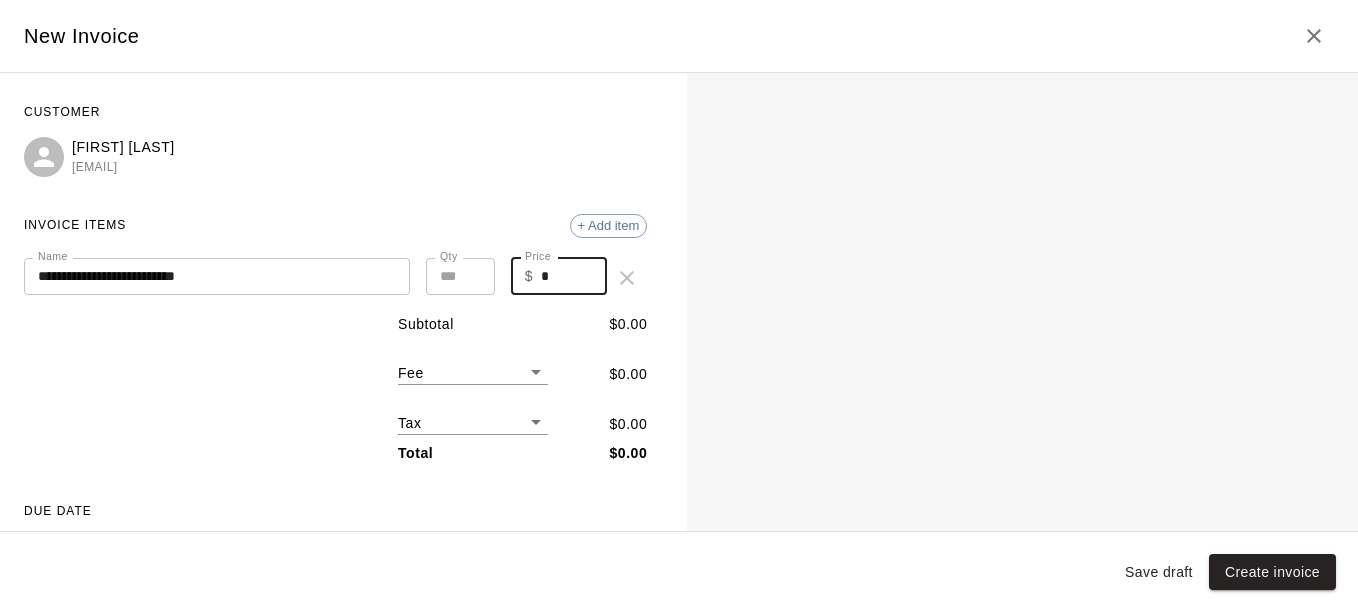 drag, startPoint x: 563, startPoint y: 269, endPoint x: 434, endPoint y: 256, distance: 129.65338 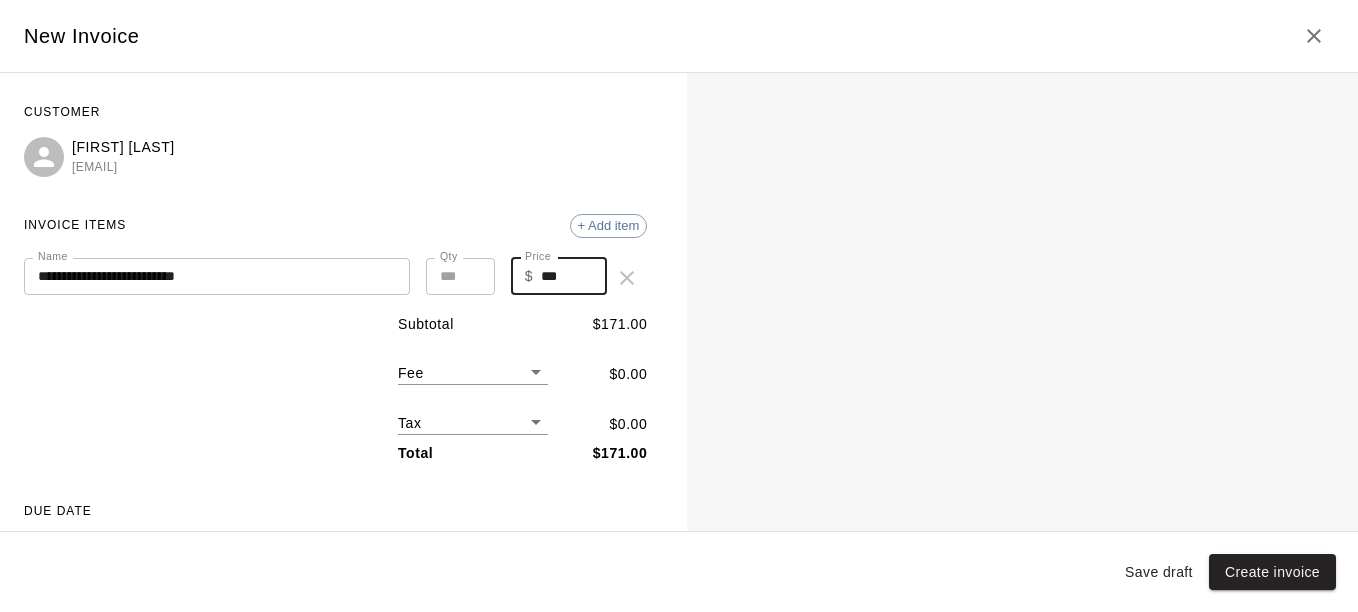type on "***" 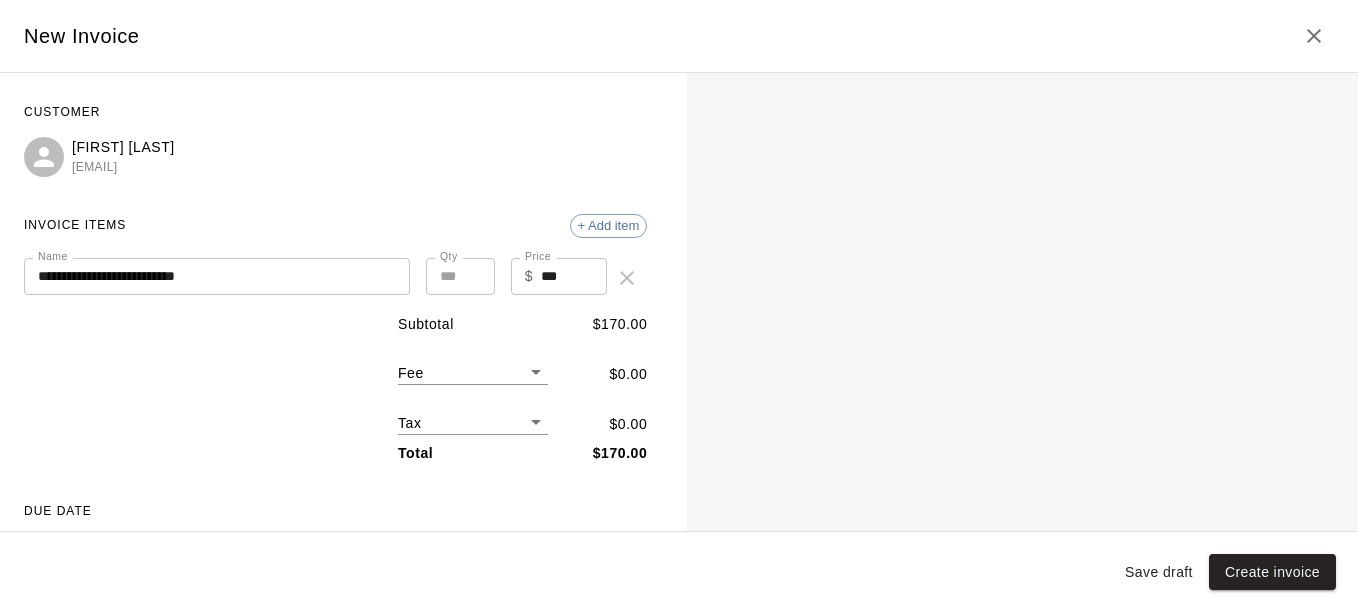 click on "Subtotal $ 170.00 Fee ​ $ 0.00 Tax ​ $ 0.00 Total $ 170.00" at bounding box center [335, 389] 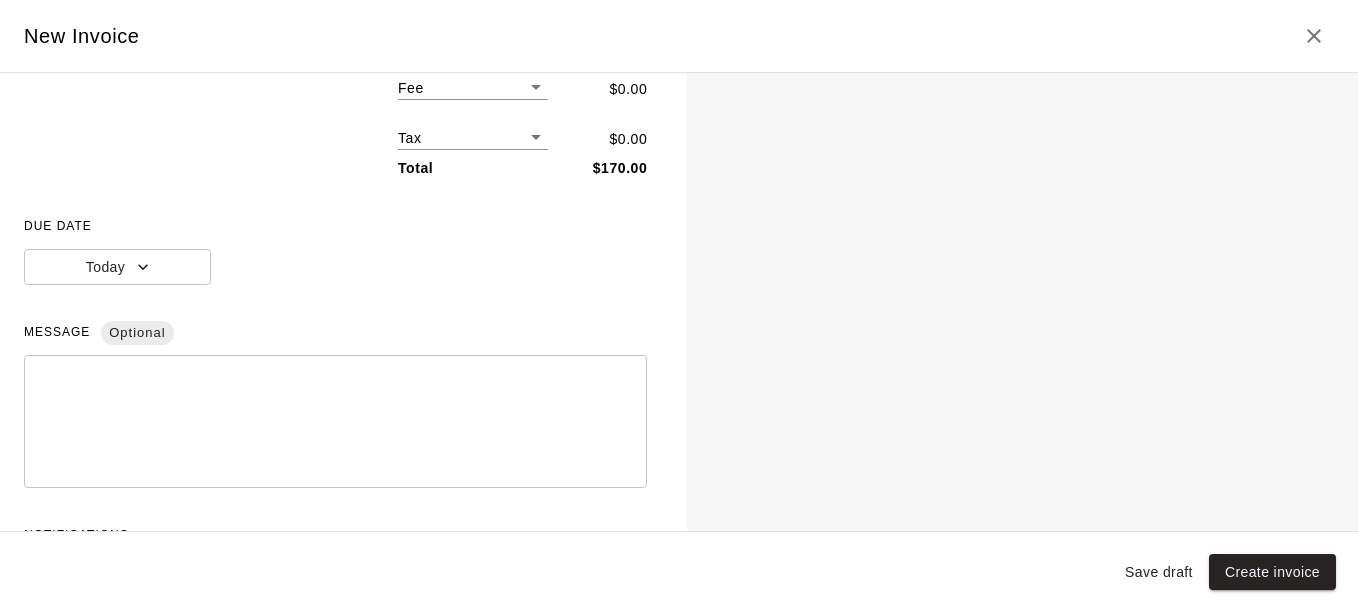 scroll, scrollTop: 297, scrollLeft: 0, axis: vertical 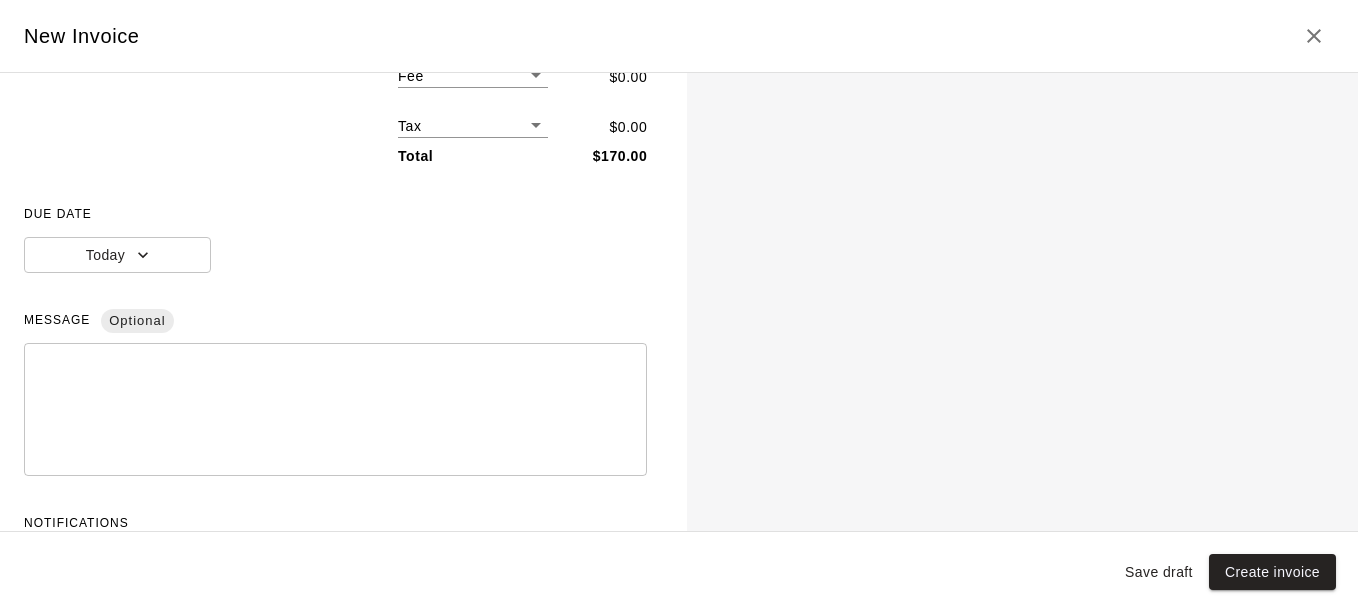 click on "**********" at bounding box center (335, 192) 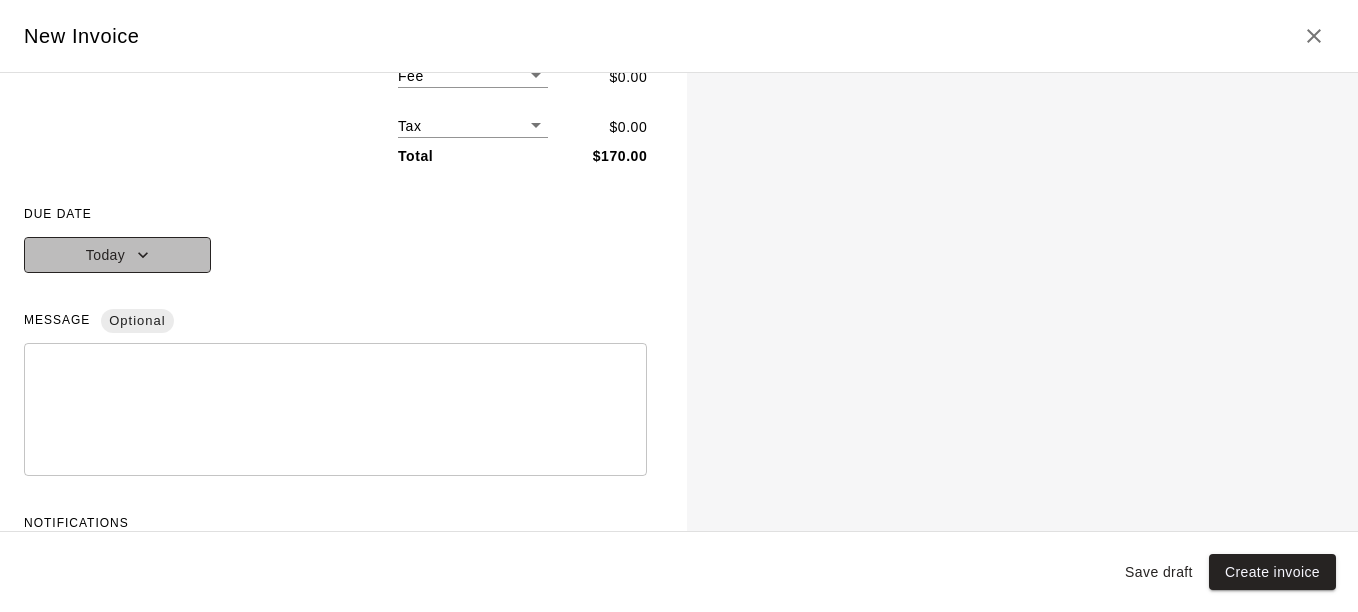click on "Today" at bounding box center (117, 255) 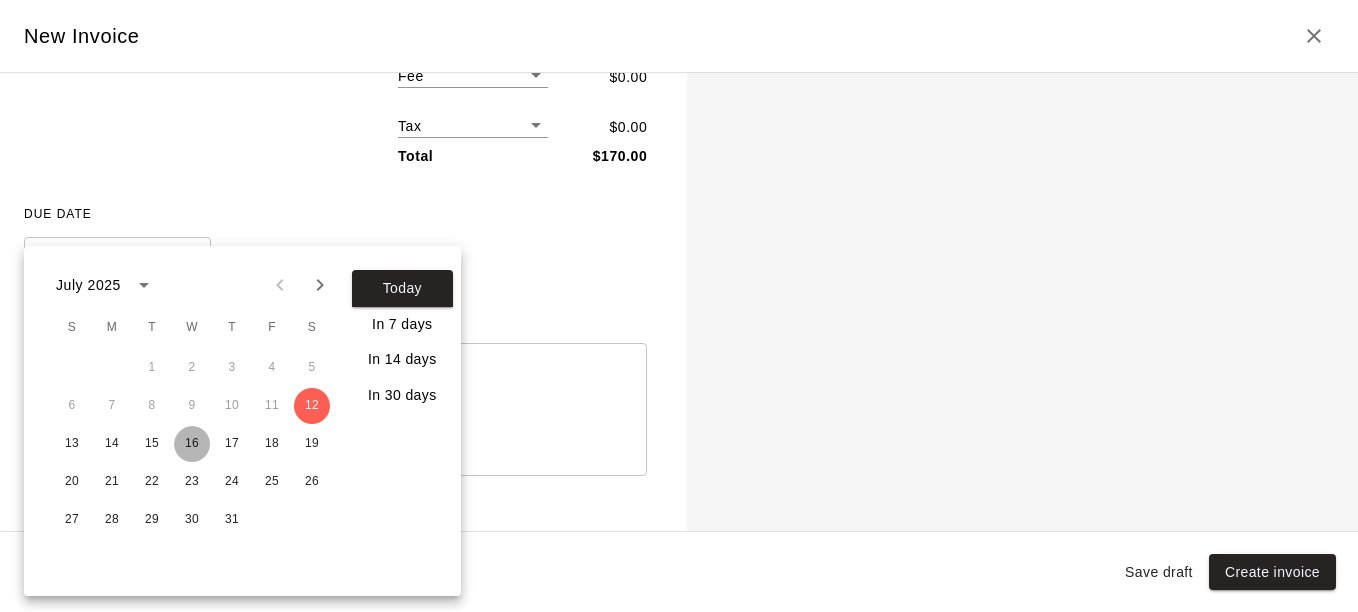 click on "16" at bounding box center [192, 444] 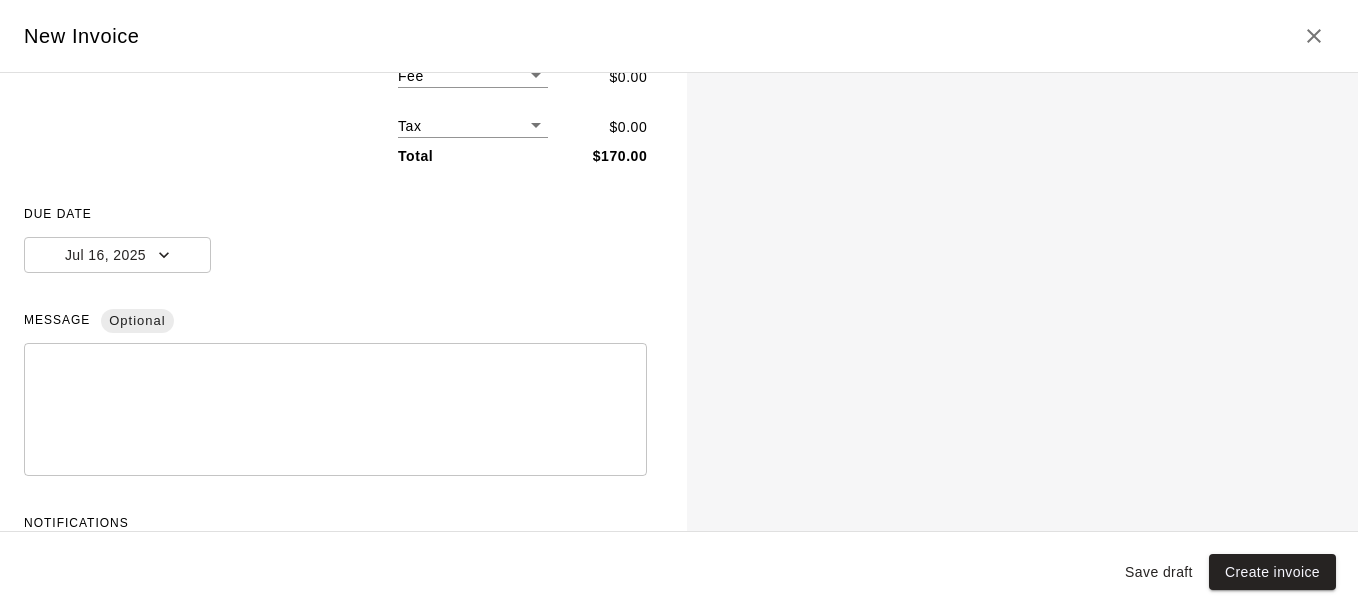 scroll, scrollTop: 374, scrollLeft: 0, axis: vertical 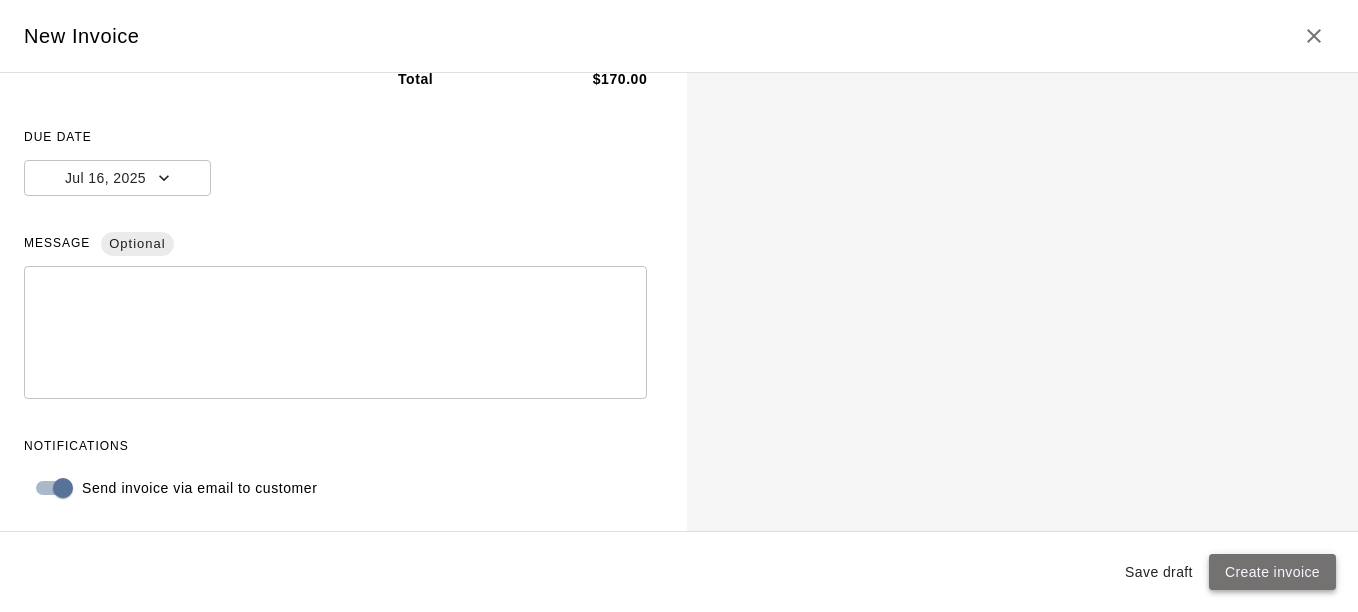 click on "Create invoice" at bounding box center (1272, 572) 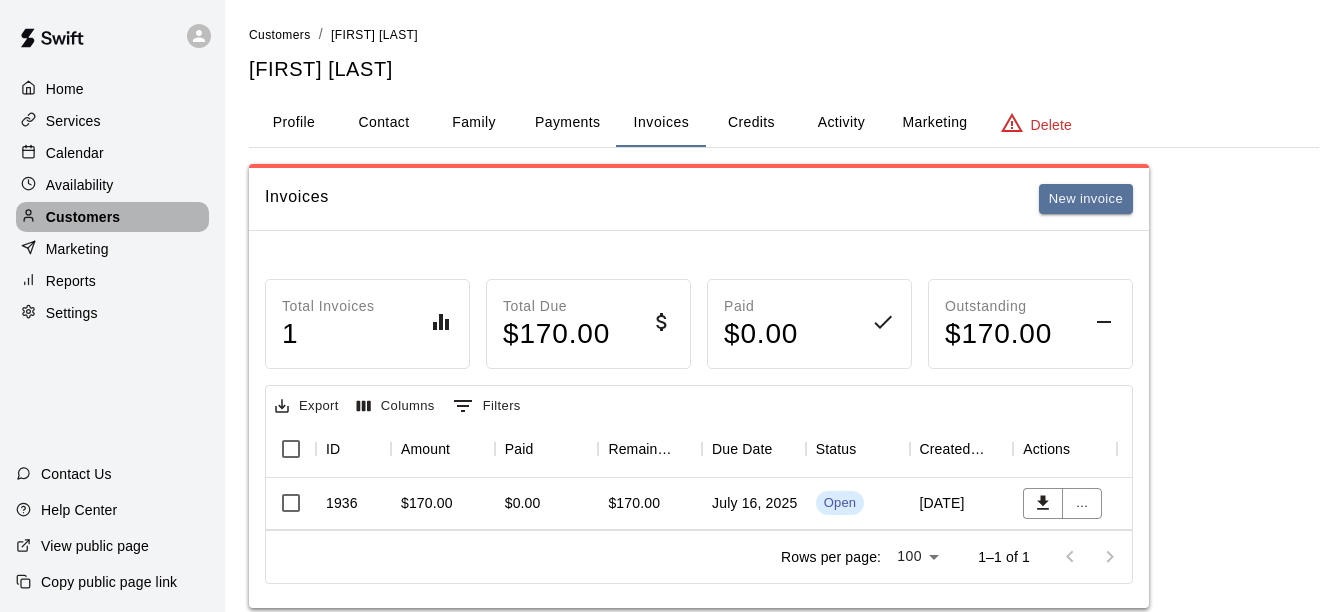 click on "Customers" at bounding box center (83, 217) 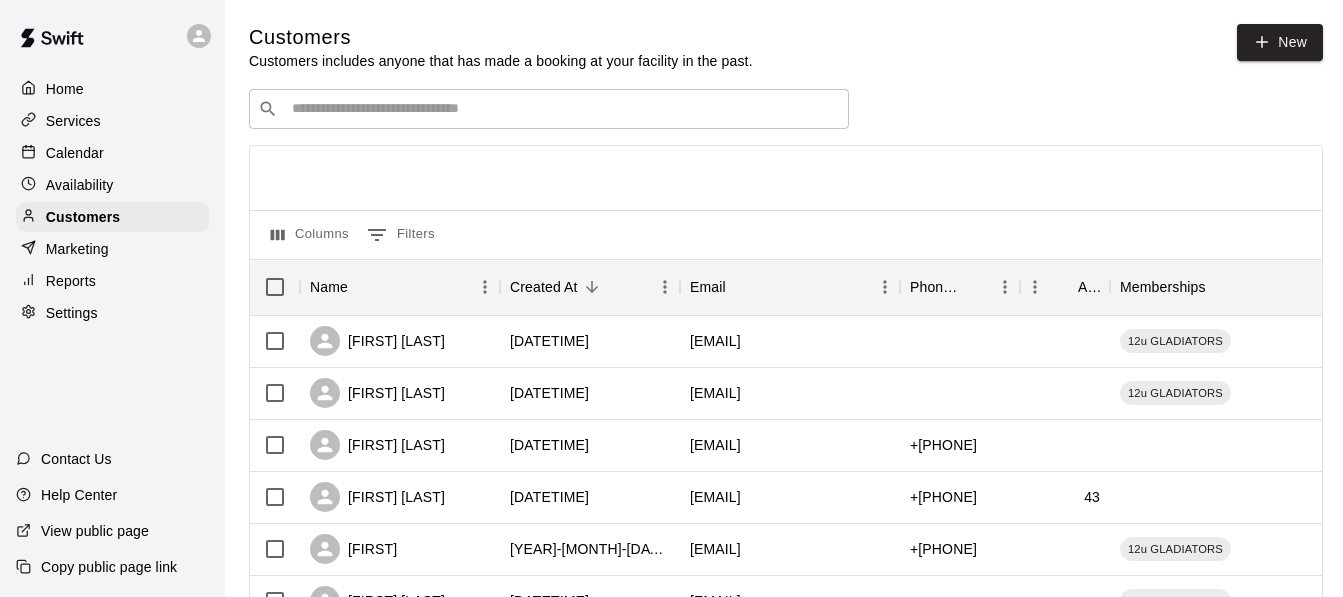 click at bounding box center [563, 109] 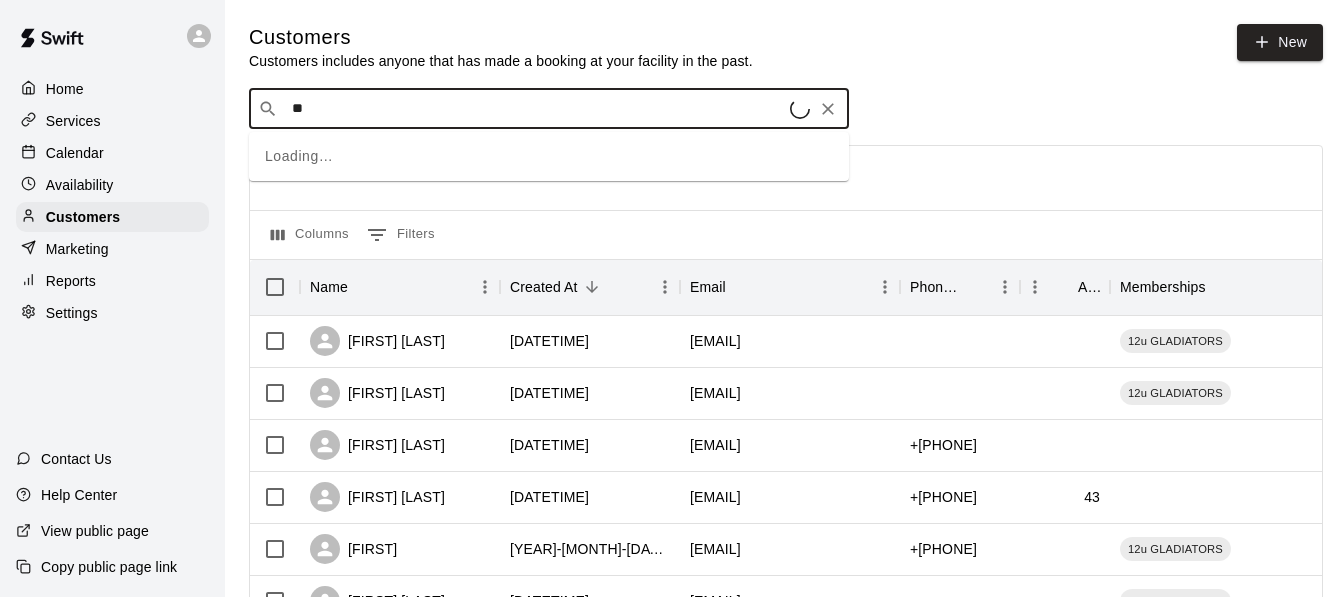 type on "***" 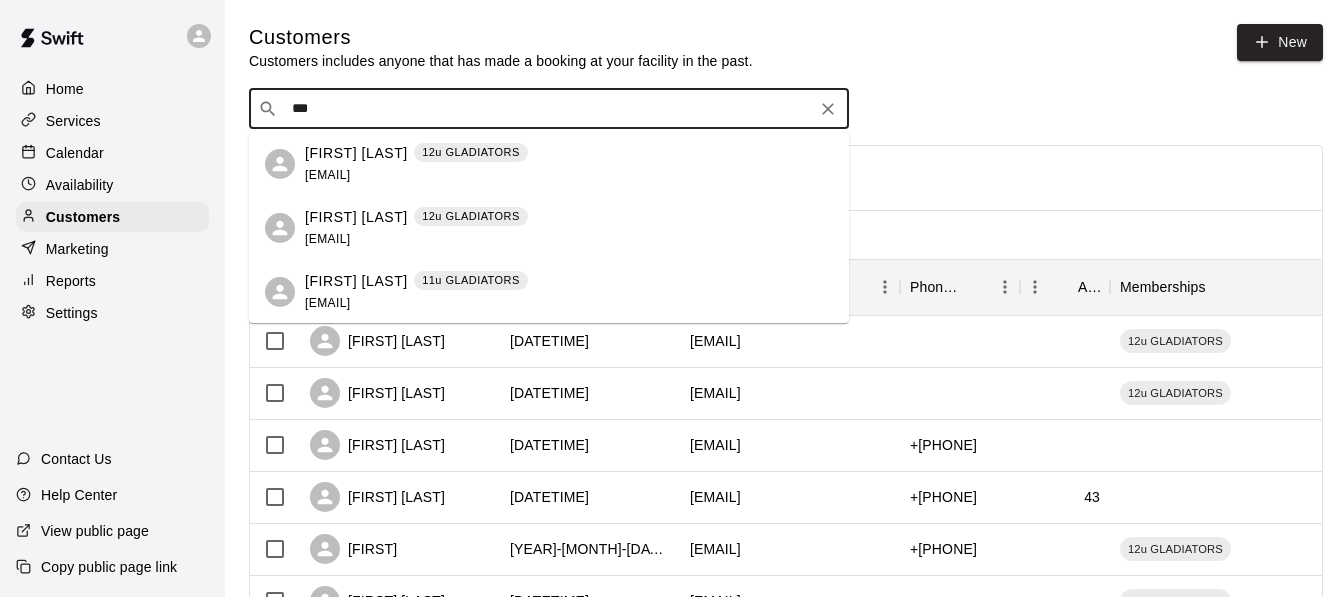 click on "[FIRST] [LAST]" at bounding box center [356, 153] 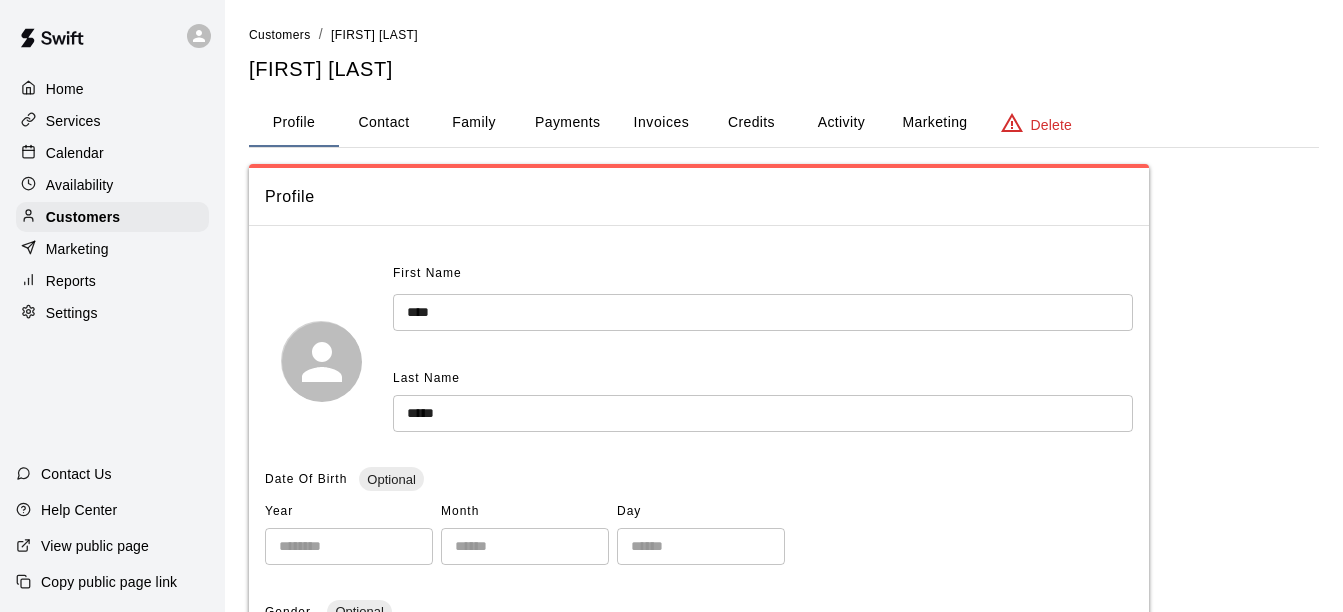 click on "Invoices" at bounding box center [661, 123] 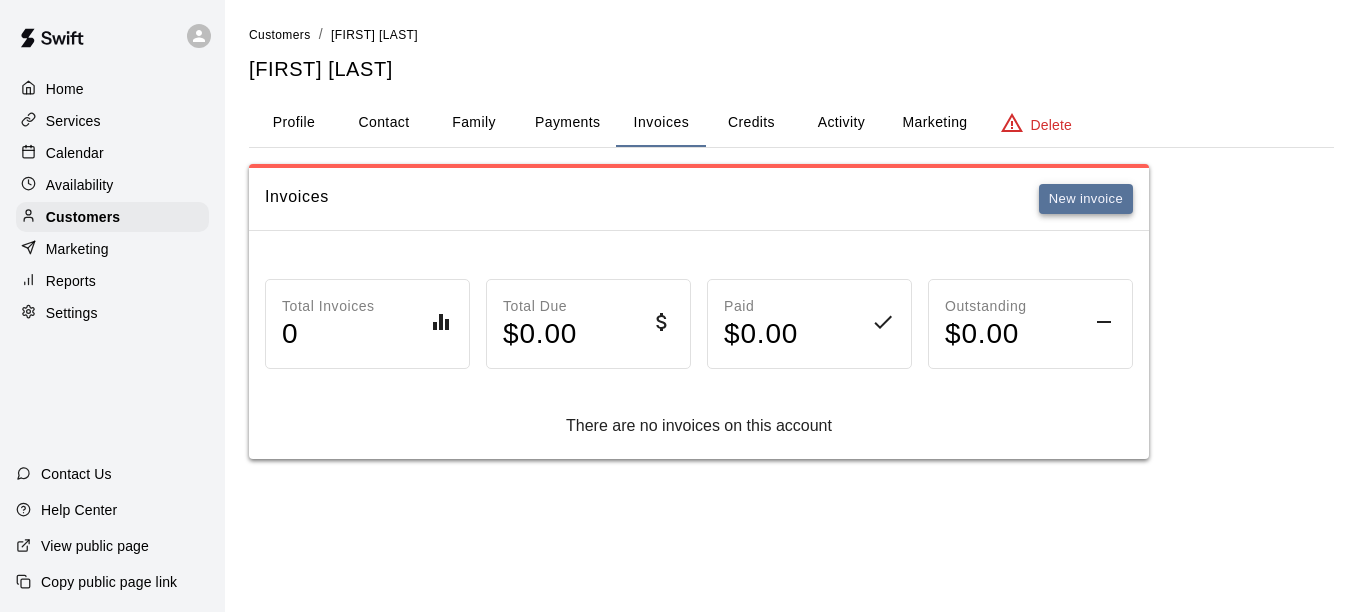 click on "New invoice" at bounding box center (1086, 199) 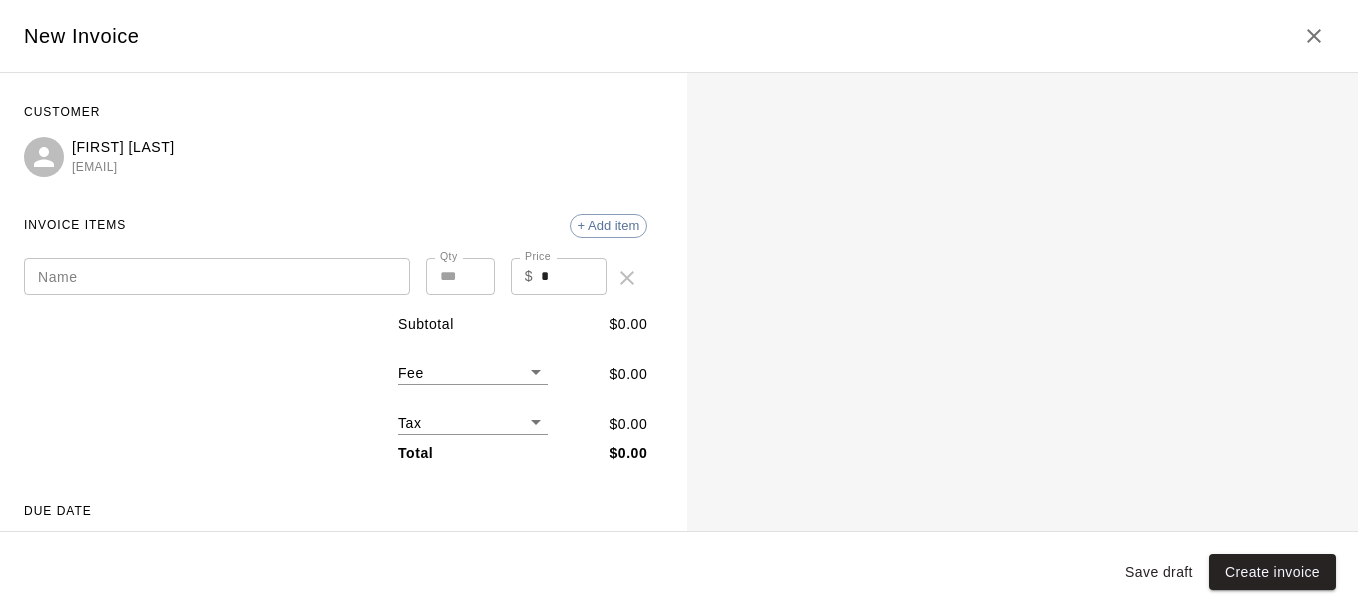 click on "Name" at bounding box center (217, 276) 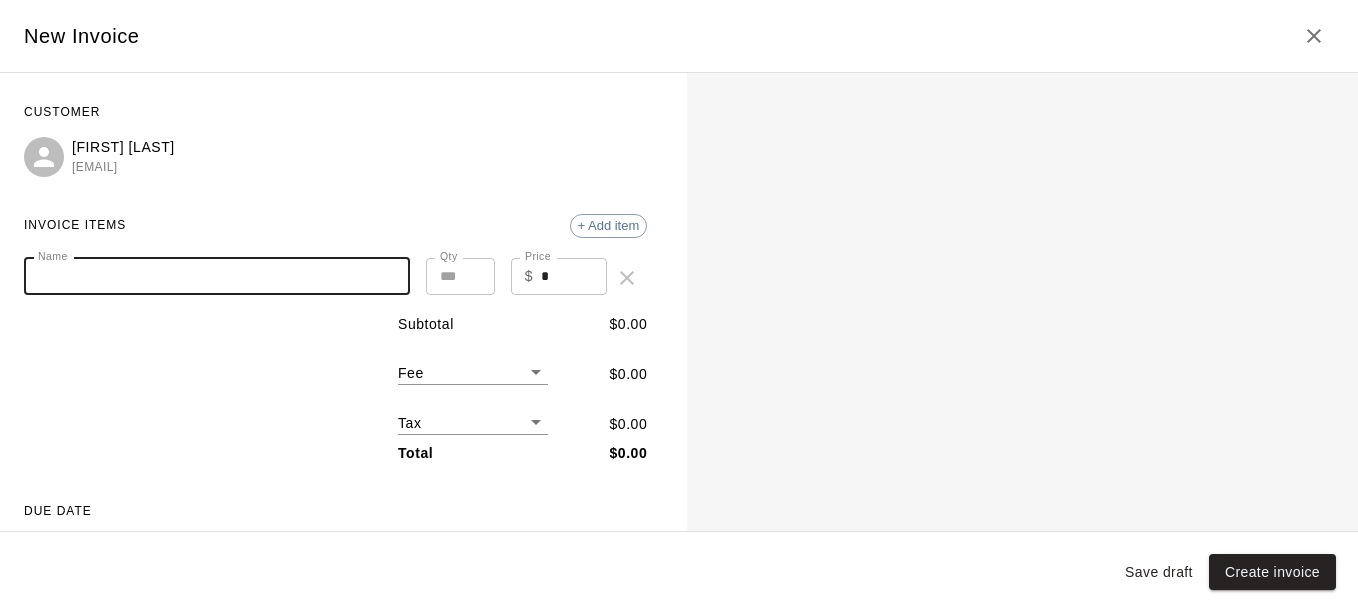 click on "Name" at bounding box center [217, 276] 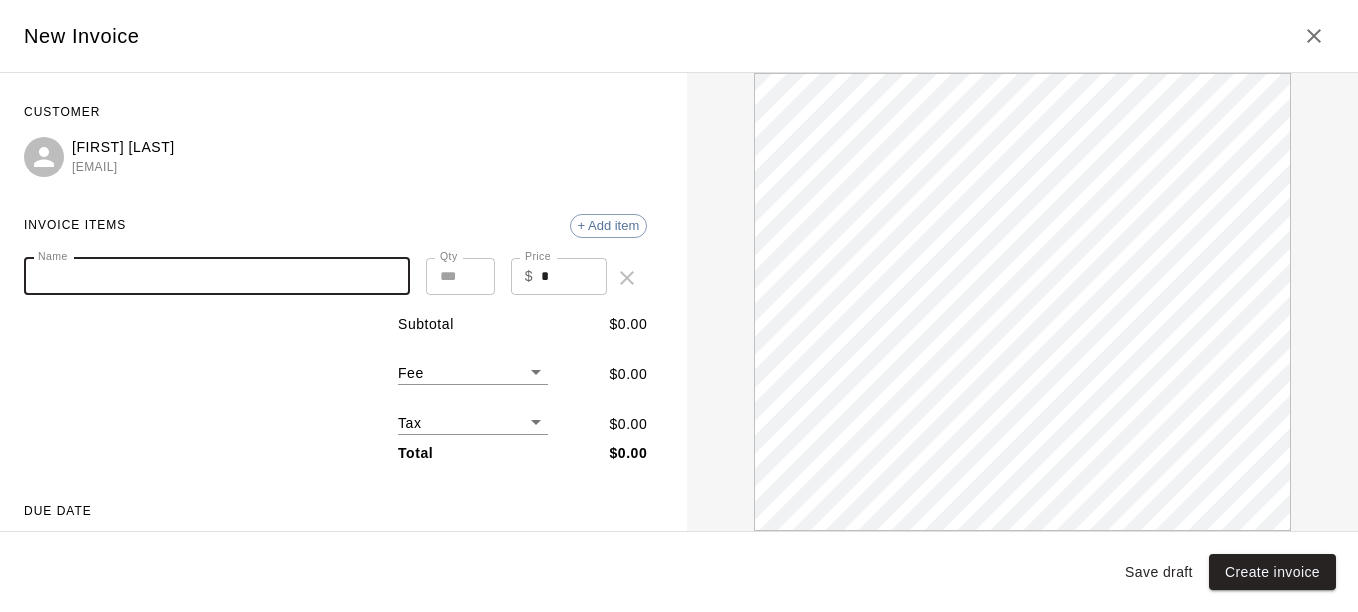 scroll, scrollTop: 0, scrollLeft: 0, axis: both 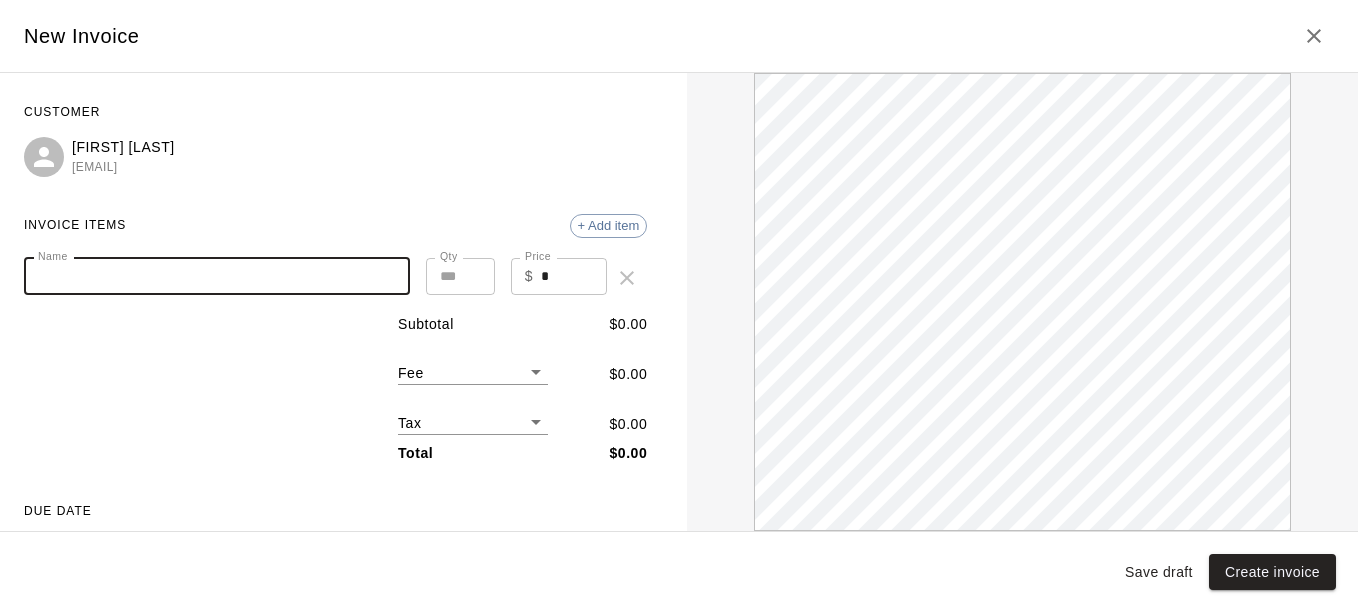 paste on "**********" 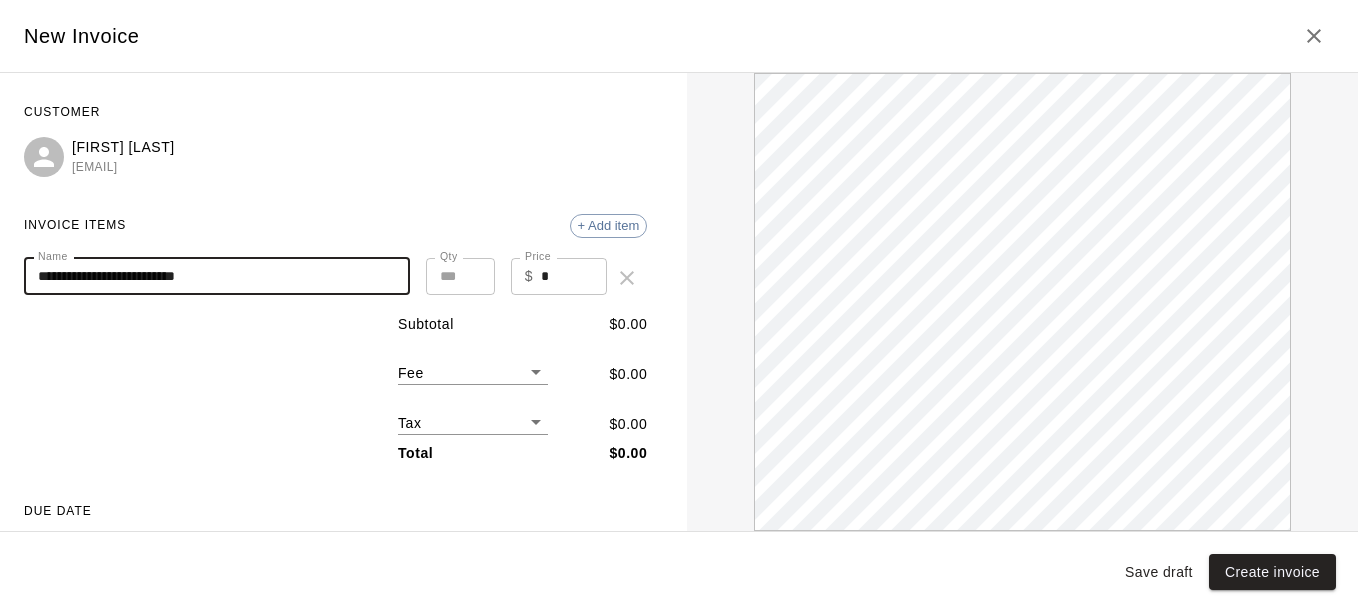 scroll, scrollTop: 0, scrollLeft: 0, axis: both 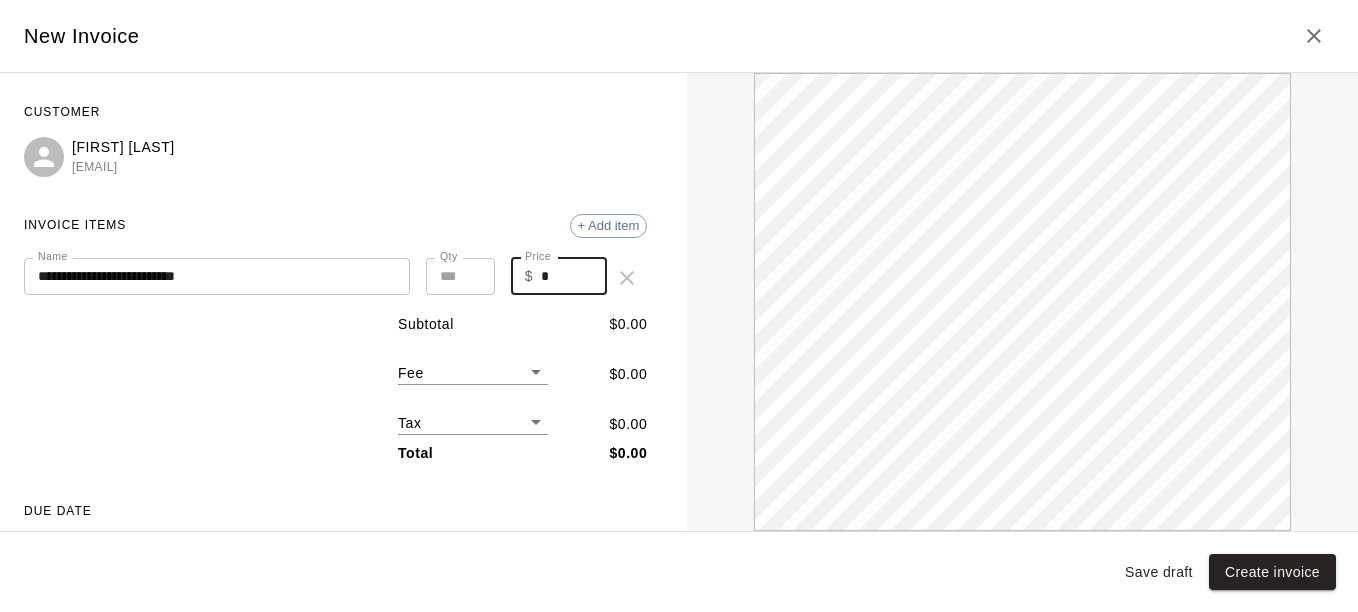 drag, startPoint x: 557, startPoint y: 276, endPoint x: 440, endPoint y: 260, distance: 118.08895 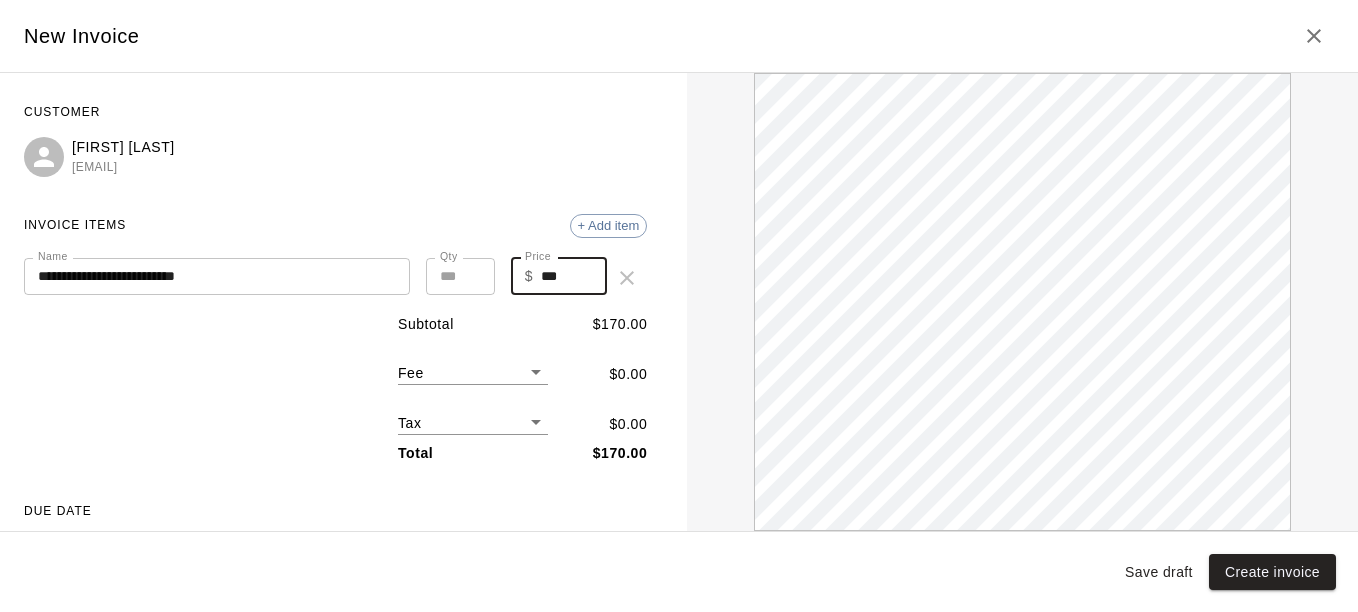 scroll, scrollTop: 0, scrollLeft: 0, axis: both 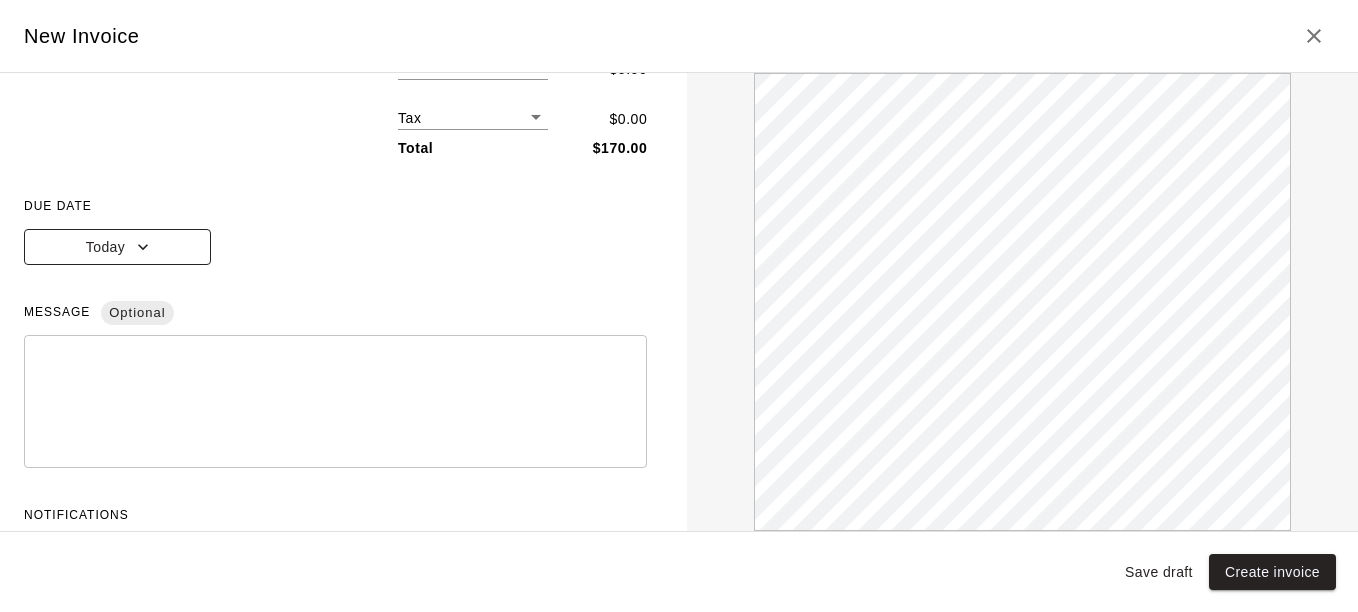 click on "Today" at bounding box center [117, 247] 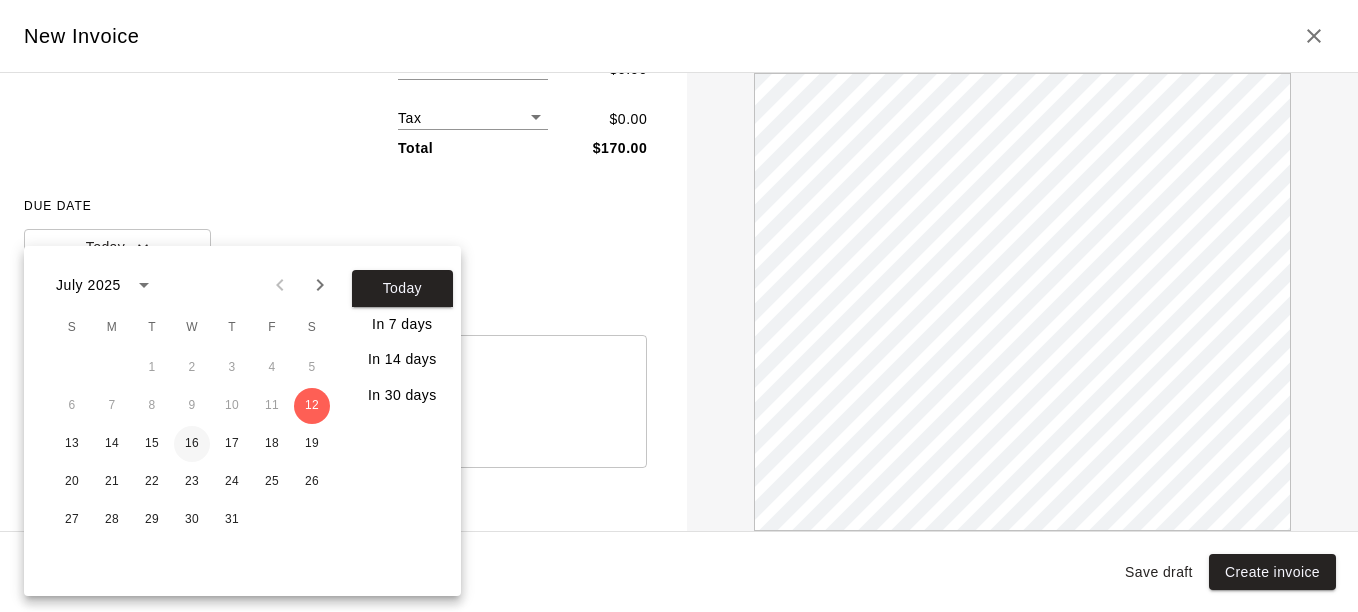 click on "16" at bounding box center (192, 444) 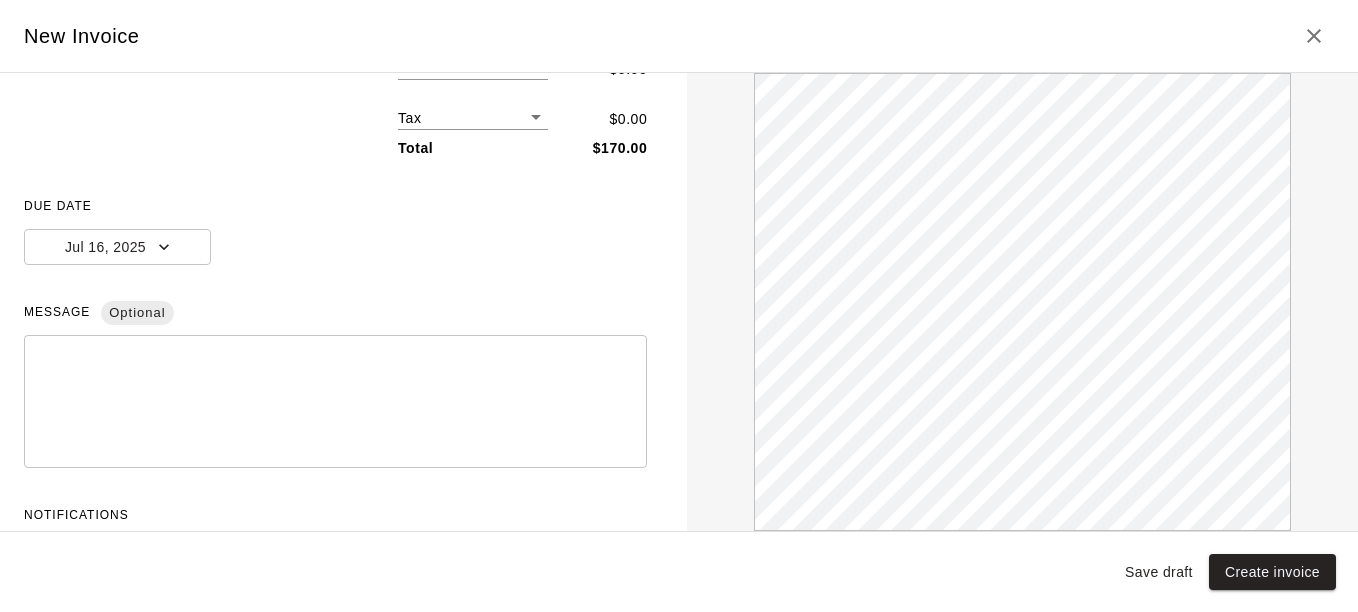 scroll, scrollTop: 0, scrollLeft: 0, axis: both 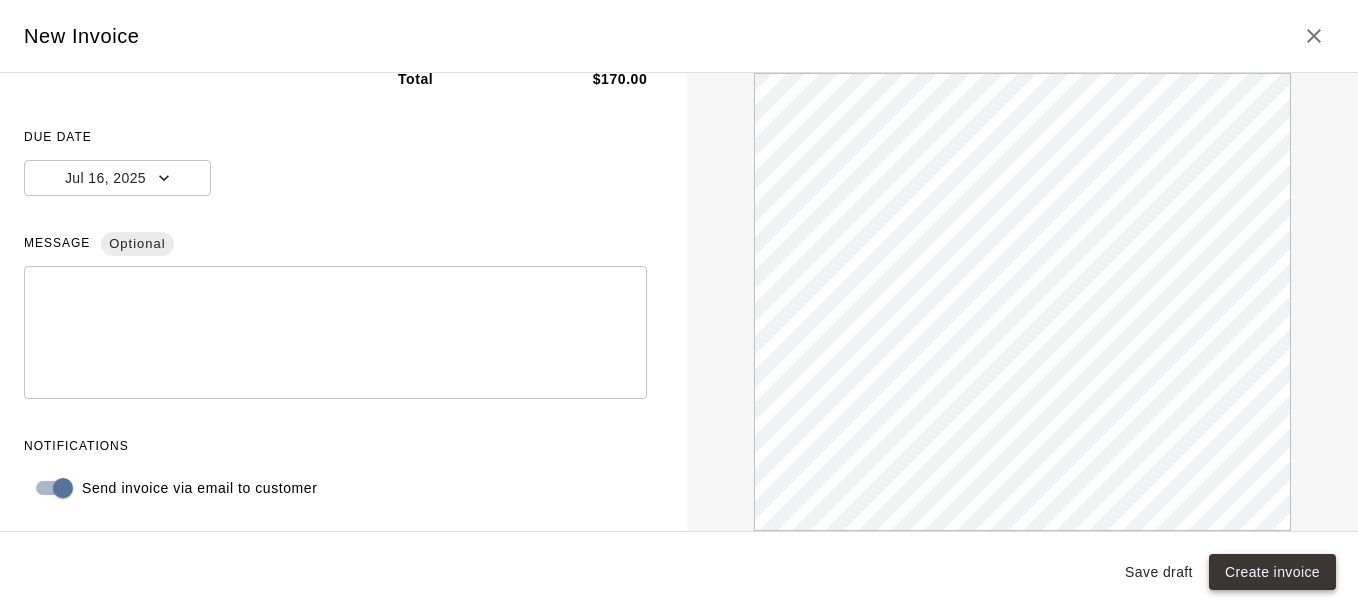 click on "Create invoice" at bounding box center (1272, 572) 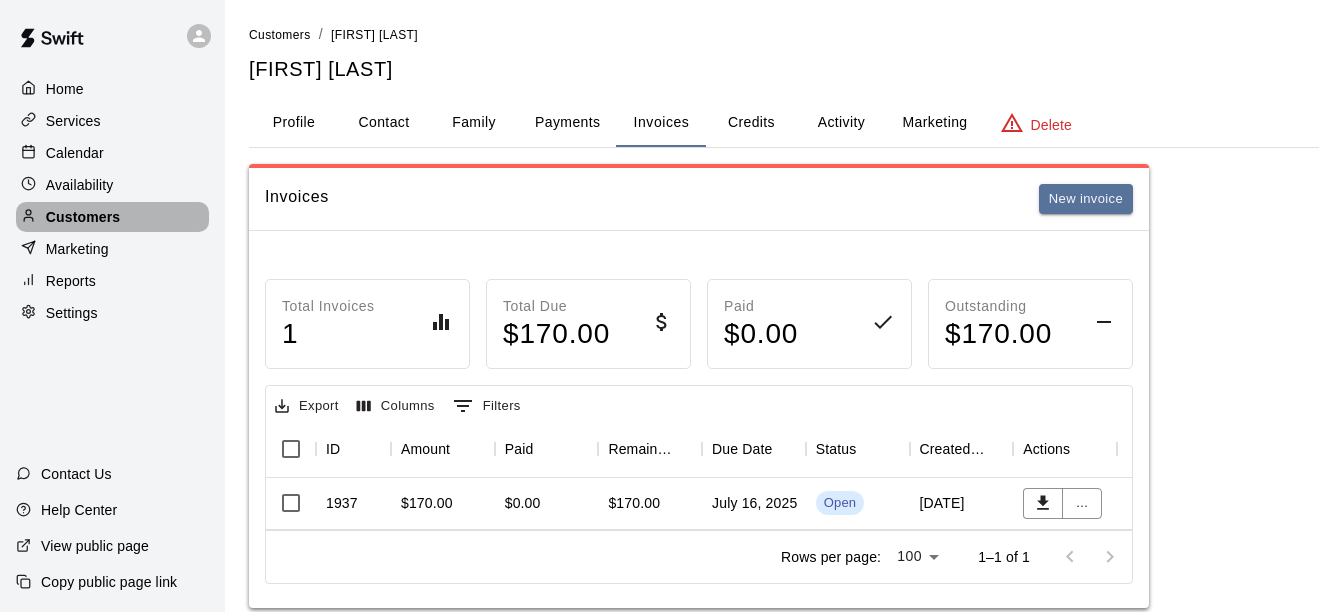 click on "Customers" at bounding box center (83, 217) 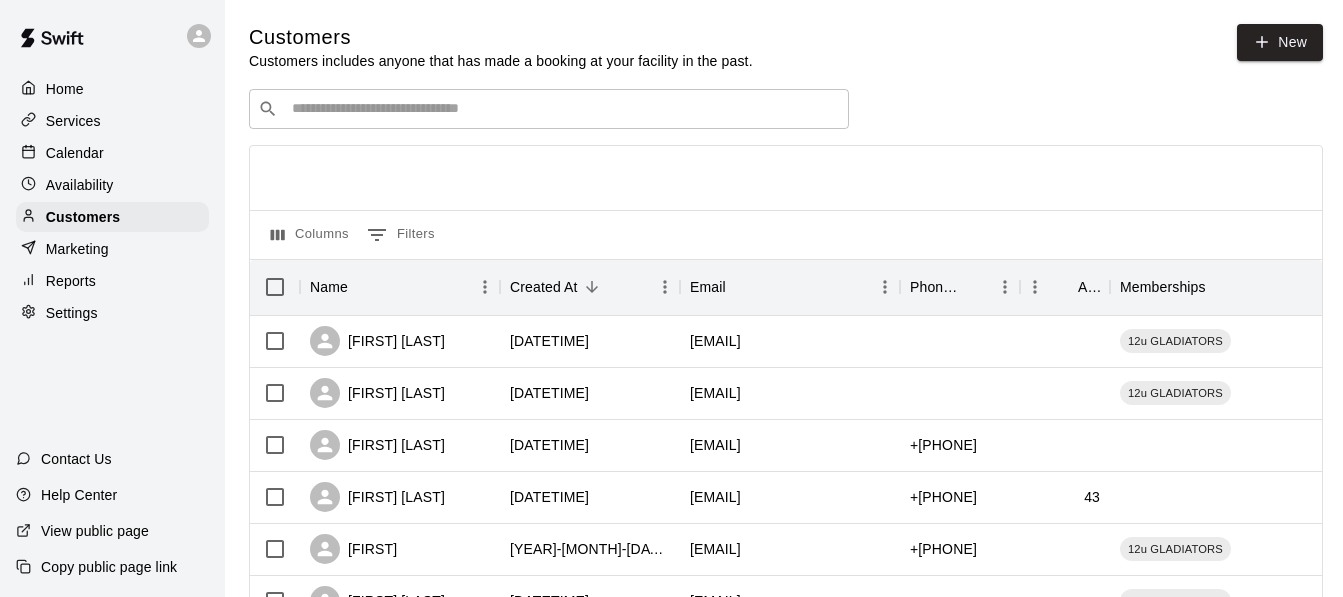 click at bounding box center [563, 109] 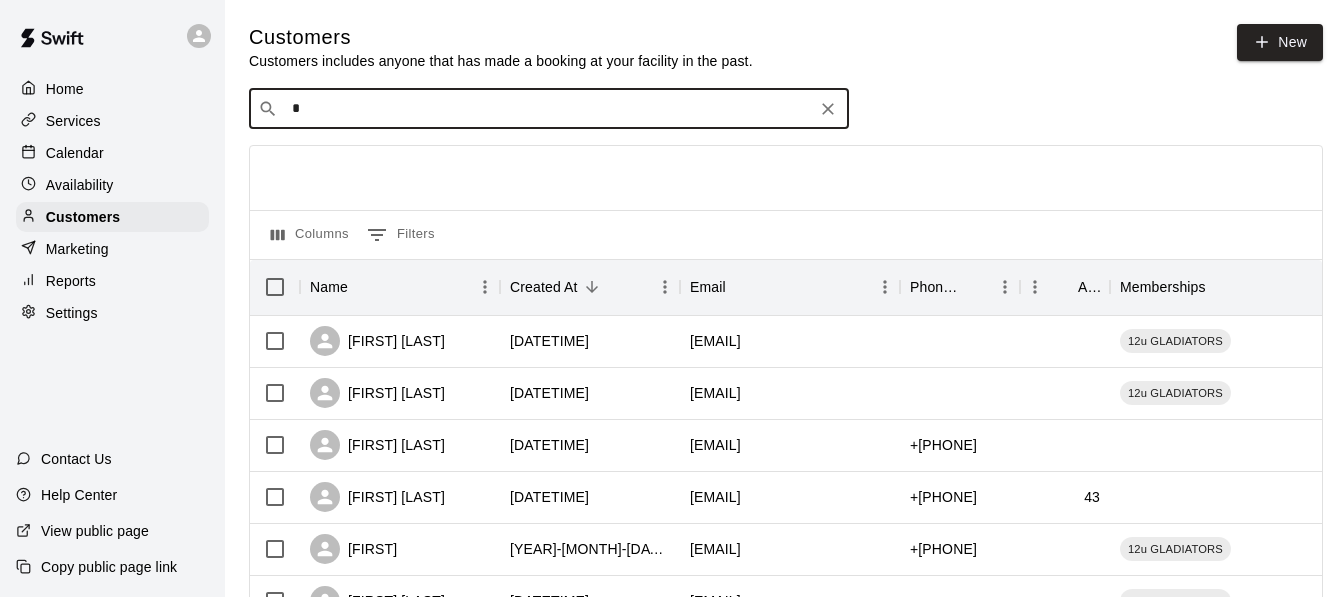 type on "**" 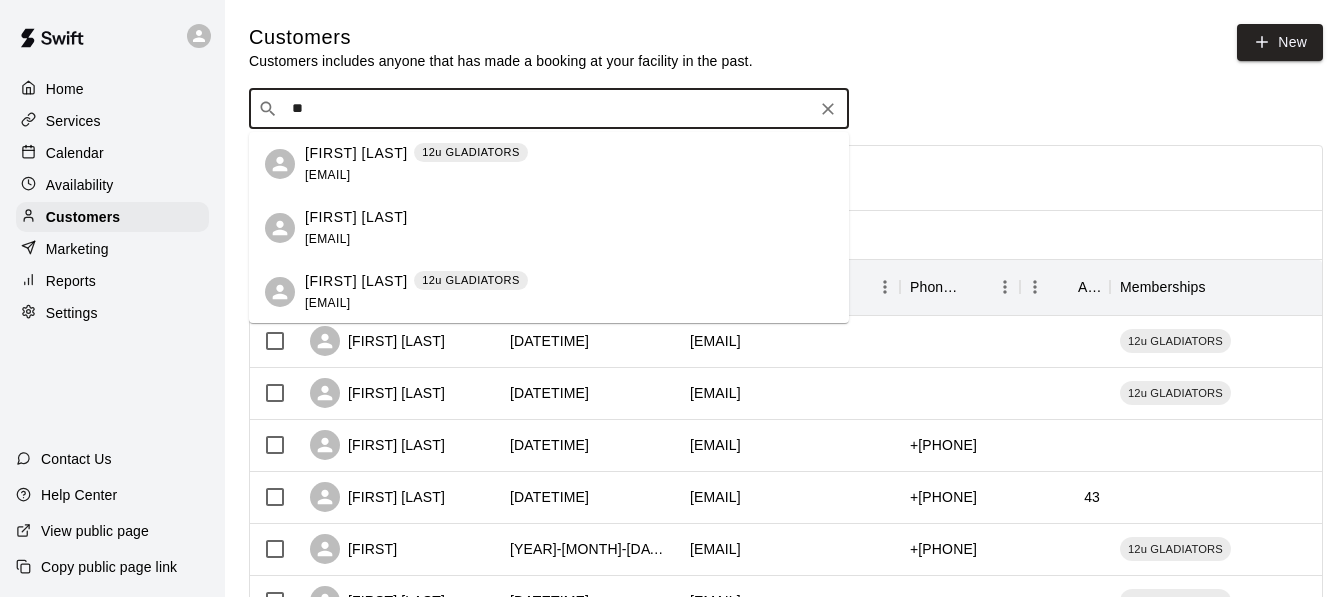 click on "[FIRST] [LAST]" at bounding box center [356, 153] 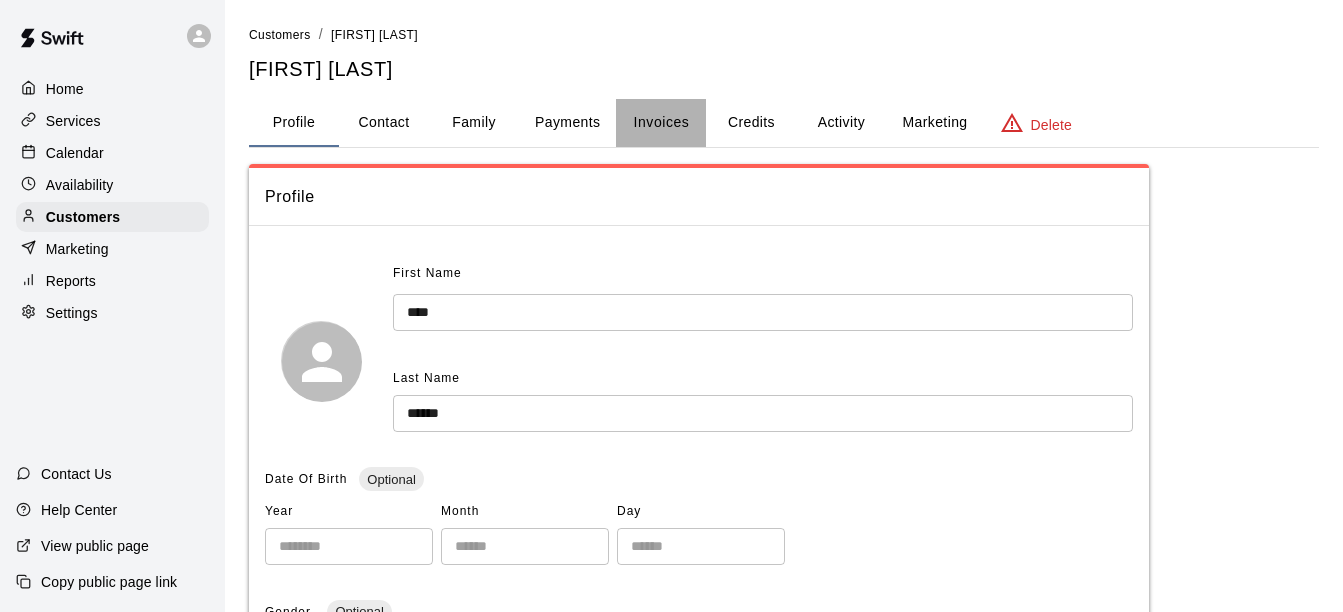 click on "Invoices" at bounding box center (662, 122) 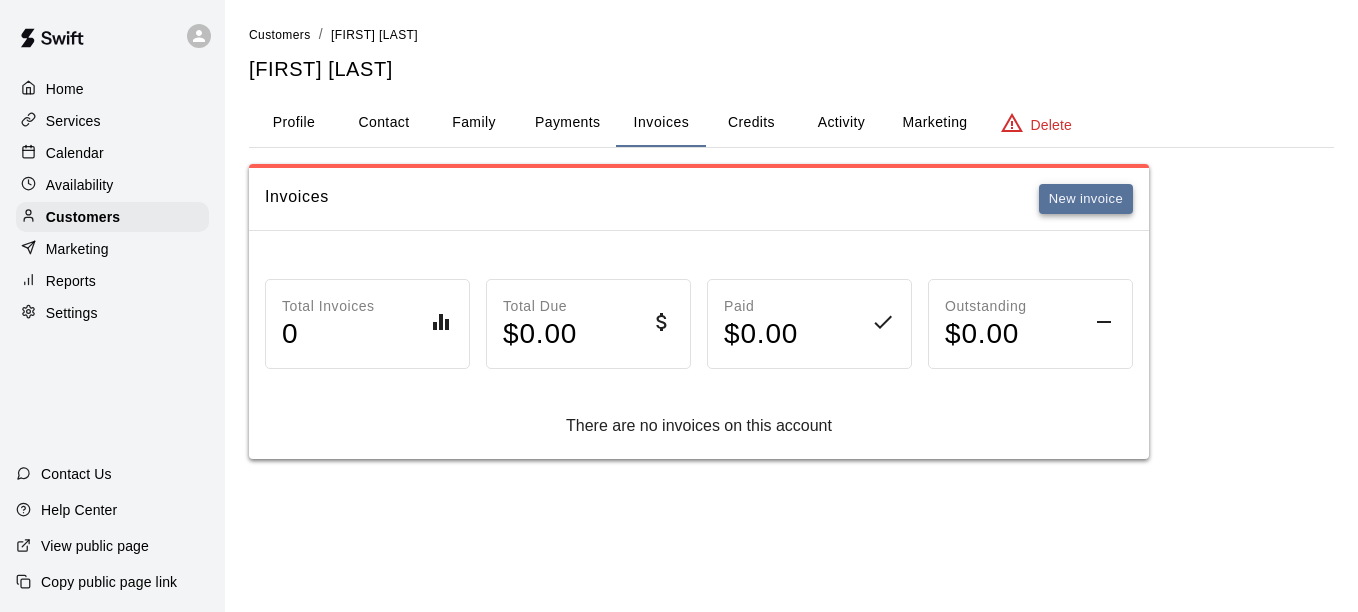 click on "New invoice" at bounding box center (1086, 199) 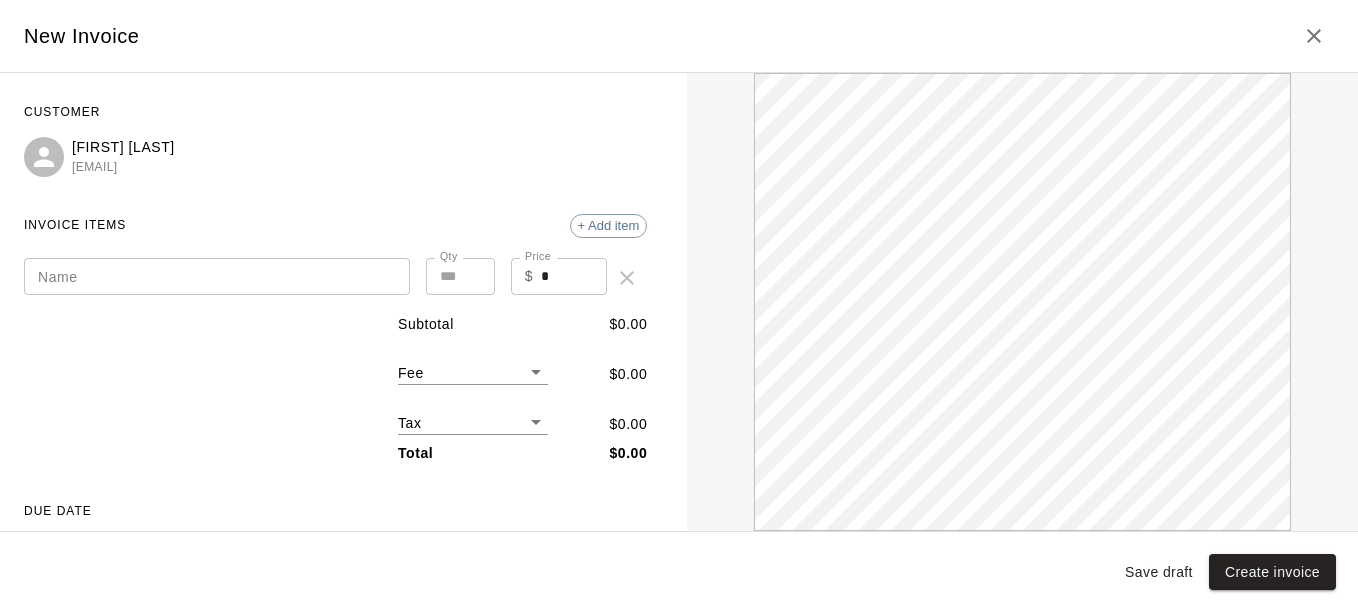 scroll, scrollTop: 0, scrollLeft: 0, axis: both 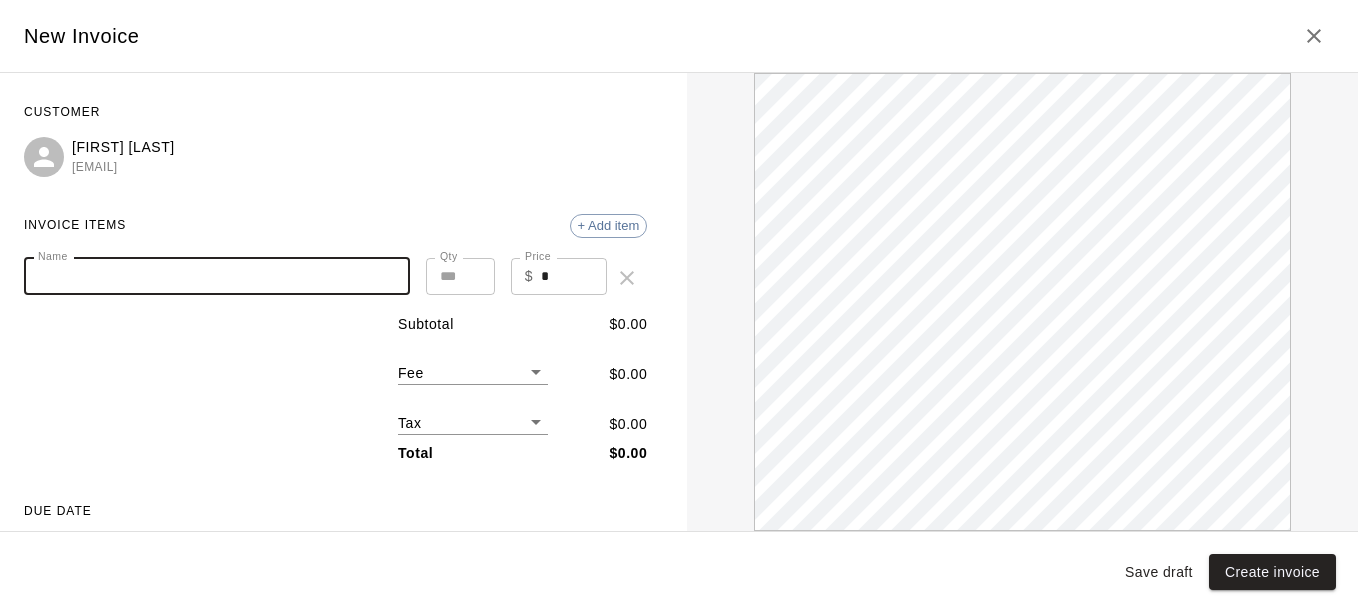 click on "Name" at bounding box center [217, 276] 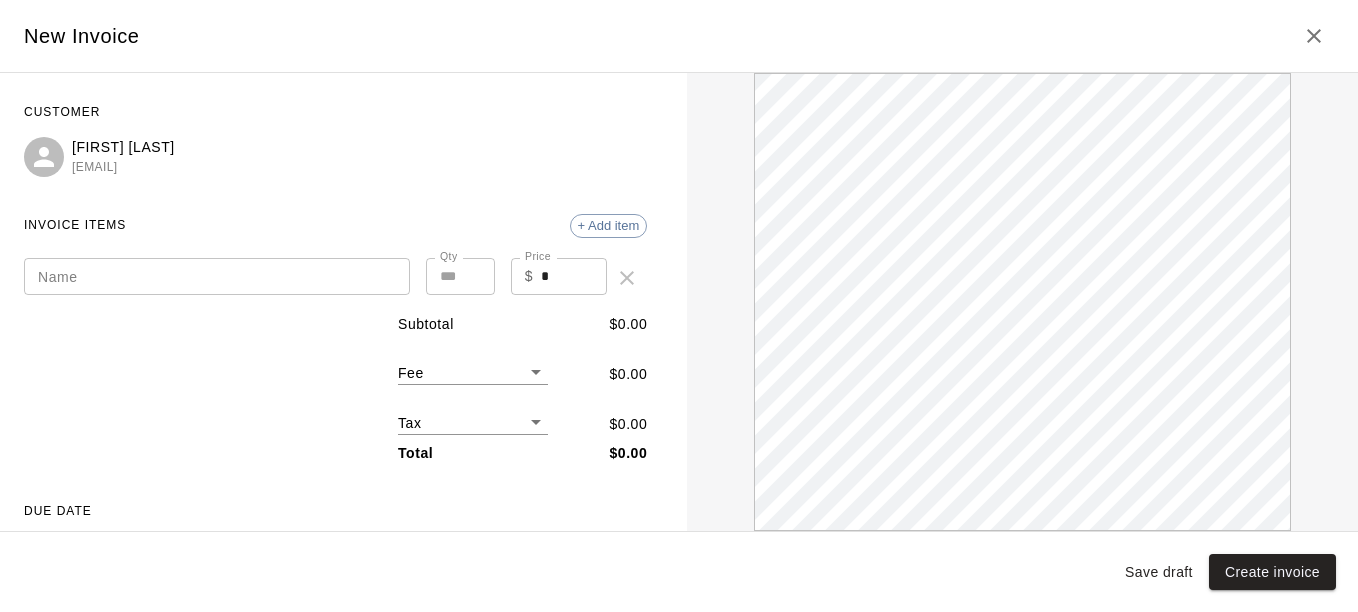 click on "CUSTOMER [FIRST] [LAST] [EMAIL] INVOICE ITEMS + Add item Name Name Qty * Qty Price $ * Price Subtotal $ 0.00 Fee ​ $ 0.00 Tax ​ $ 0.00 Total $ 0.00 DUE DATE Today MESSAGE   Optional * ​ NOTIFICATIONS Send invoice via email to customer" at bounding box center (335, 489) 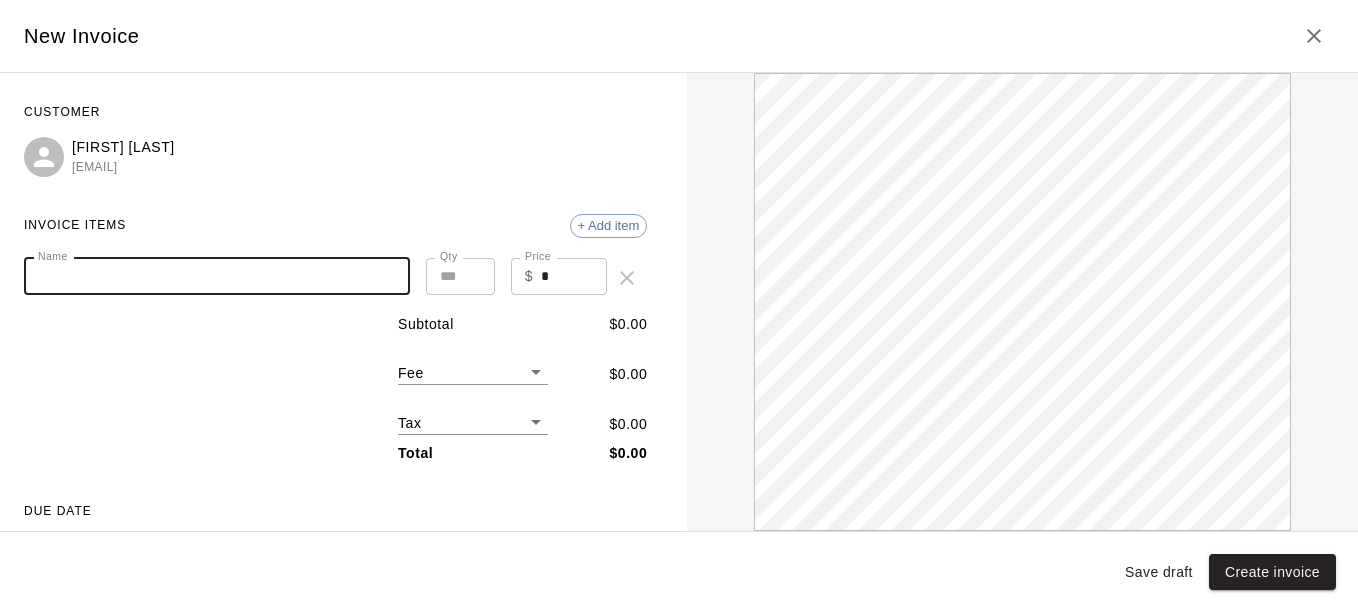 paste on "**********" 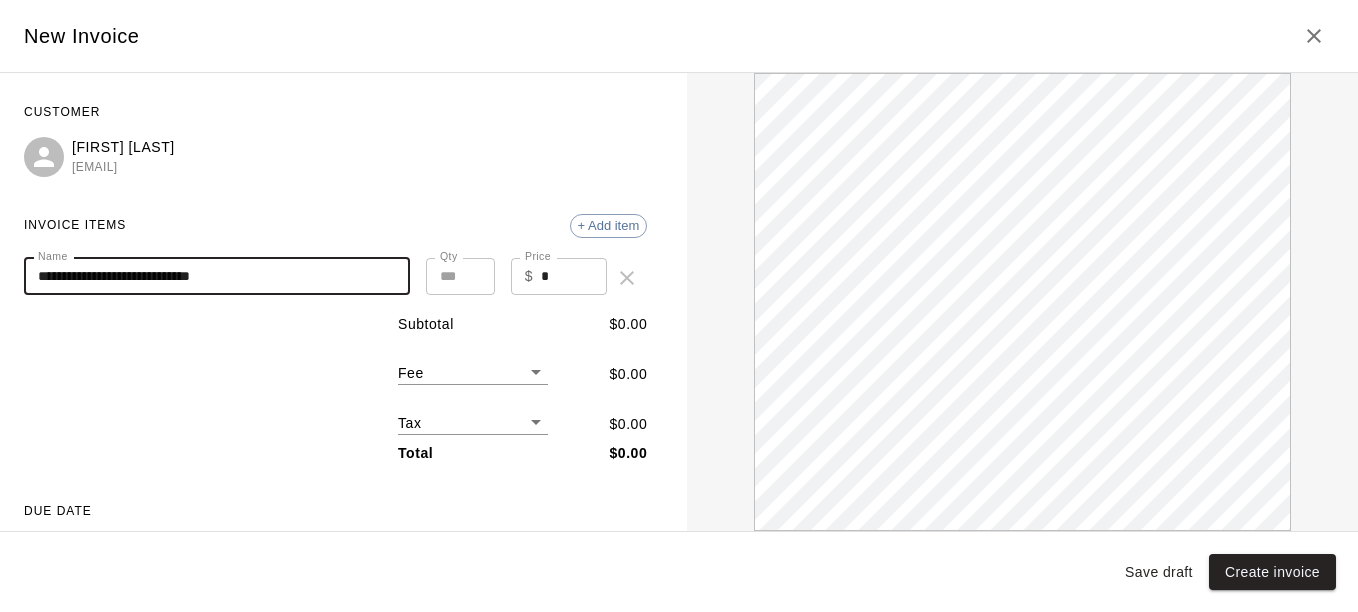 scroll, scrollTop: 0, scrollLeft: 0, axis: both 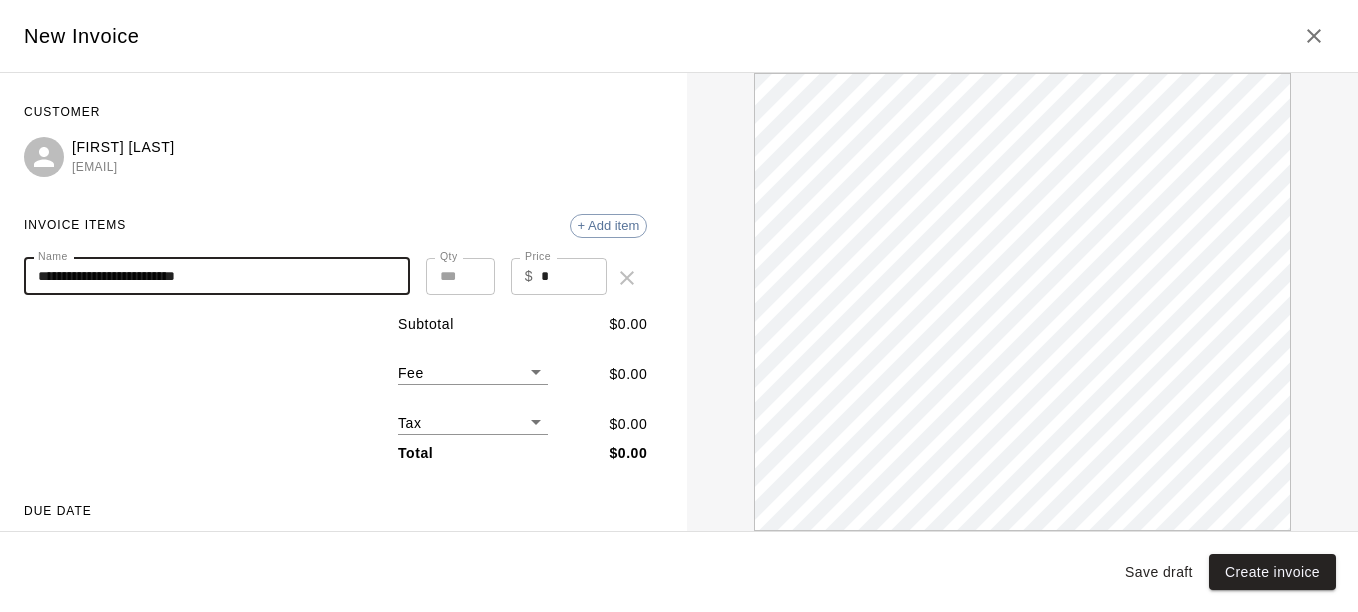 type on "**********" 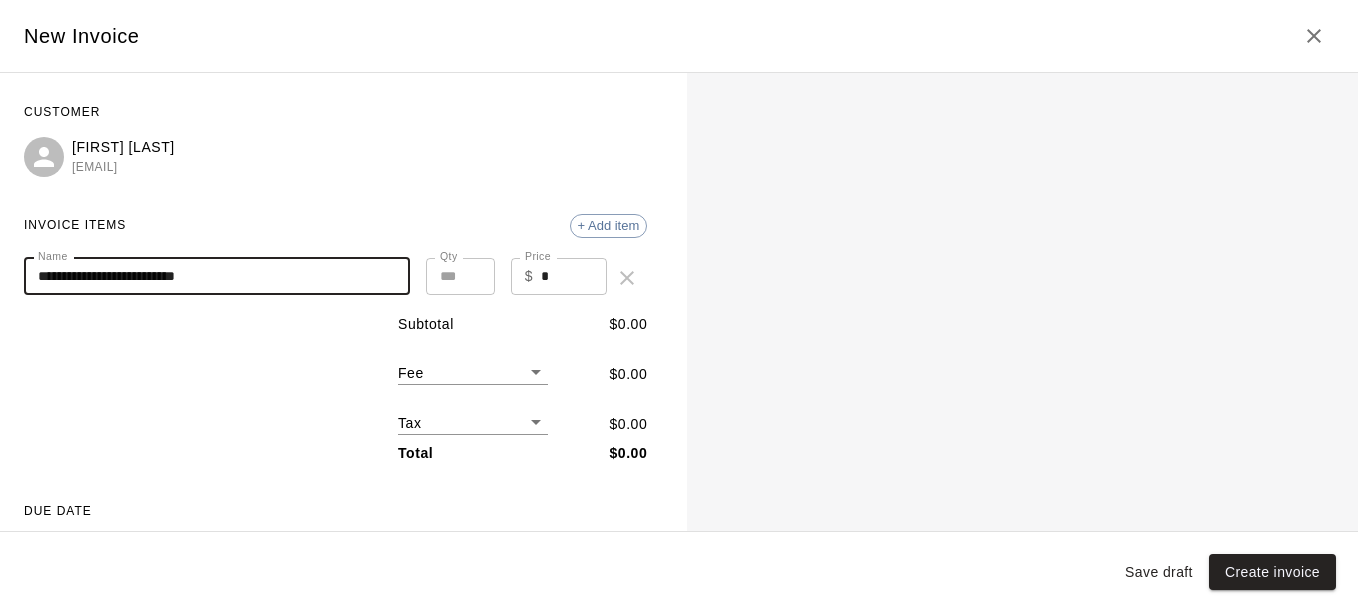 click on "*" at bounding box center [574, 276] 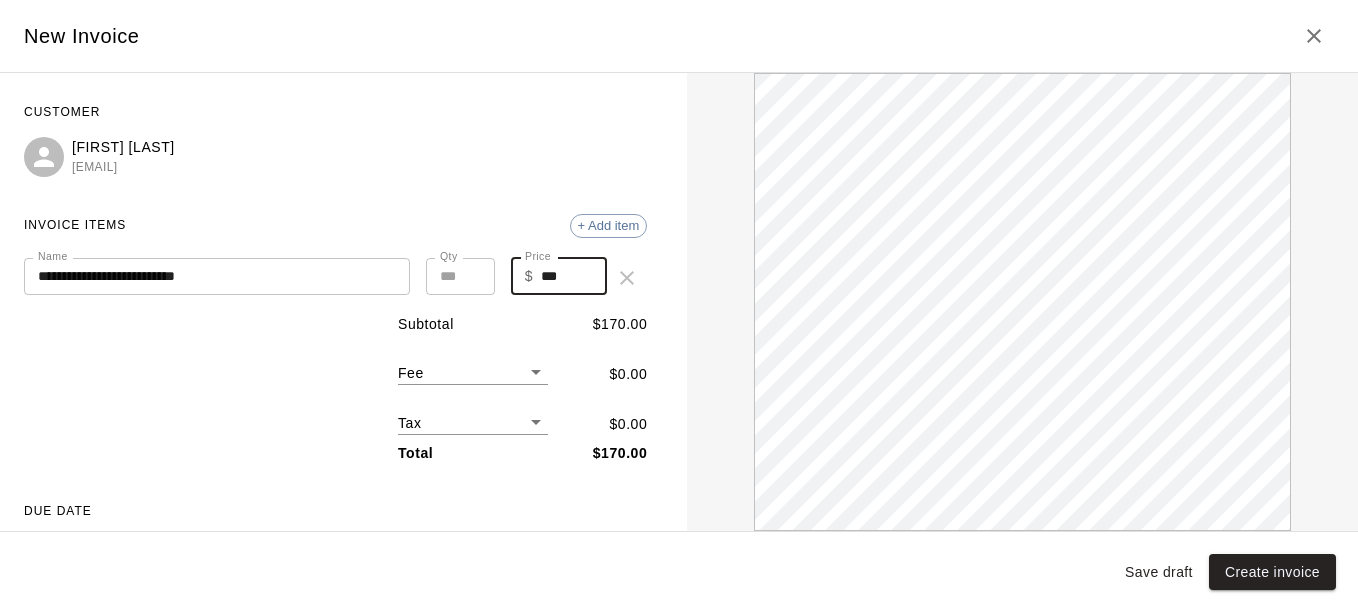 scroll, scrollTop: 0, scrollLeft: 0, axis: both 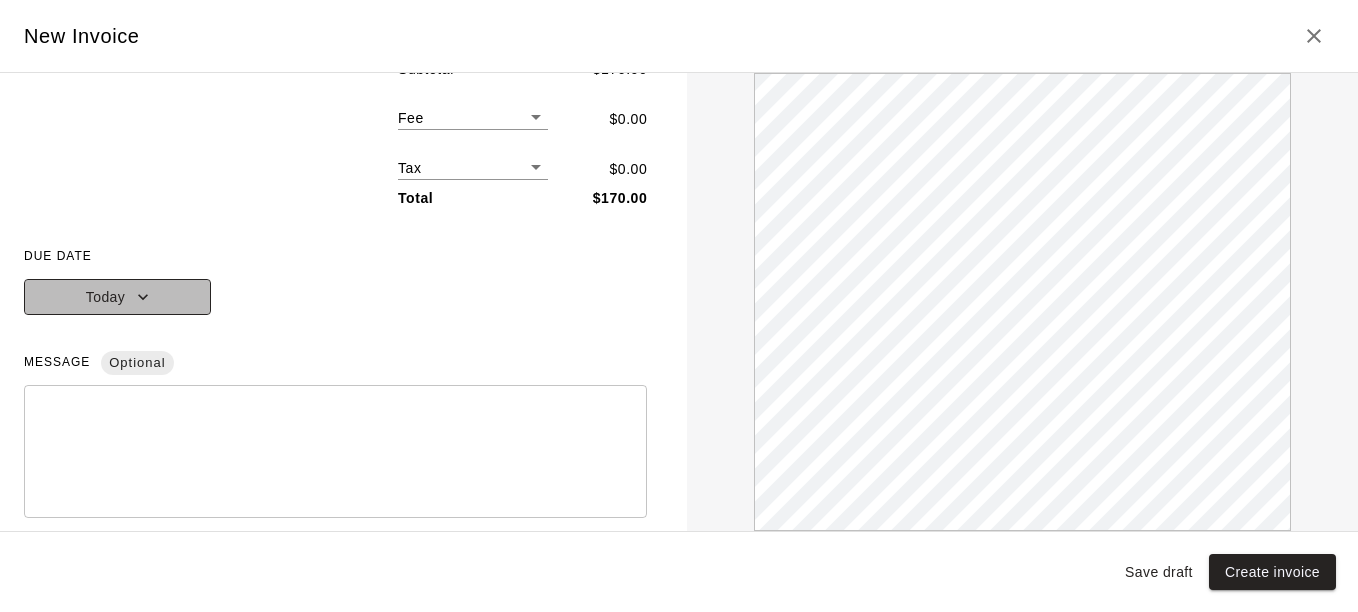 click on "Today" at bounding box center (117, 297) 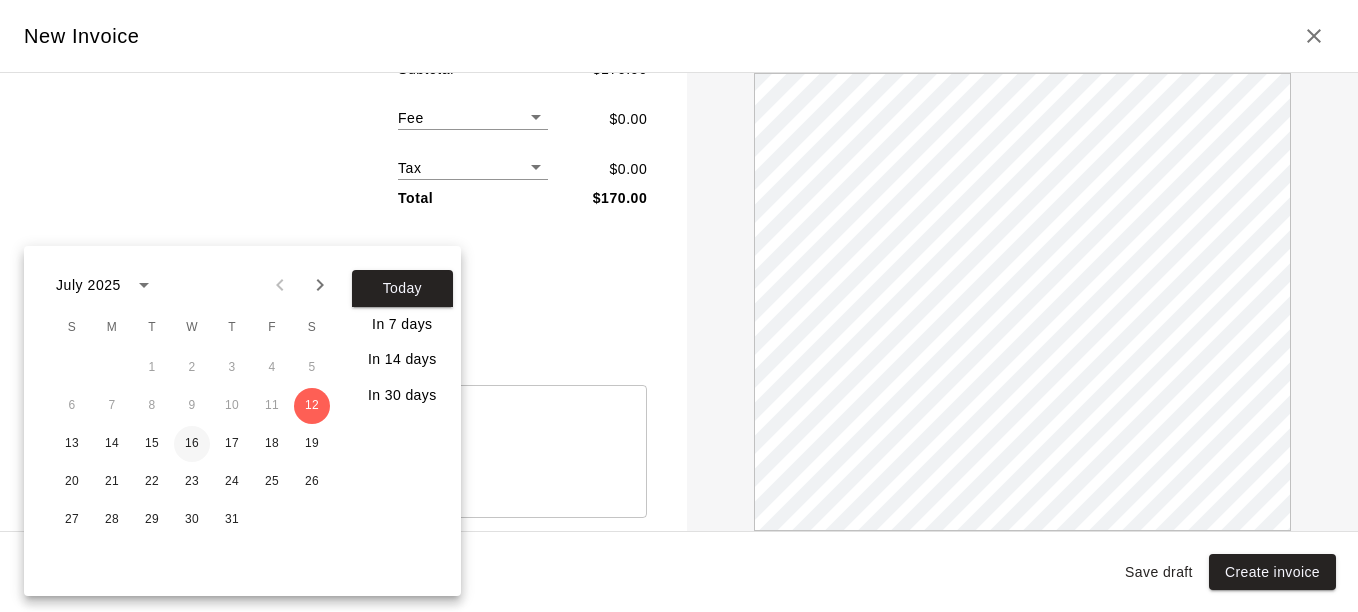 click on "16" at bounding box center [192, 444] 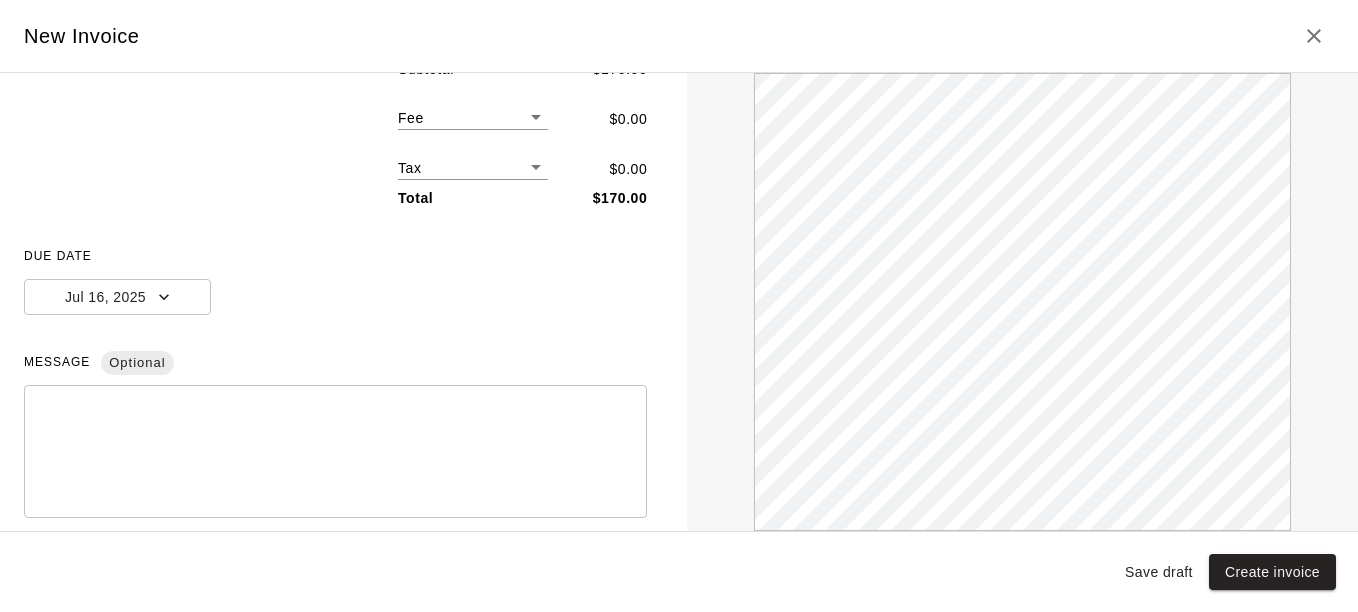 scroll, scrollTop: 0, scrollLeft: 0, axis: both 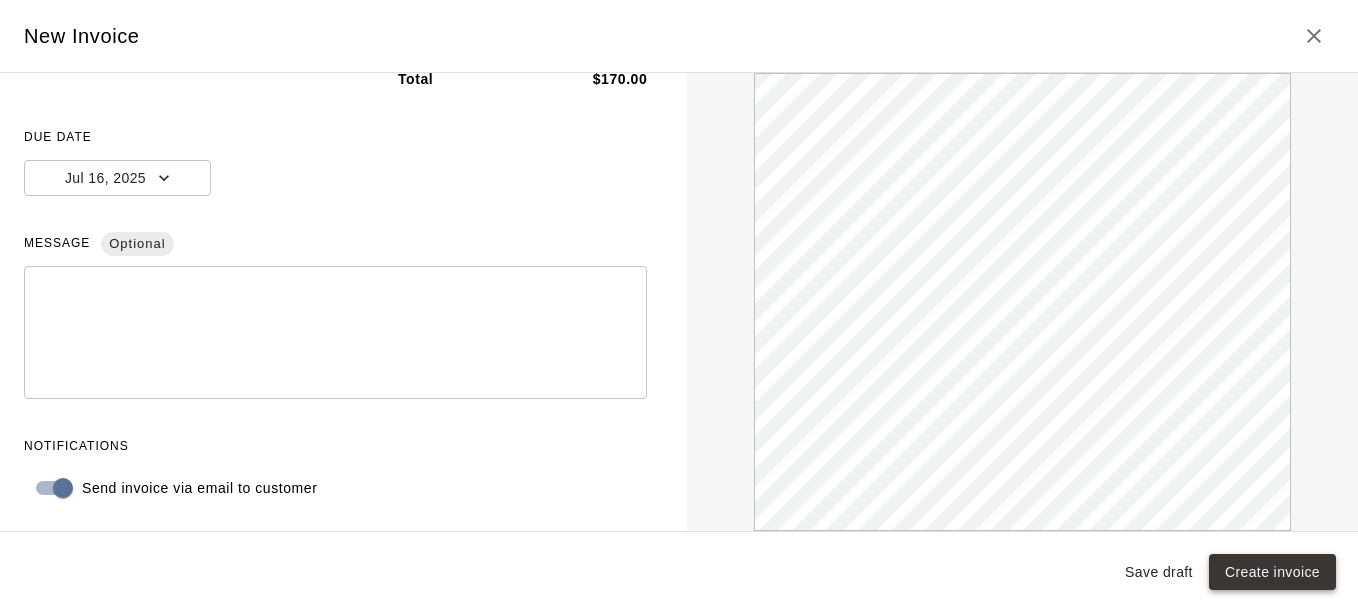 click on "Create invoice" at bounding box center (1272, 572) 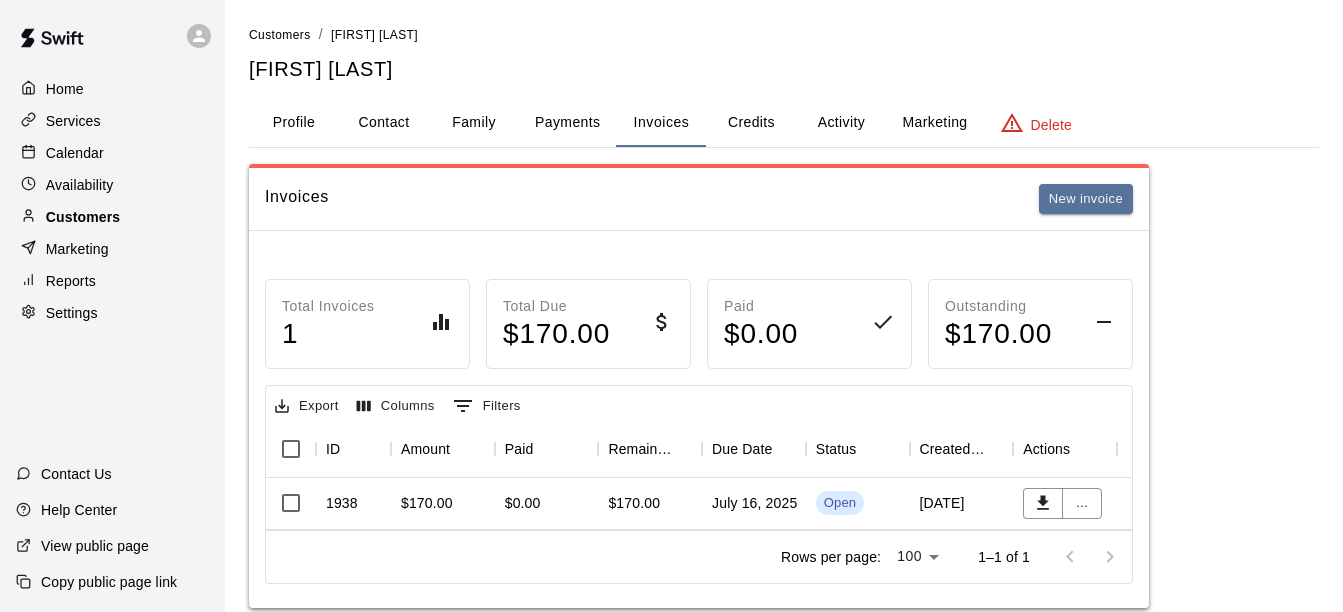 click on "Customers" at bounding box center (83, 217) 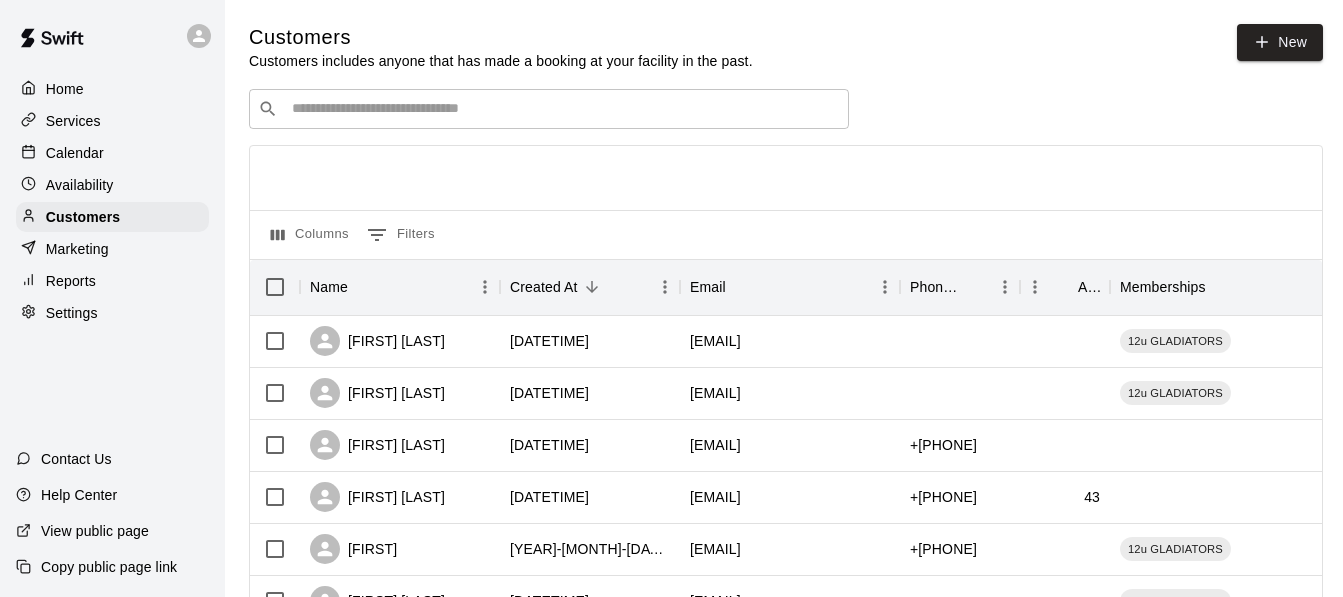 click on "​ ​" at bounding box center [549, 109] 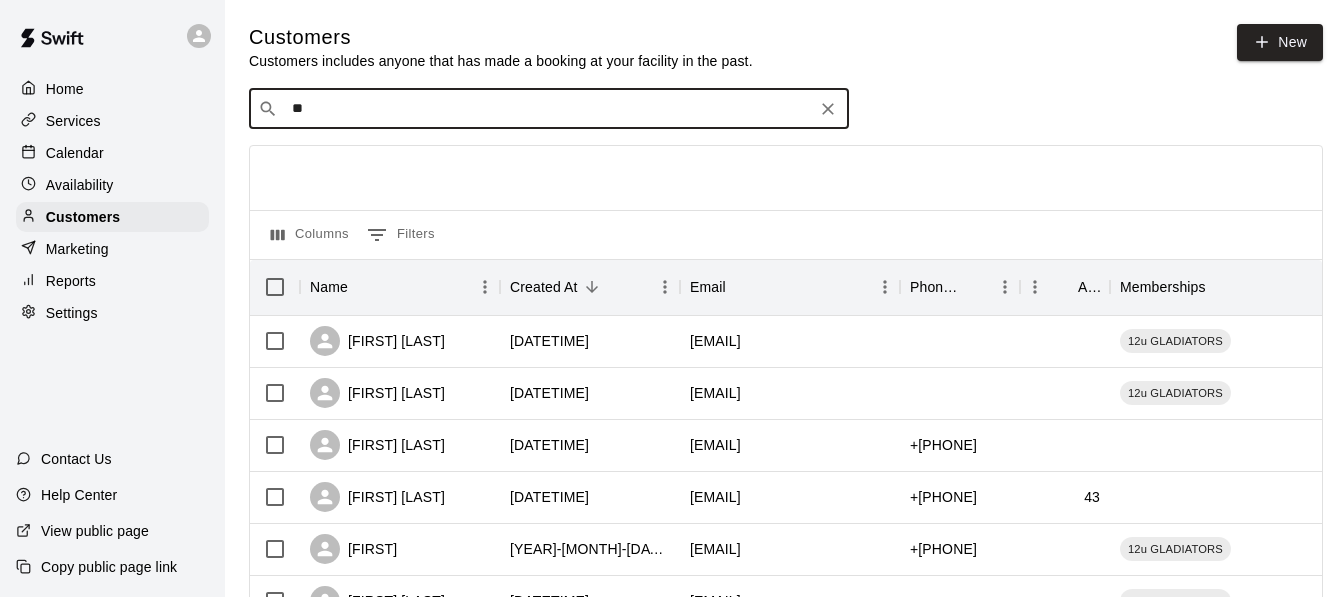type on "*" 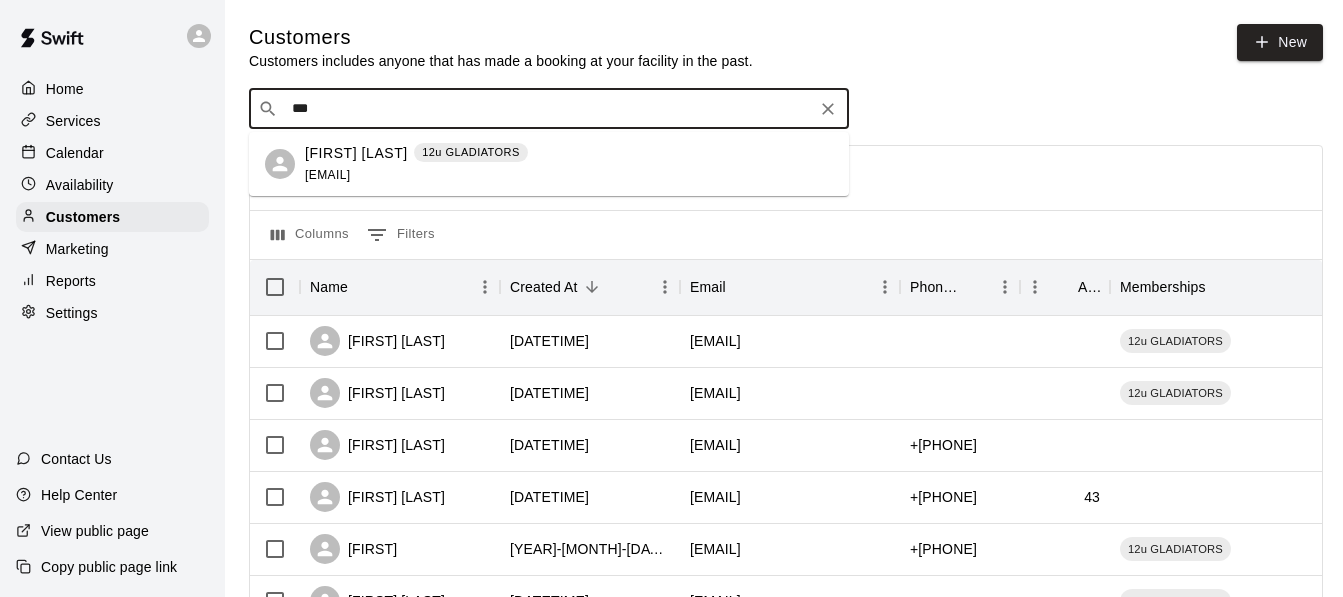 click on "[EMAIL]" at bounding box center [327, 175] 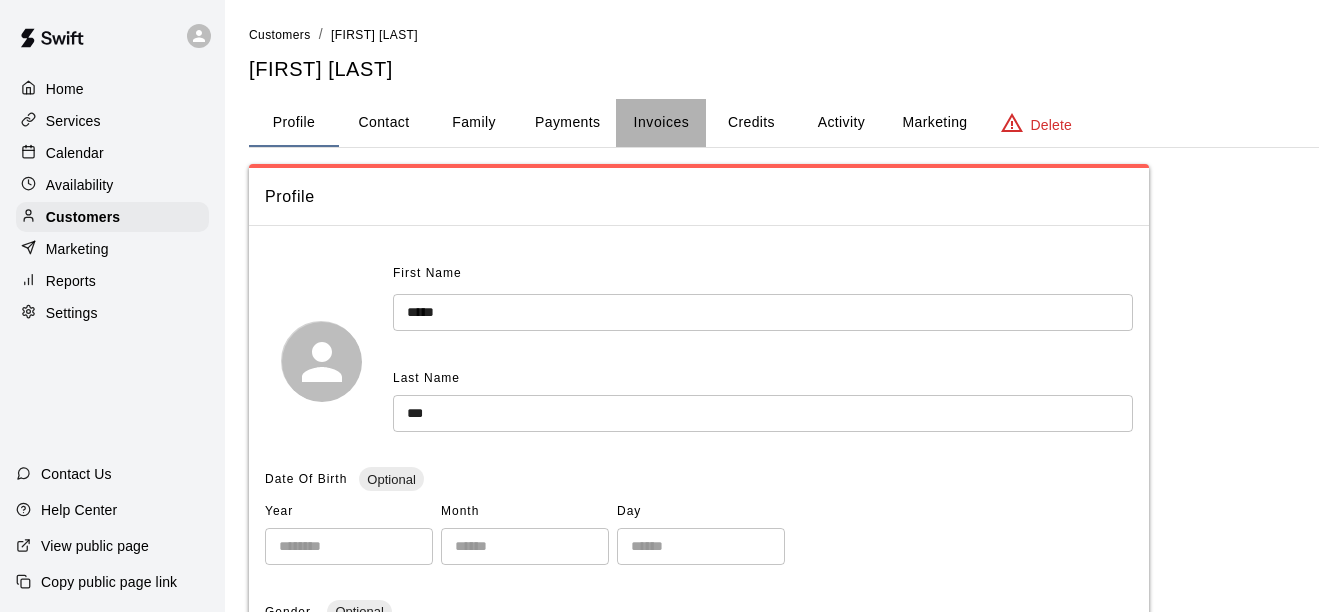 click on "Invoices" at bounding box center [662, 122] 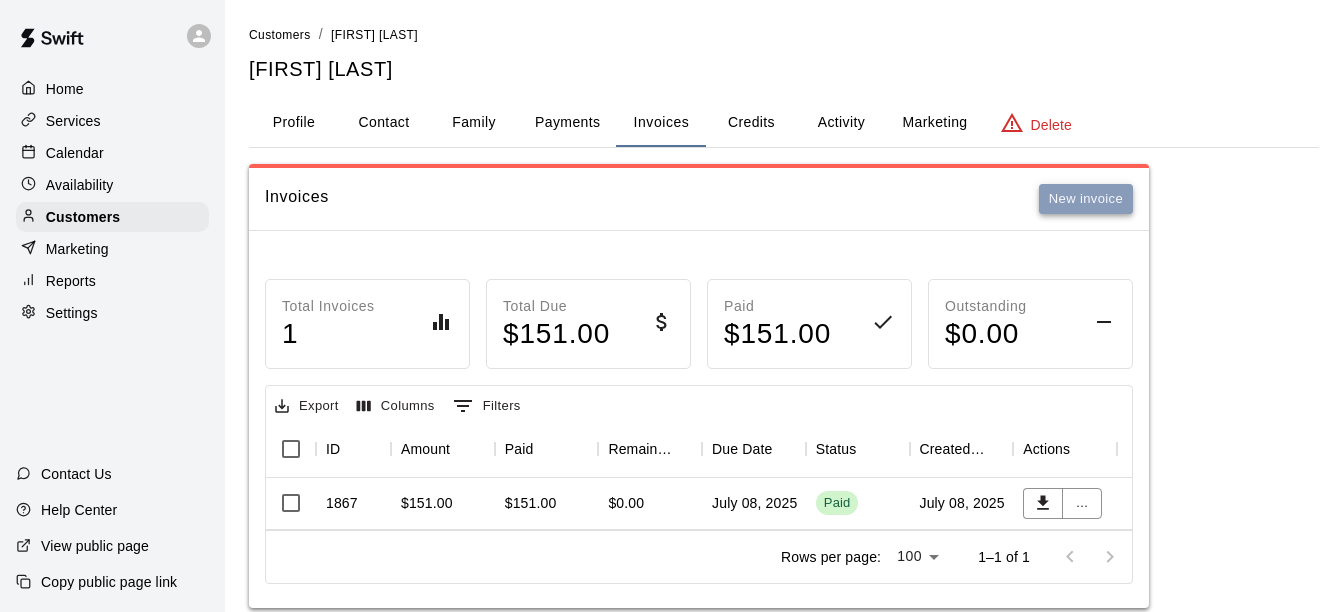 click on "New invoice" at bounding box center [1086, 199] 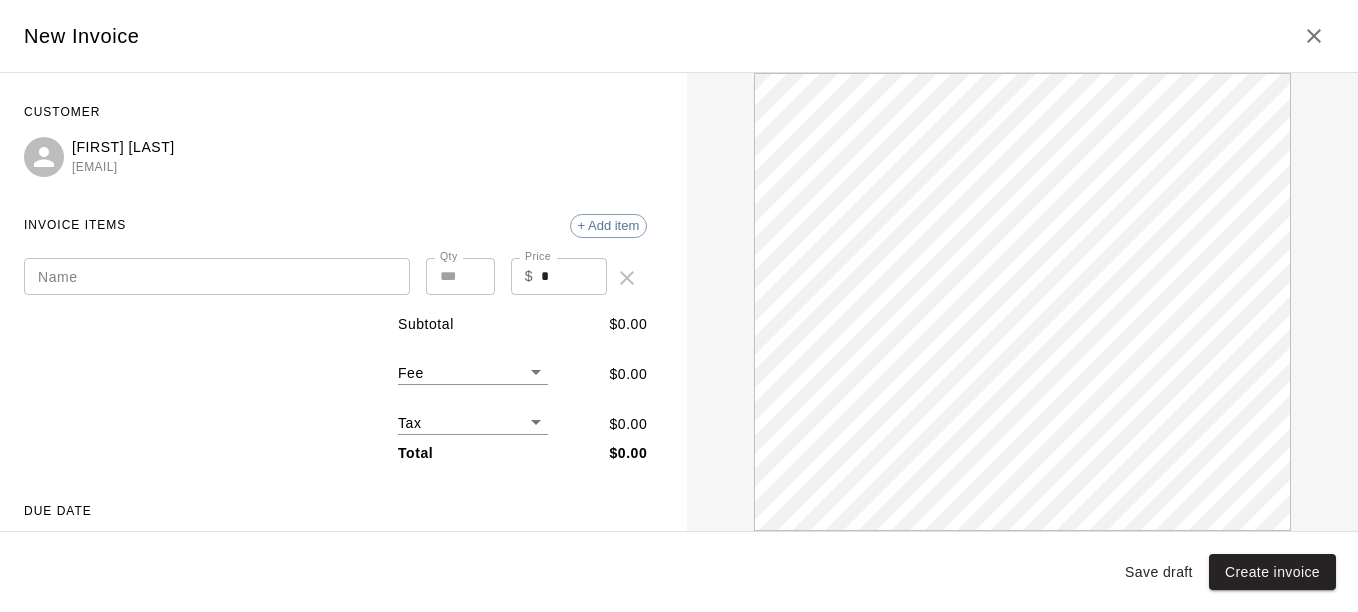 scroll, scrollTop: 0, scrollLeft: 0, axis: both 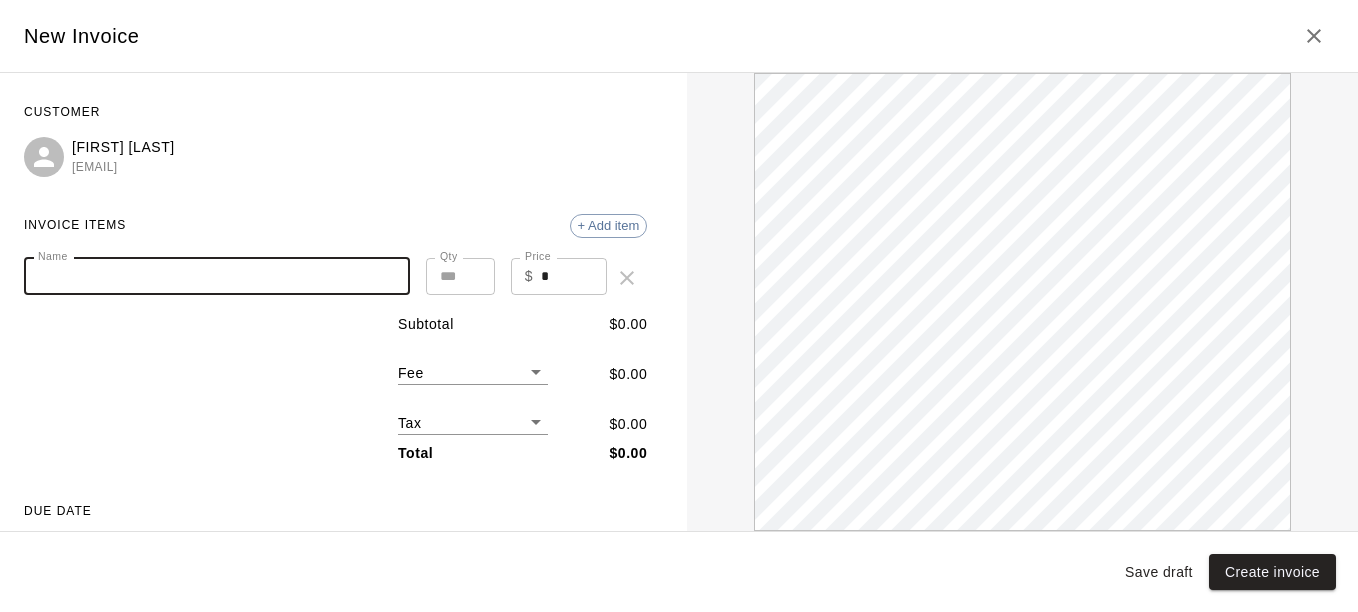 click on "Name" at bounding box center [217, 276] 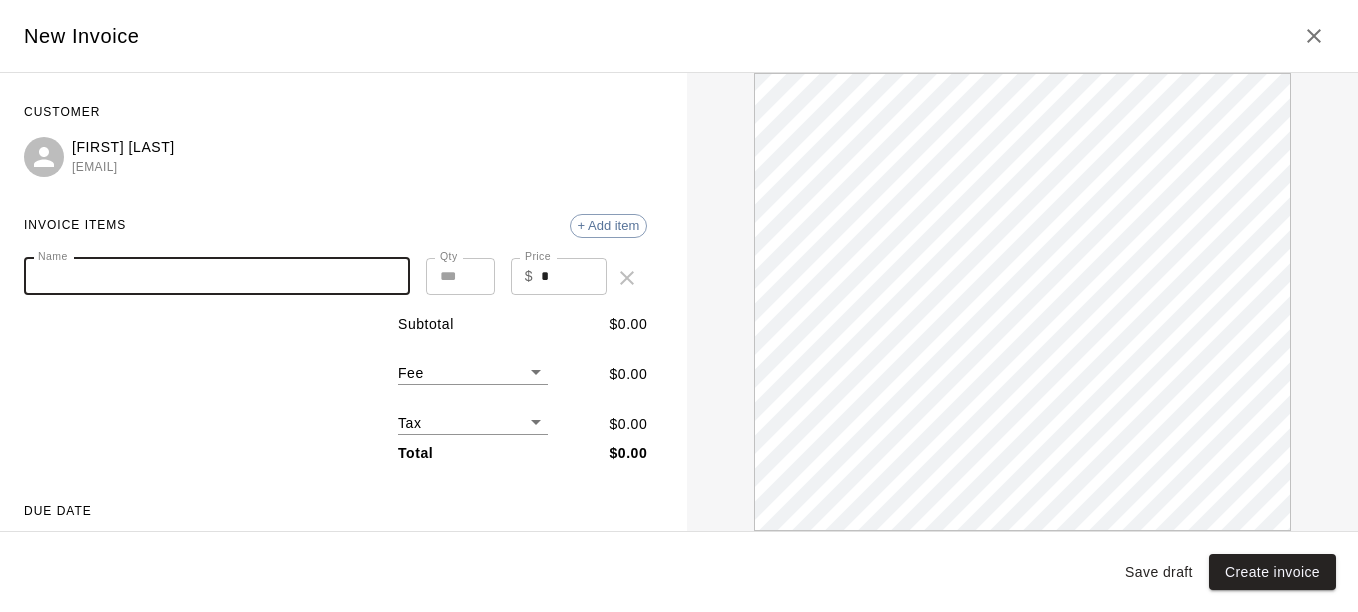 paste on "**********" 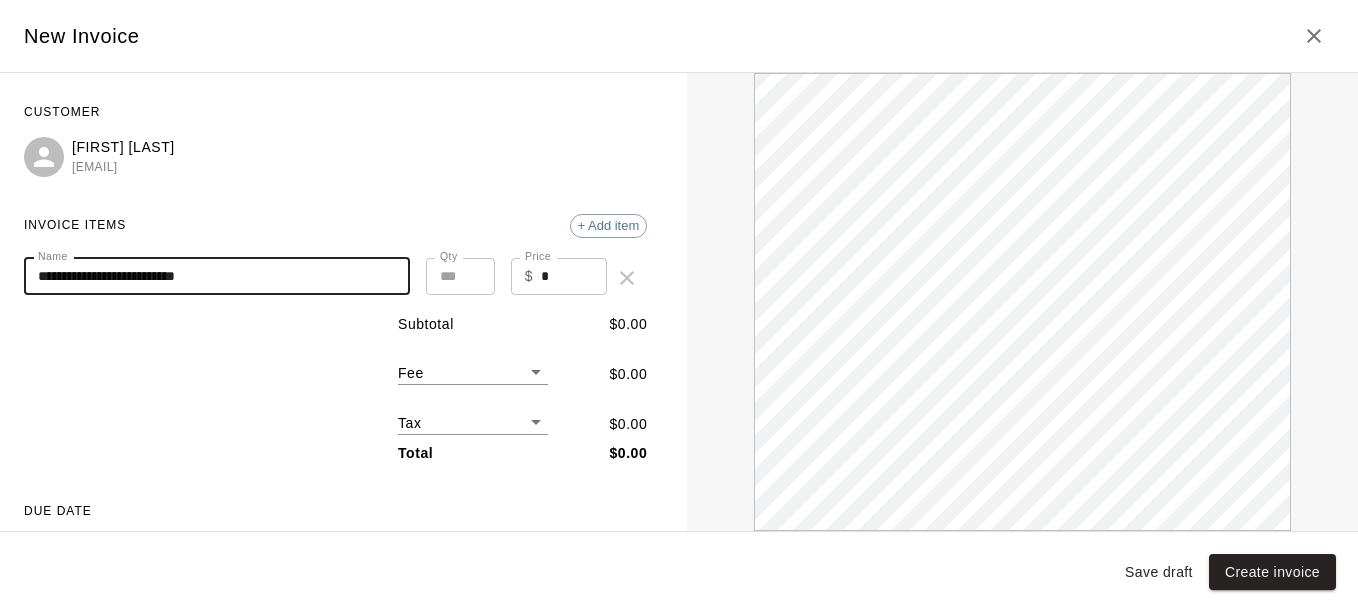 scroll, scrollTop: 0, scrollLeft: 0, axis: both 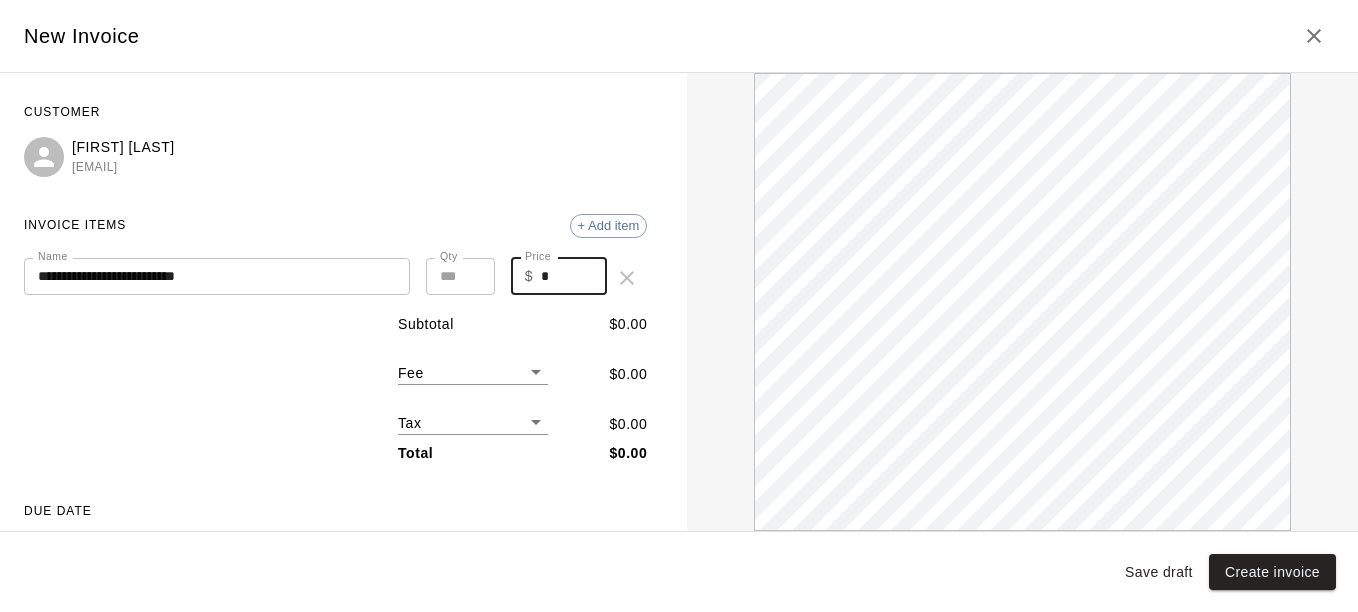 drag, startPoint x: 550, startPoint y: 280, endPoint x: 497, endPoint y: 283, distance: 53.08484 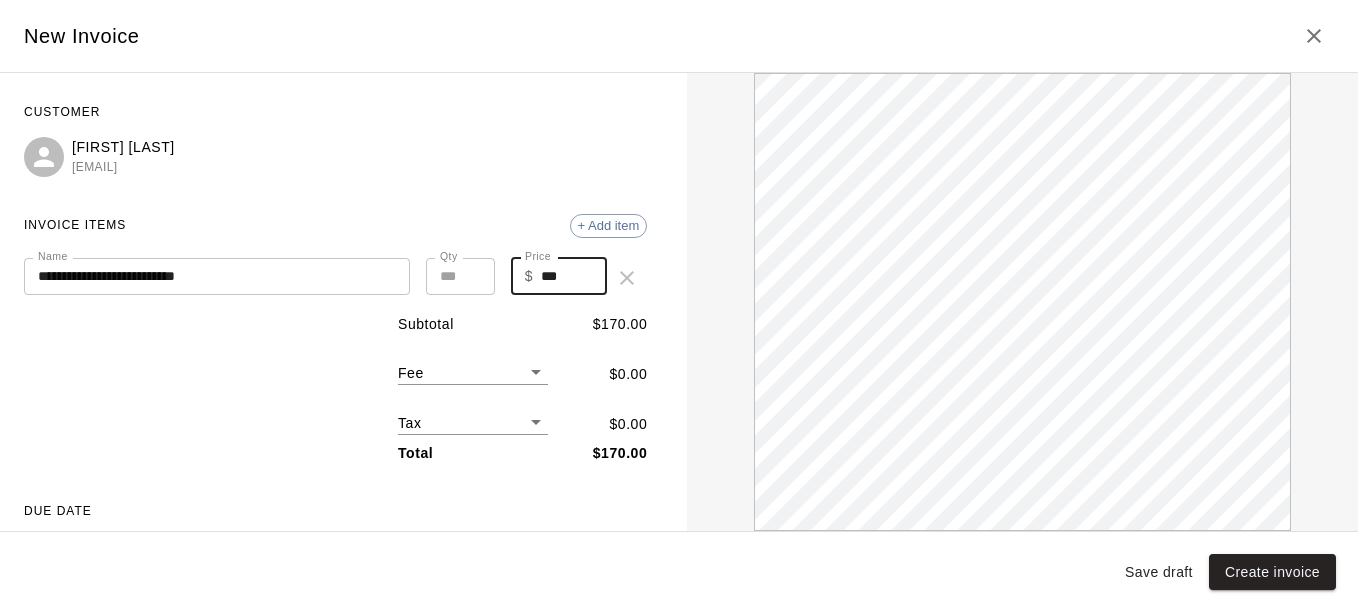scroll, scrollTop: 0, scrollLeft: 0, axis: both 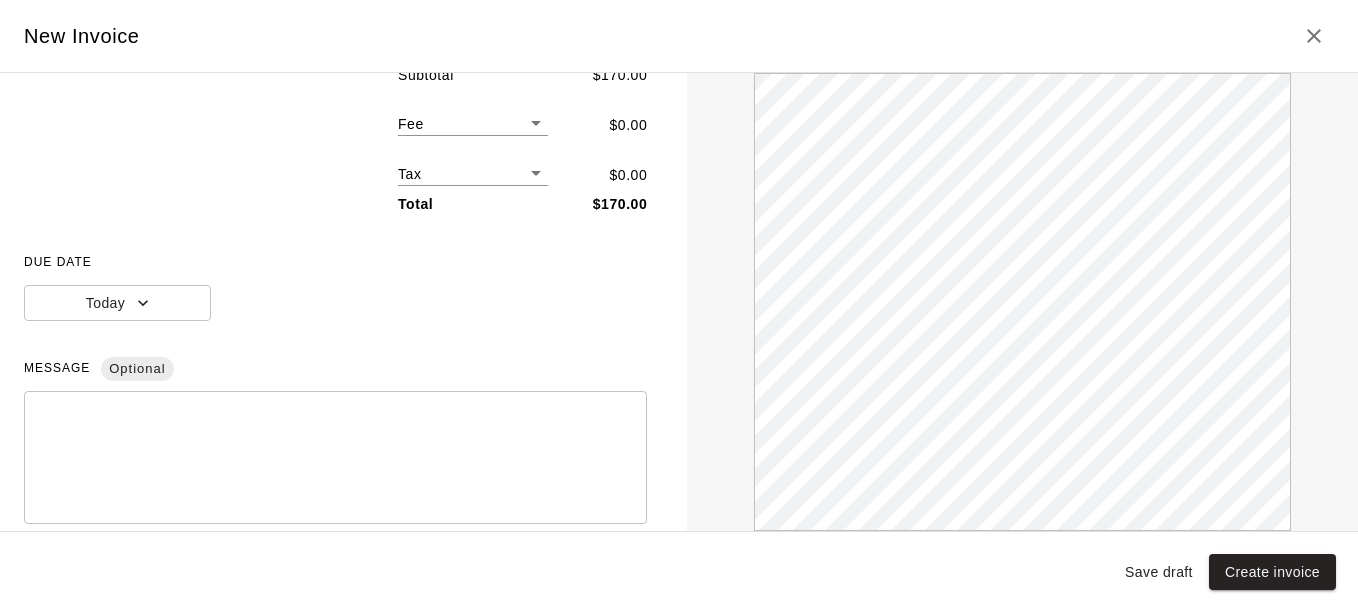 click on "DUE DATE Today" at bounding box center (335, 284) 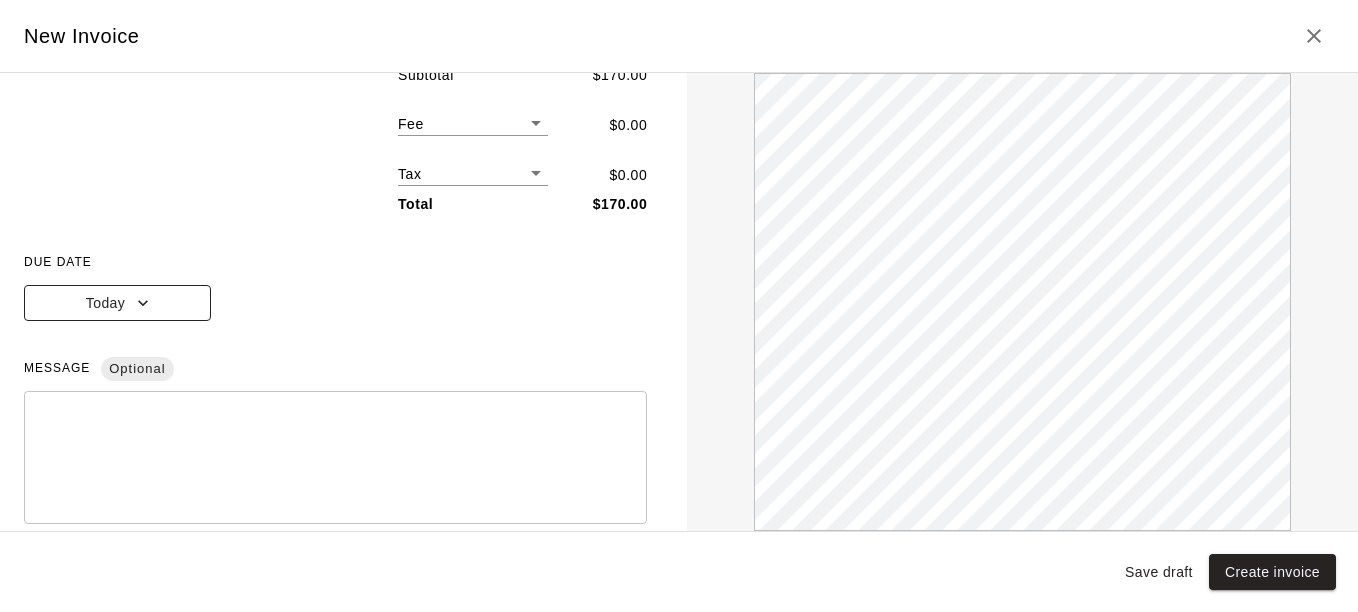 click 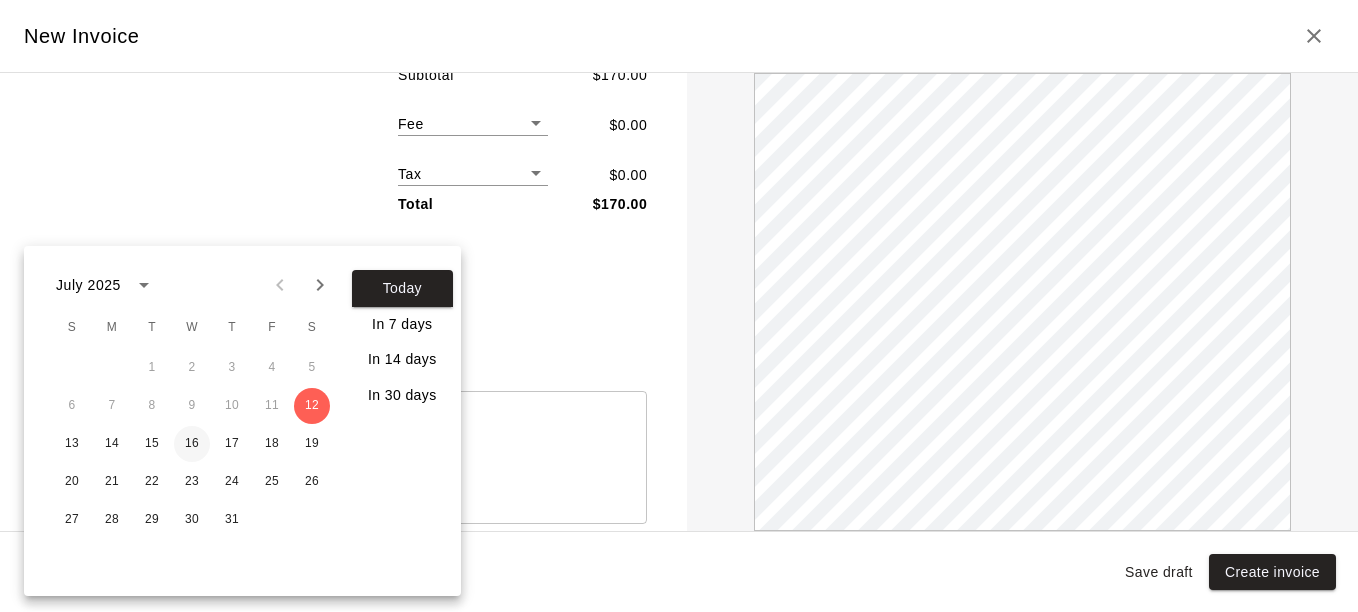 click on "16" at bounding box center (192, 444) 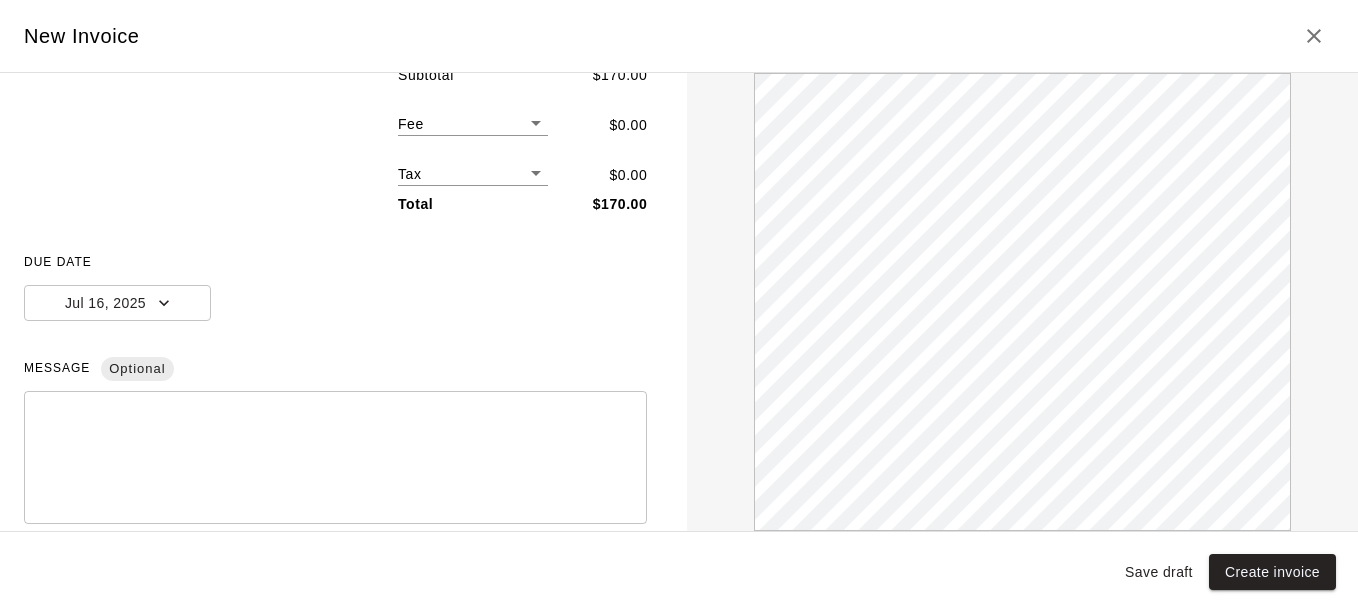 scroll, scrollTop: 0, scrollLeft: 0, axis: both 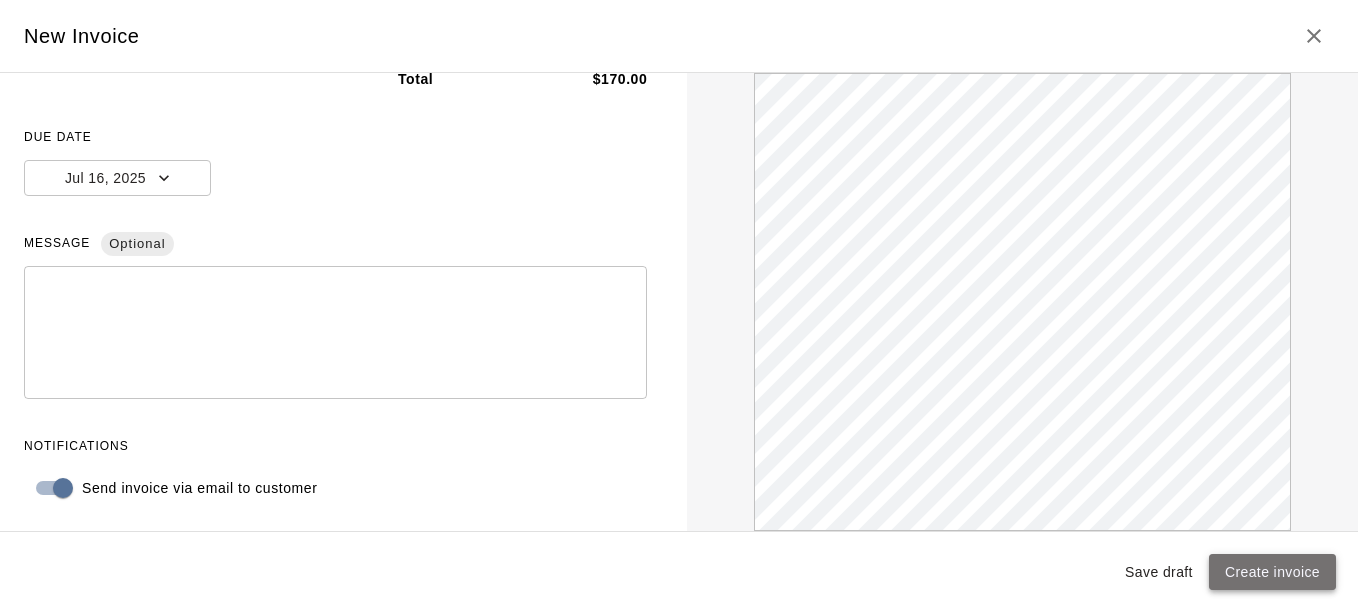 click on "Create invoice" at bounding box center (1272, 572) 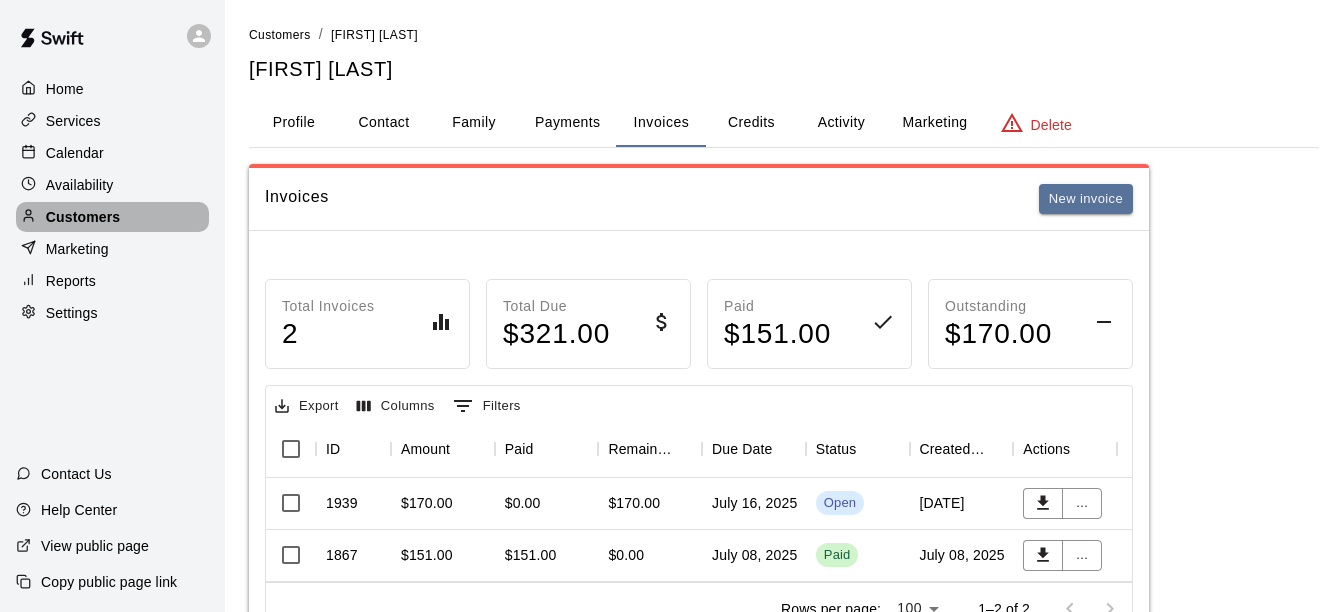 click on "Customers" at bounding box center (112, 217) 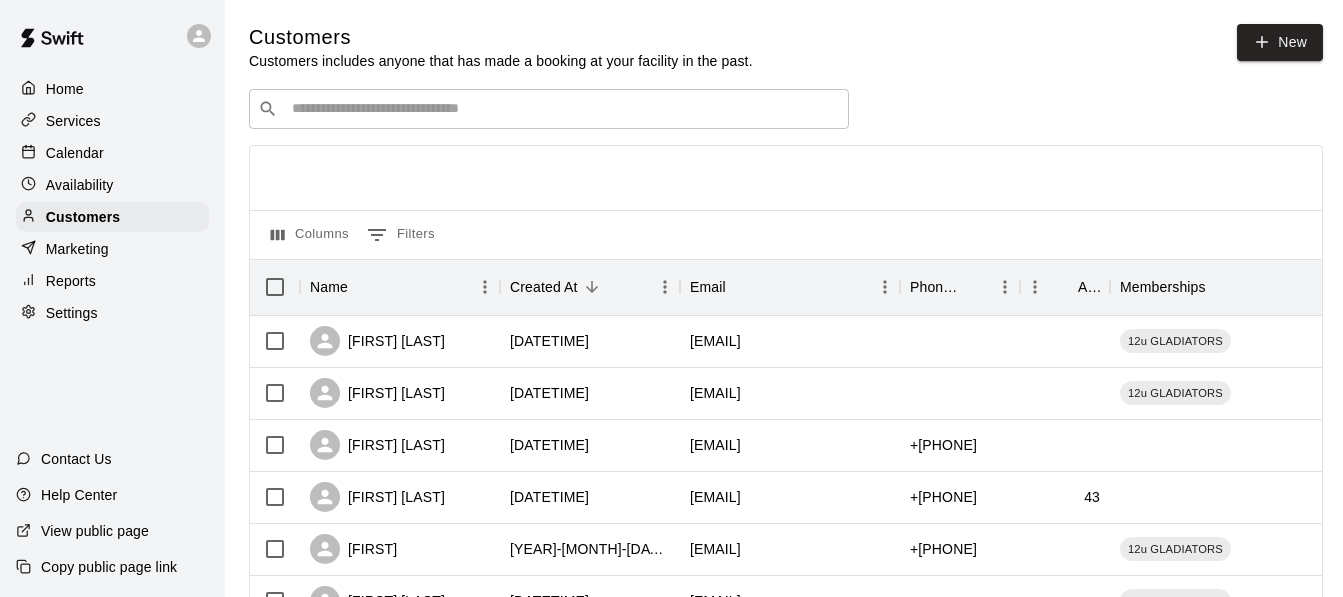 click on "​ ​" at bounding box center (549, 109) 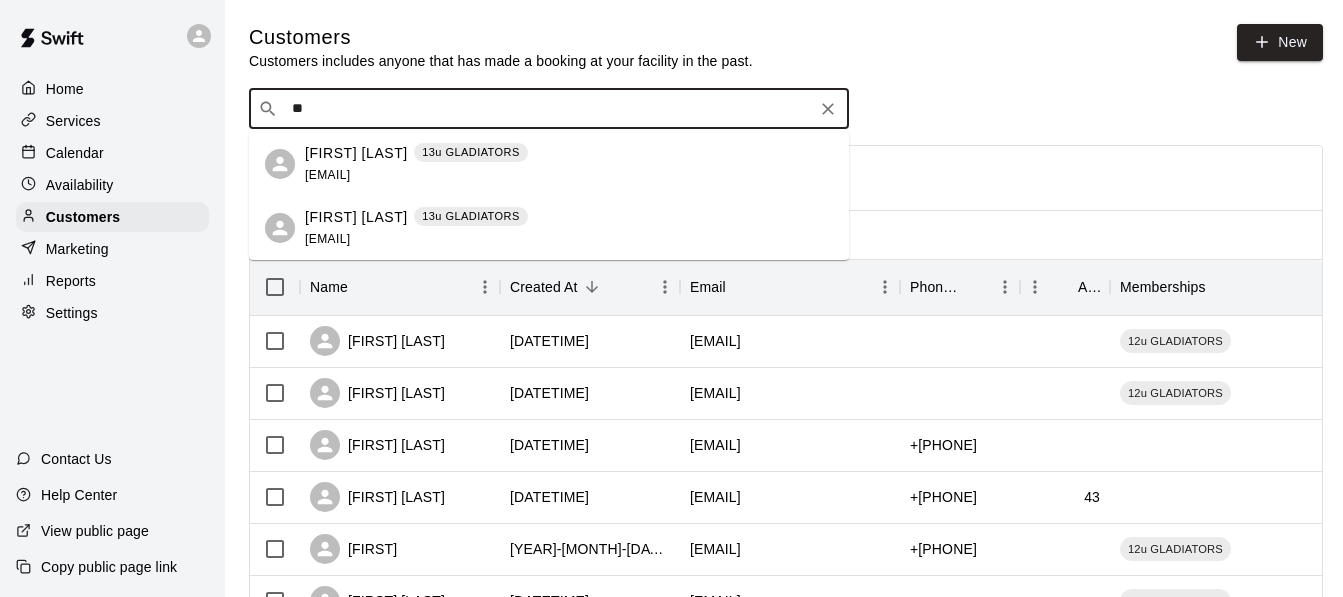 type on "*" 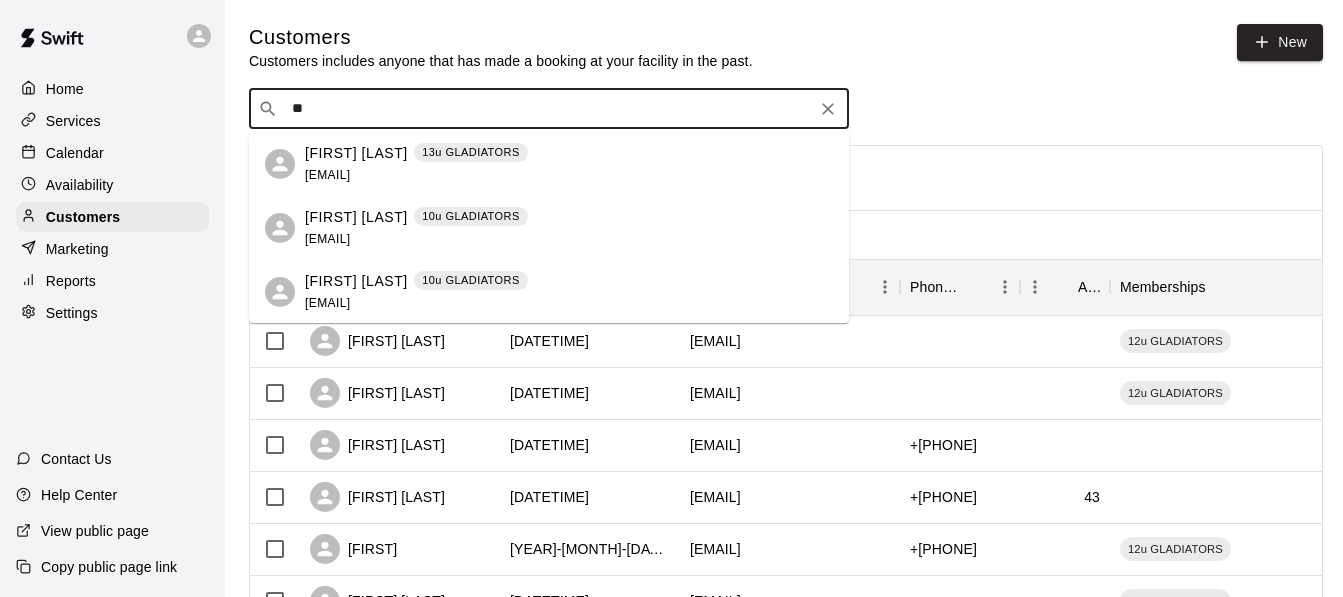 type on "*" 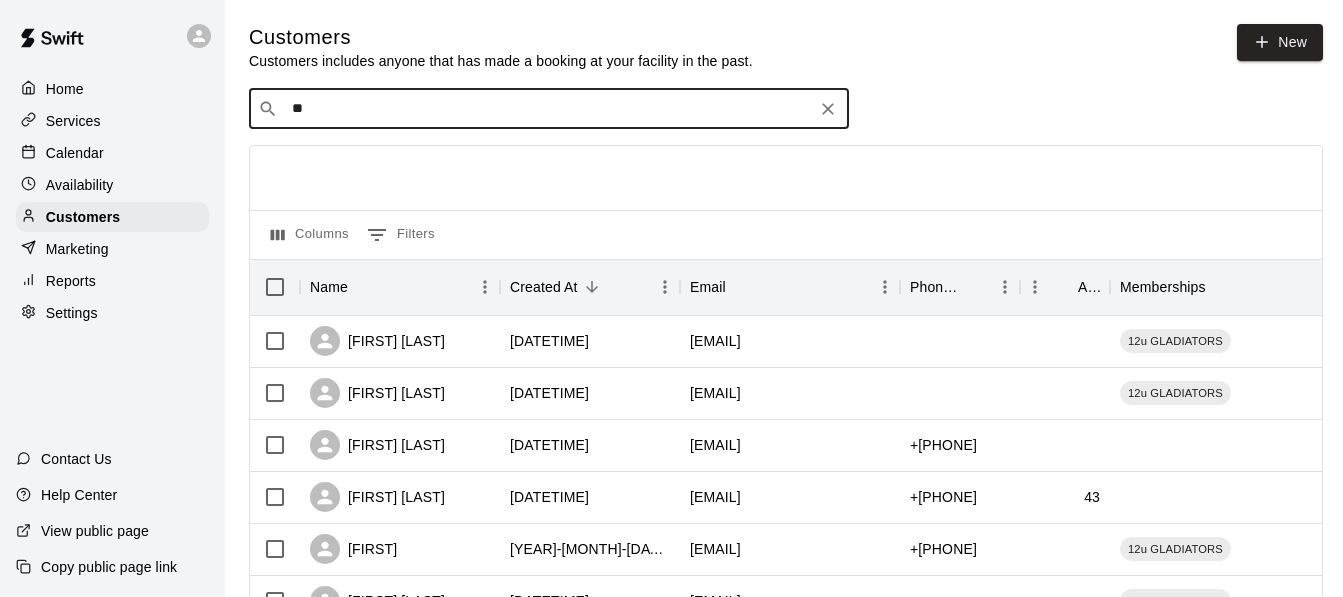 type on "*" 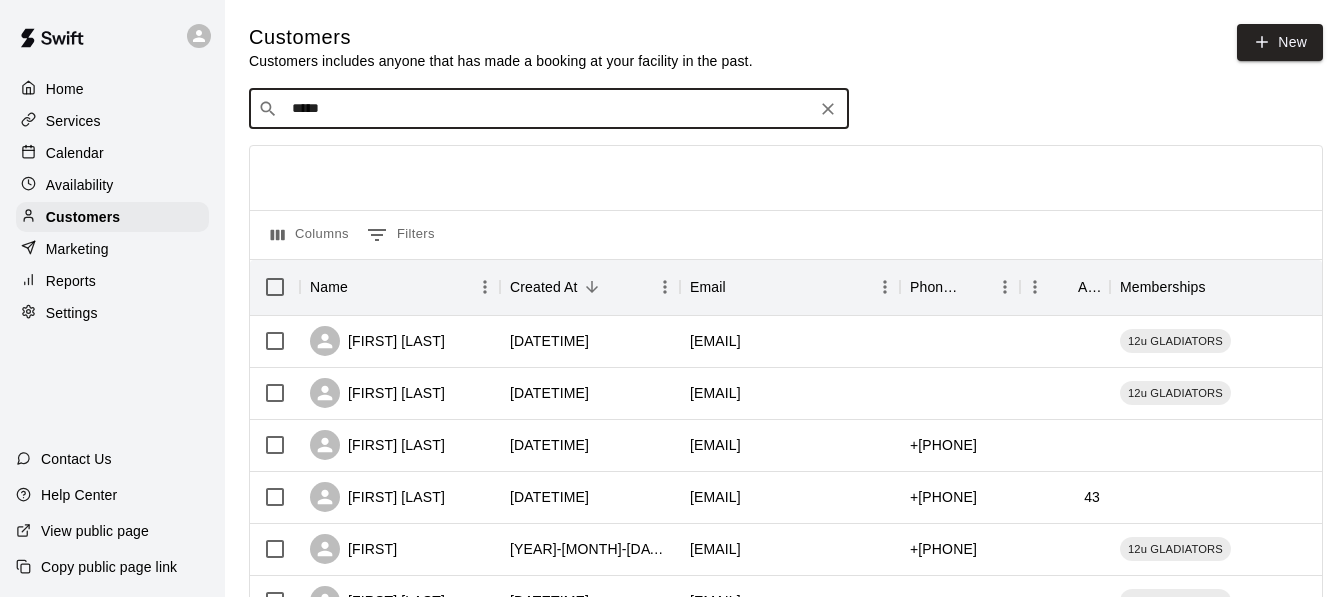 type on "******" 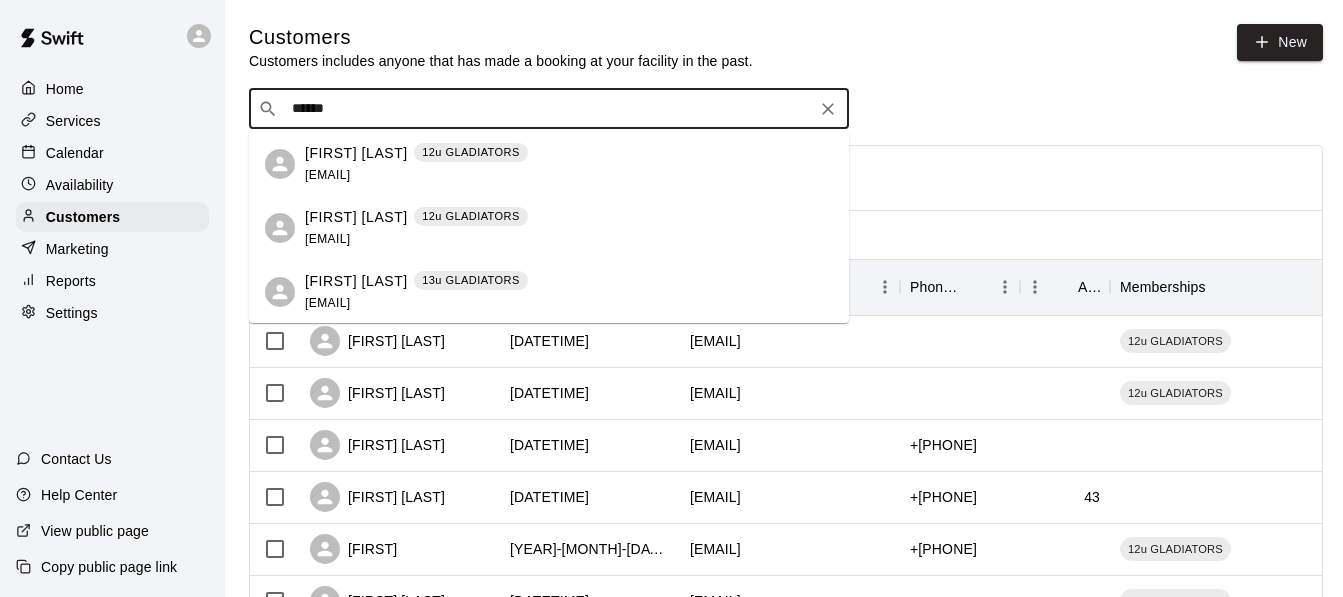 click on "[FIRST] [LAST]" at bounding box center [356, 153] 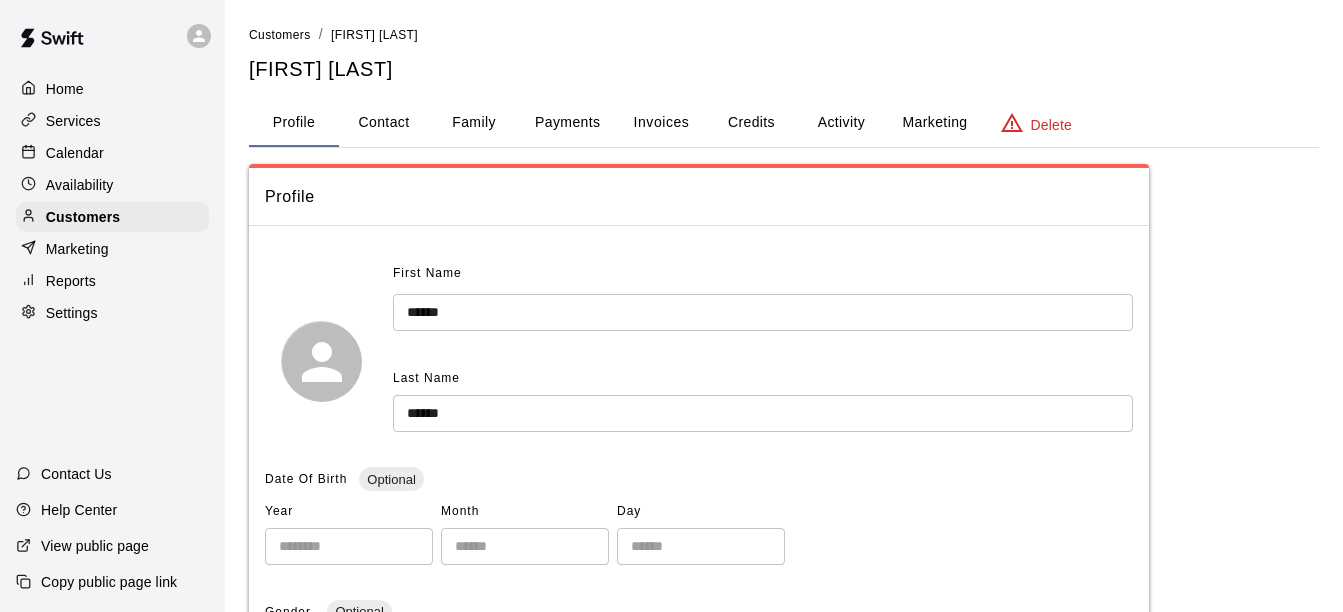 click on "Invoices" at bounding box center (662, 122) 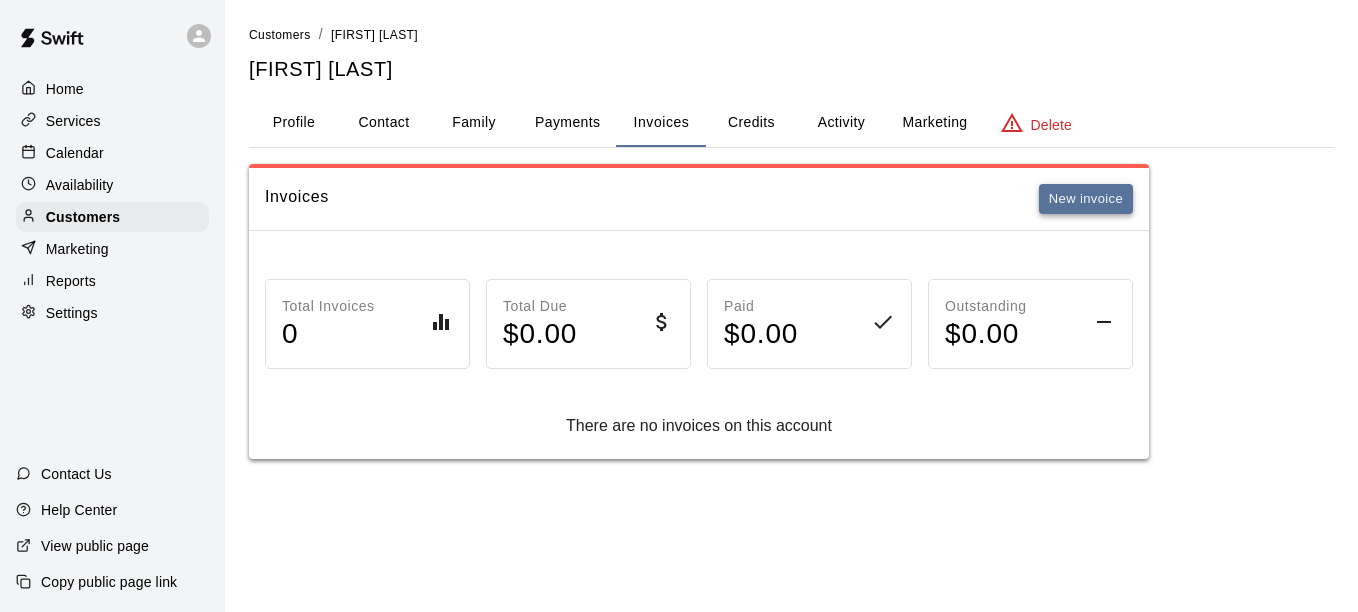click on "New invoice" at bounding box center [1086, 199] 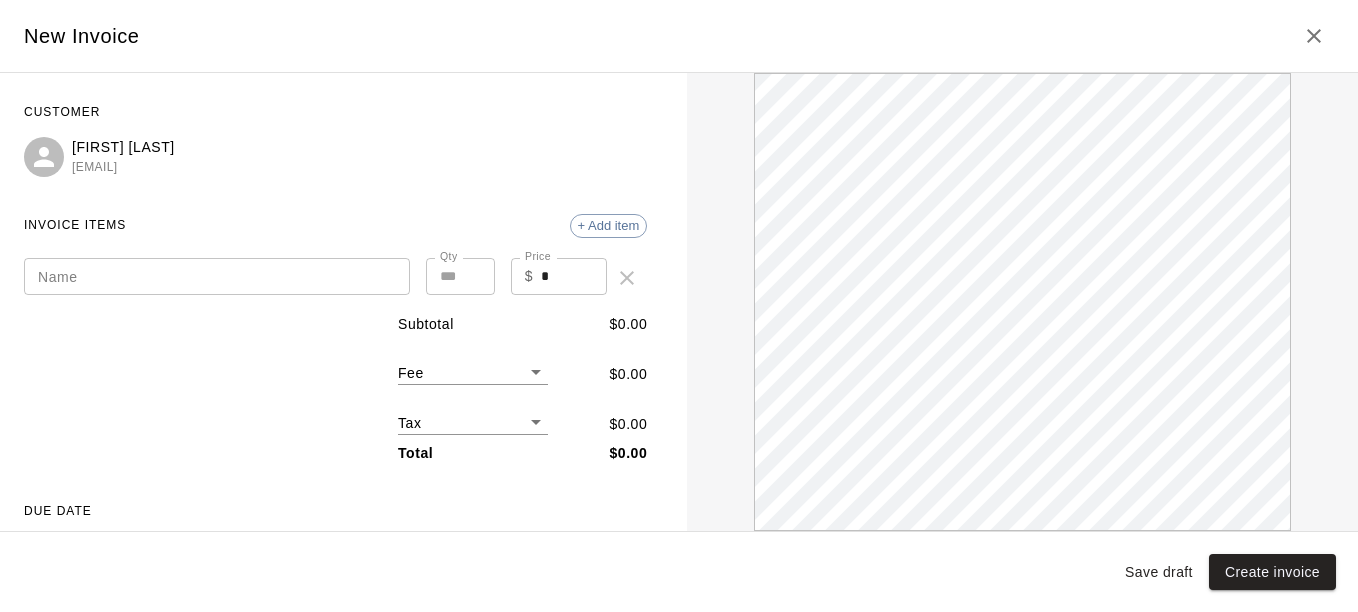 scroll, scrollTop: 0, scrollLeft: 0, axis: both 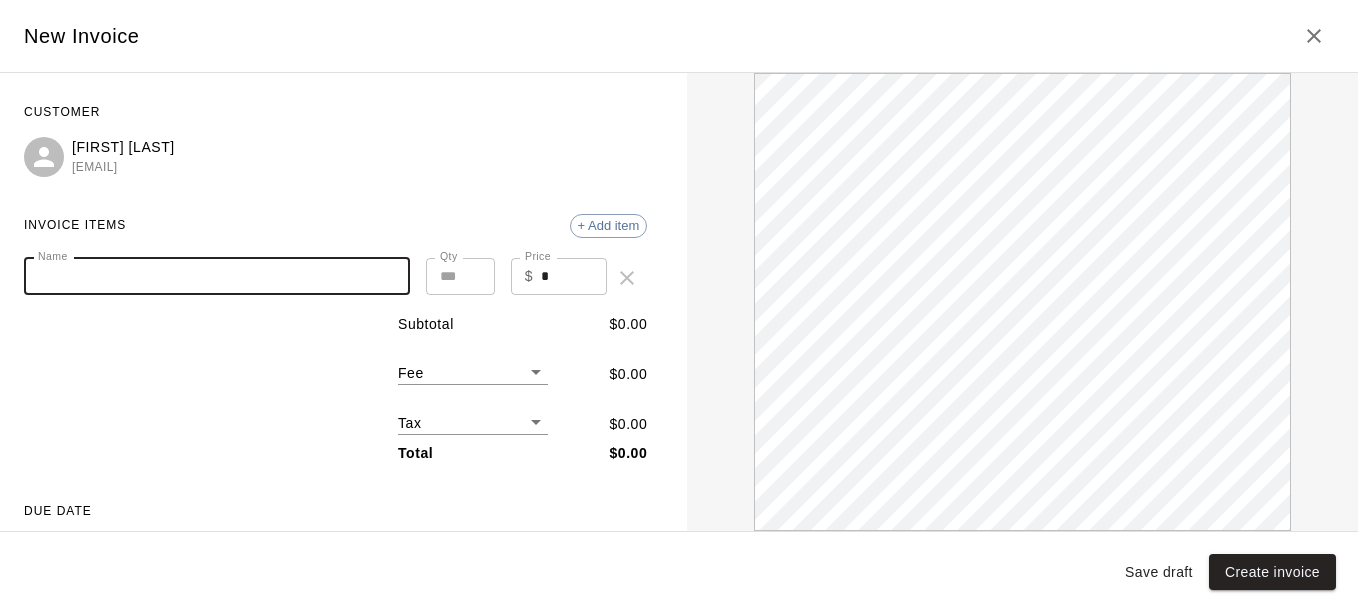 click on "Name" at bounding box center (217, 276) 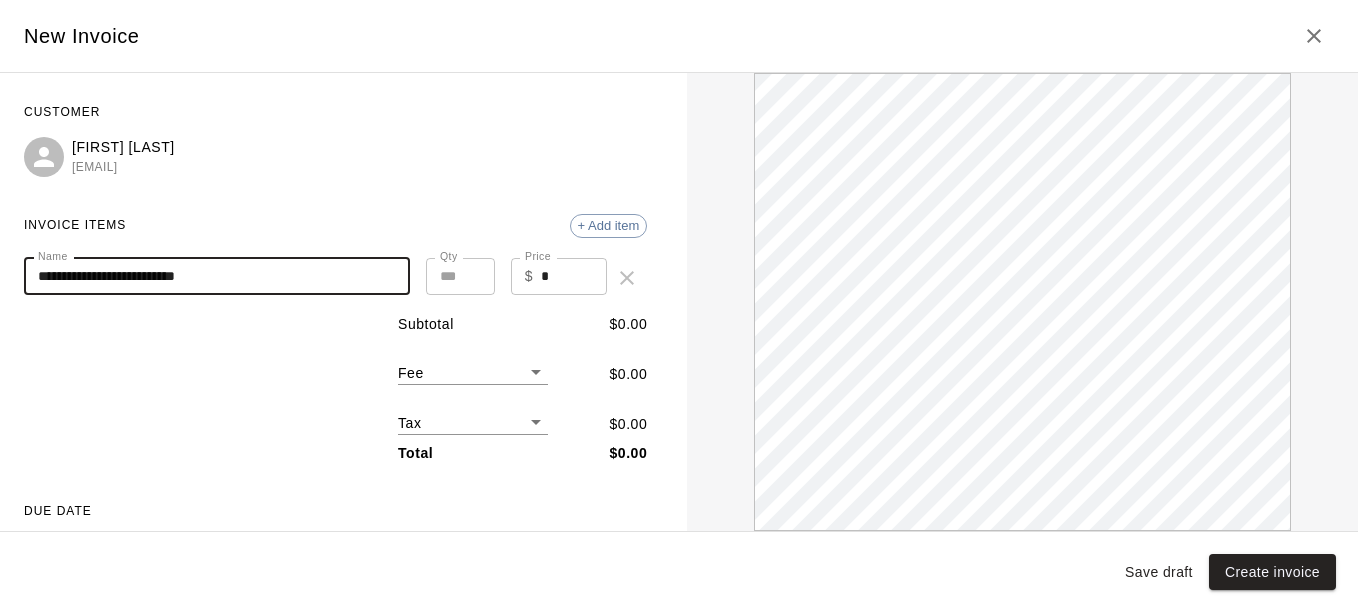 scroll, scrollTop: 0, scrollLeft: 0, axis: both 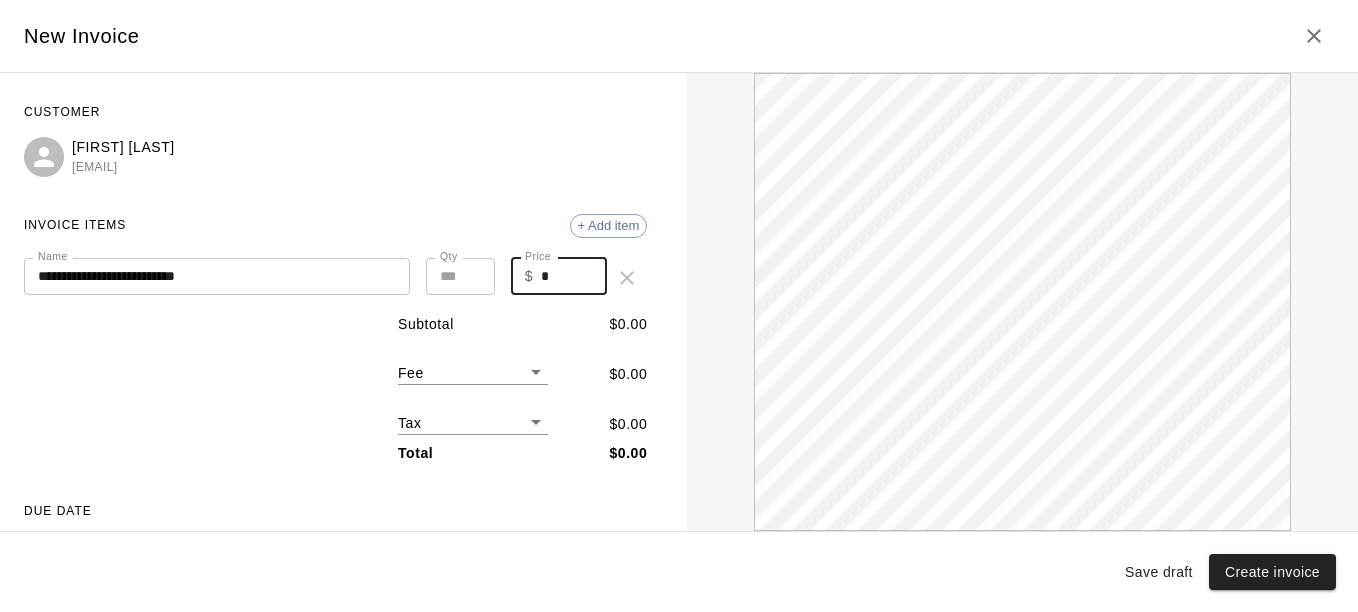 drag, startPoint x: 543, startPoint y: 285, endPoint x: 507, endPoint y: 299, distance: 38.626415 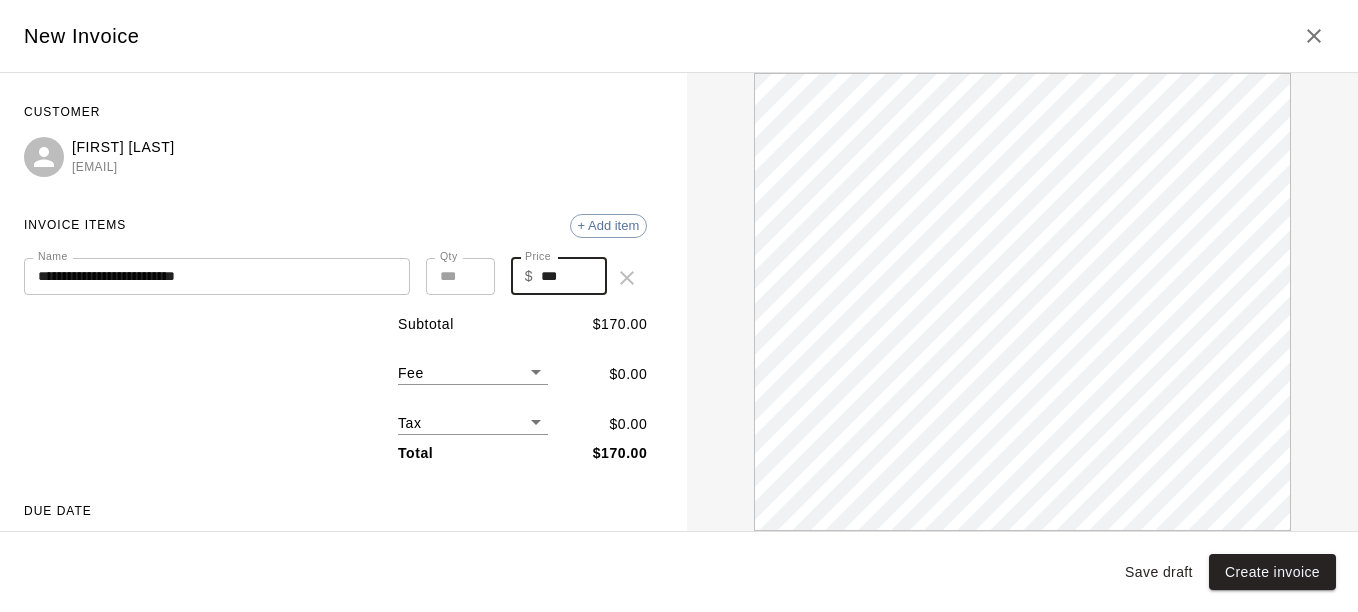 scroll, scrollTop: 0, scrollLeft: 0, axis: both 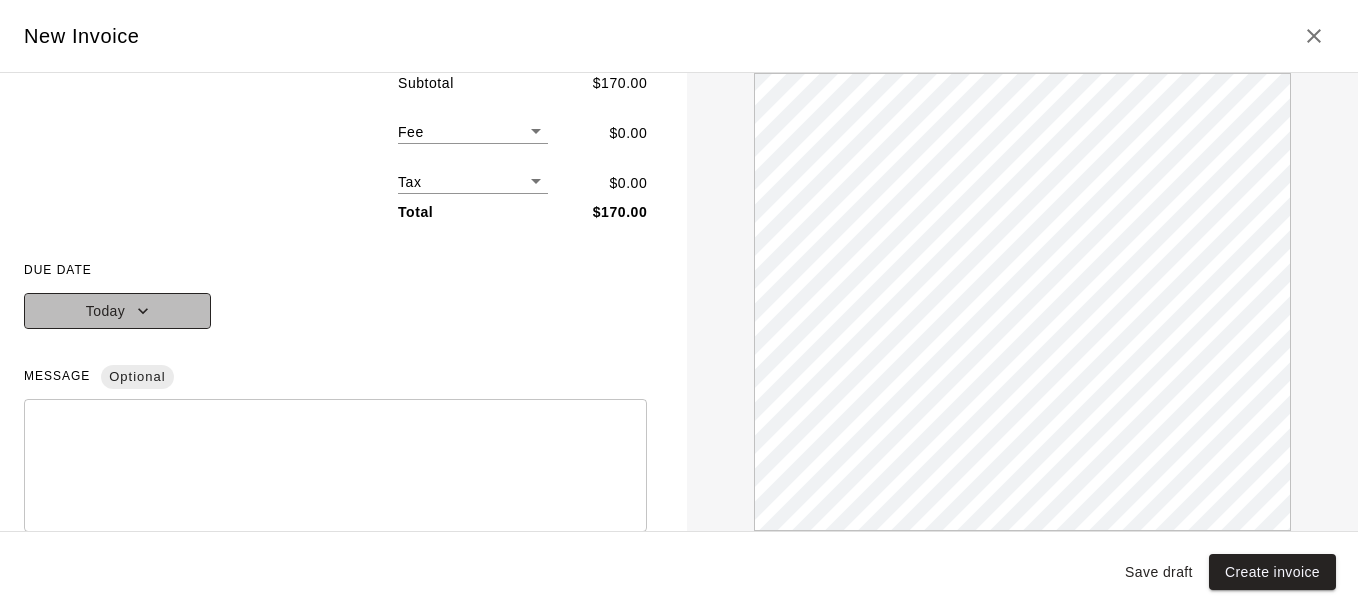 click on "Today" at bounding box center [117, 311] 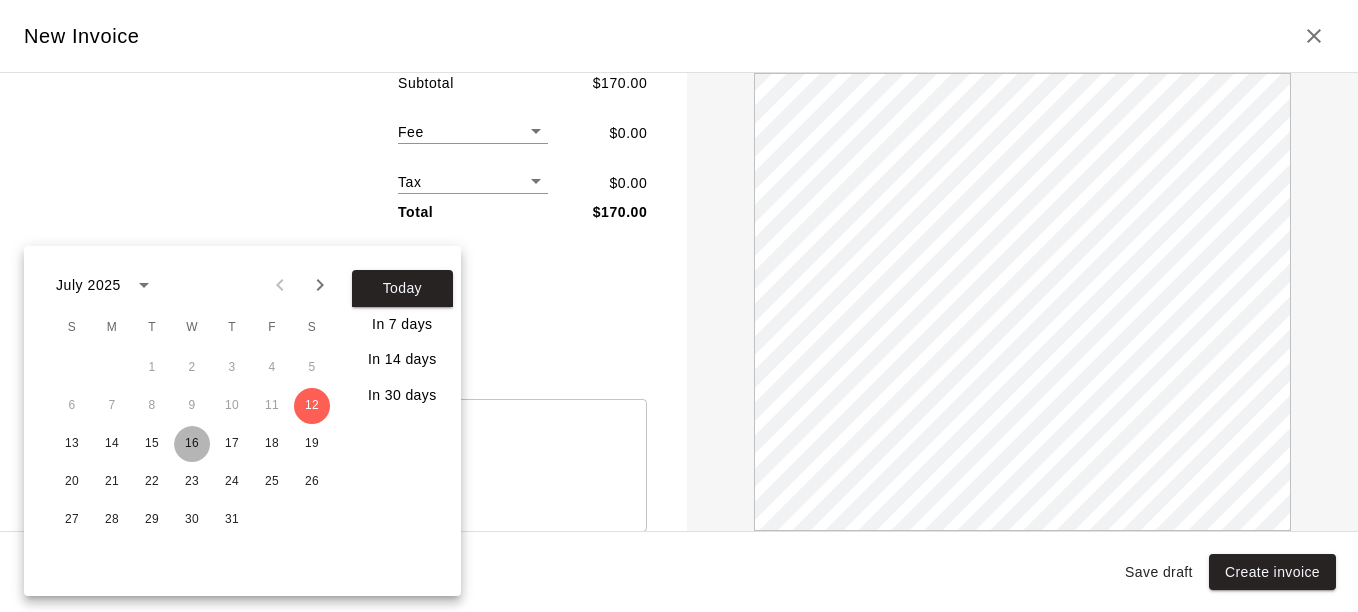click on "16" at bounding box center (192, 444) 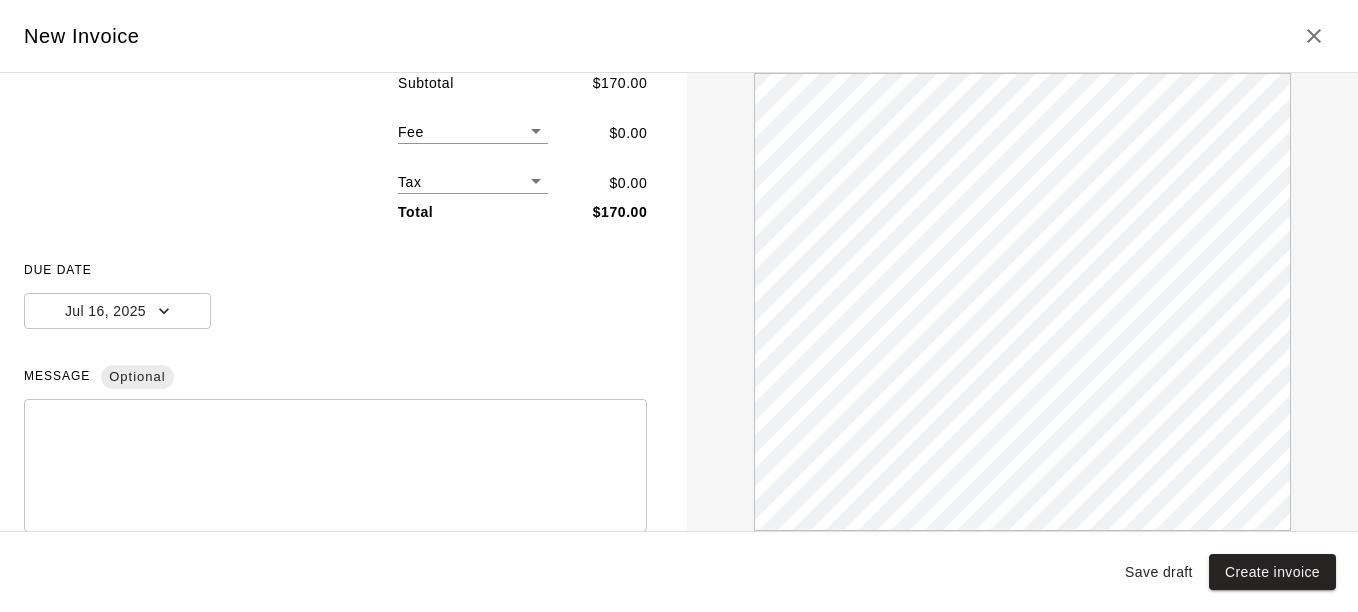 scroll, scrollTop: 0, scrollLeft: 0, axis: both 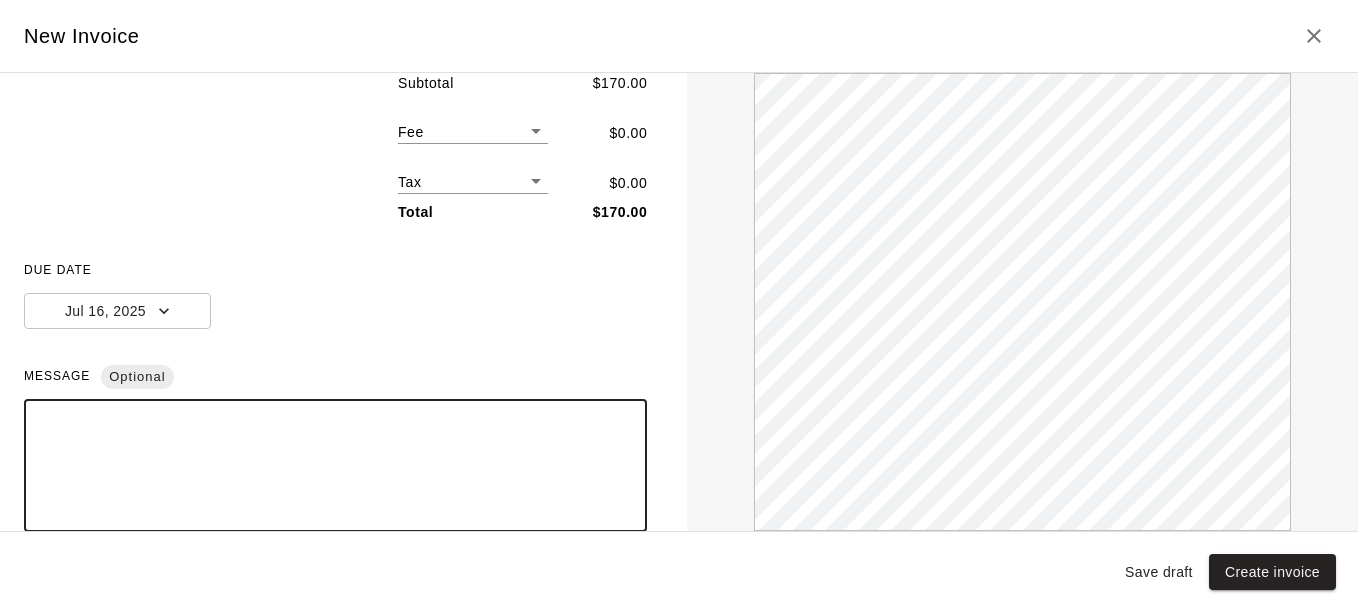 click at bounding box center [335, 466] 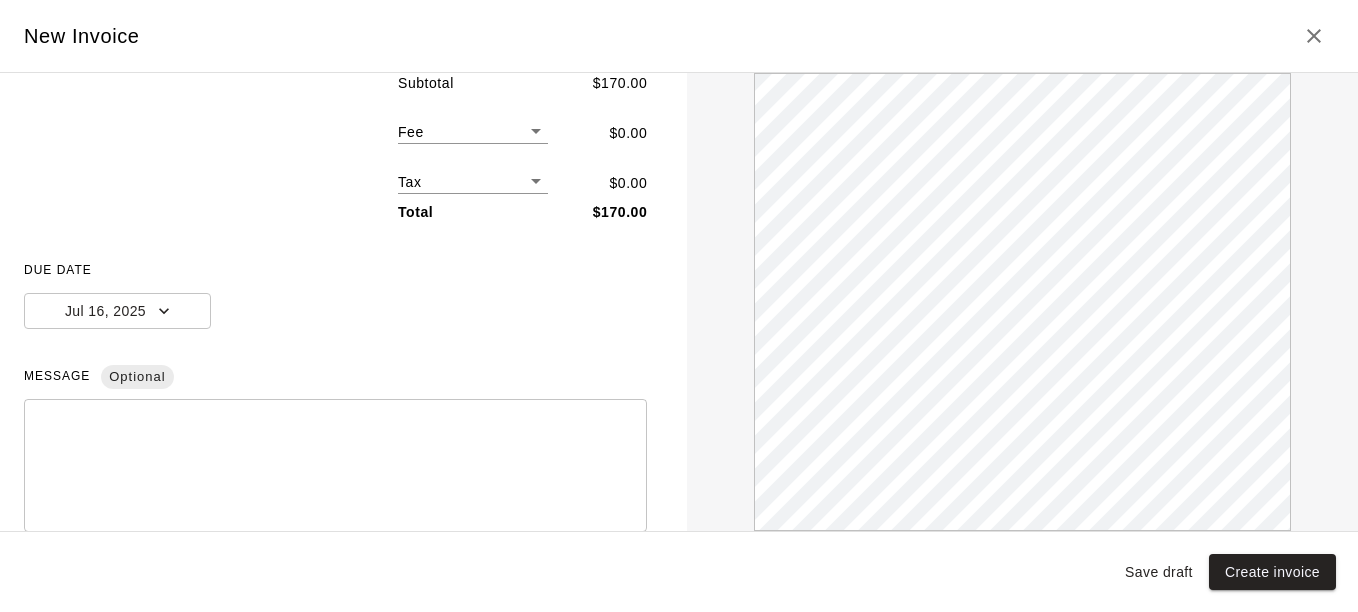scroll, scrollTop: 374, scrollLeft: 0, axis: vertical 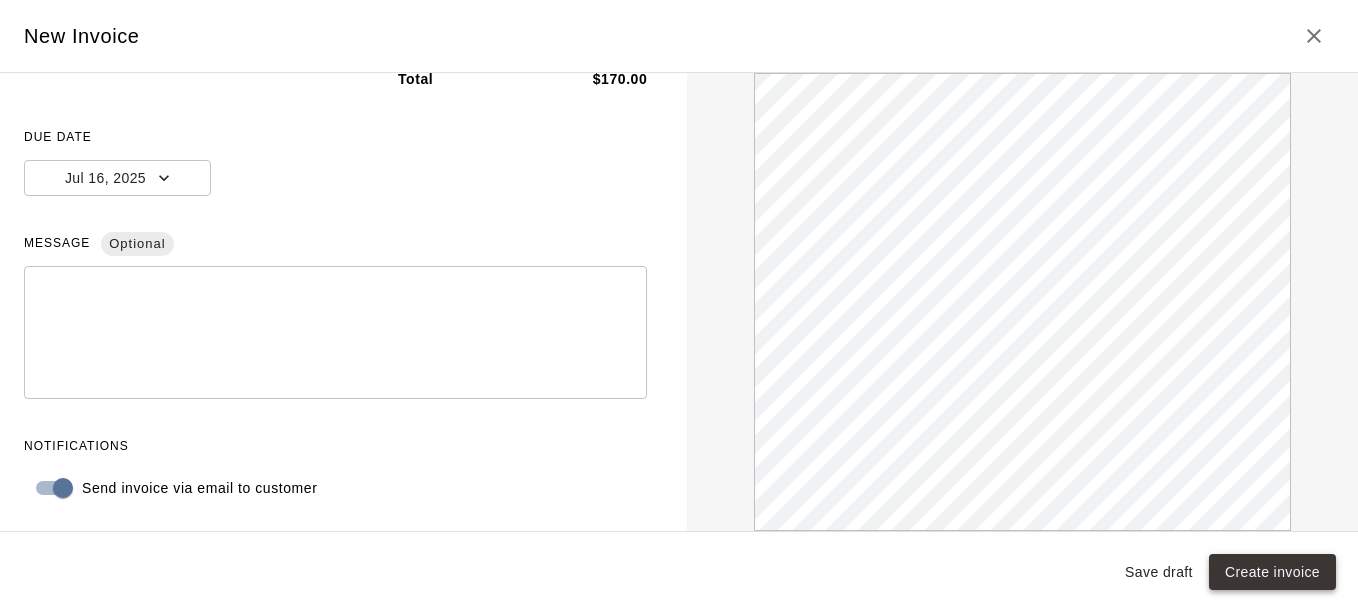 click on "Create invoice" at bounding box center [1272, 572] 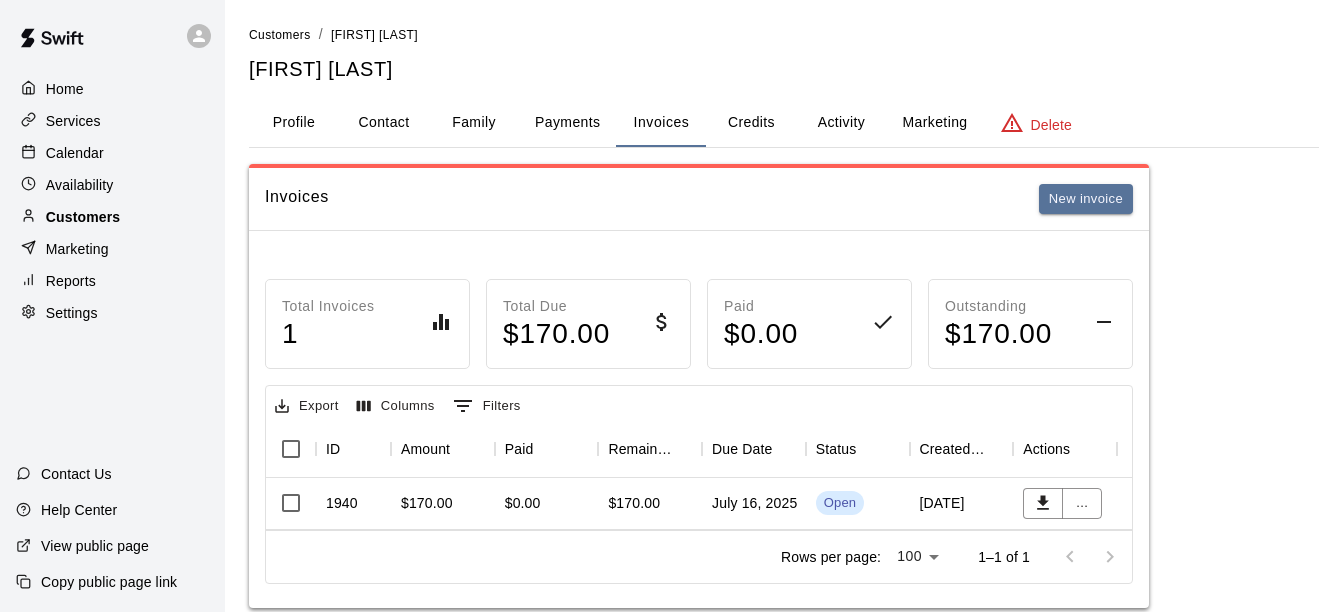 click on "Customers" at bounding box center (83, 217) 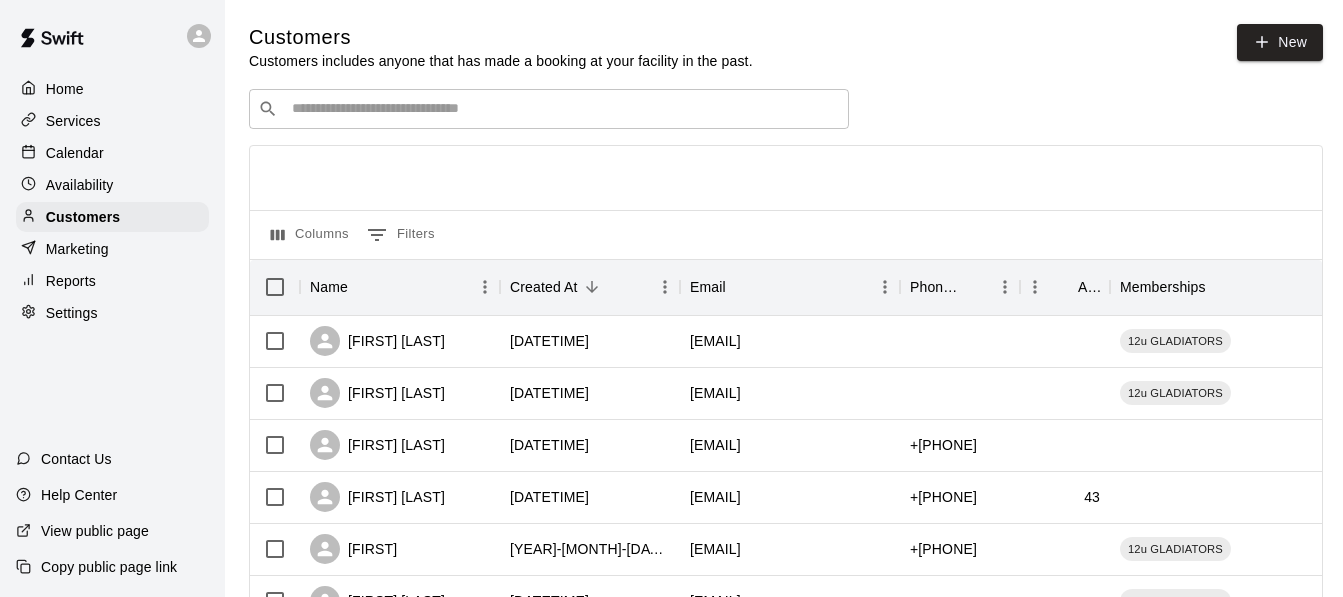 click at bounding box center (563, 109) 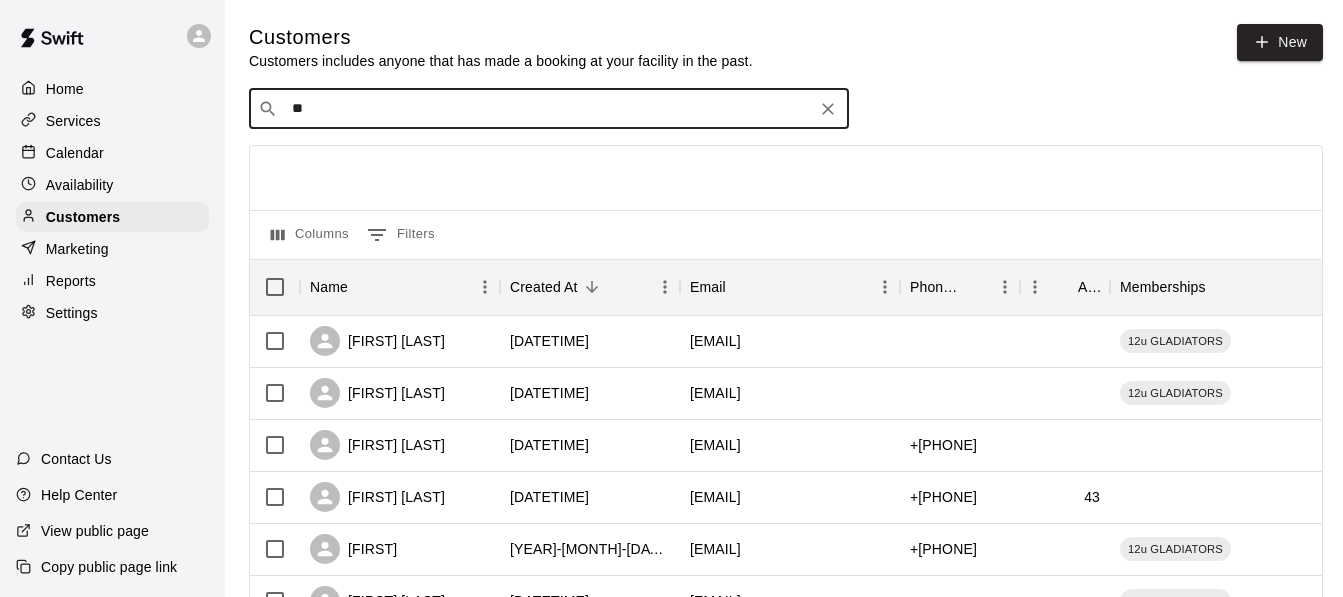 type on "***" 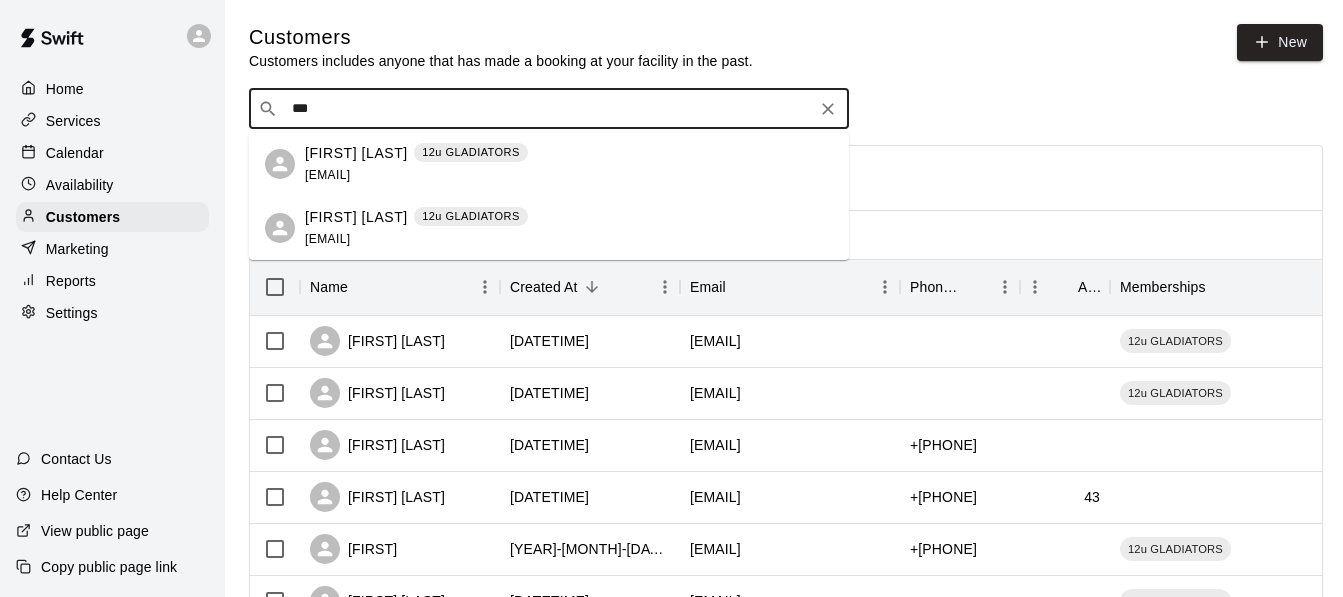 click on "[EMAIL]" at bounding box center [327, 175] 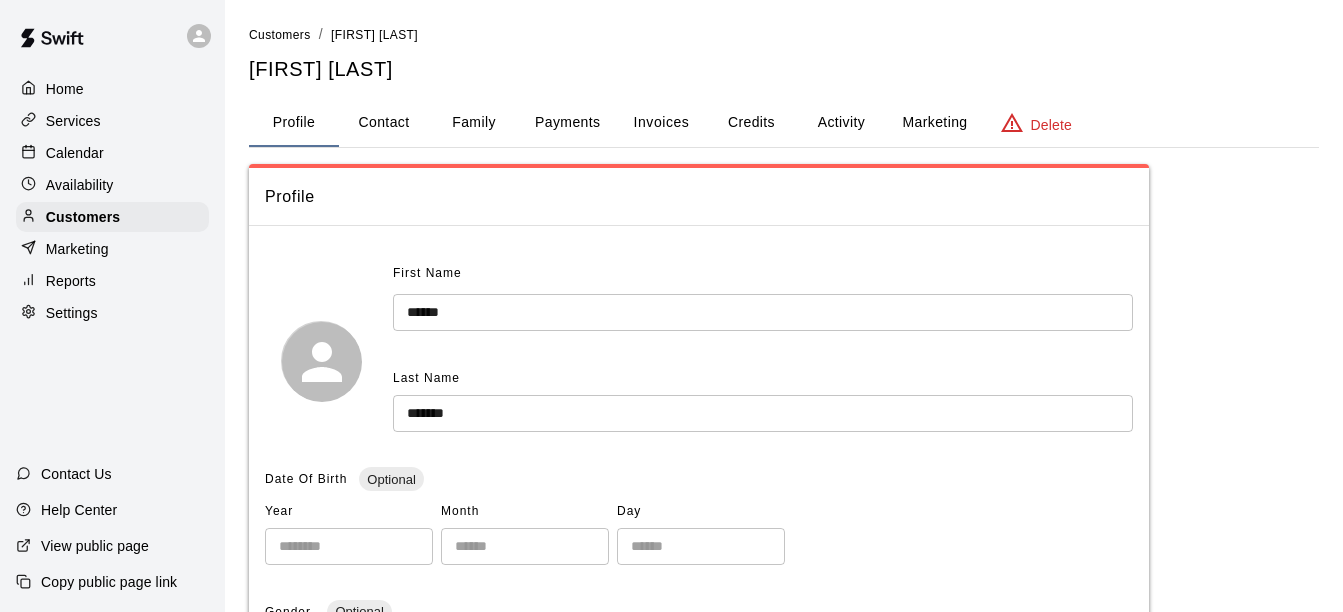 click on "**********" at bounding box center [784, 658] 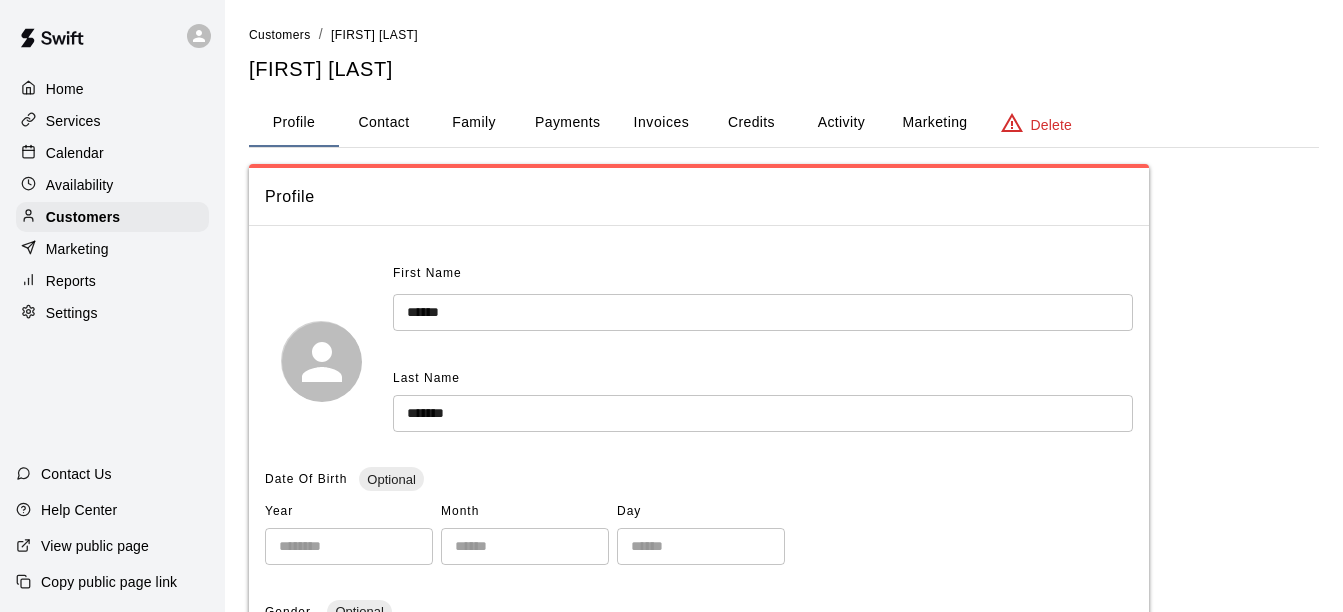 click on "Invoices" at bounding box center (662, 122) 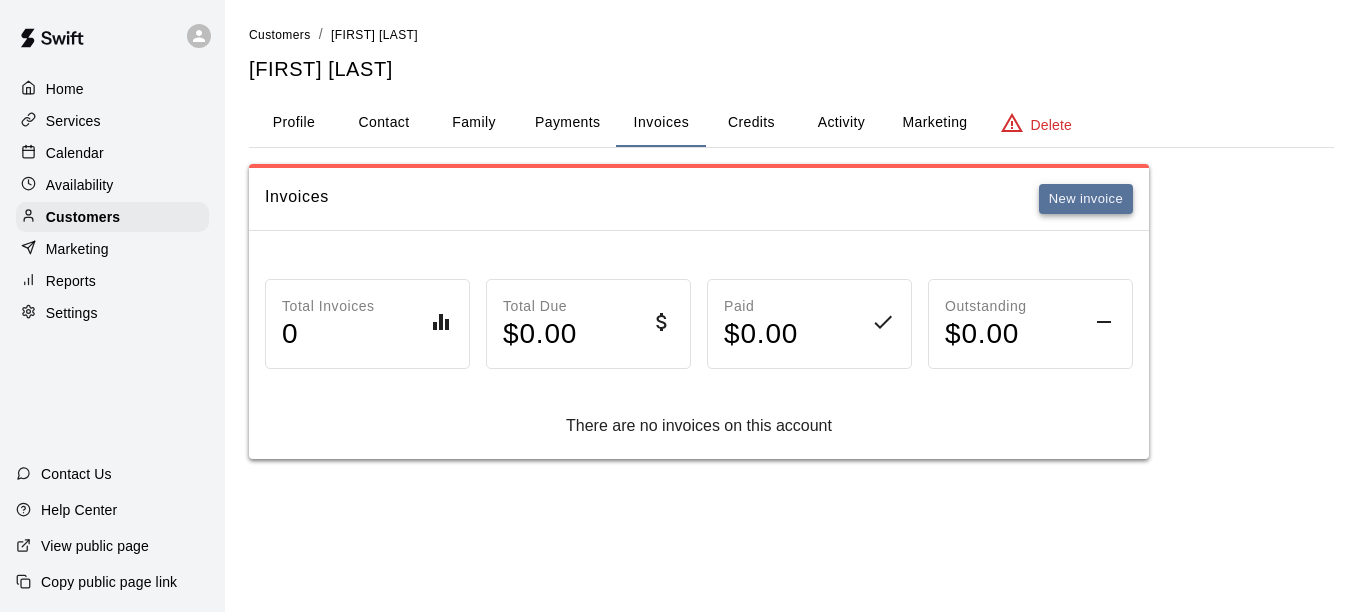 click on "New invoice" at bounding box center [1086, 199] 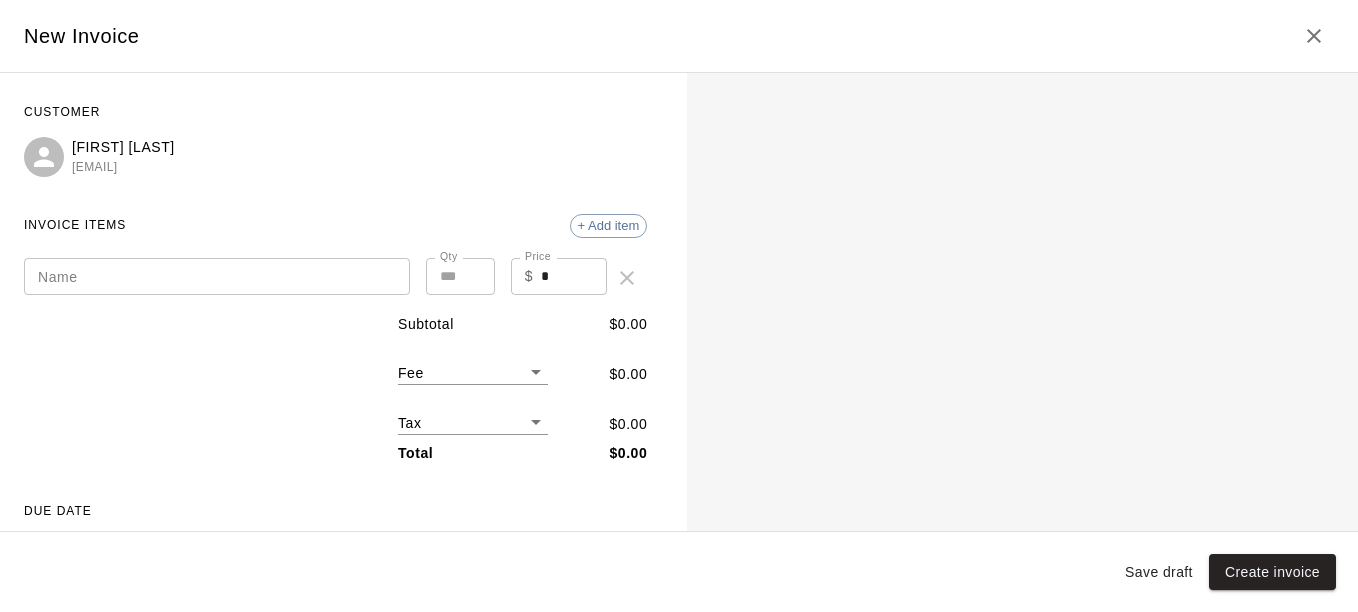 click on "Name" at bounding box center (217, 276) 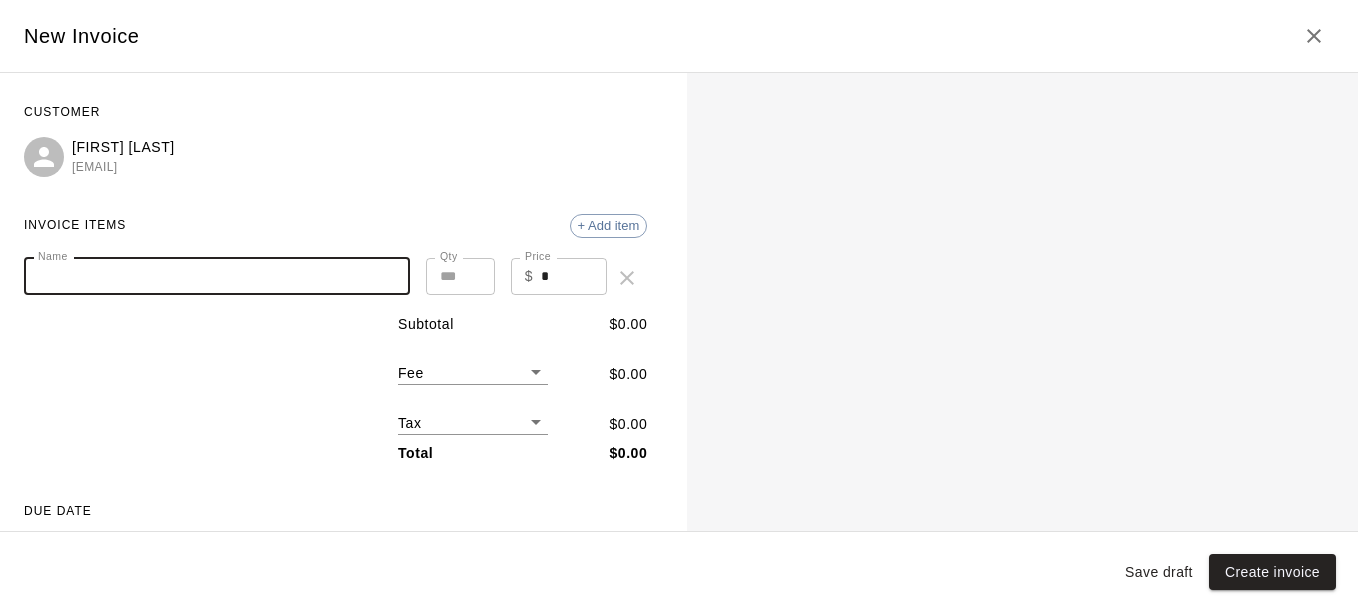 drag, startPoint x: 239, startPoint y: 276, endPoint x: 226, endPoint y: 265, distance: 17.029387 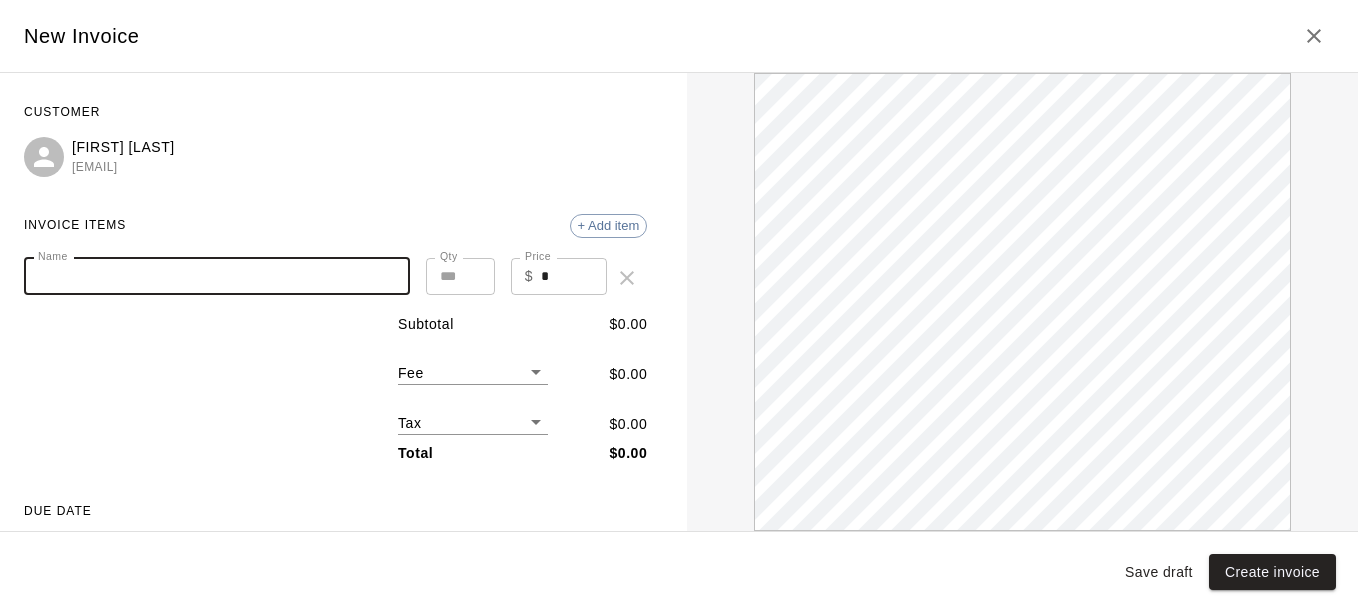 scroll, scrollTop: 0, scrollLeft: 0, axis: both 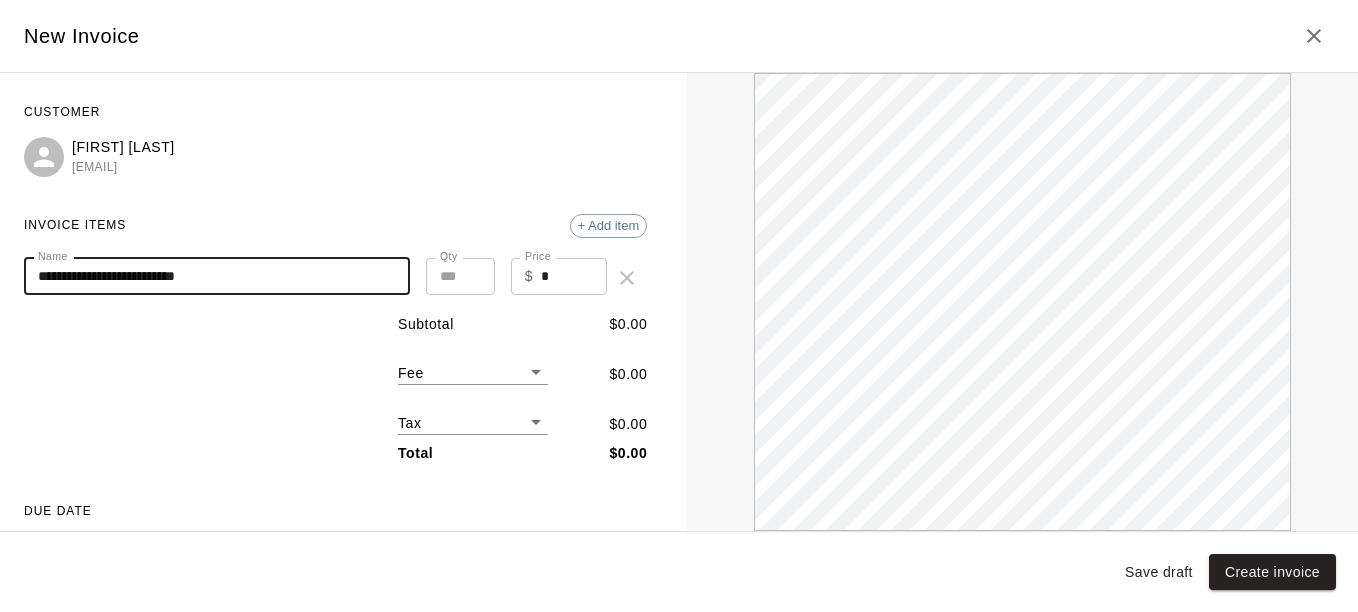 type on "**********" 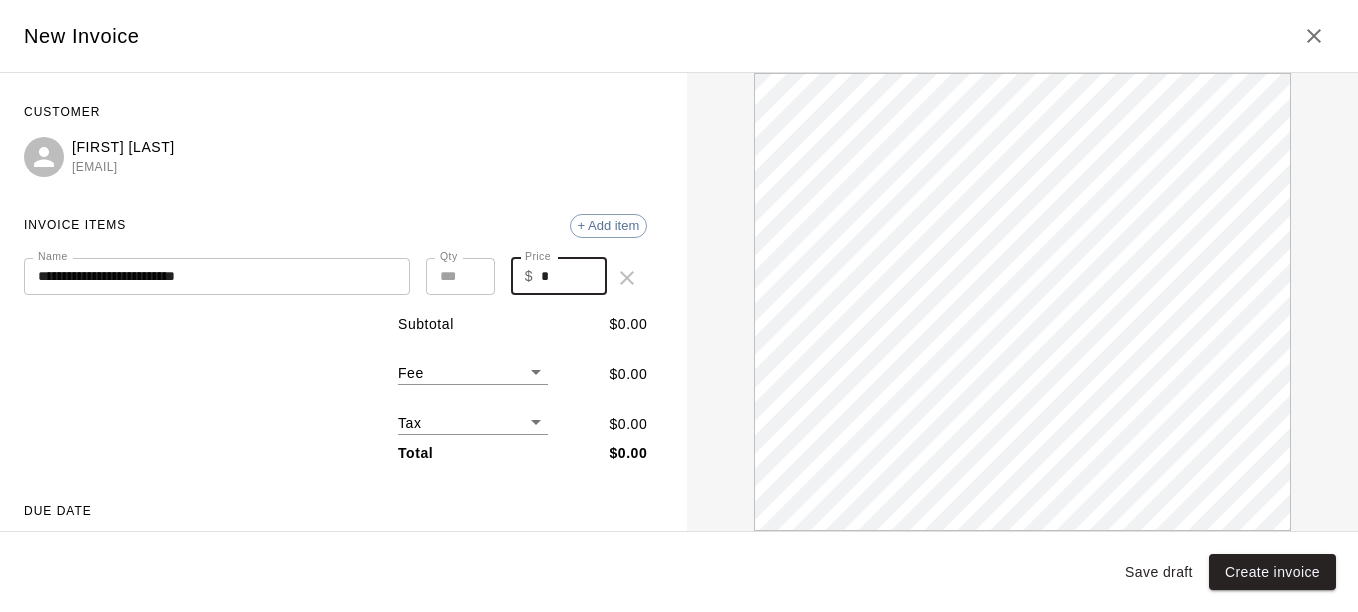 scroll, scrollTop: 0, scrollLeft: 0, axis: both 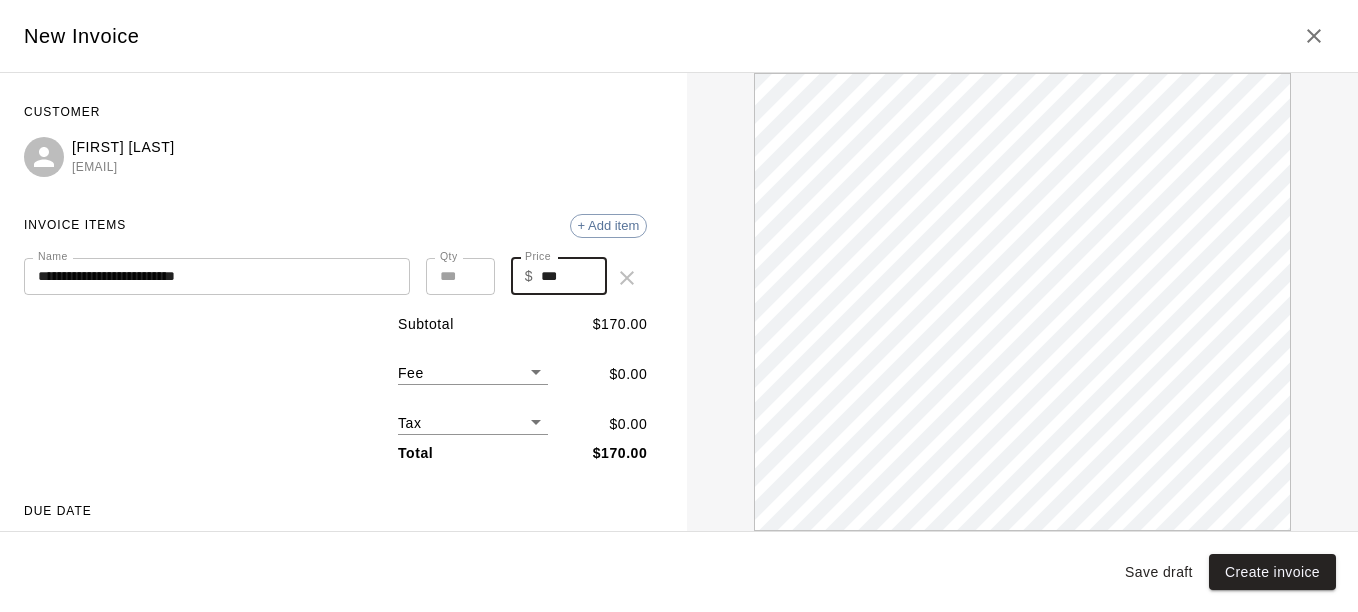type on "***" 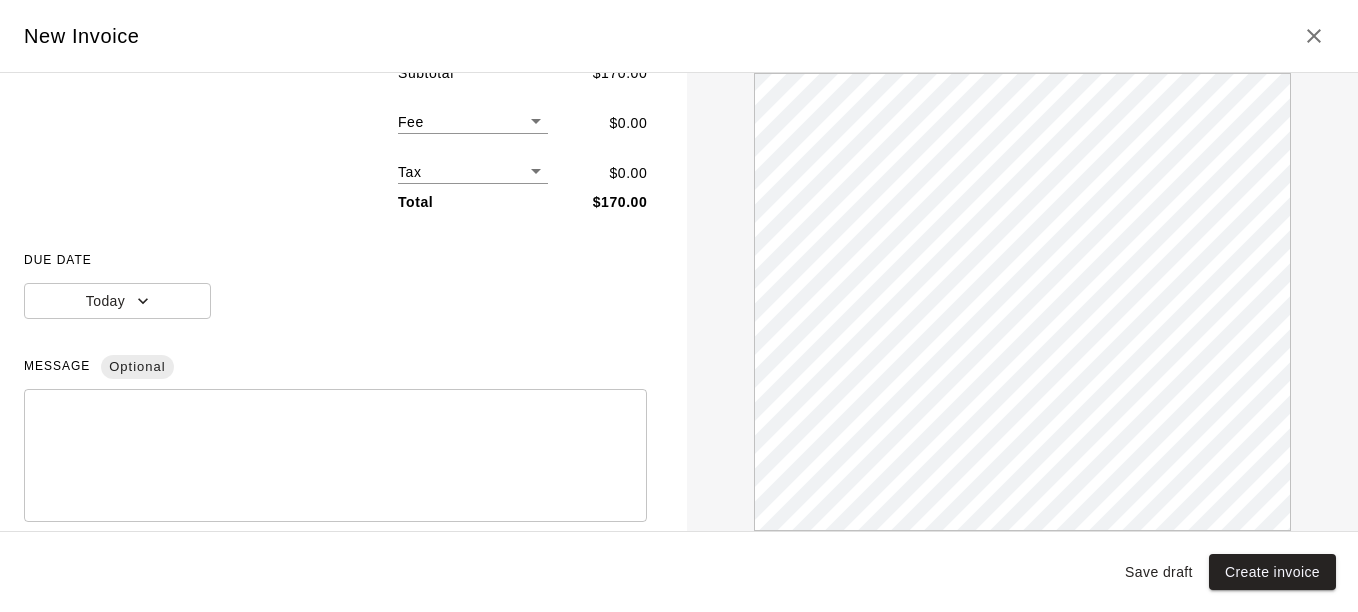 scroll, scrollTop: 259, scrollLeft: 0, axis: vertical 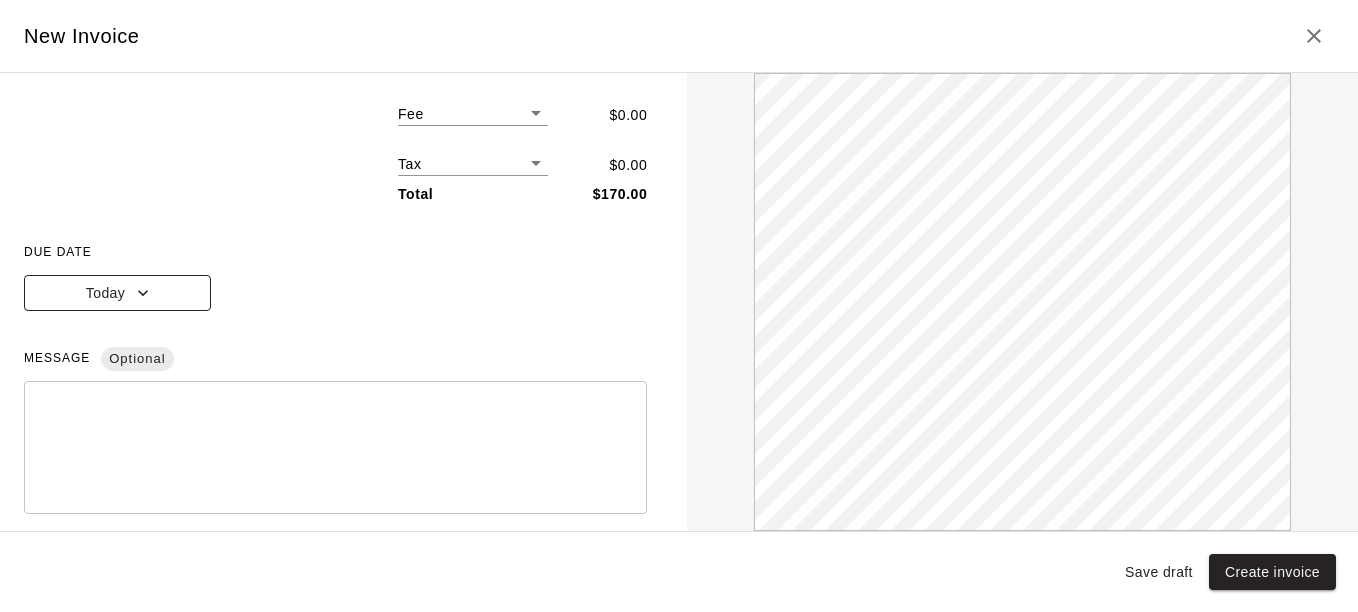 click on "Today" at bounding box center [117, 293] 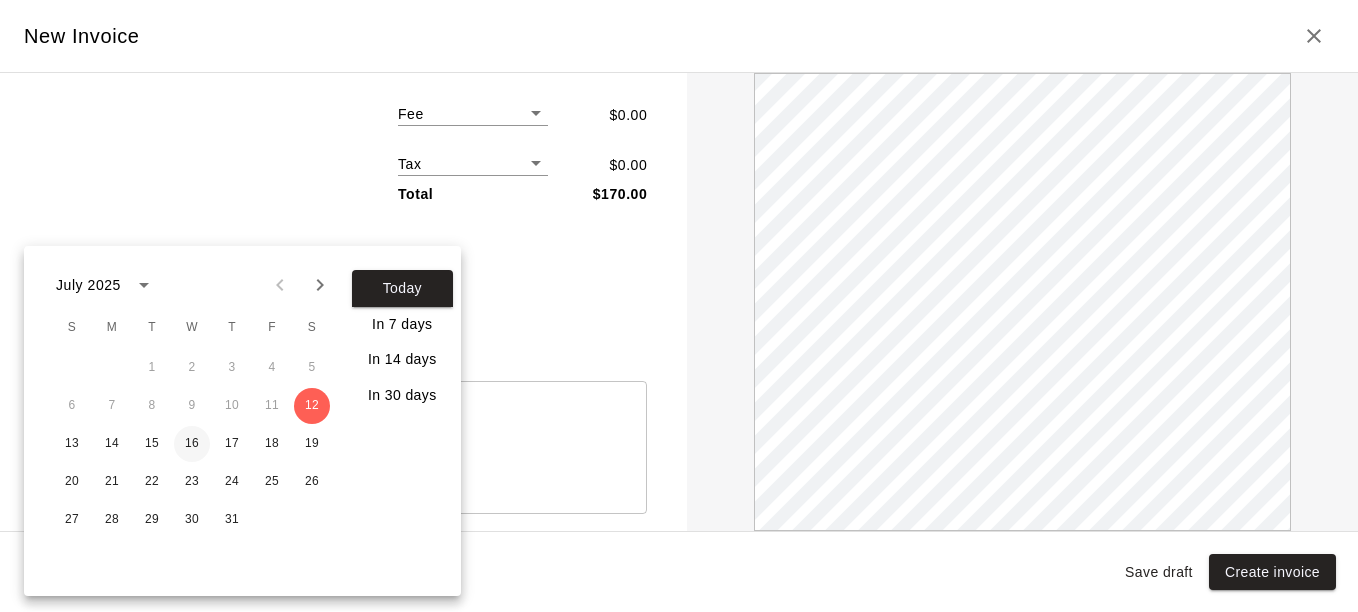click on "16" at bounding box center [192, 444] 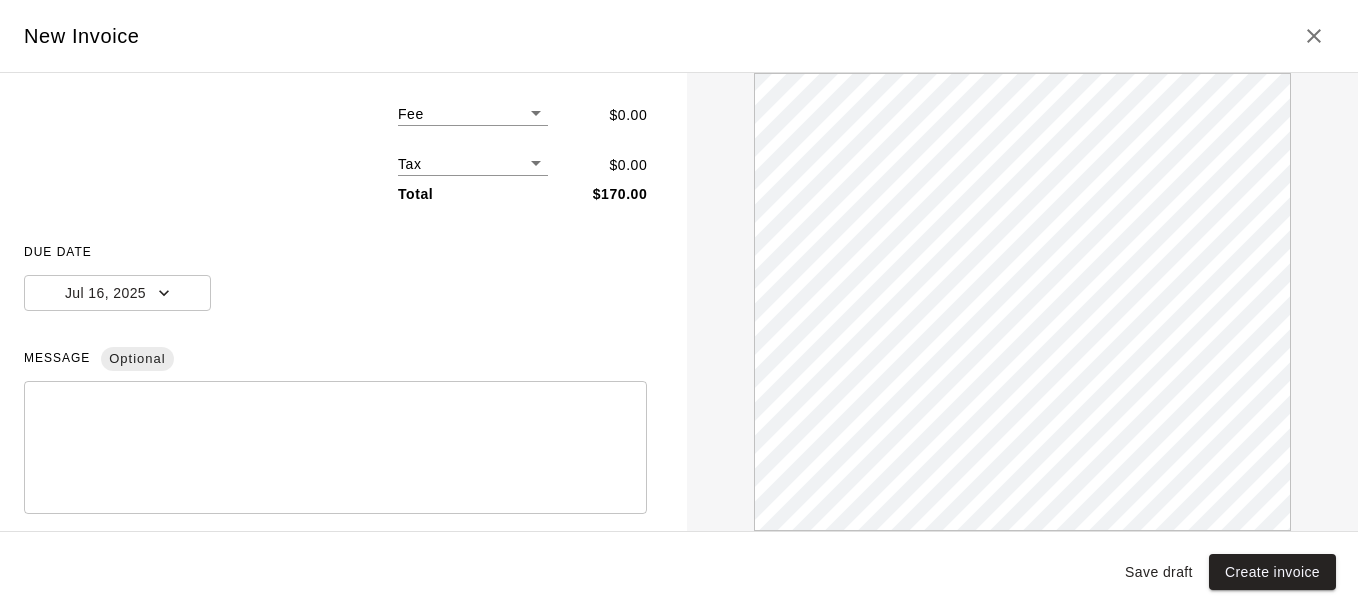 scroll, scrollTop: 0, scrollLeft: 0, axis: both 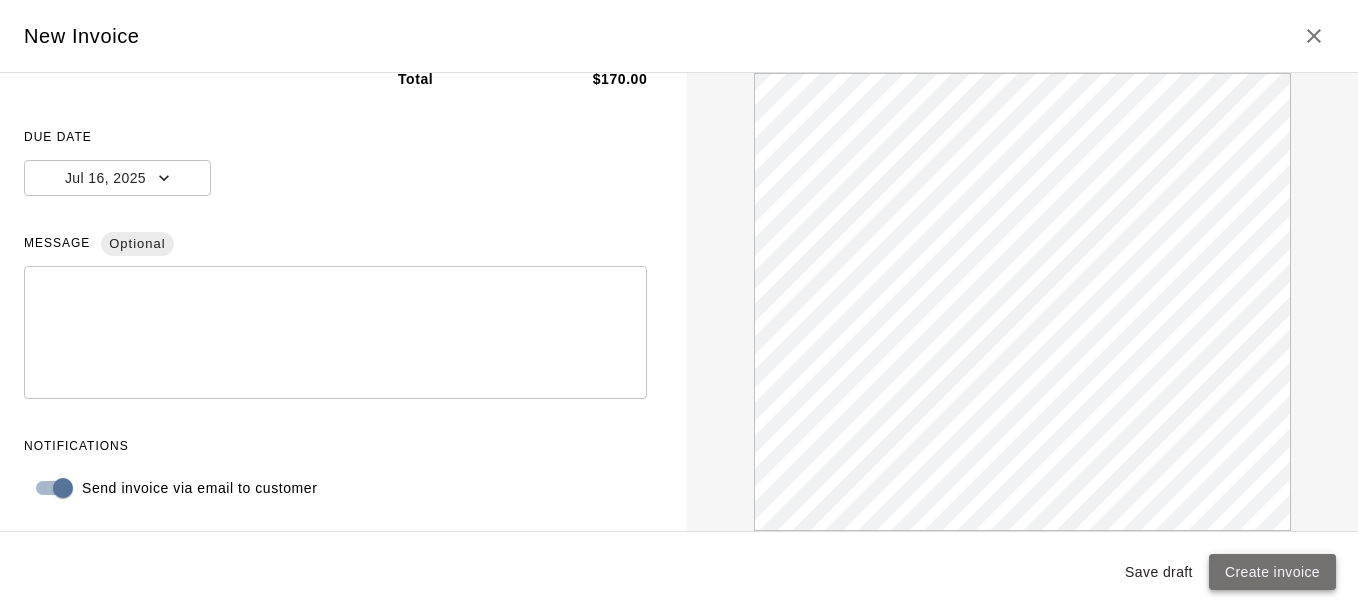click on "Create invoice" at bounding box center [1272, 572] 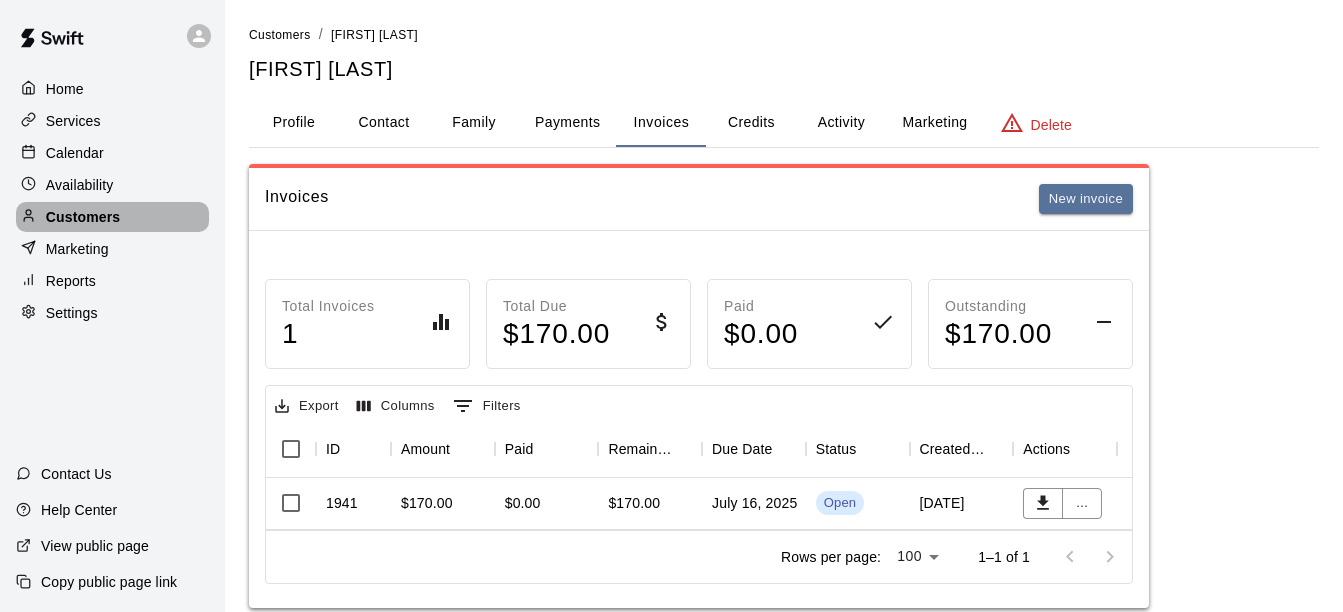 click on "Customers" at bounding box center [83, 217] 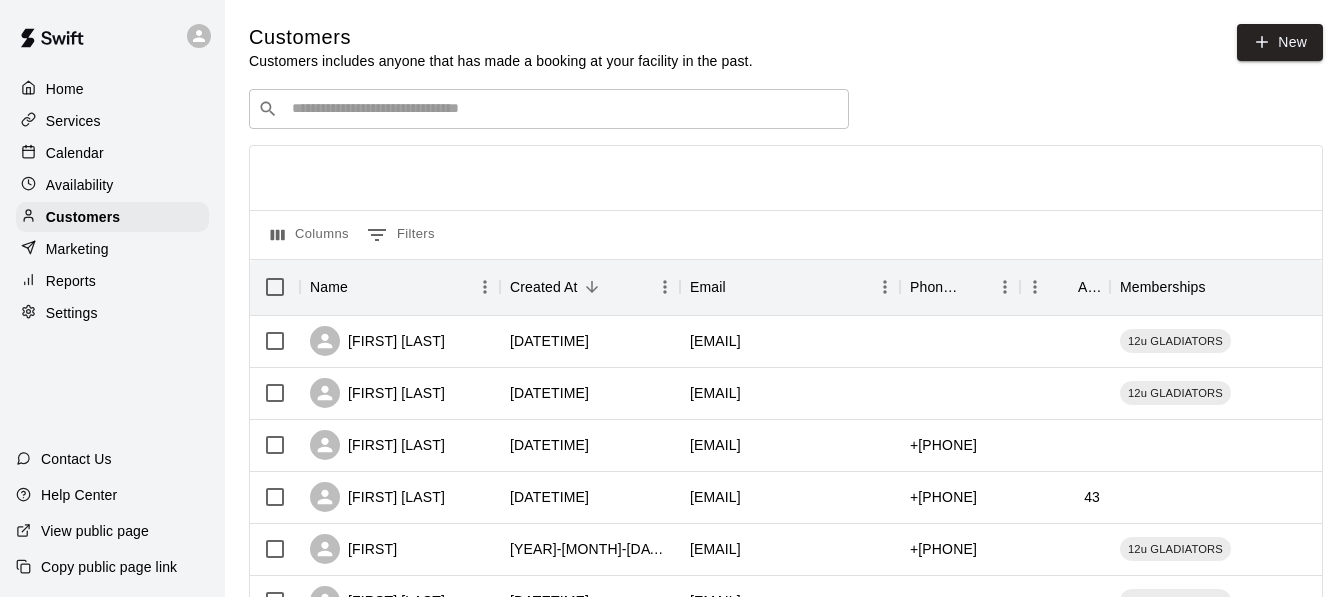 click at bounding box center [563, 109] 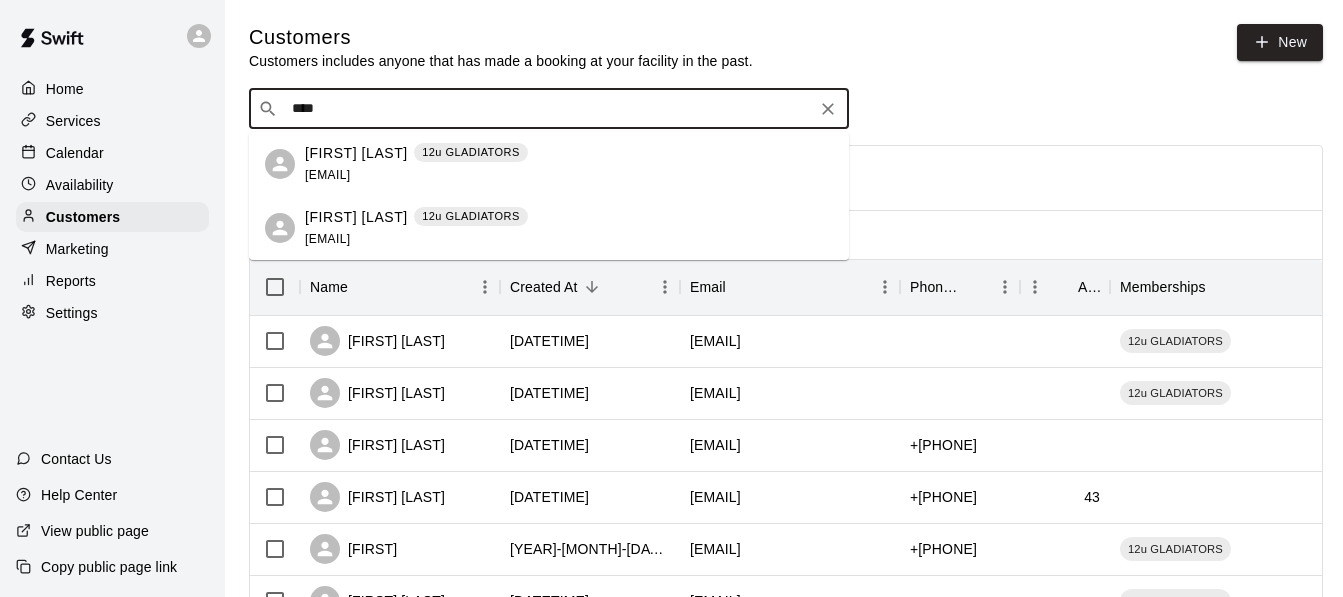 type on "*****" 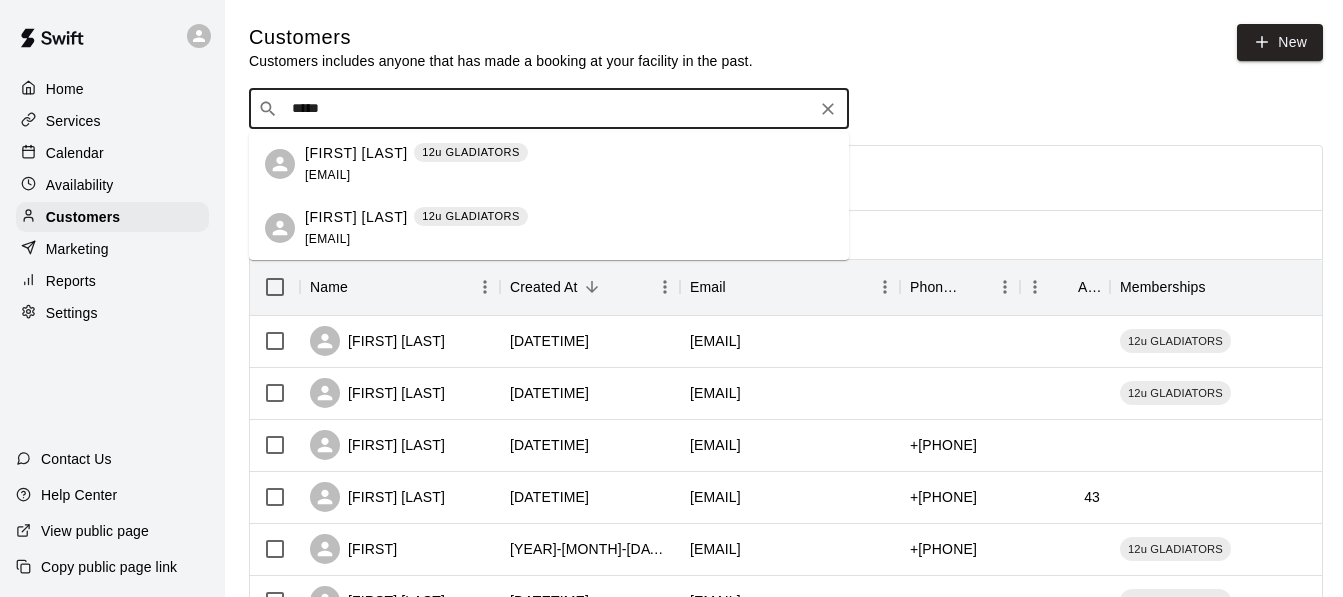 click on "[FIRST] [LAST] [ORG] [EMAIL]" at bounding box center (416, 164) 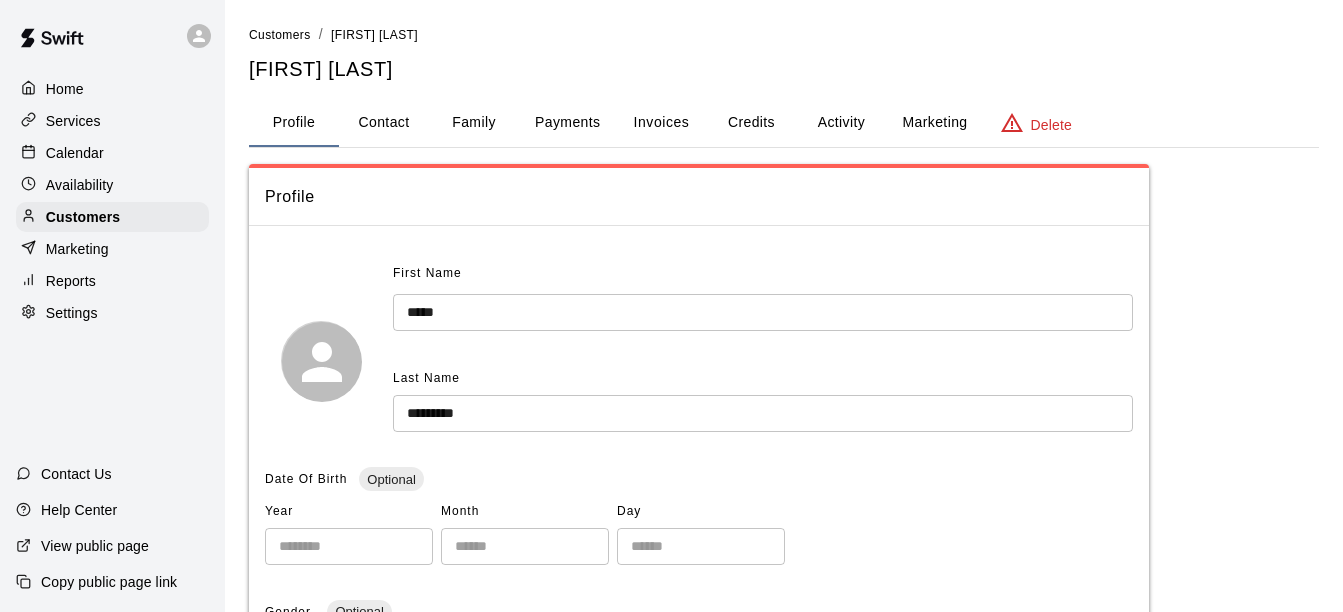 click on "Invoices" at bounding box center [662, 122] 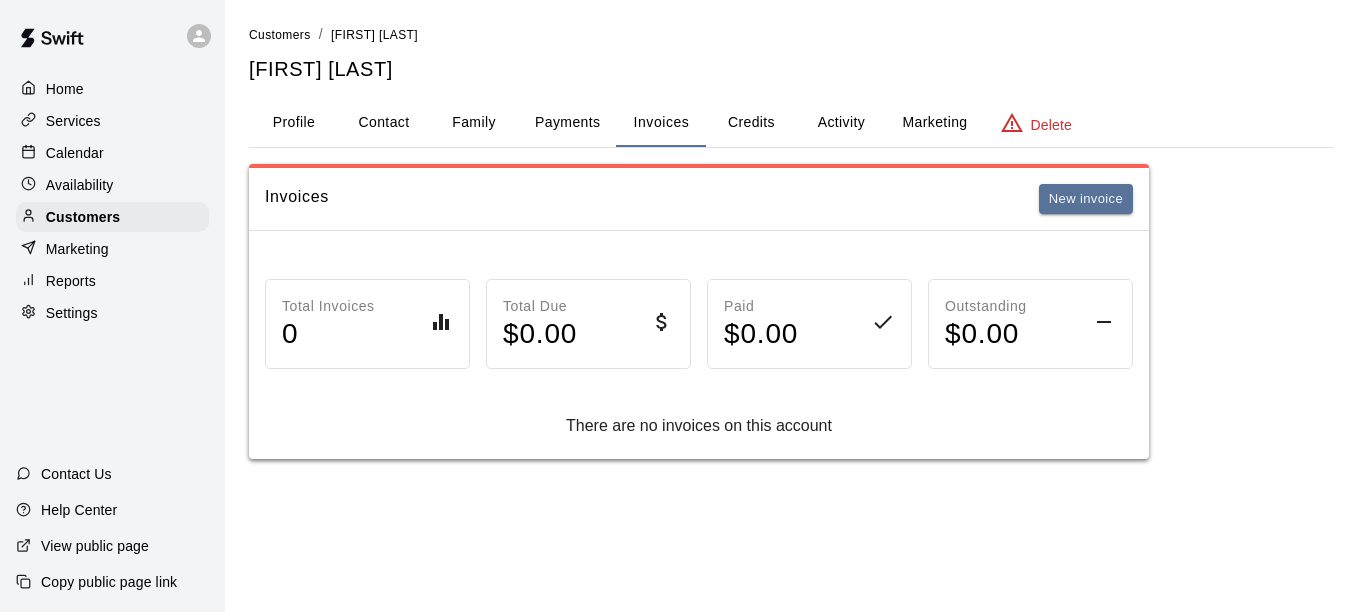 click on "Total Invoices 0 Total Due $ 0.00 Paid $ 0.00 Outstanding $ 0.00 There are no invoices on this account" at bounding box center [699, 345] 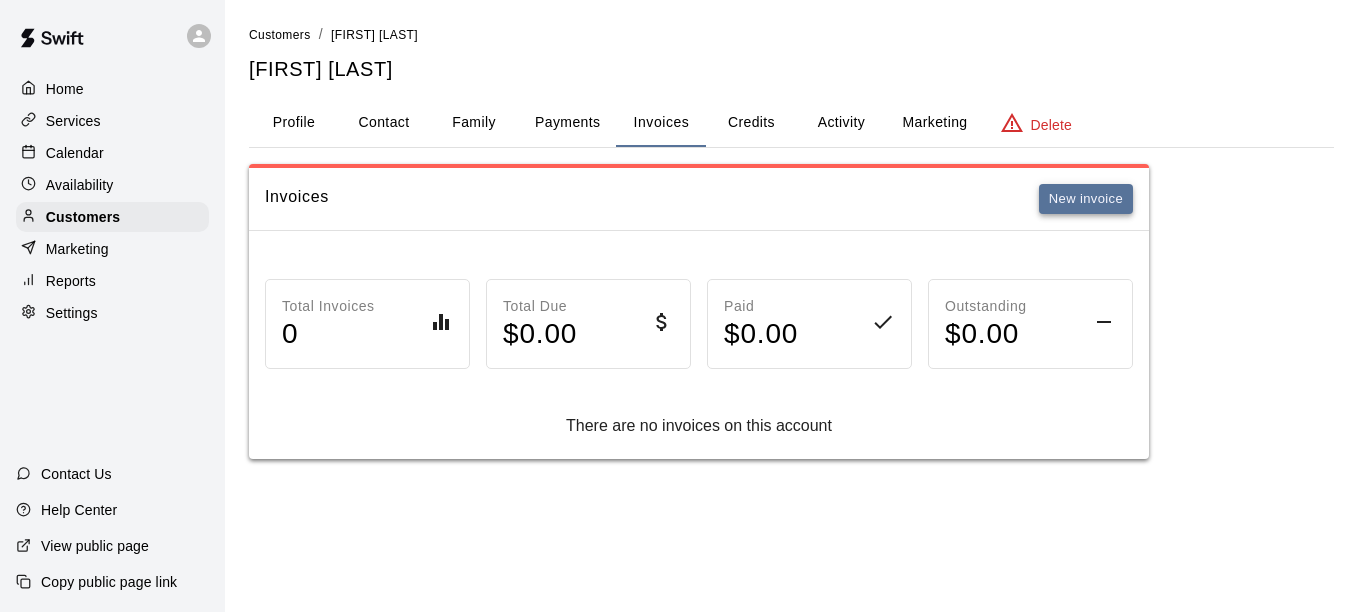 click on "New invoice" at bounding box center (1086, 199) 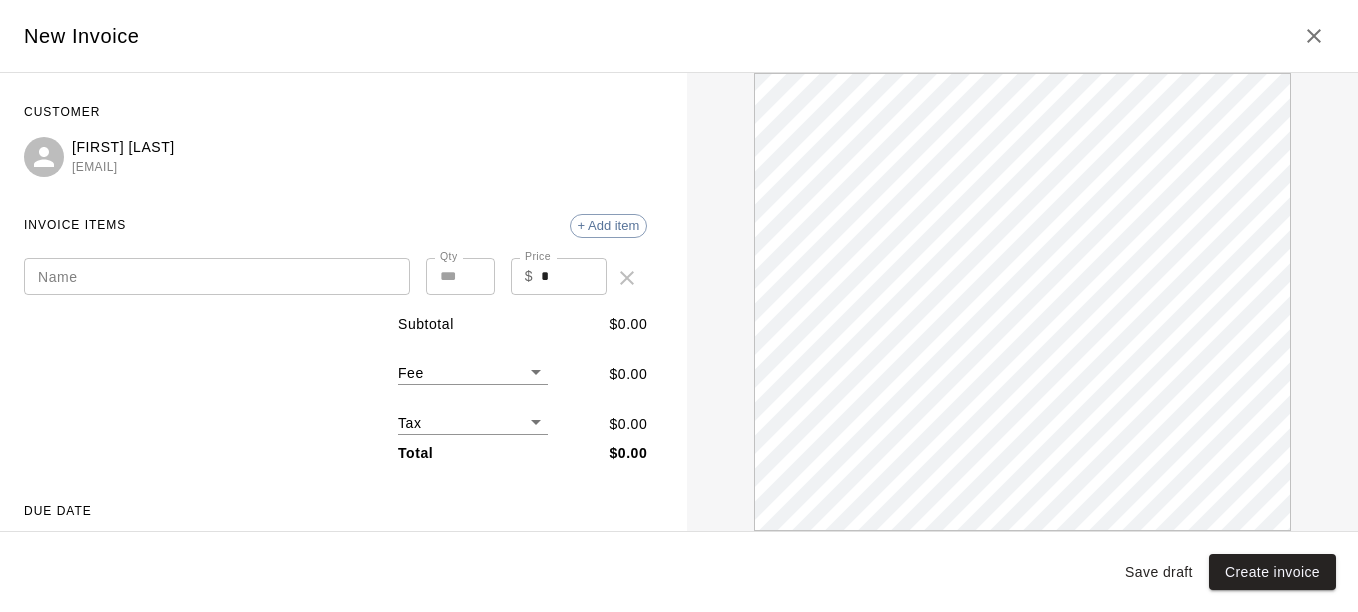 scroll, scrollTop: 0, scrollLeft: 0, axis: both 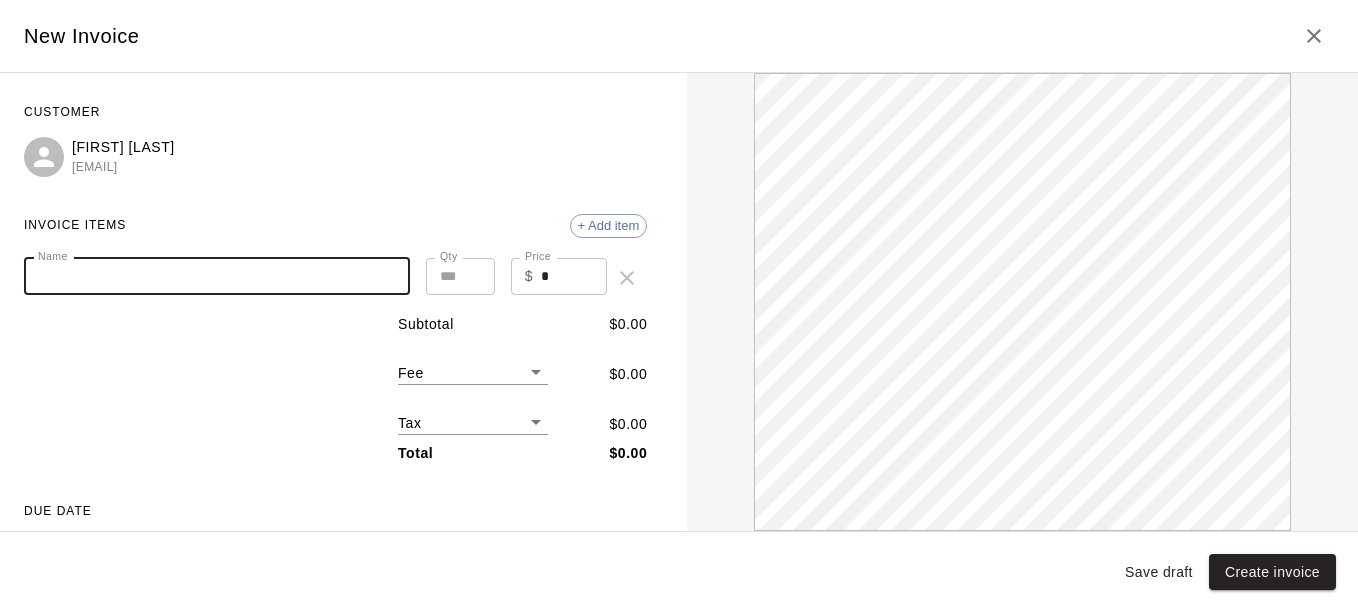 paste on "**********" 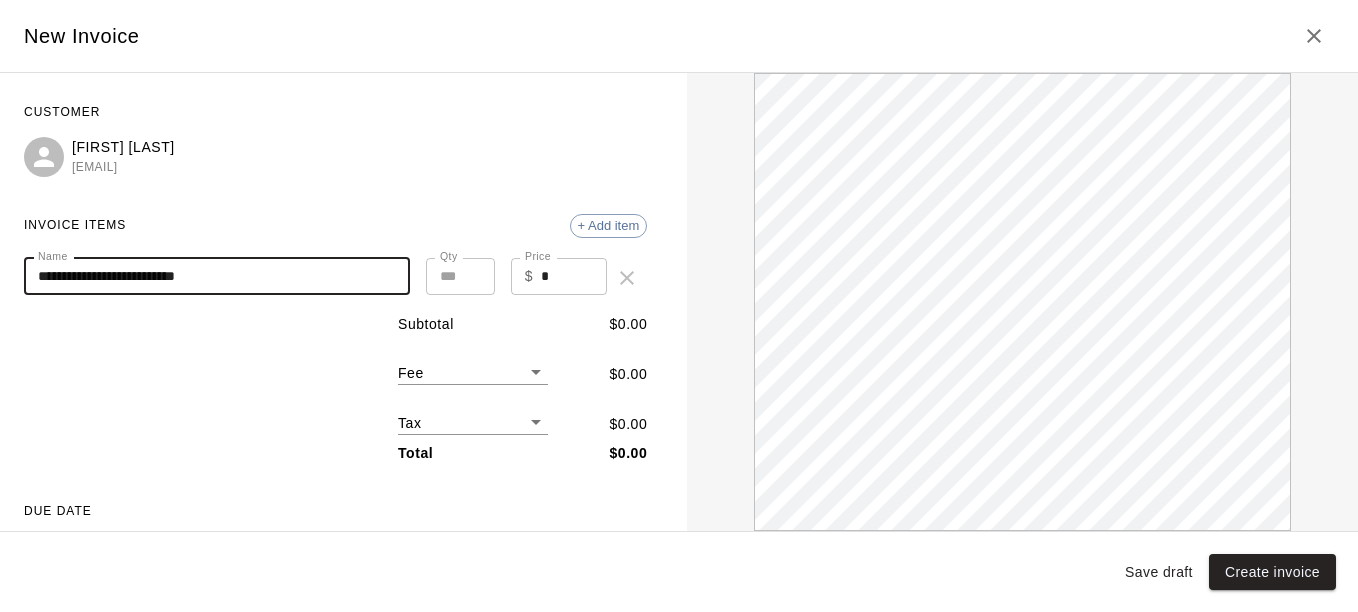 scroll, scrollTop: 0, scrollLeft: 0, axis: both 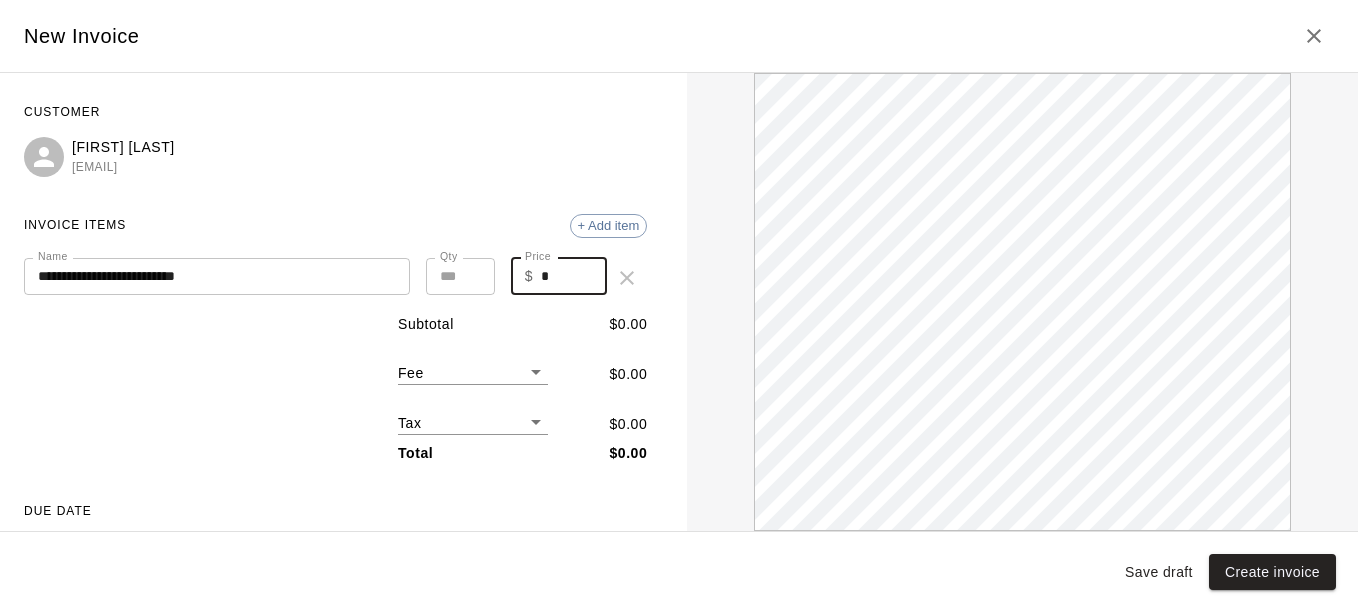 drag, startPoint x: 543, startPoint y: 280, endPoint x: 481, endPoint y: 299, distance: 64.84597 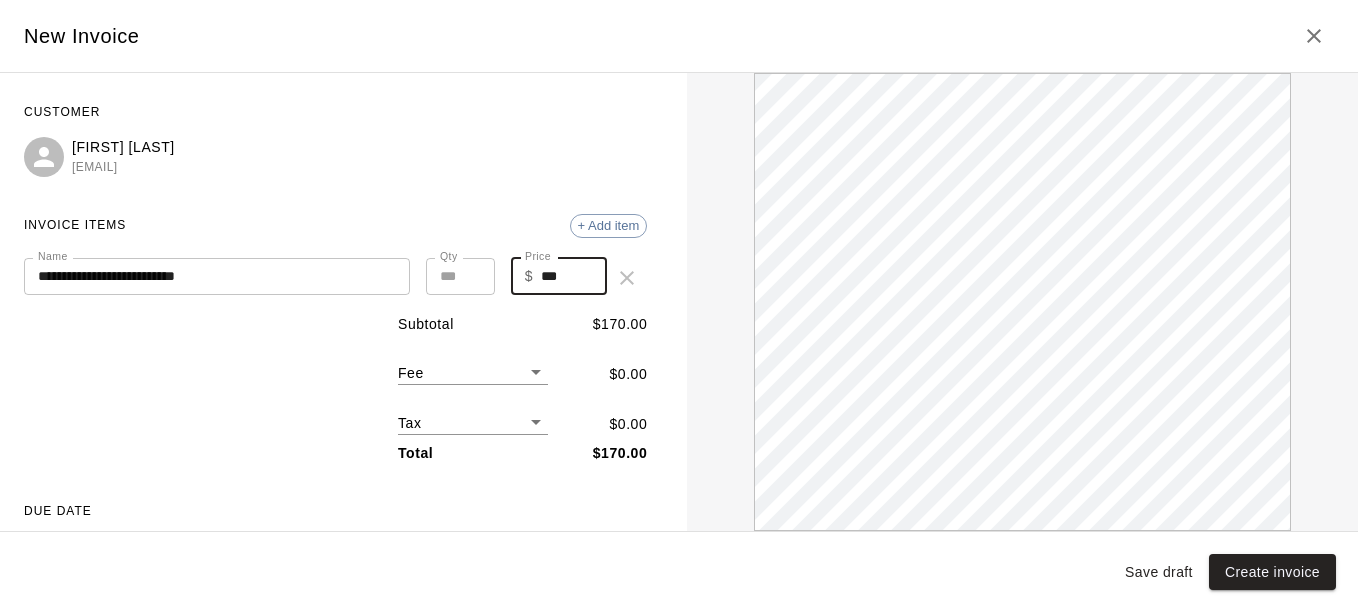 scroll, scrollTop: 0, scrollLeft: 0, axis: both 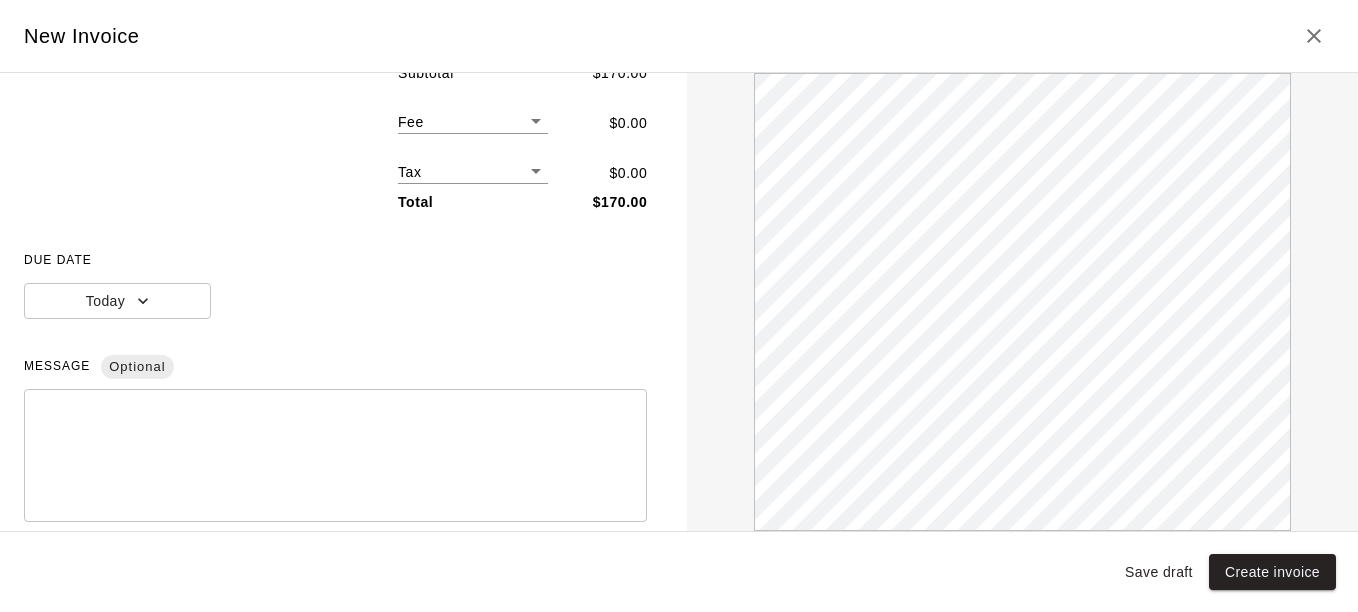 click on "**********" at bounding box center (335, 238) 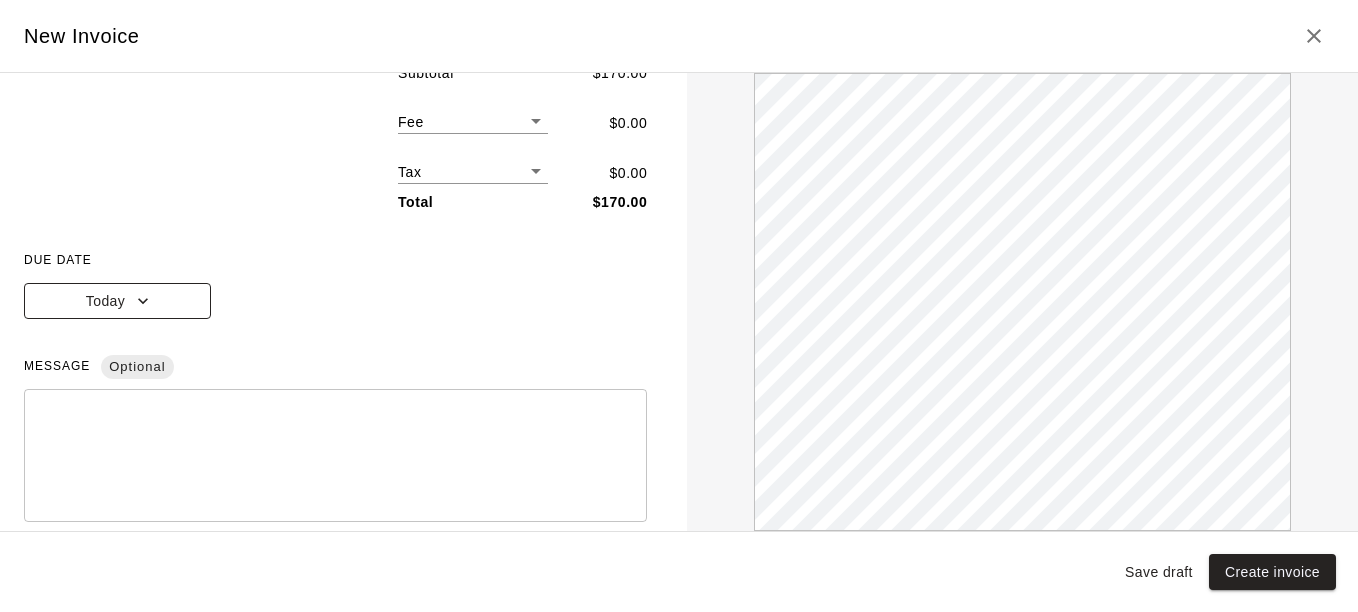 click on "Today" at bounding box center (117, 301) 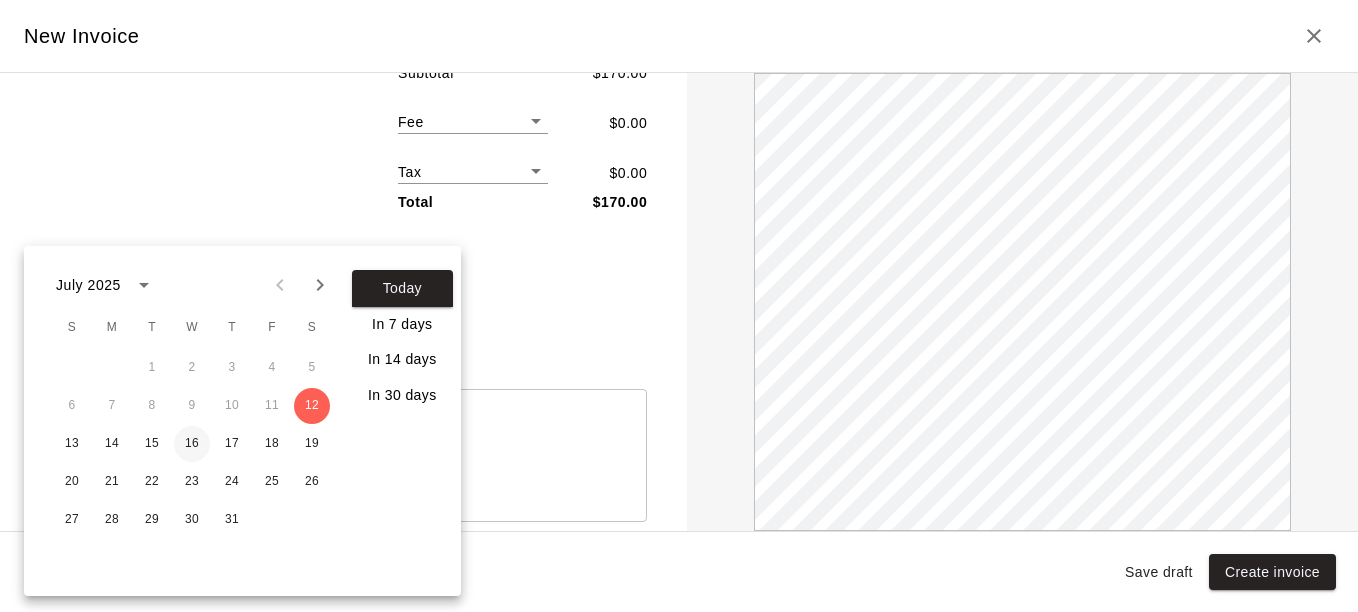click on "16" at bounding box center (192, 444) 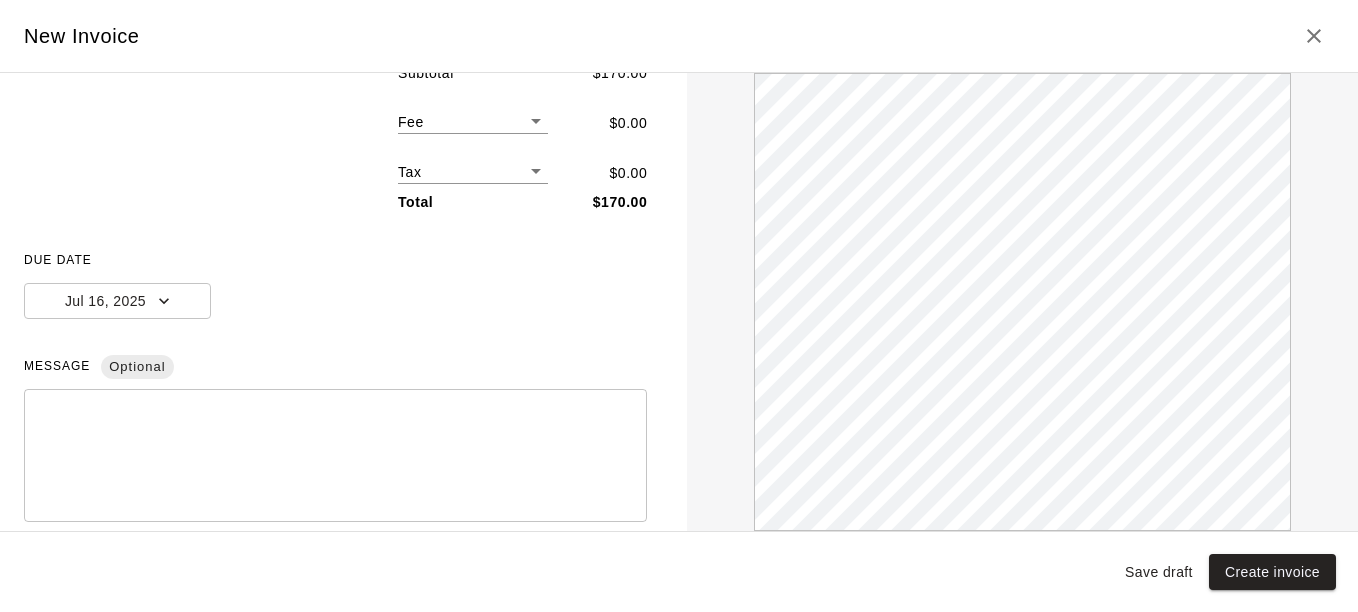scroll, scrollTop: 0, scrollLeft: 0, axis: both 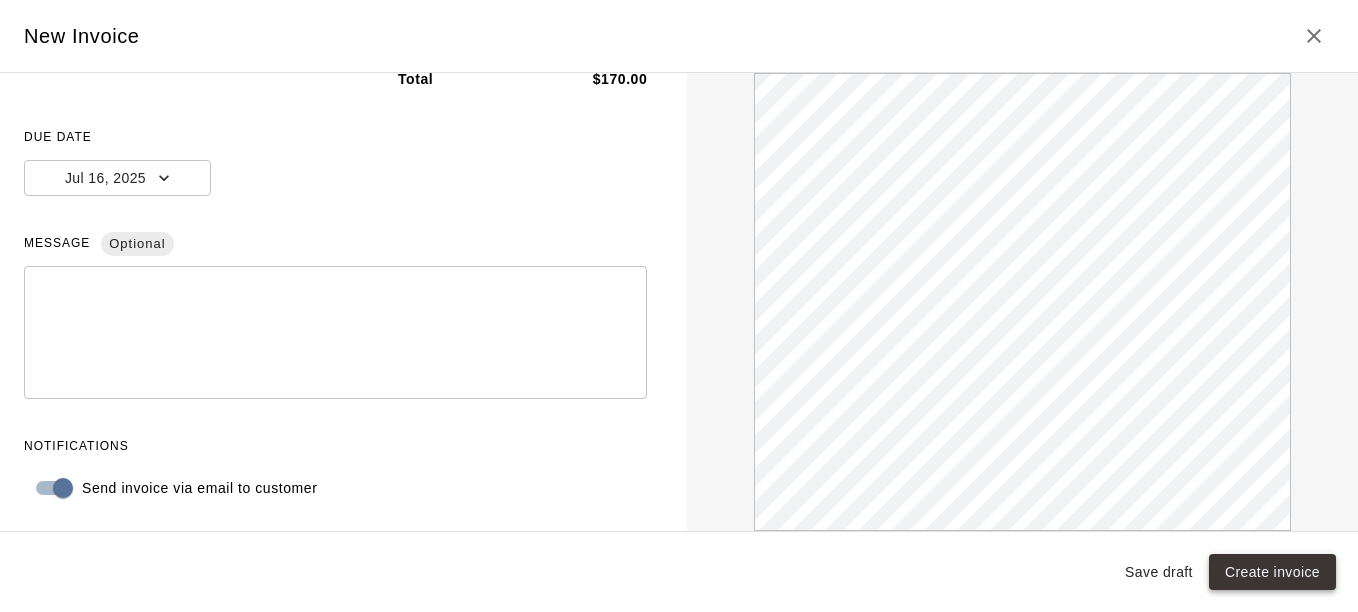click on "Create invoice" at bounding box center (1272, 572) 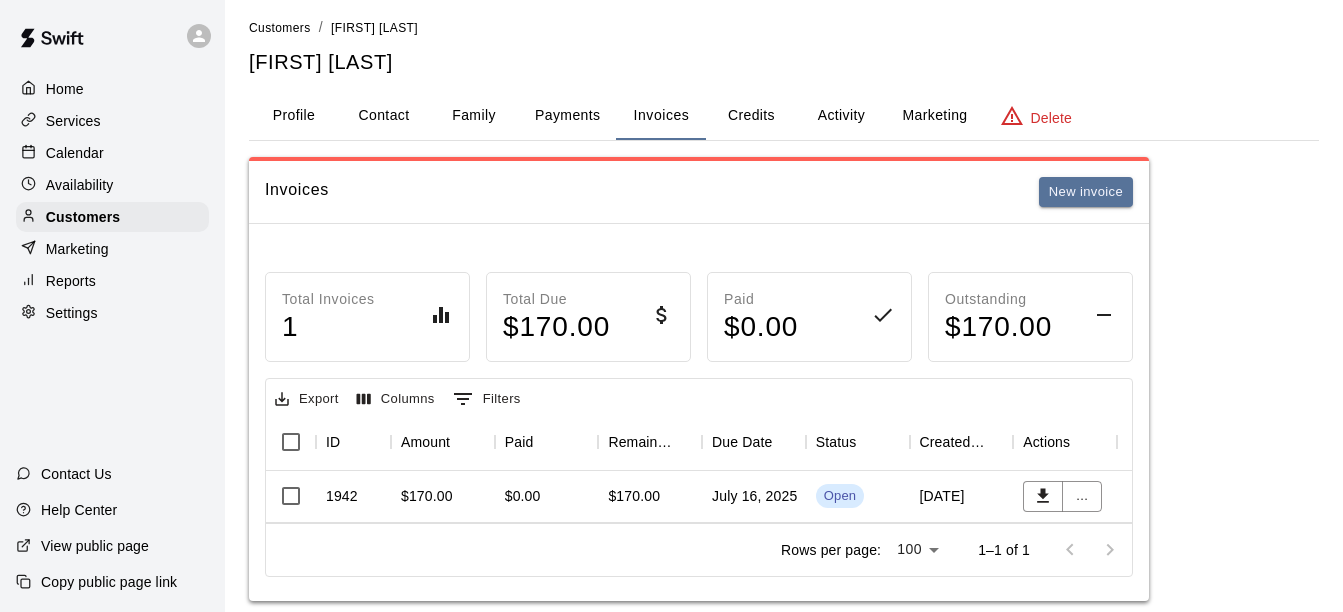 scroll, scrollTop: 5, scrollLeft: 0, axis: vertical 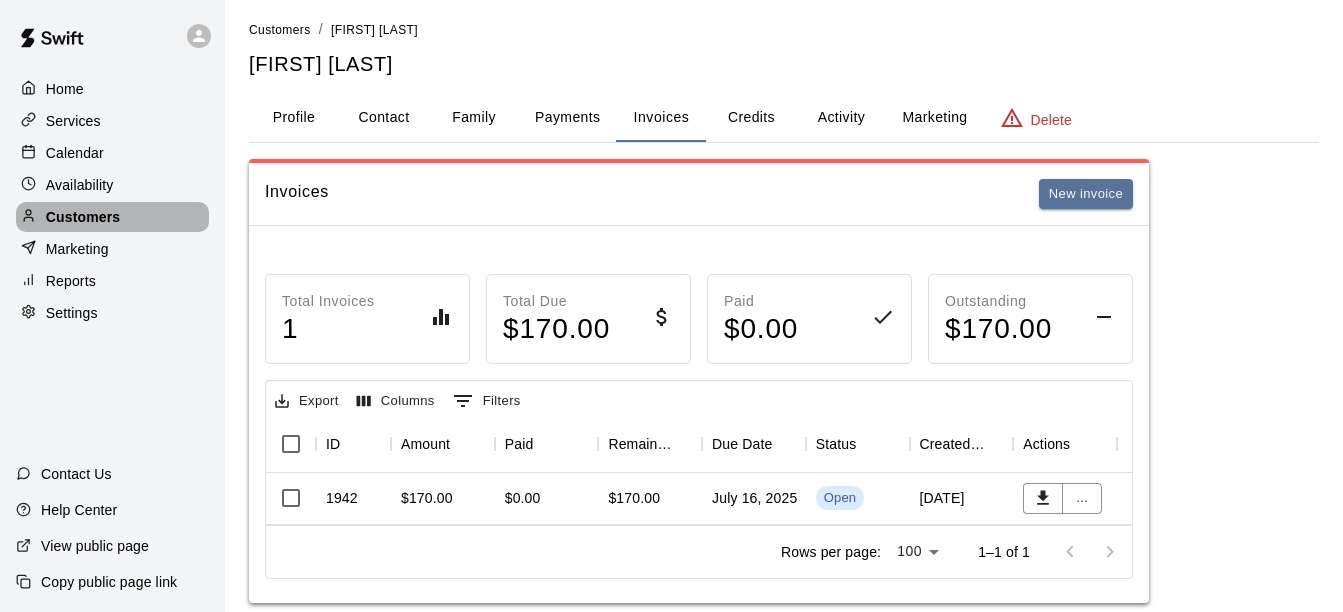 click at bounding box center [33, 217] 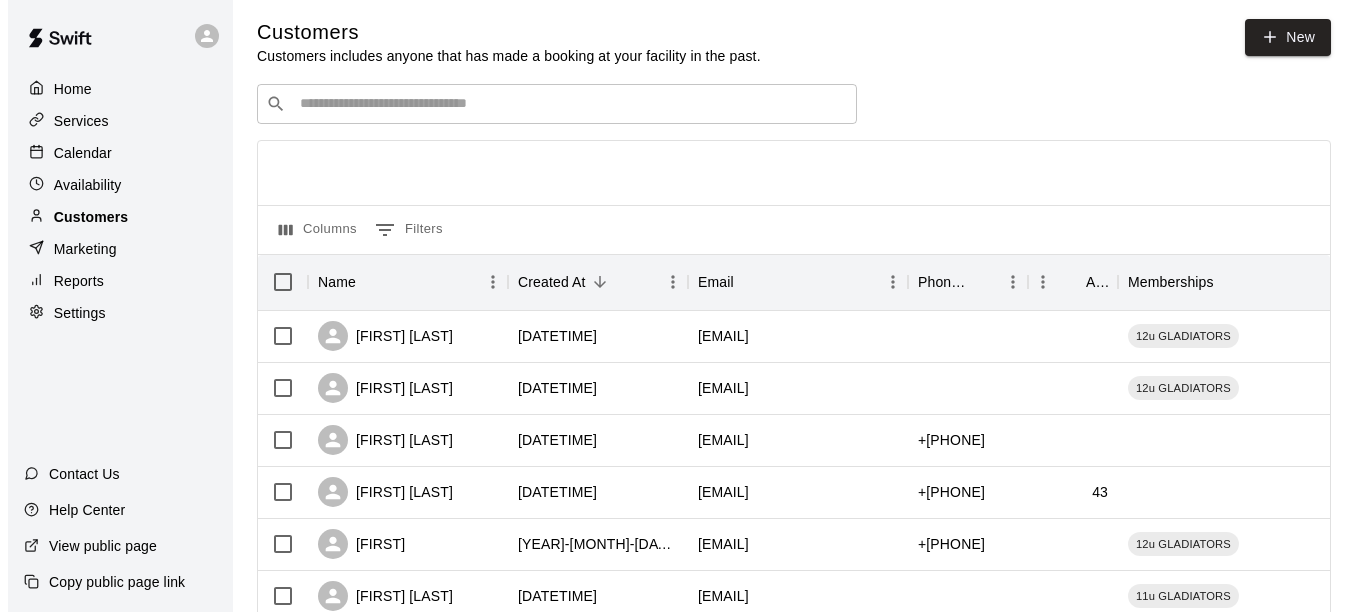 scroll, scrollTop: 0, scrollLeft: 0, axis: both 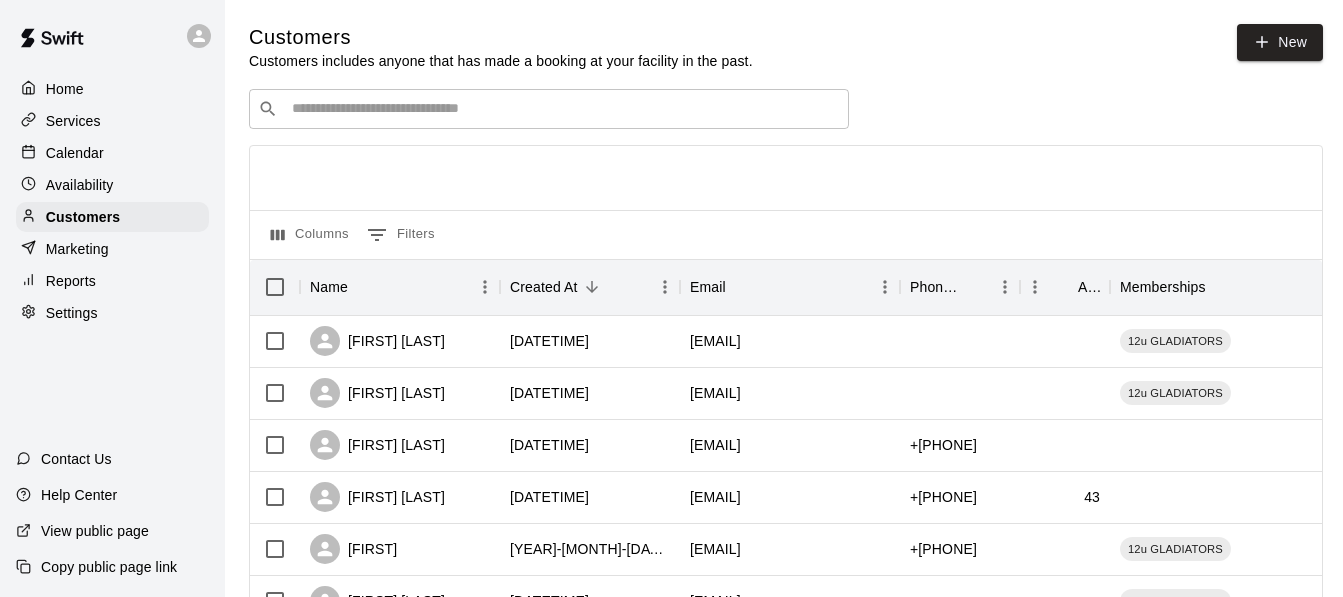 click at bounding box center (563, 109) 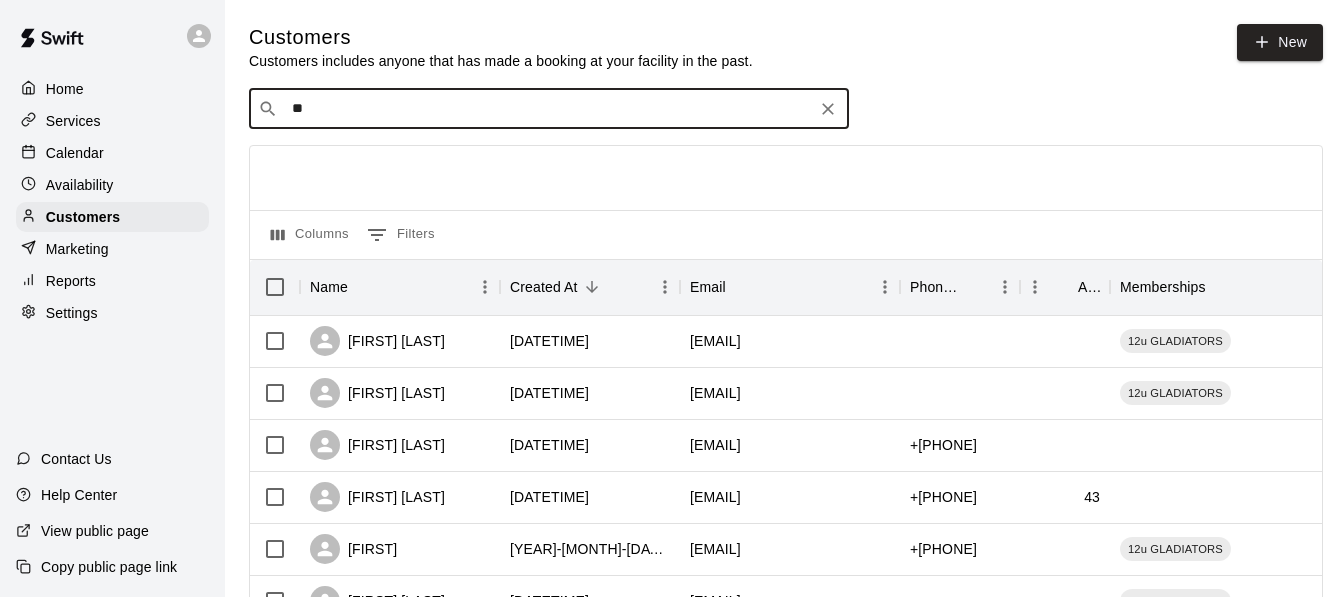 type on "***" 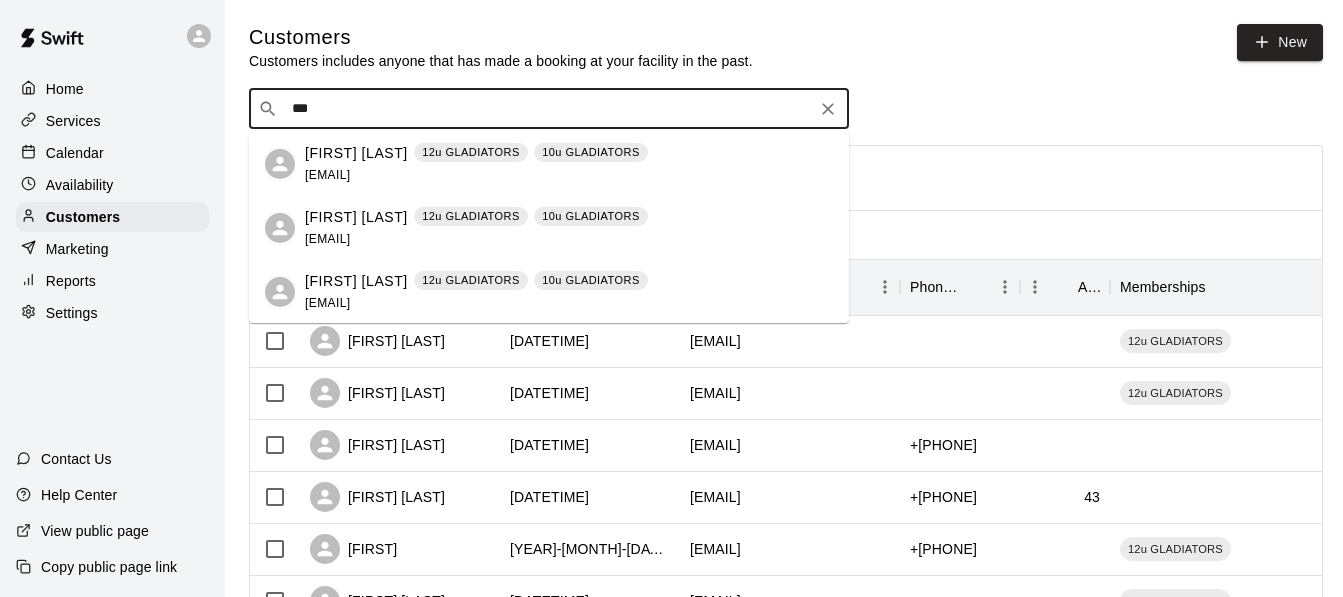 click on "[FIRST] [LAST]" at bounding box center (356, 153) 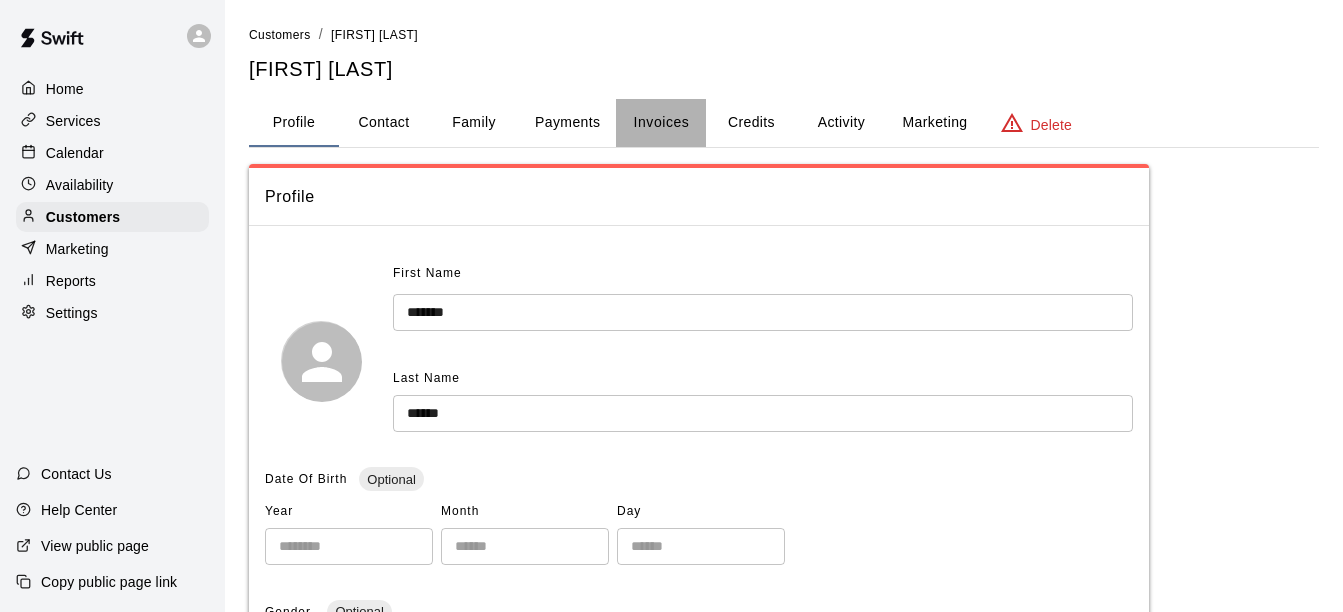 click on "Invoices" at bounding box center (662, 122) 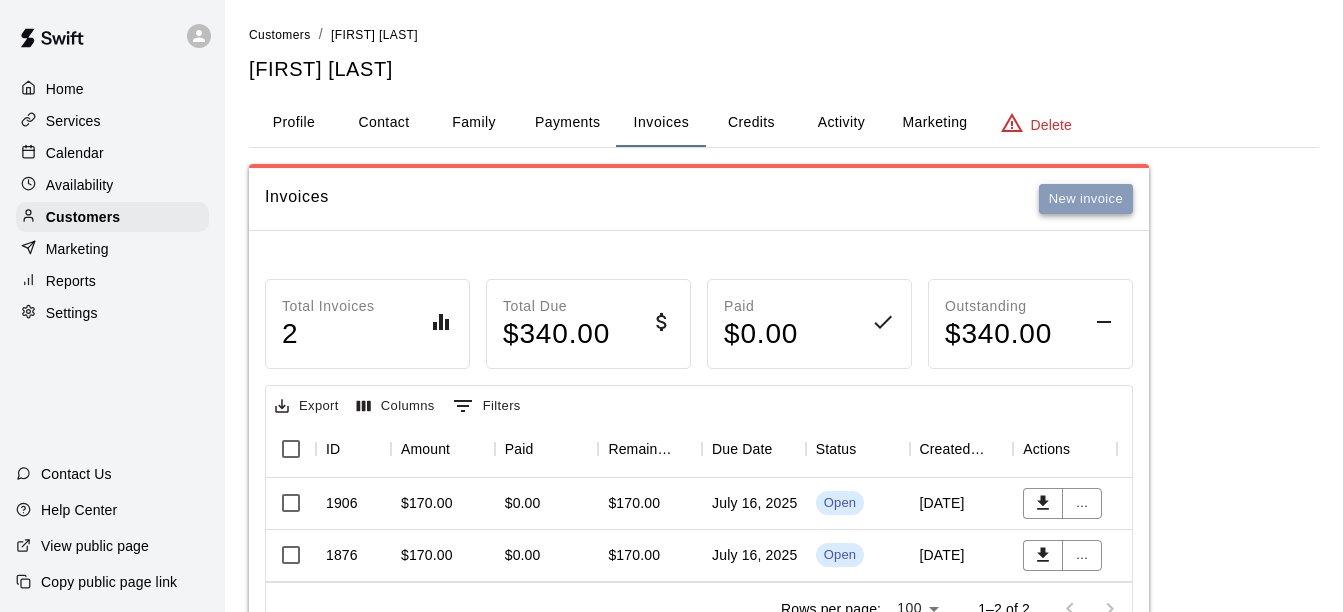 click on "New invoice" at bounding box center (1086, 199) 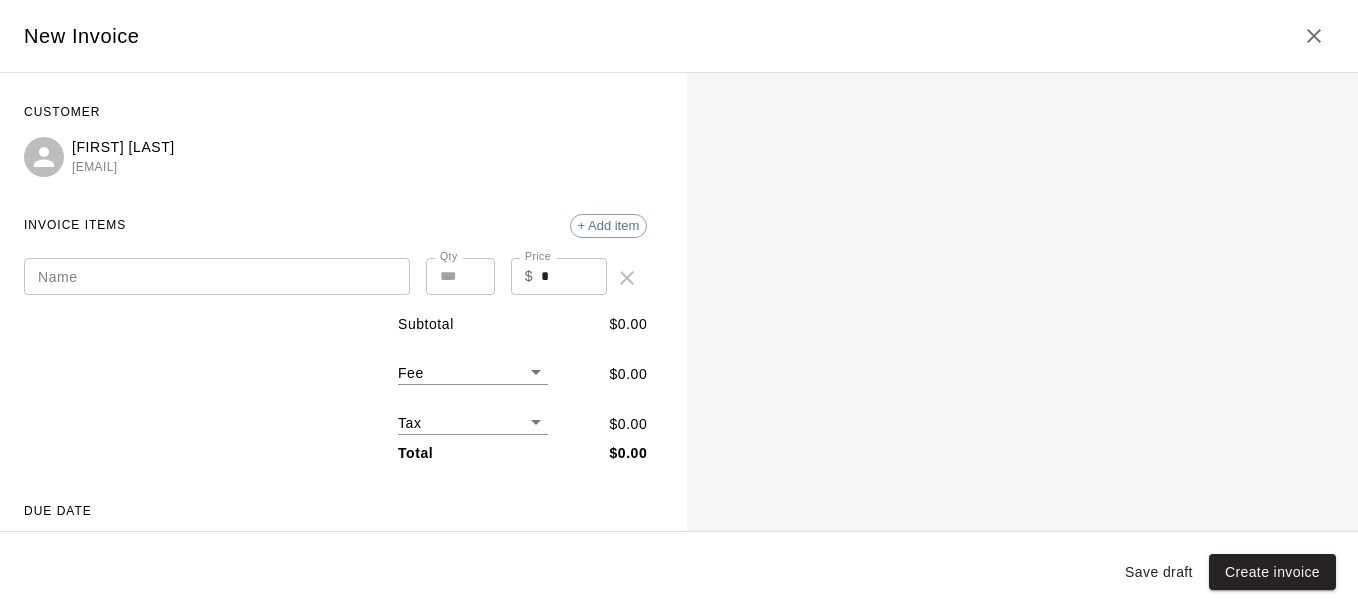 click on "Name" at bounding box center (217, 276) 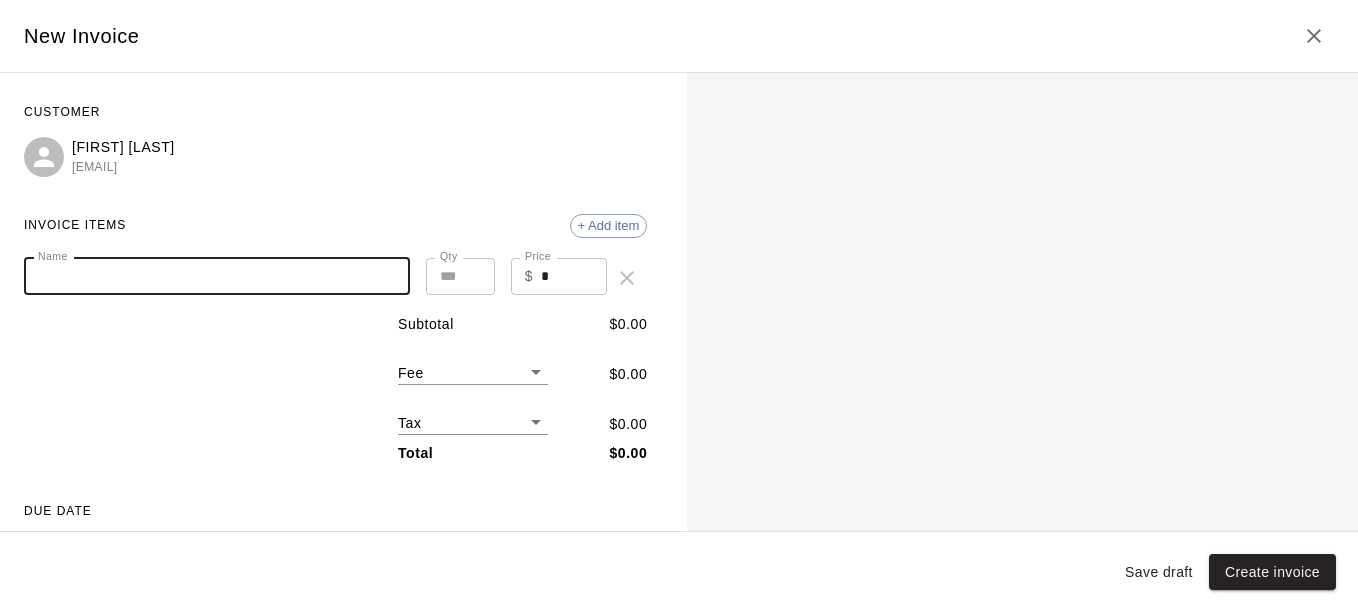 paste on "**********" 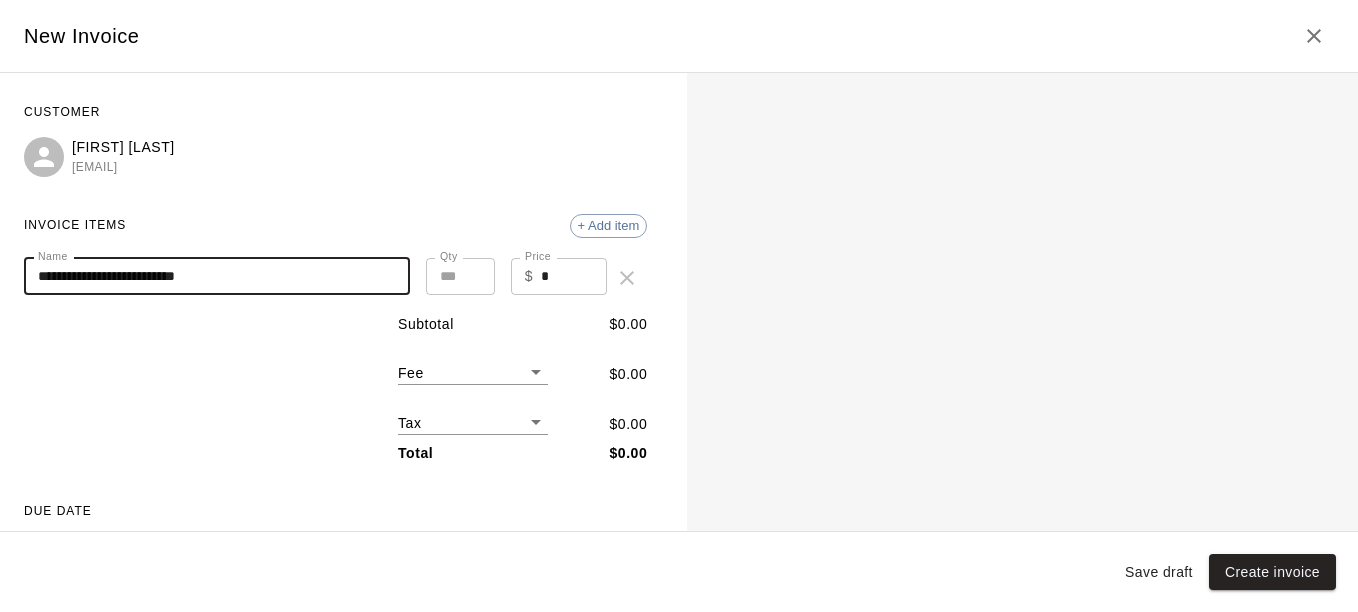 type on "**********" 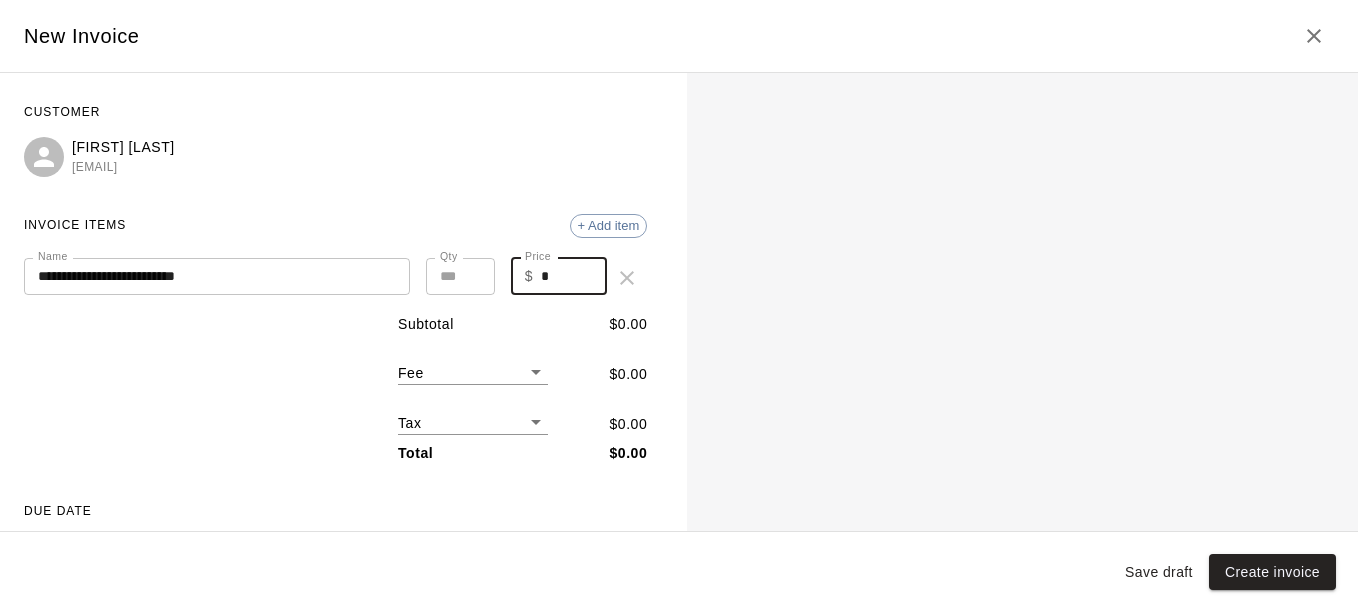 drag, startPoint x: 552, startPoint y: 273, endPoint x: 484, endPoint y: 287, distance: 69.426216 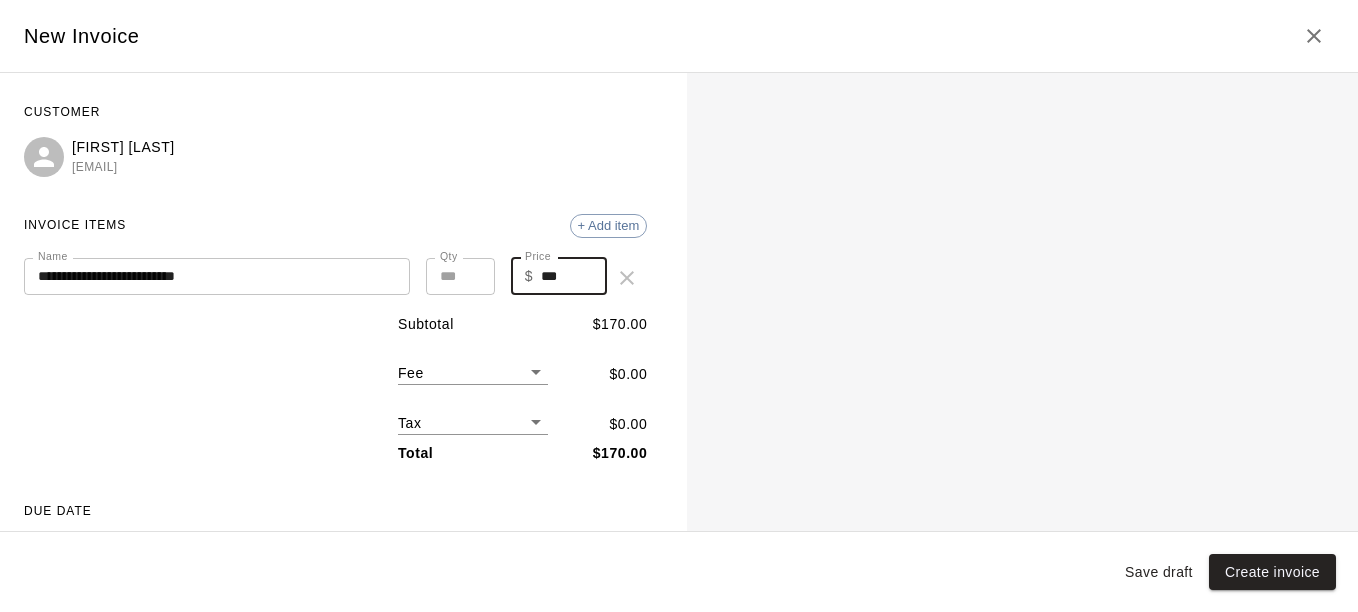 type on "***" 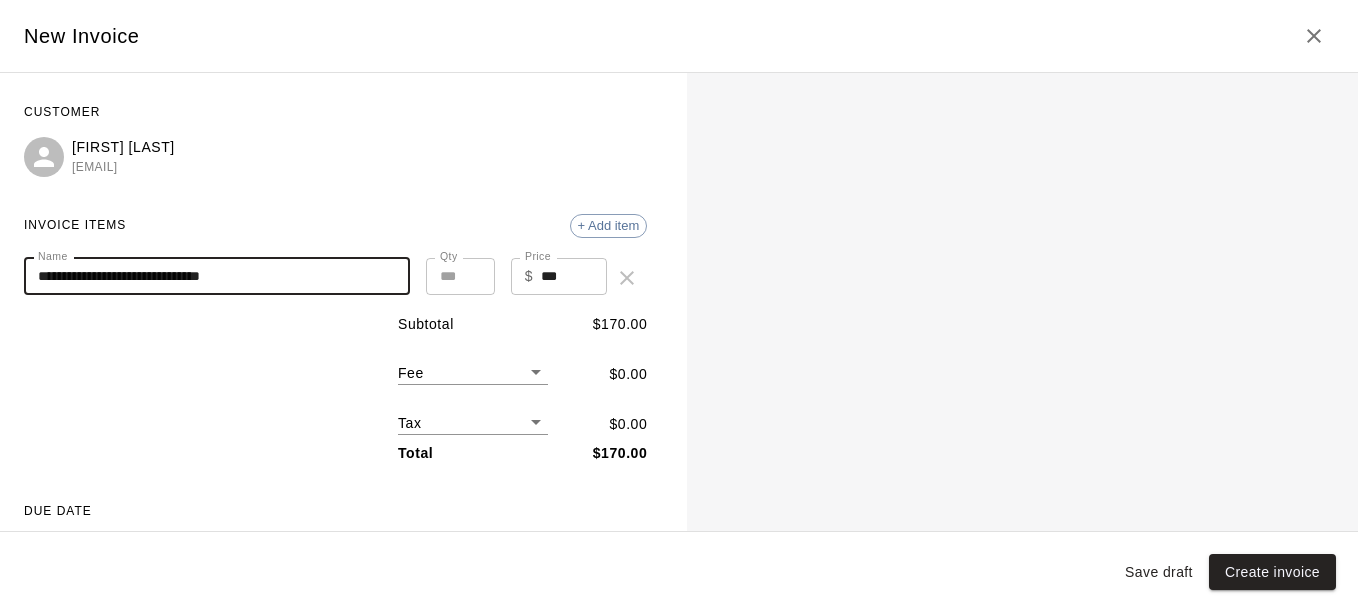 type on "**********" 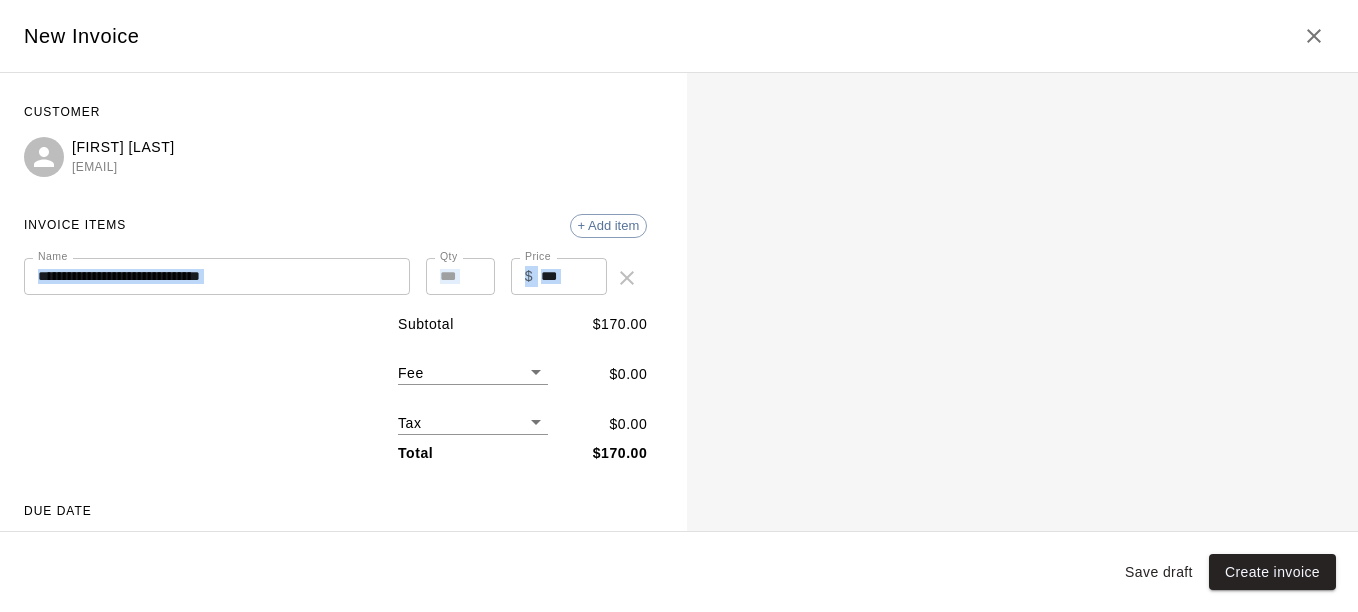 drag, startPoint x: 651, startPoint y: 211, endPoint x: 640, endPoint y: 300, distance: 89.6772 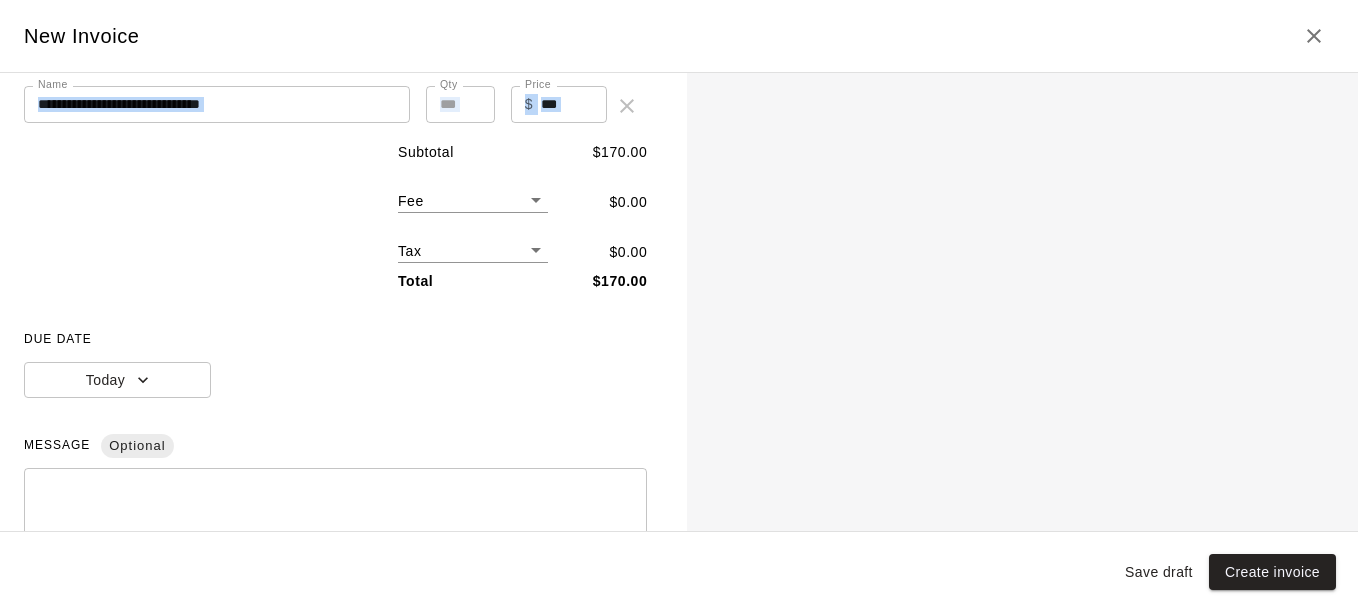 scroll, scrollTop: 186, scrollLeft: 0, axis: vertical 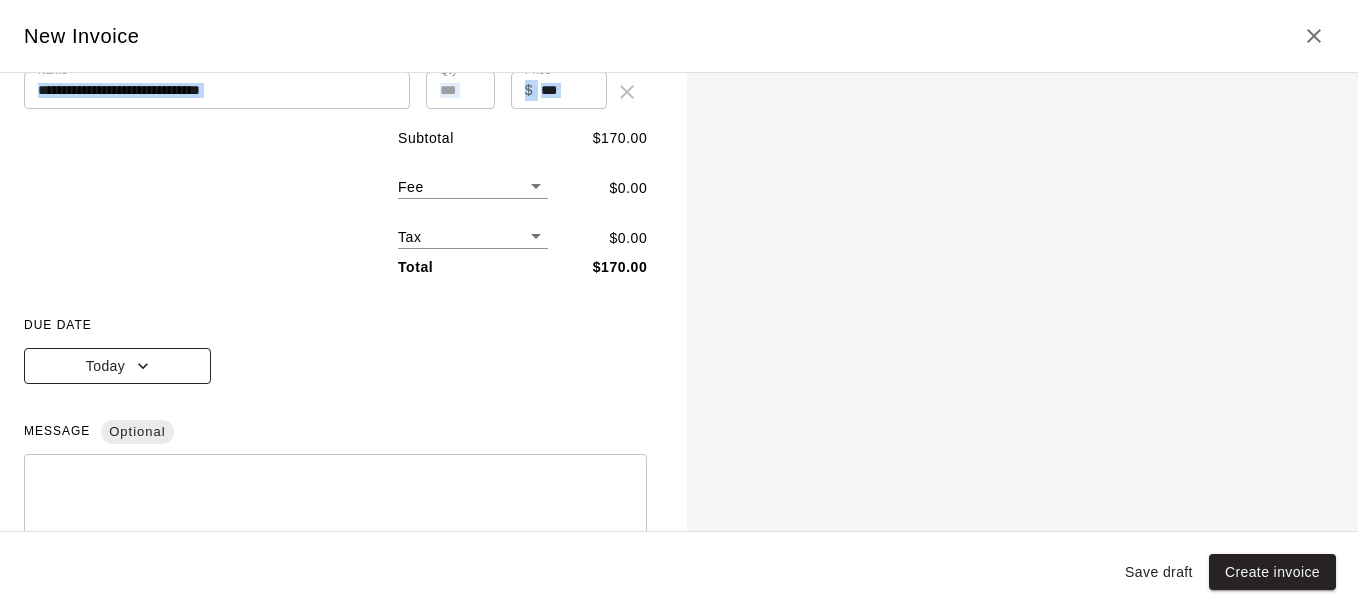 click 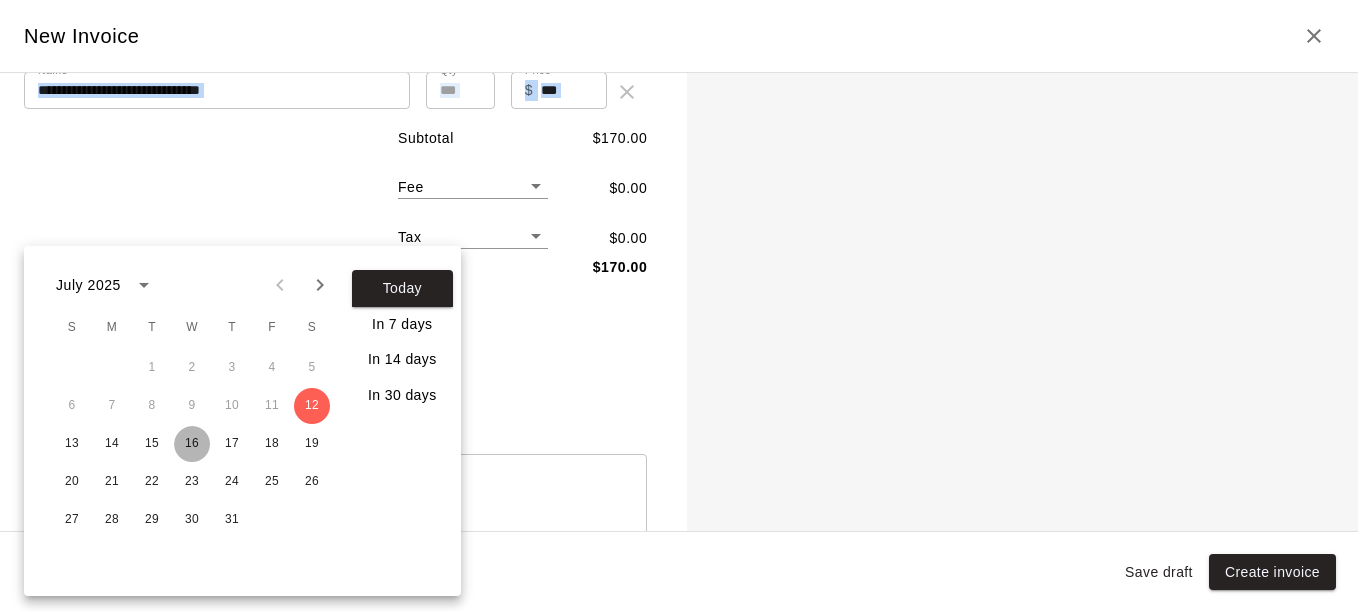 click on "16" at bounding box center [192, 444] 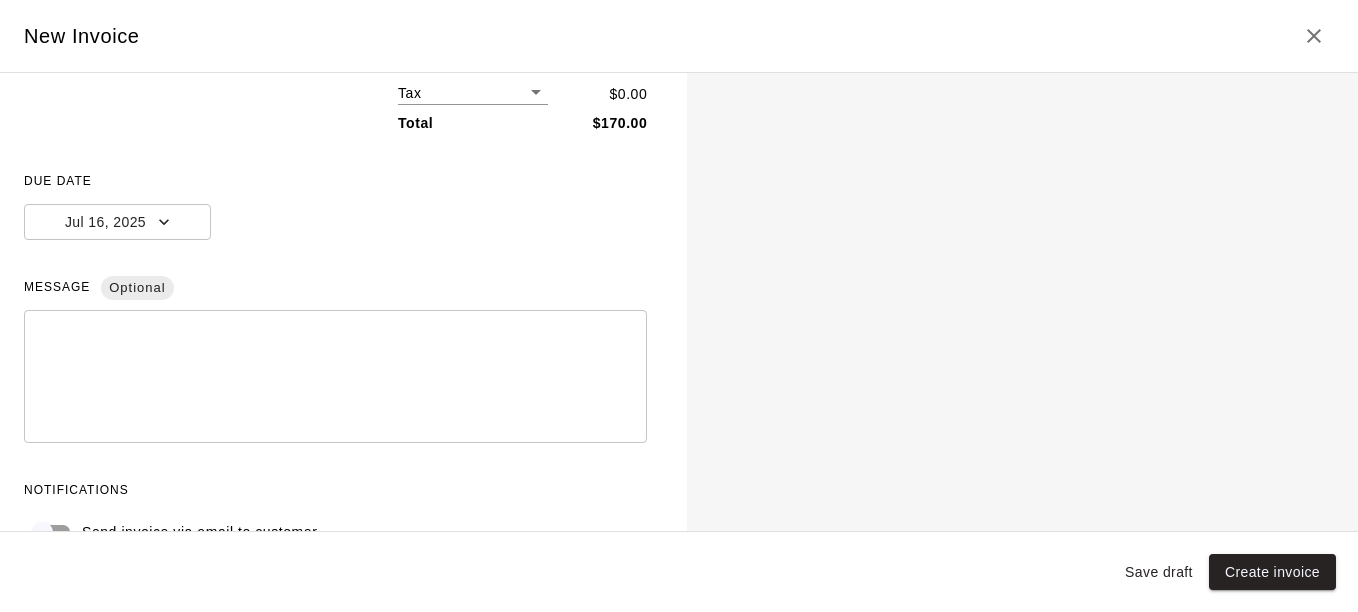 scroll, scrollTop: 342, scrollLeft: 0, axis: vertical 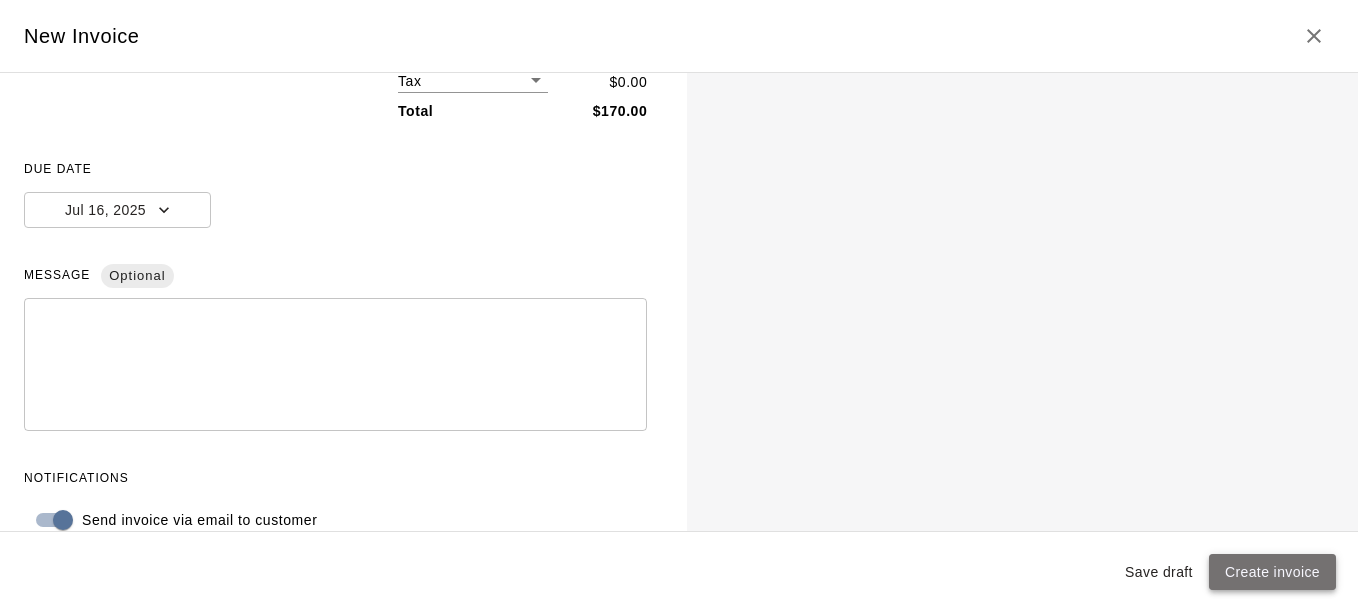 click on "Create invoice" at bounding box center (1272, 572) 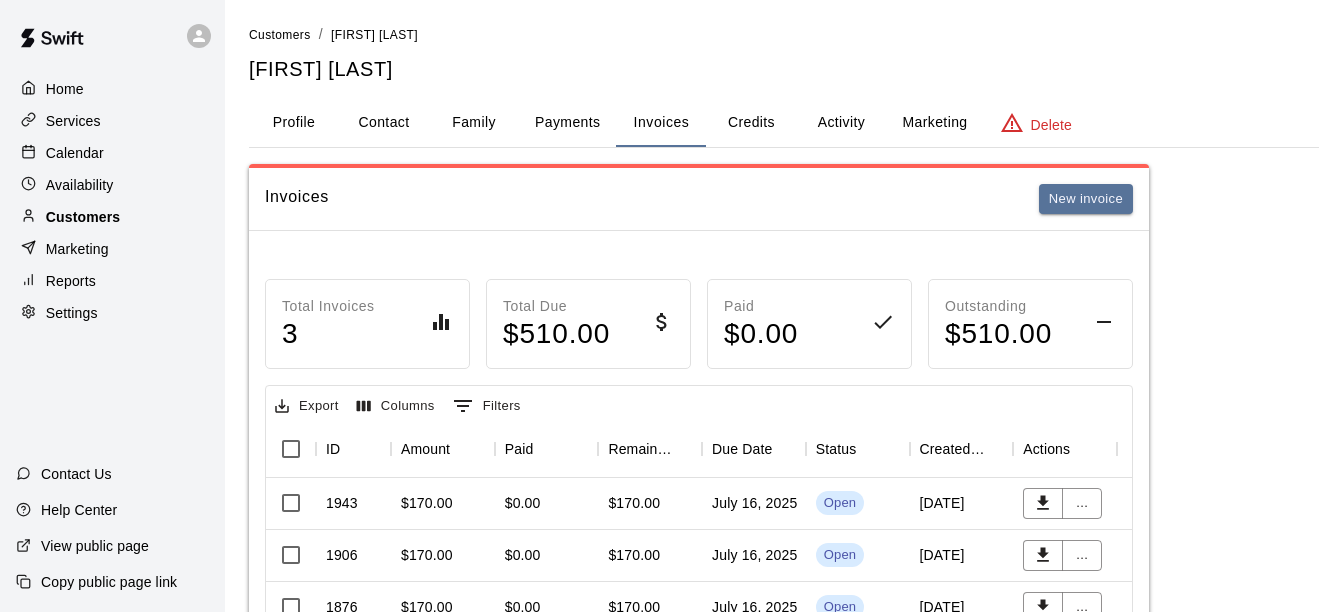 click on "Customers" at bounding box center (83, 217) 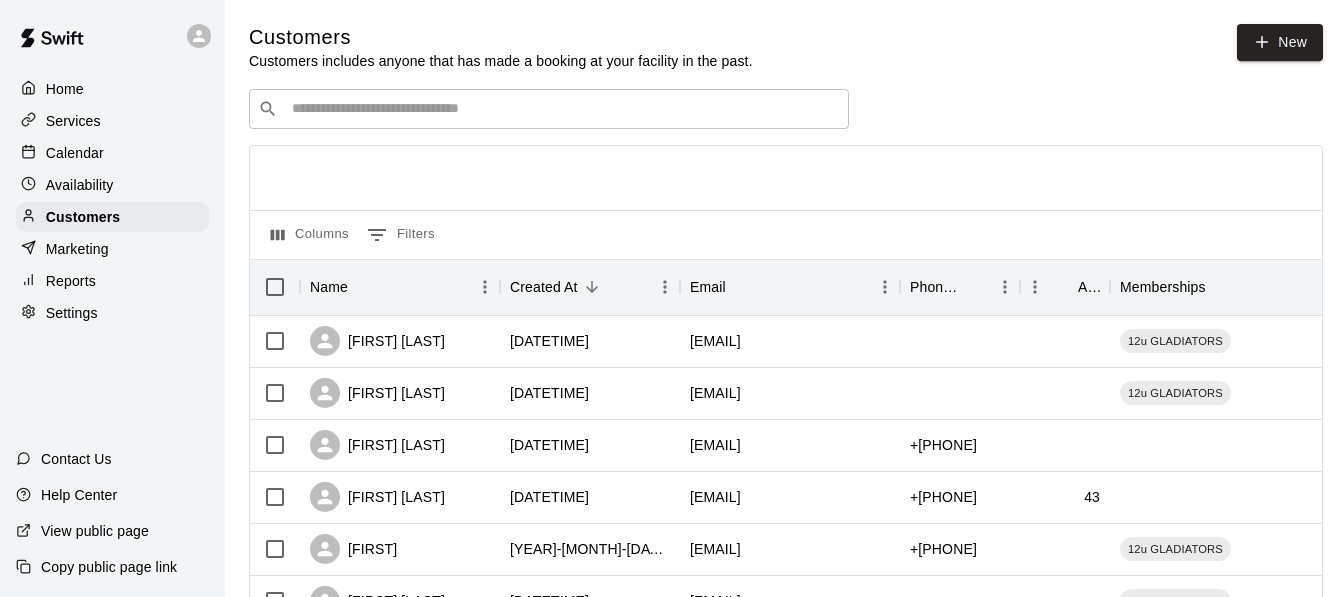 click at bounding box center (563, 109) 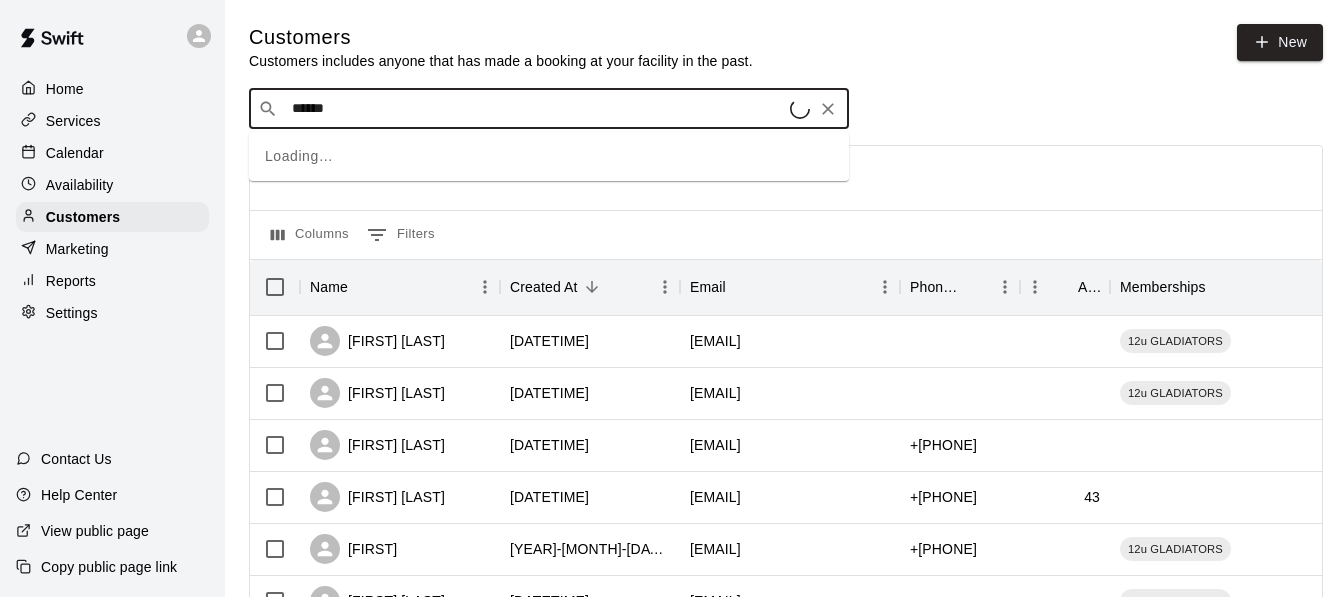type on "*******" 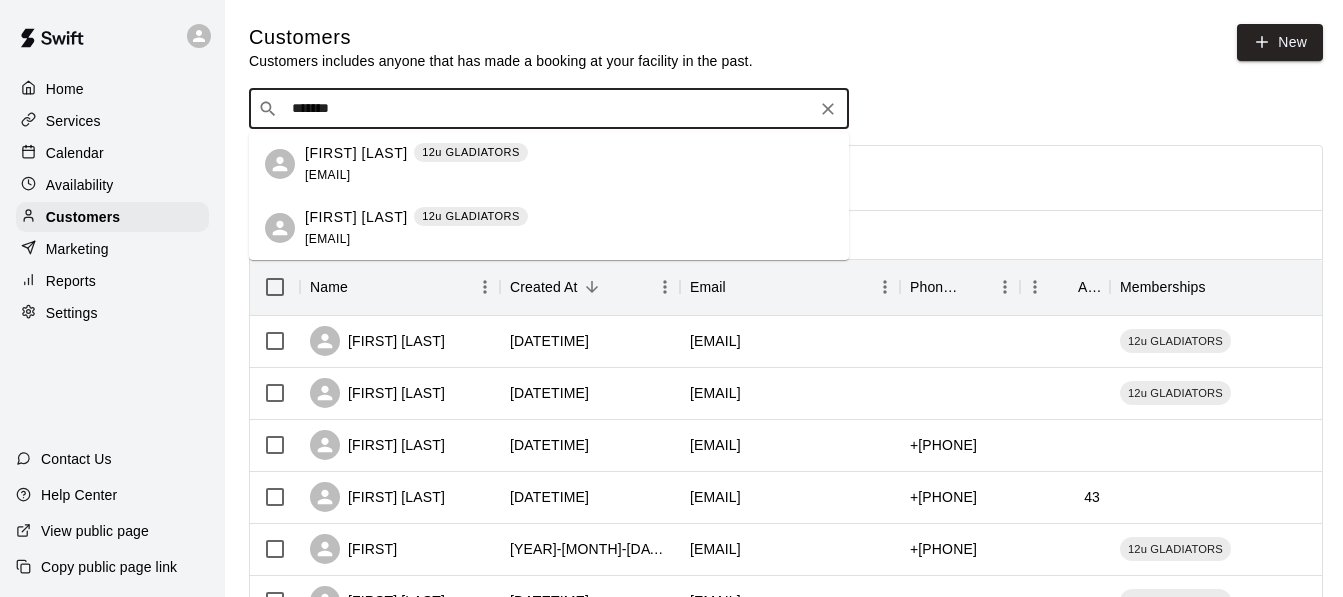 click on "[EMAIL]" at bounding box center (327, 175) 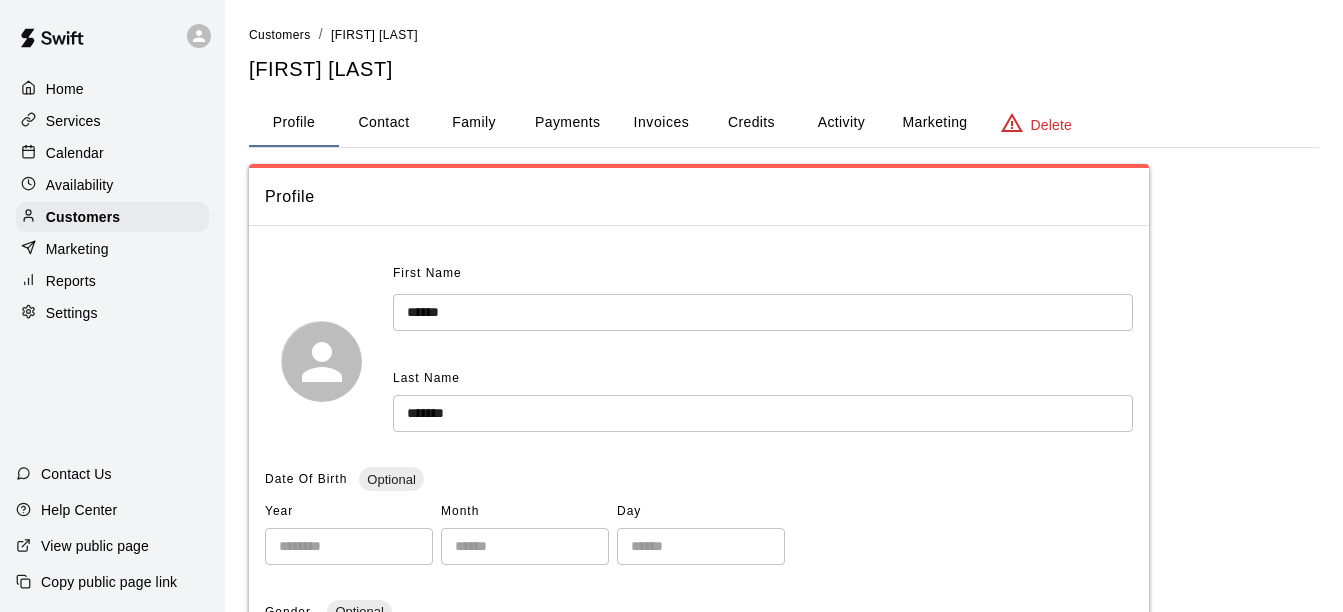 click on "Invoices" at bounding box center [662, 122] 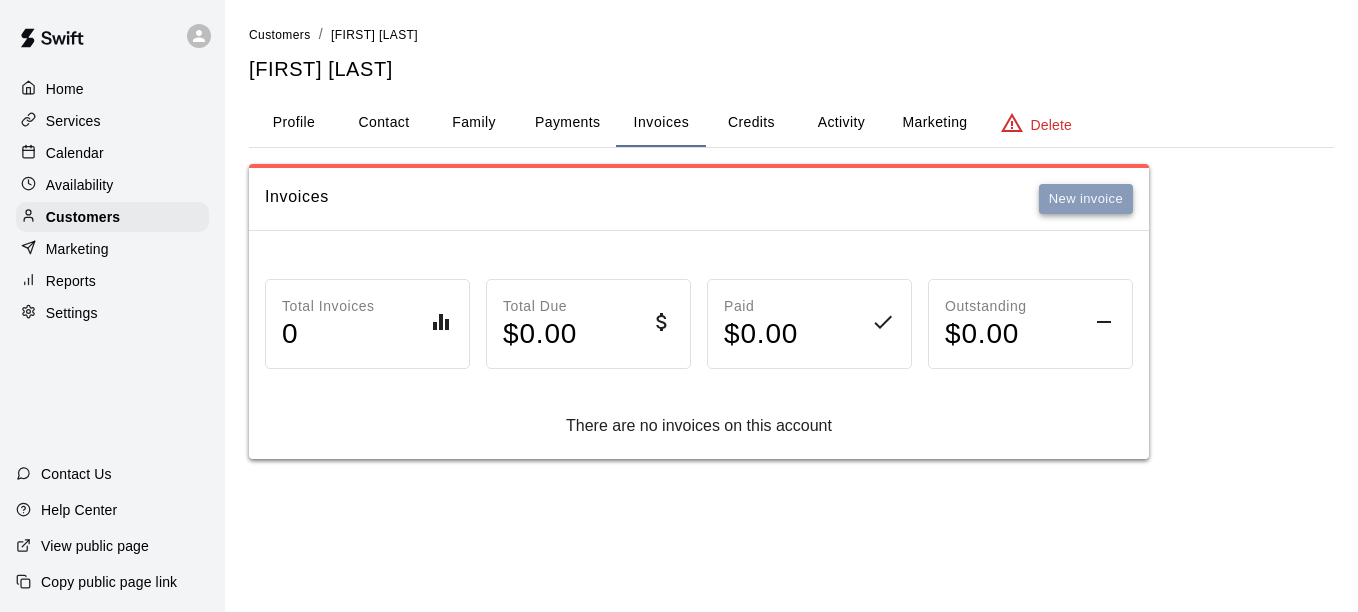 click on "New invoice" at bounding box center (1086, 199) 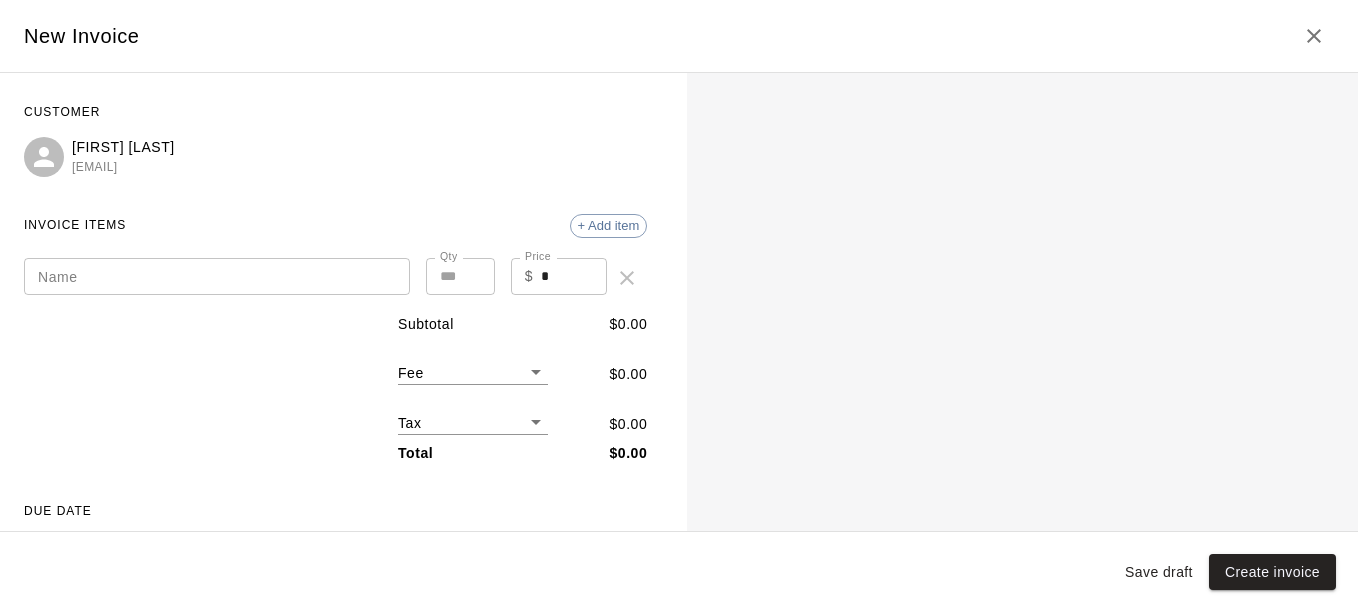 click on "Name" at bounding box center [217, 276] 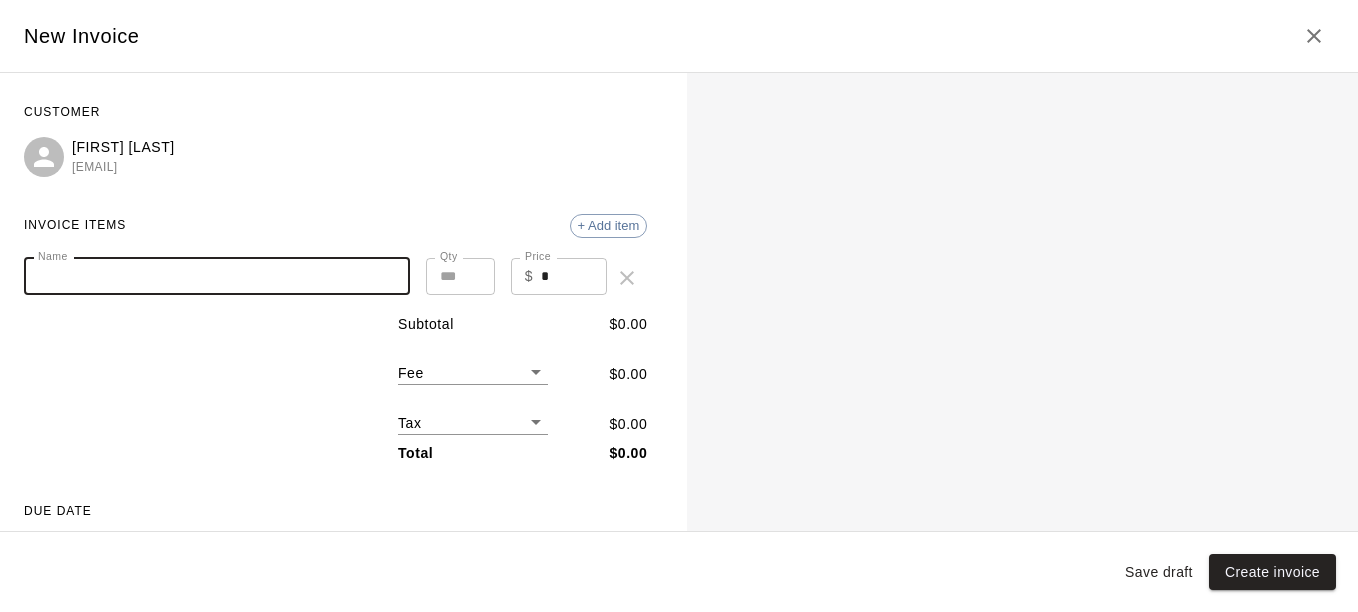 drag, startPoint x: 228, startPoint y: 272, endPoint x: 198, endPoint y: 257, distance: 33.54102 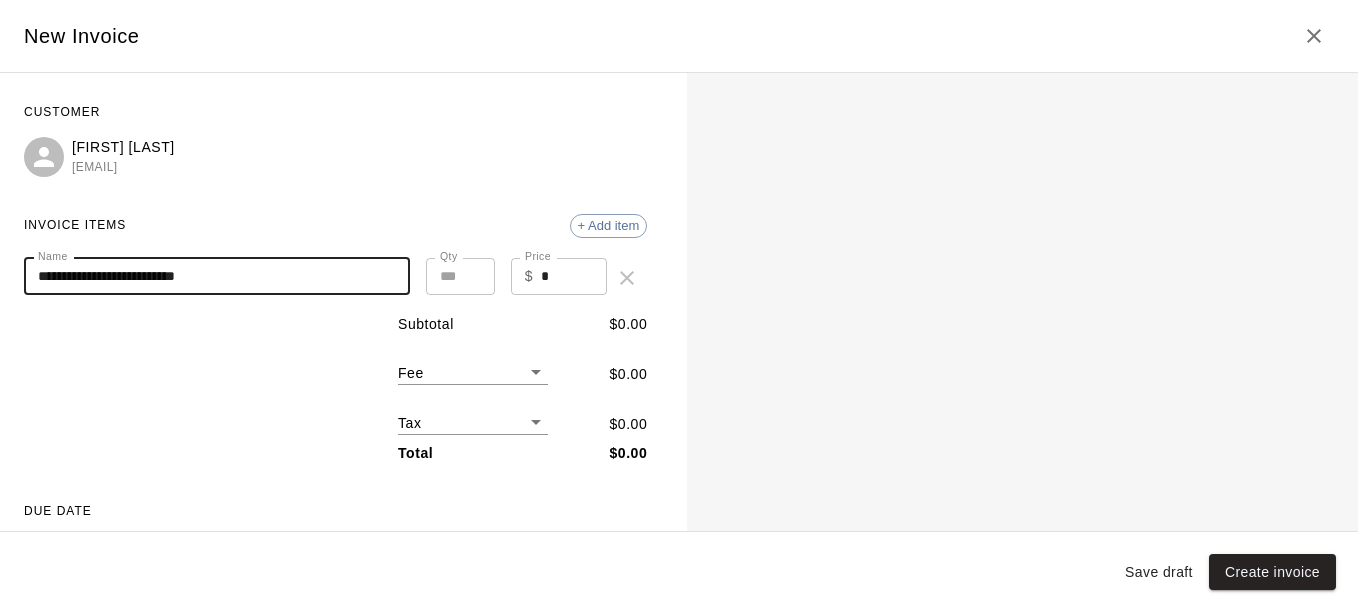 type on "**********" 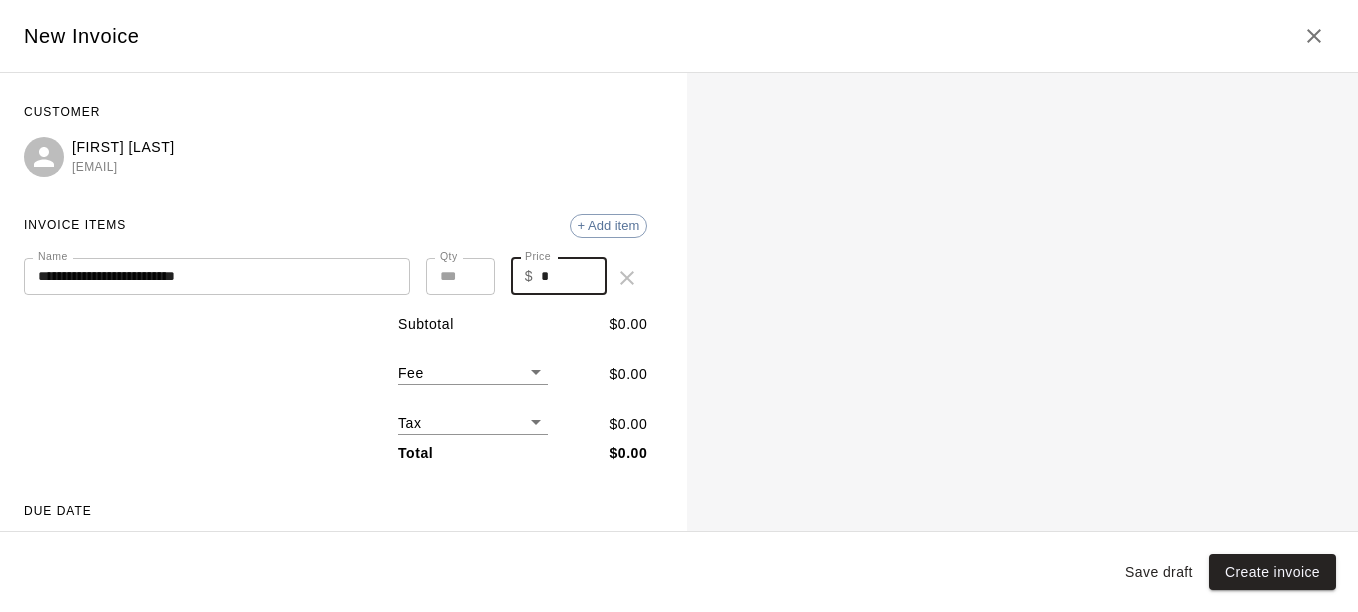 drag, startPoint x: 541, startPoint y: 281, endPoint x: 506, endPoint y: 291, distance: 36.40055 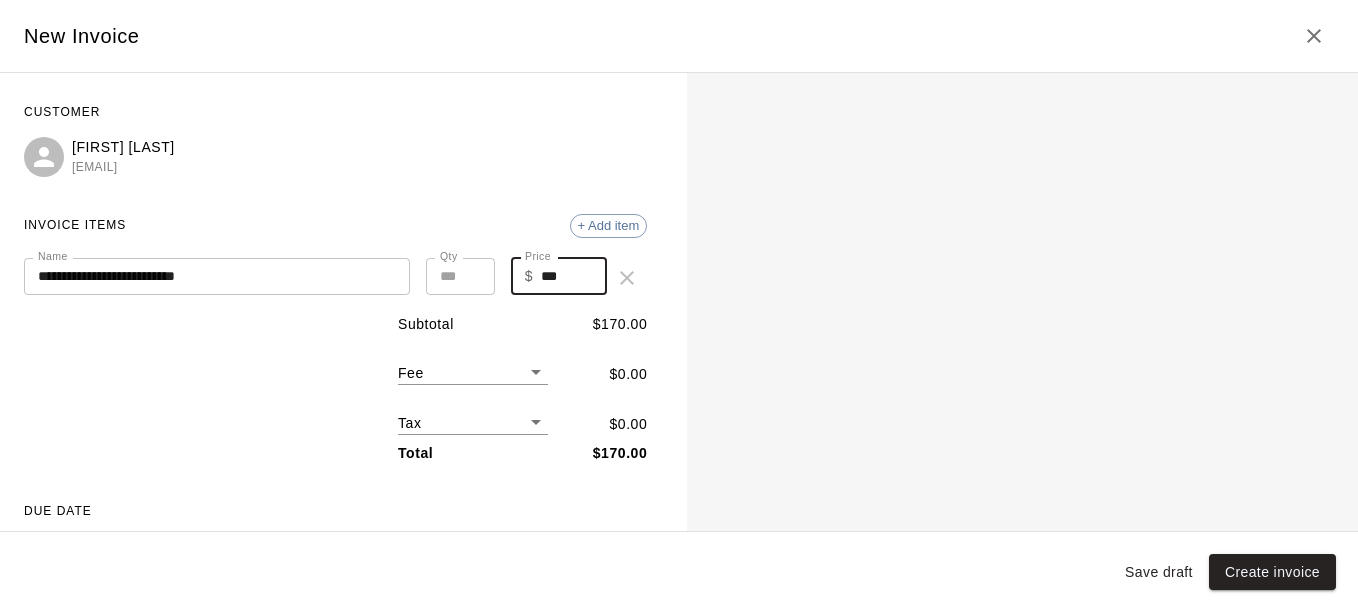 type on "***" 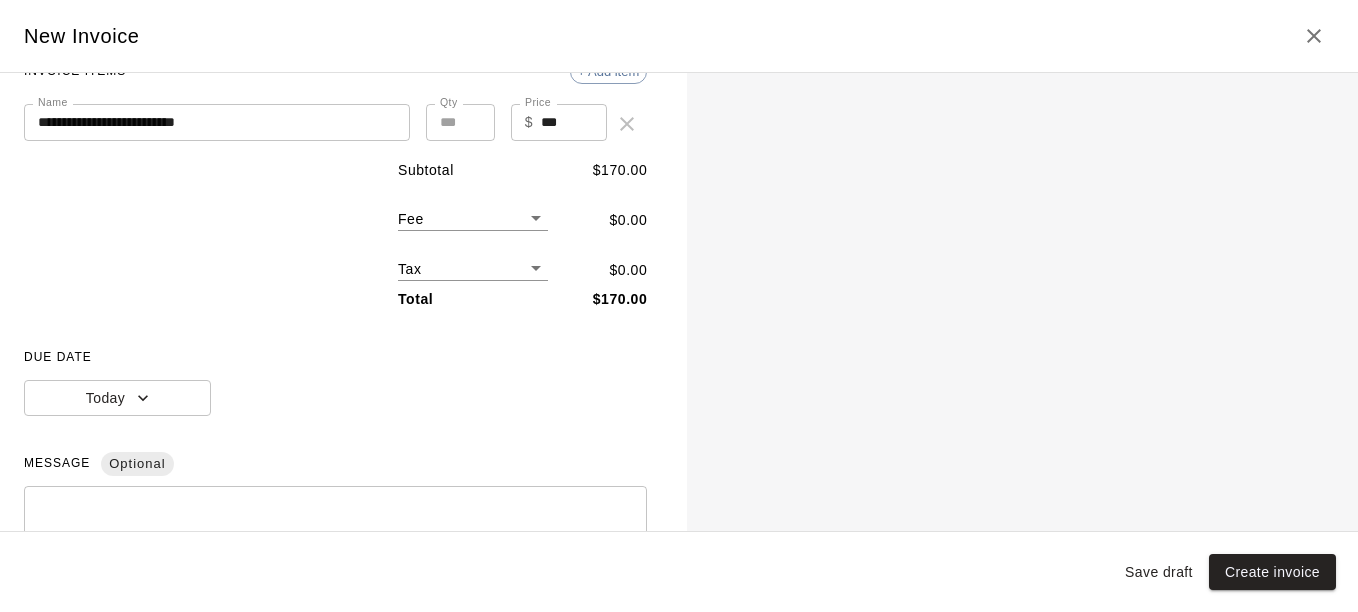 scroll, scrollTop: 186, scrollLeft: 0, axis: vertical 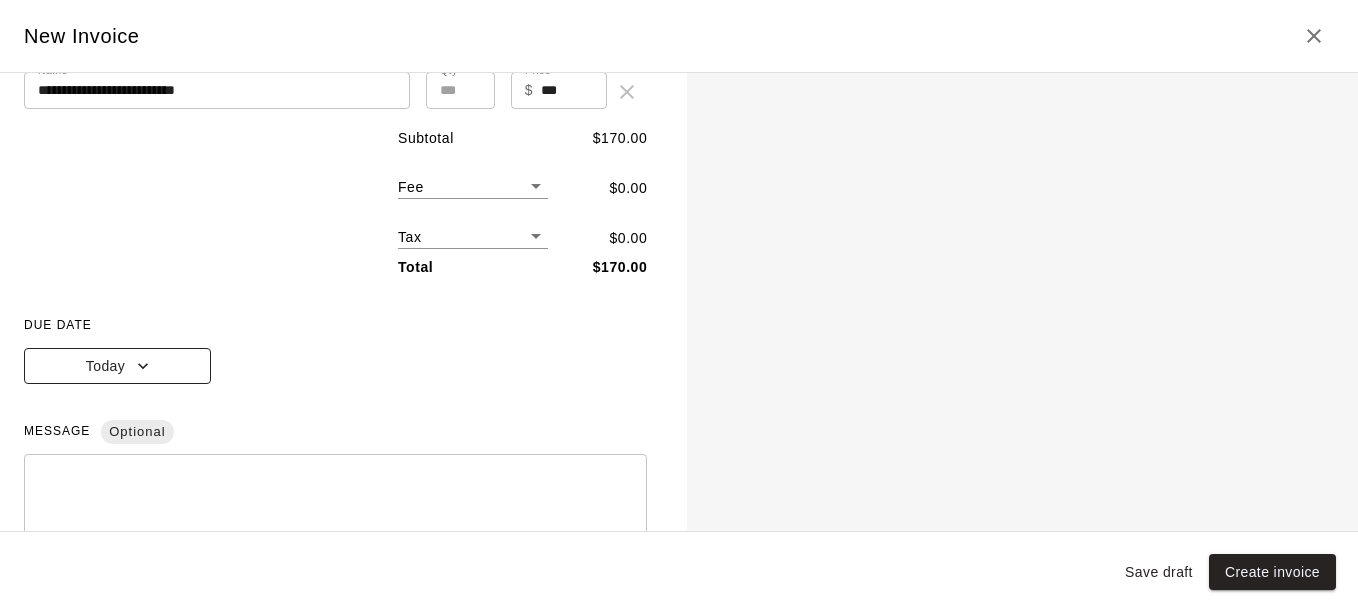 click on "Today" at bounding box center [117, 366] 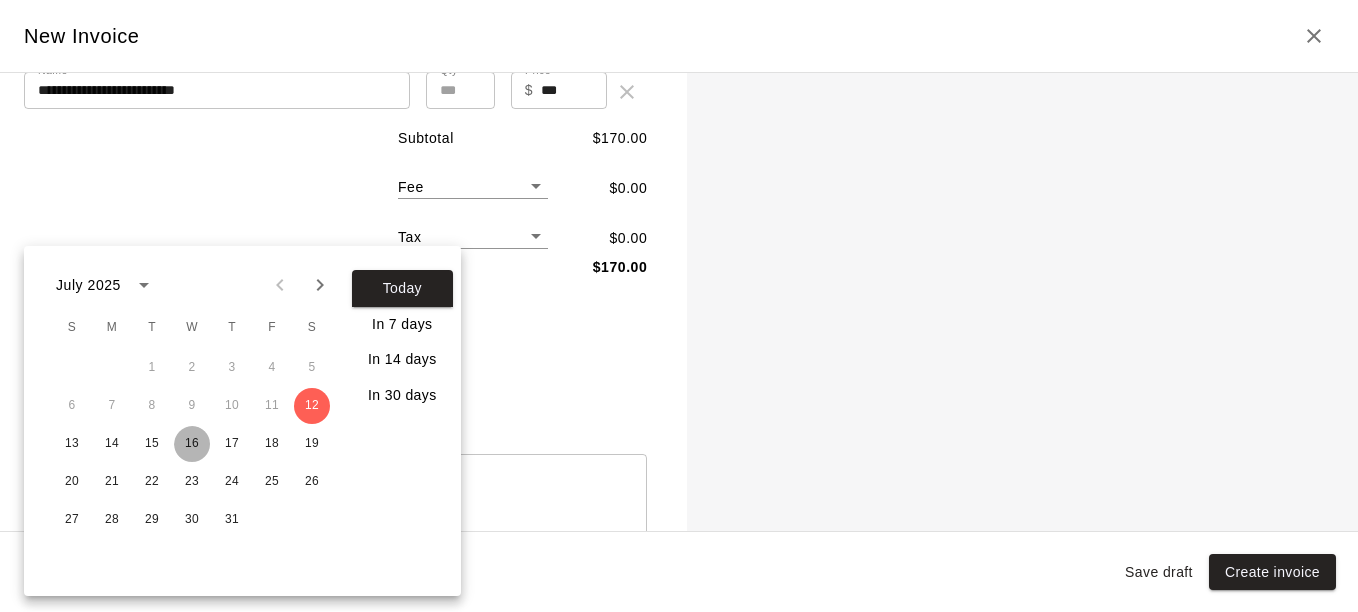 click on "16" at bounding box center [192, 444] 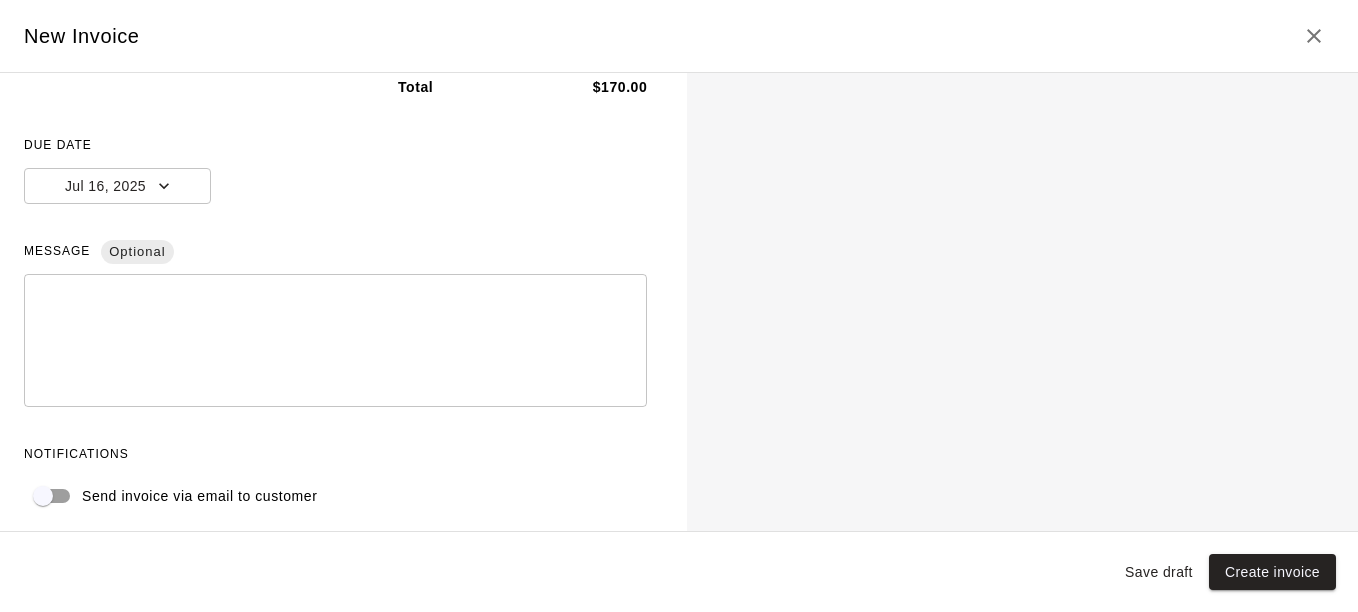 scroll, scrollTop: 374, scrollLeft: 0, axis: vertical 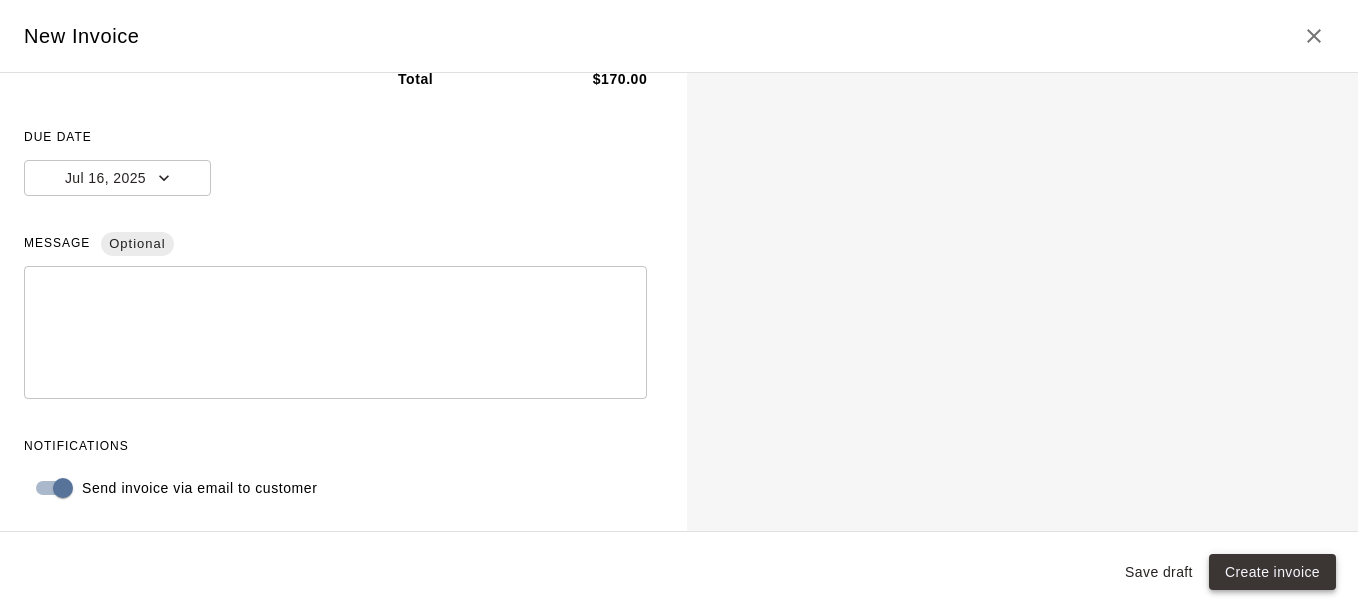 click on "Create invoice" at bounding box center [1272, 572] 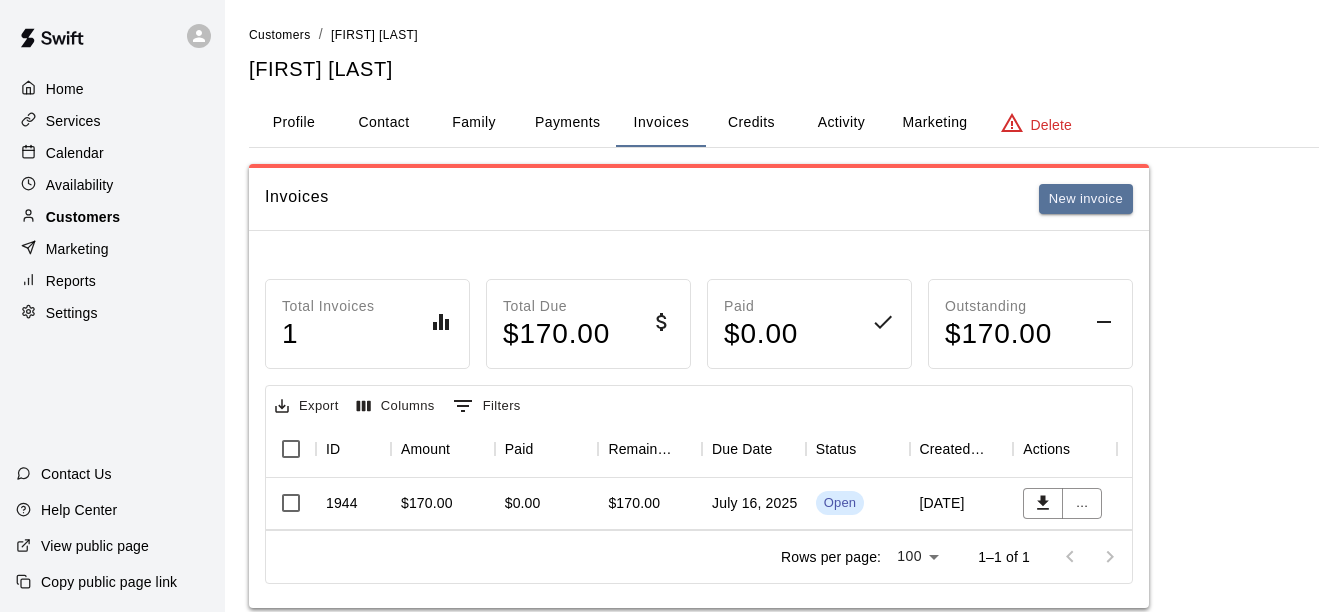 click on "Customers" at bounding box center (83, 217) 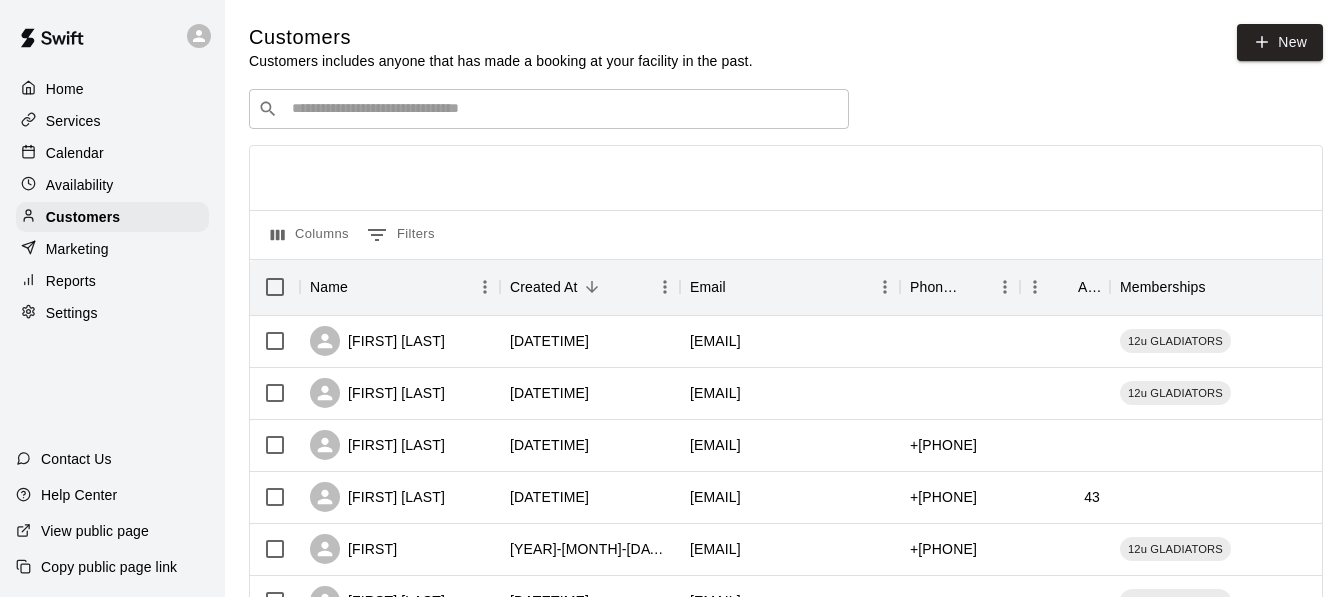 click at bounding box center (563, 109) 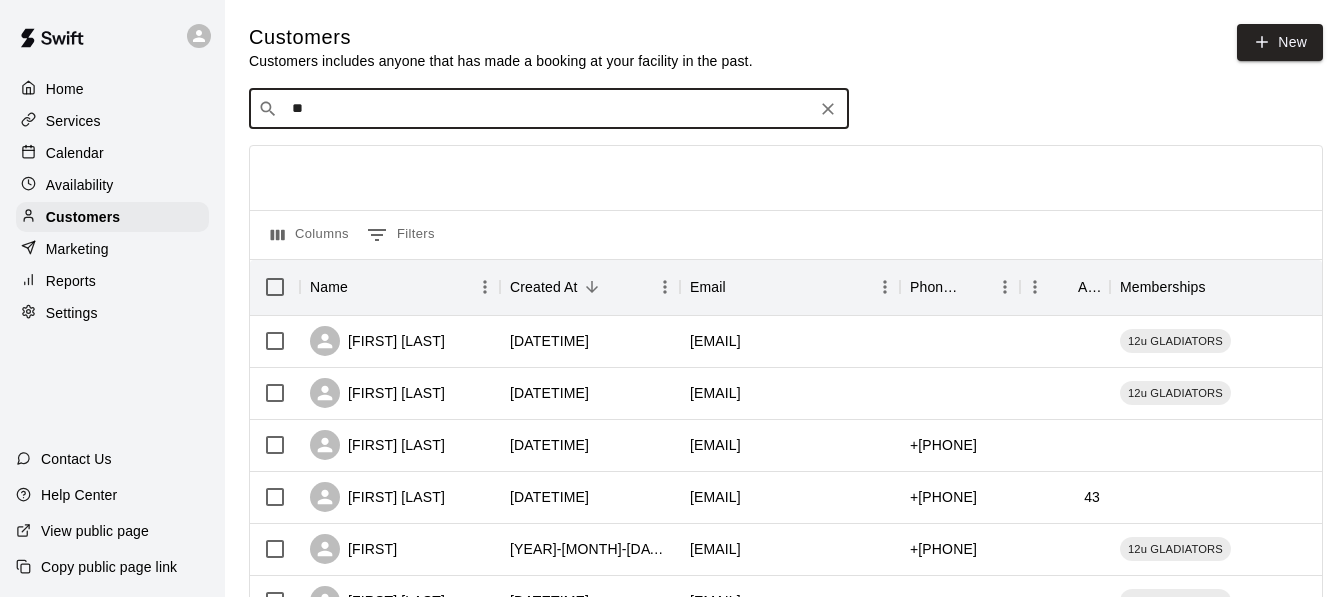 type on "***" 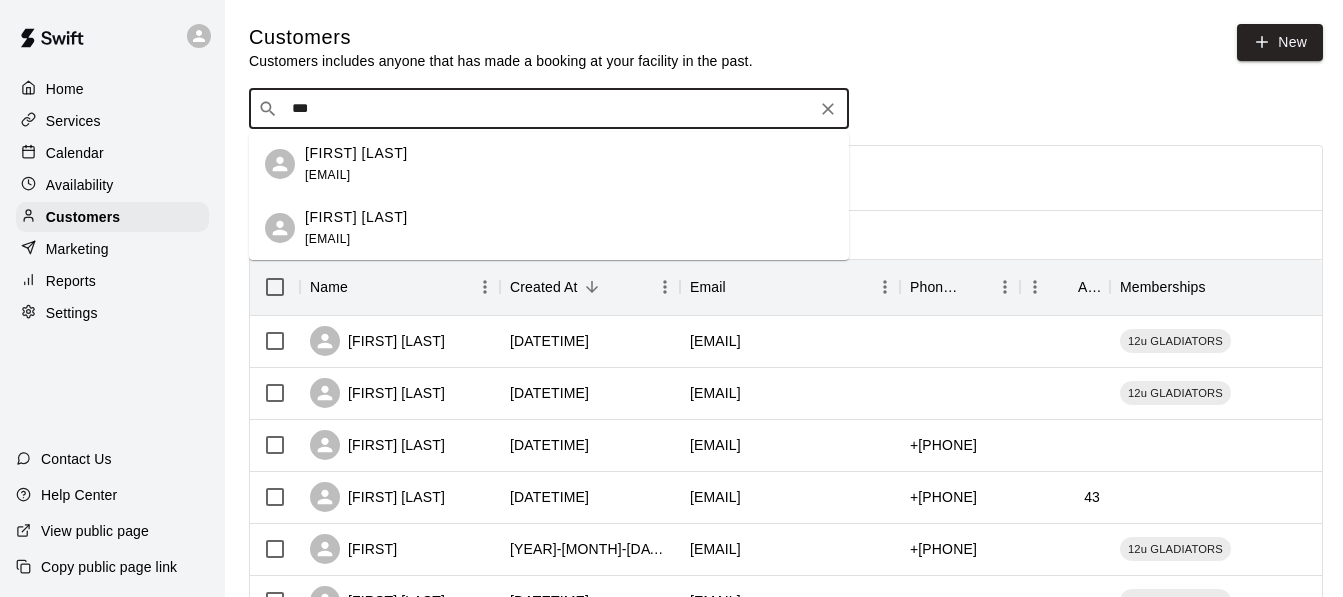 click on "[EMAIL]" at bounding box center [327, 175] 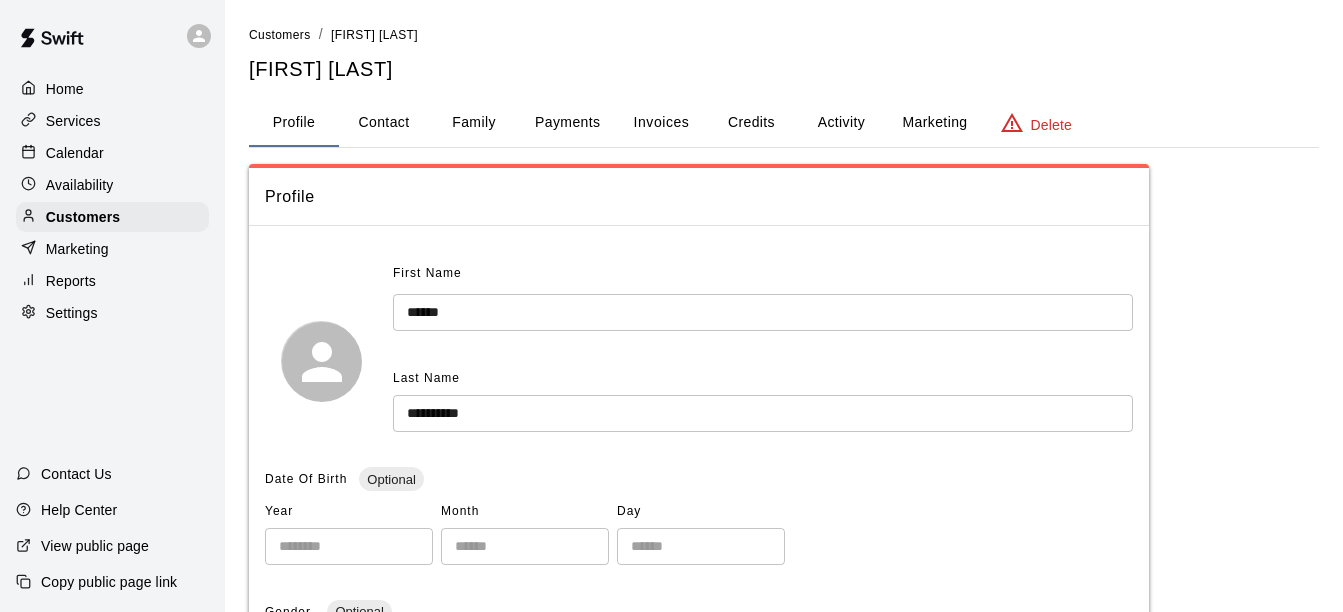 click on "Invoices" at bounding box center (662, 122) 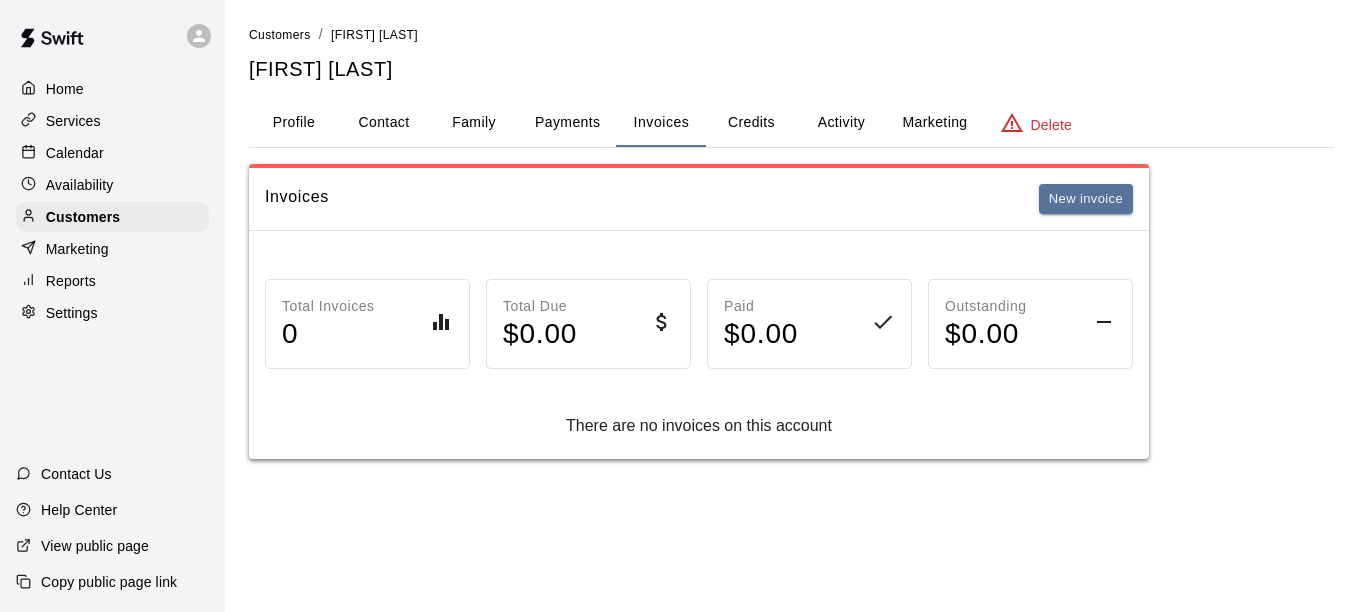 click on "Invoices New invoice" at bounding box center (699, 199) 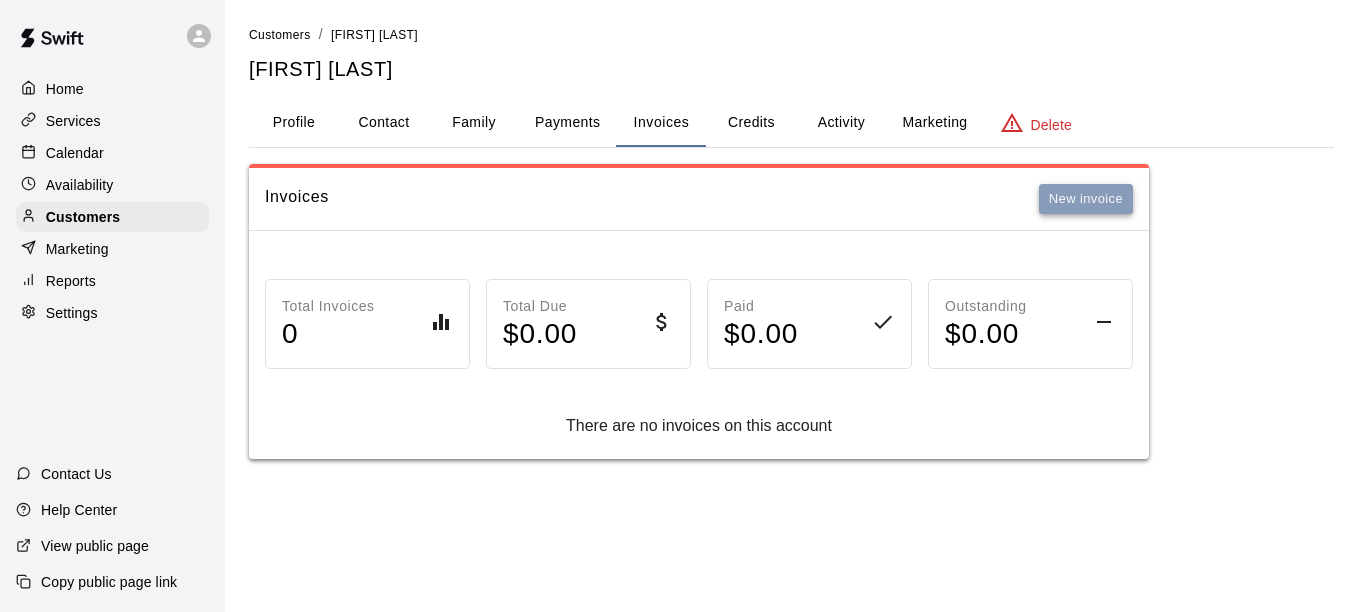 click on "New invoice" at bounding box center (1086, 199) 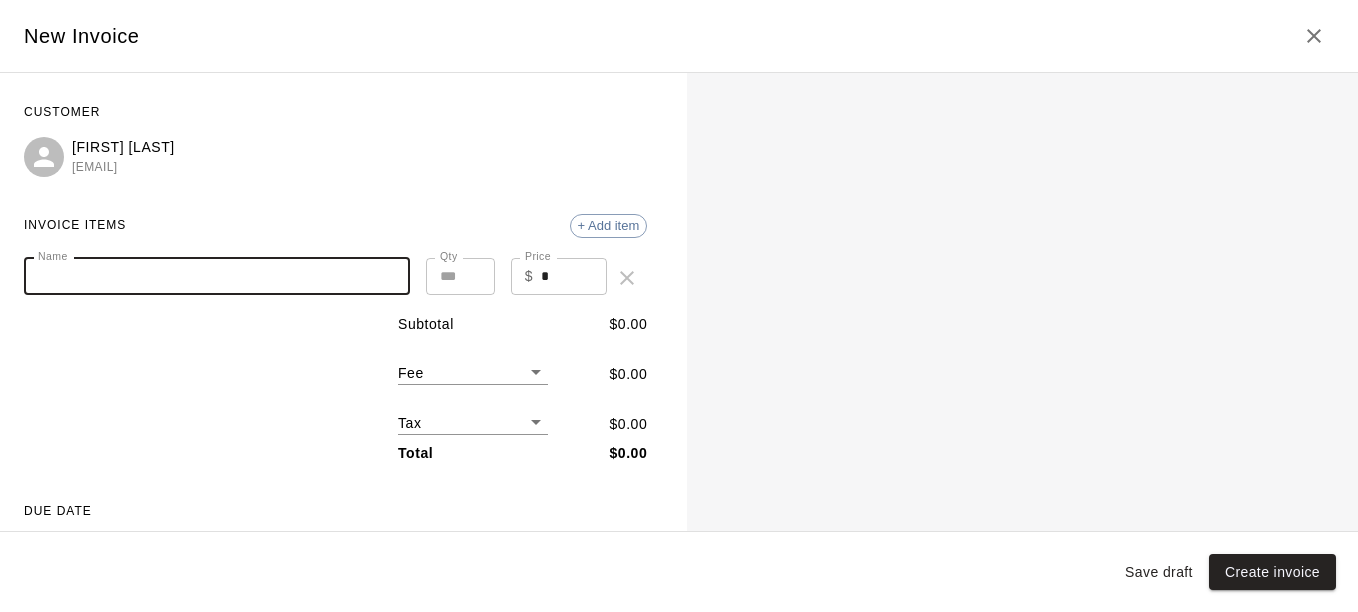 click on "Name" at bounding box center [217, 276] 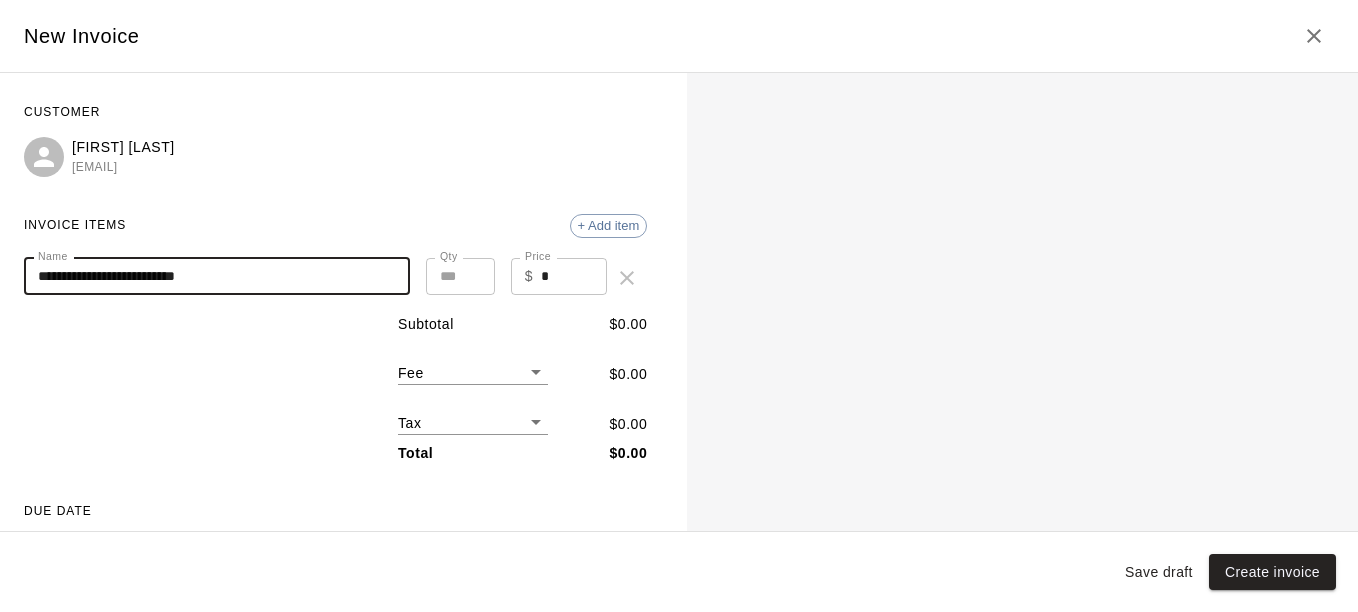 type on "**********" 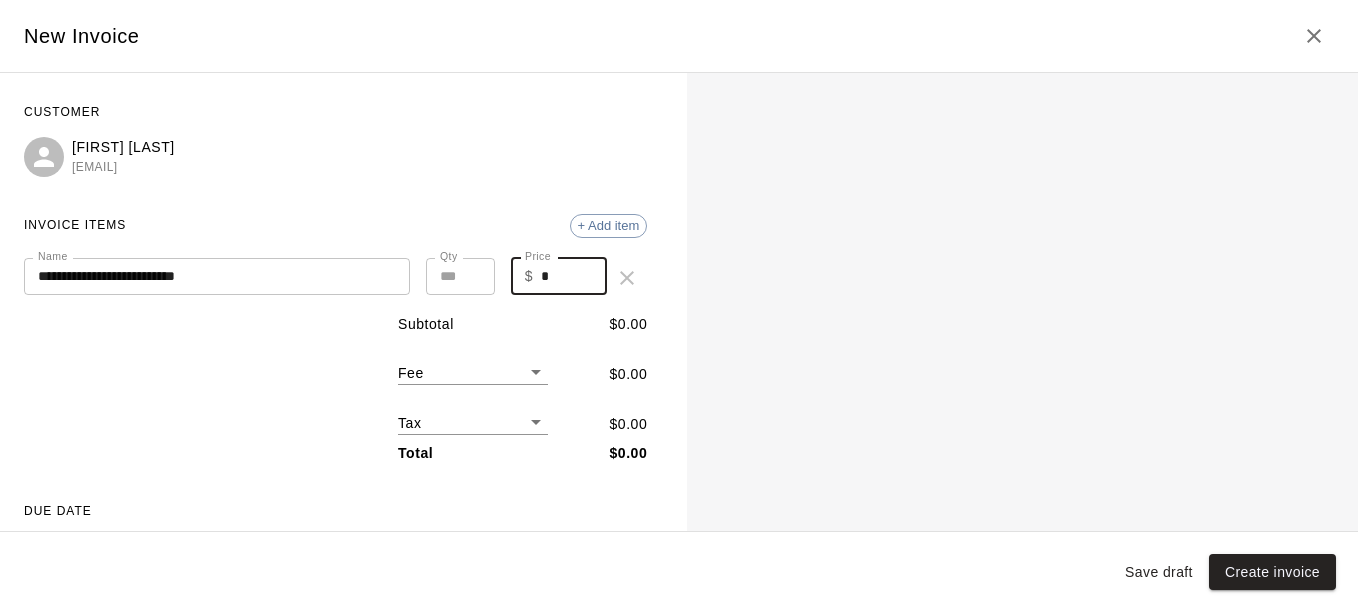 drag, startPoint x: 554, startPoint y: 278, endPoint x: 468, endPoint y: 291, distance: 86.977005 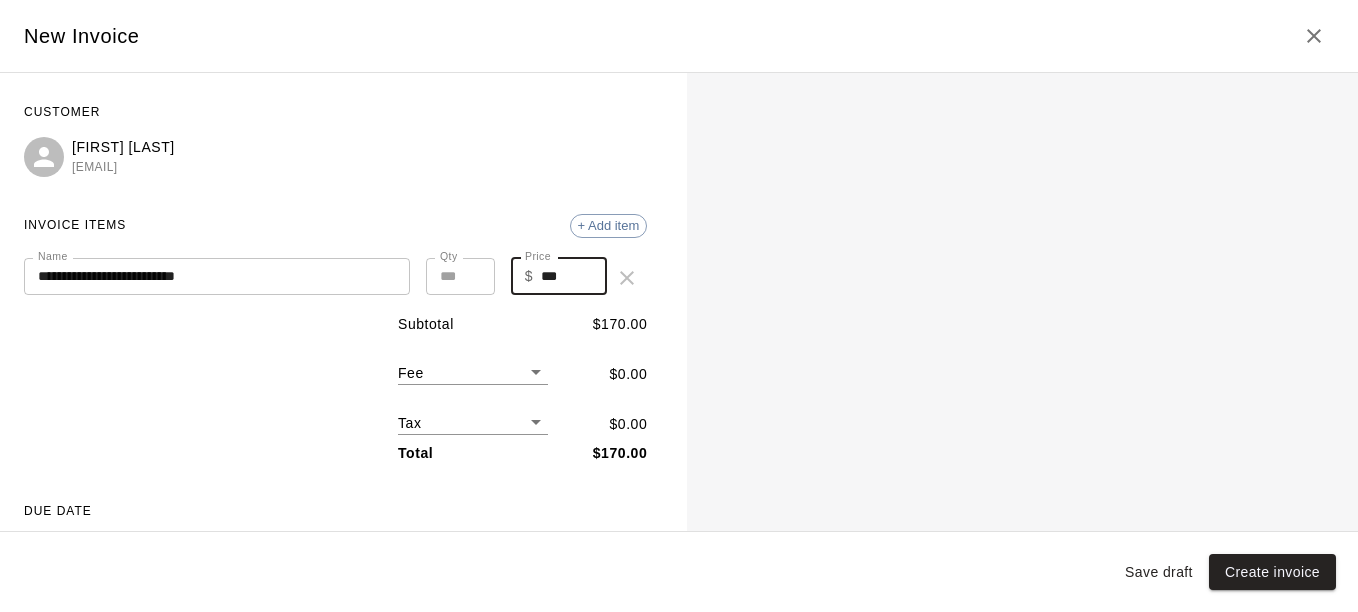 type on "***" 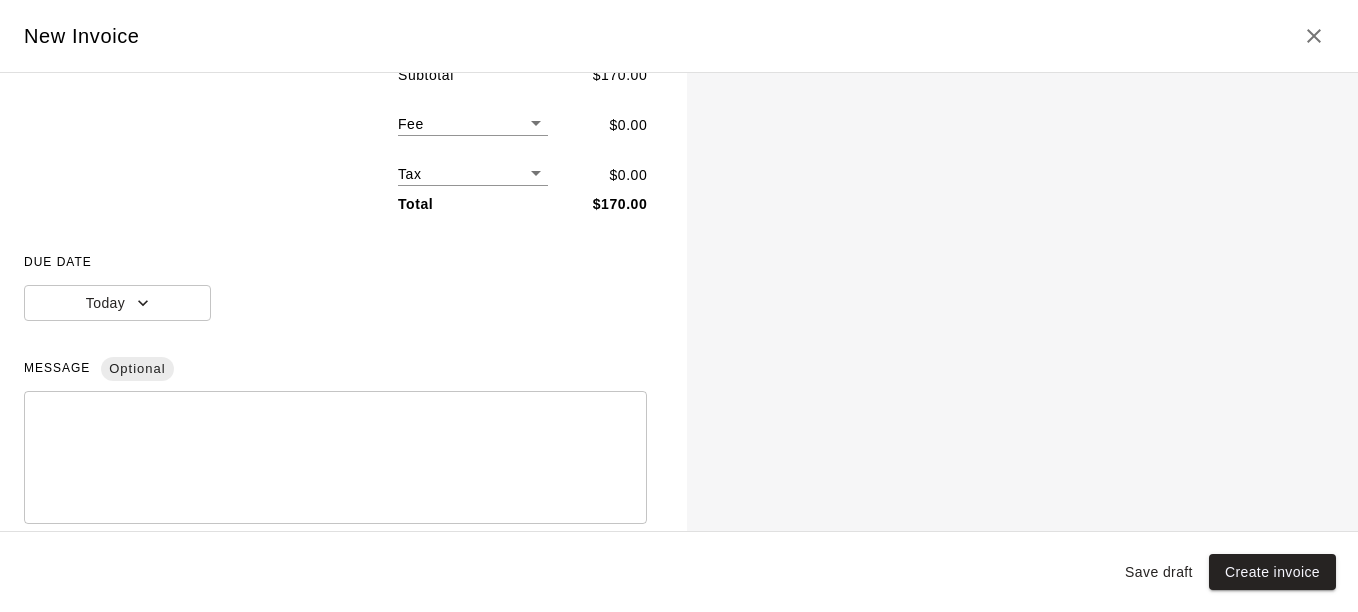 scroll, scrollTop: 253, scrollLeft: 0, axis: vertical 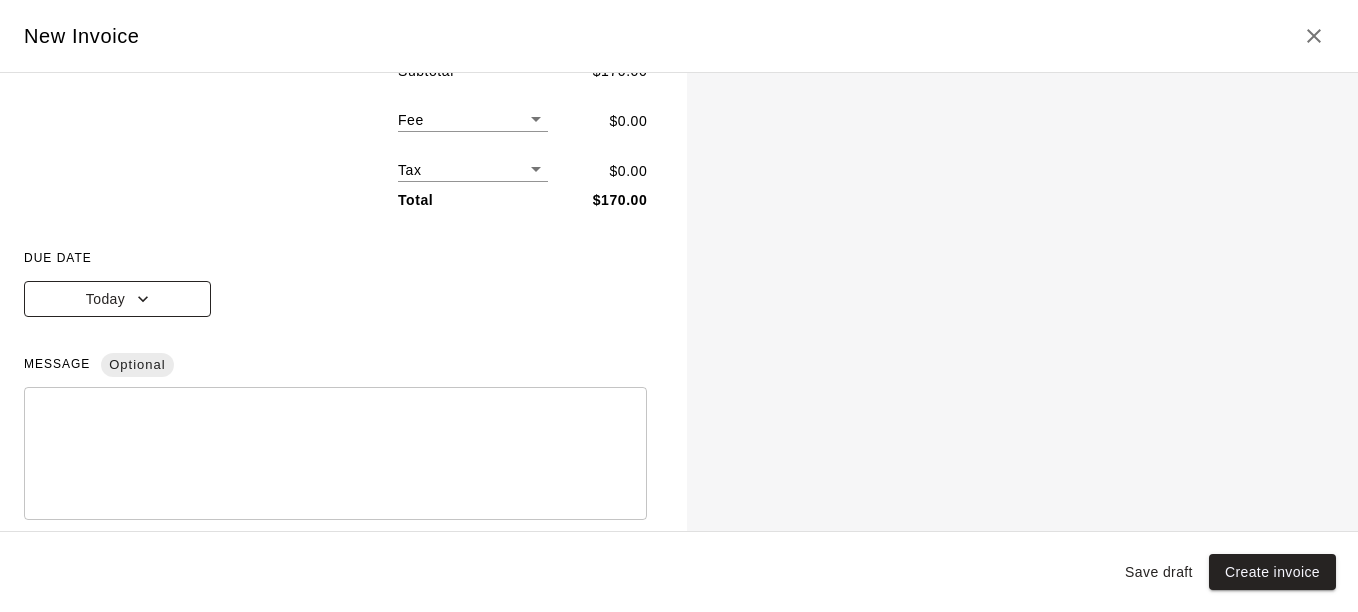 click 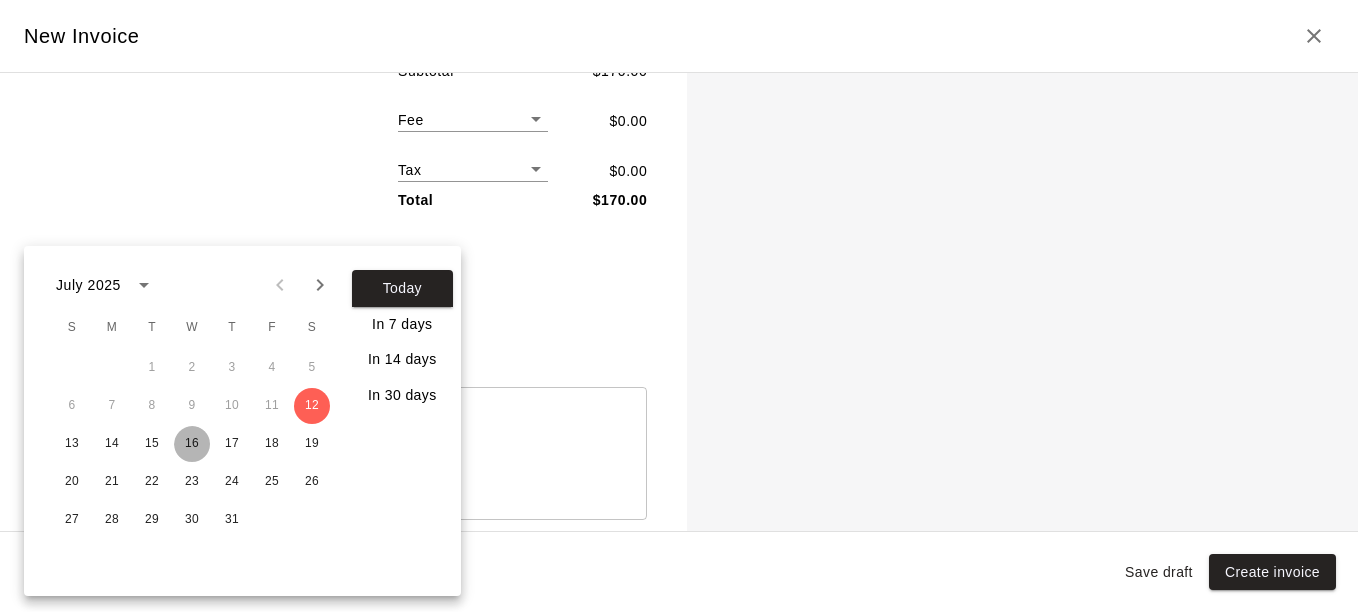 click on "16" at bounding box center [192, 444] 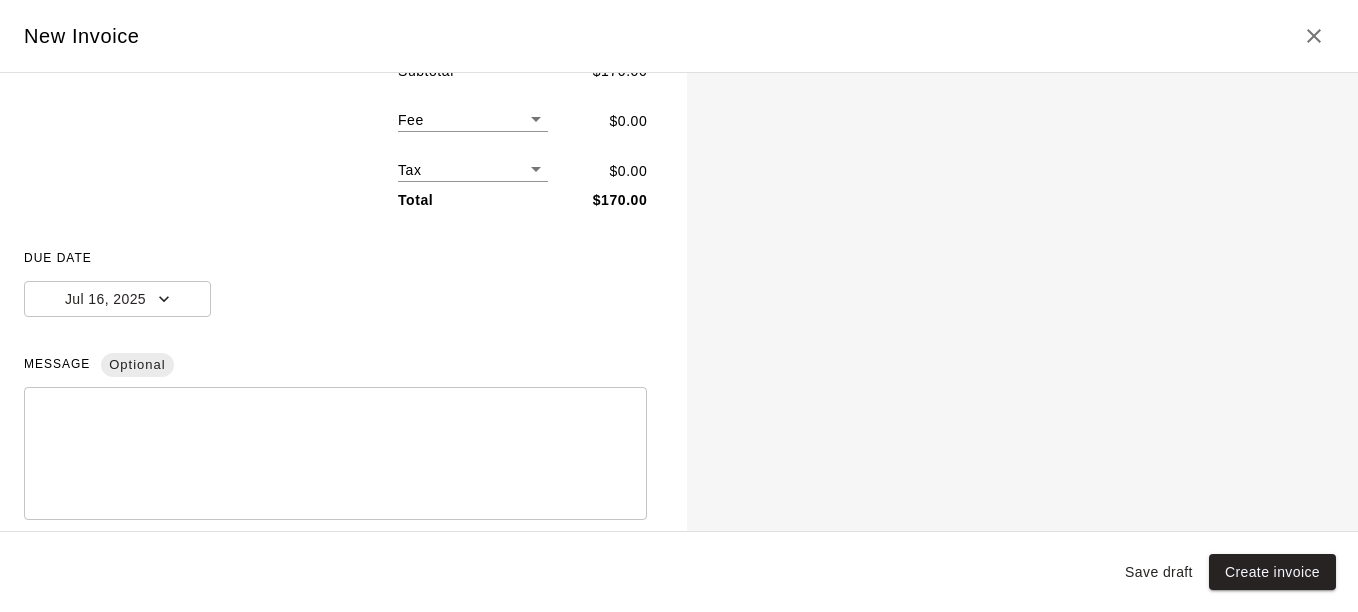 scroll, scrollTop: 374, scrollLeft: 0, axis: vertical 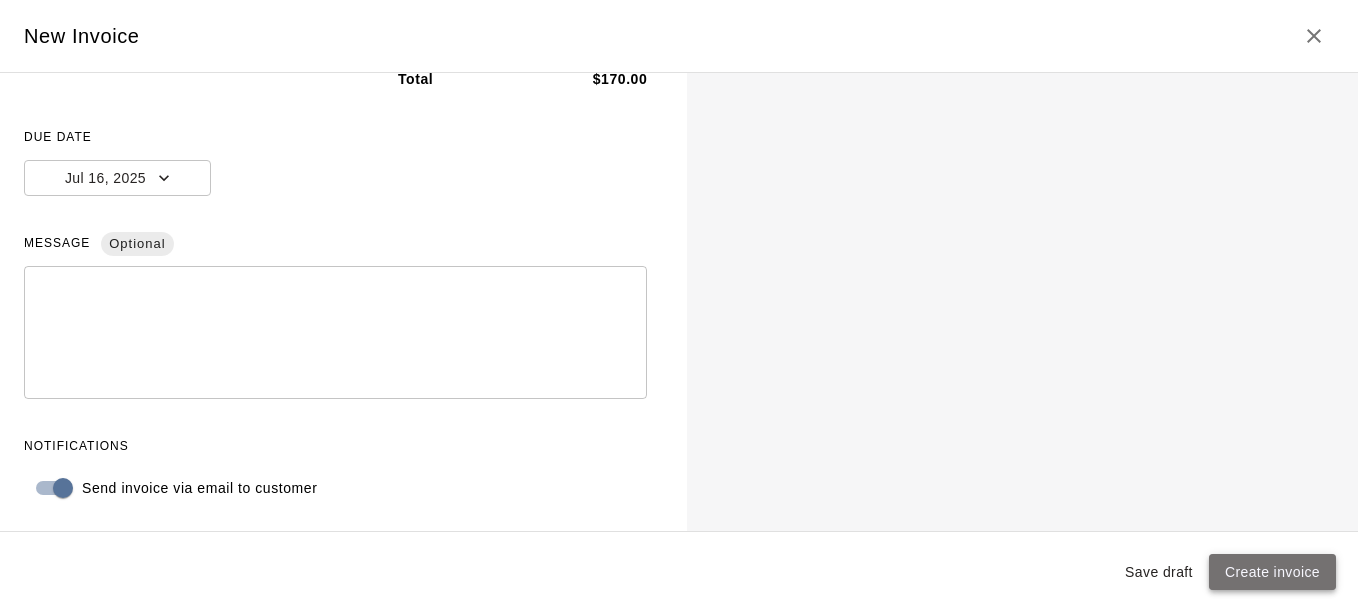 click on "Create invoice" at bounding box center (1272, 572) 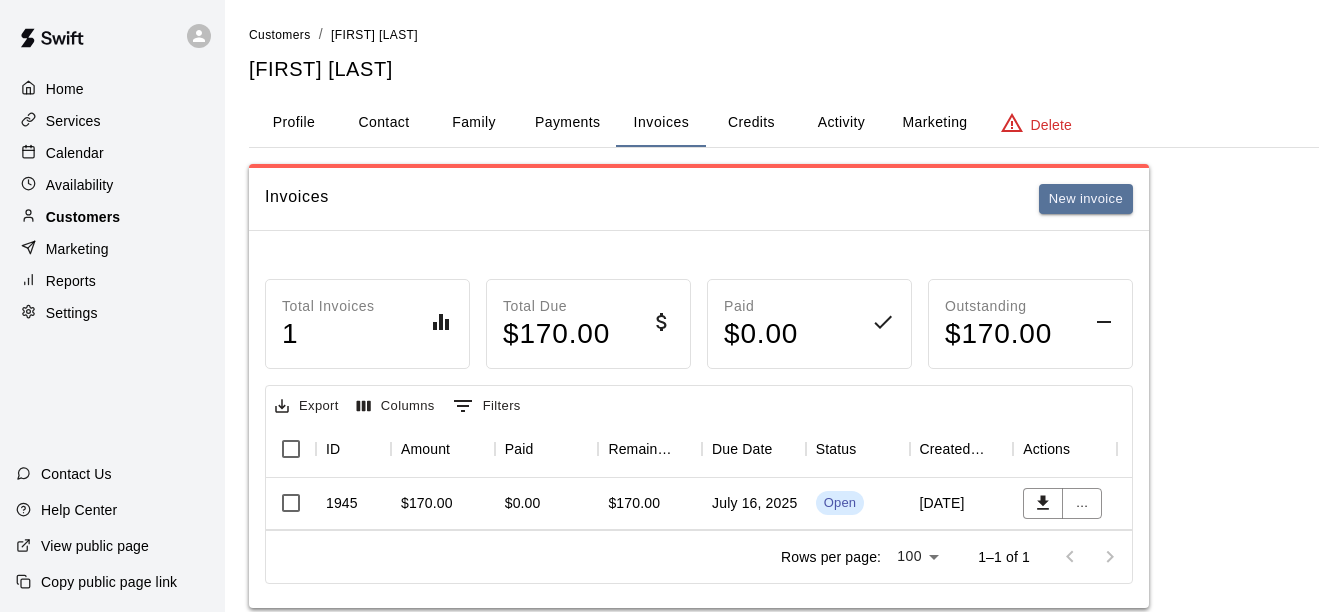 click on "Customers" at bounding box center (83, 217) 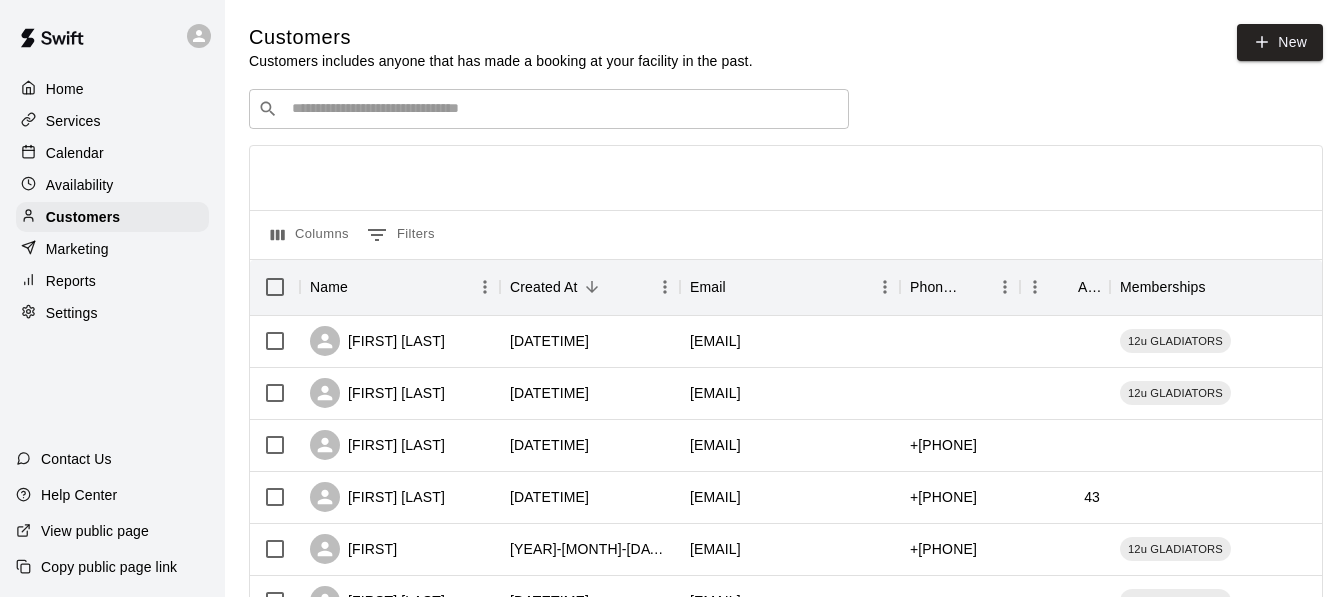 click on "​ ​" at bounding box center (549, 109) 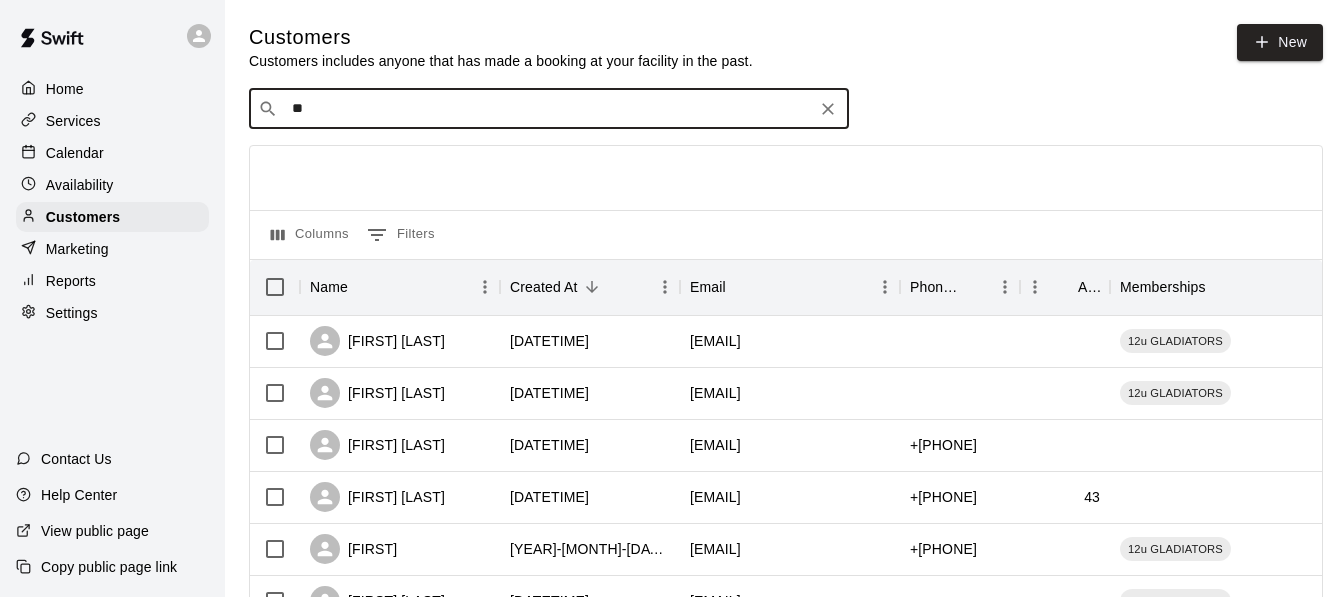 type on "***" 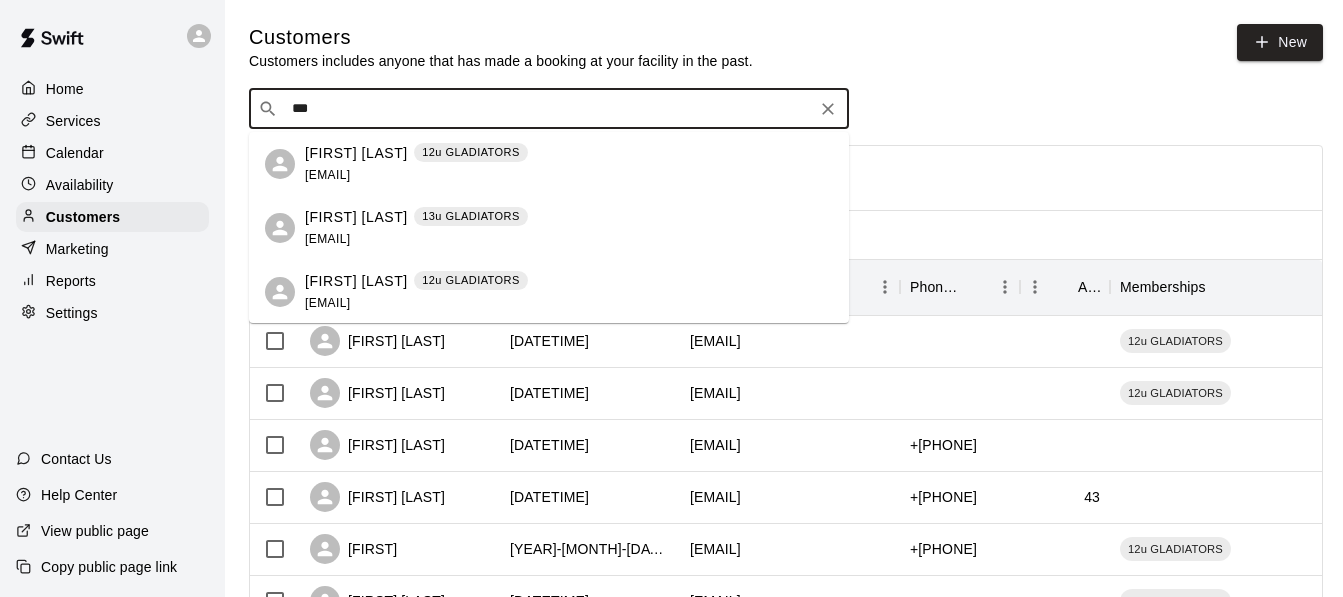 click on "[FIRST] [LAST]" at bounding box center [356, 153] 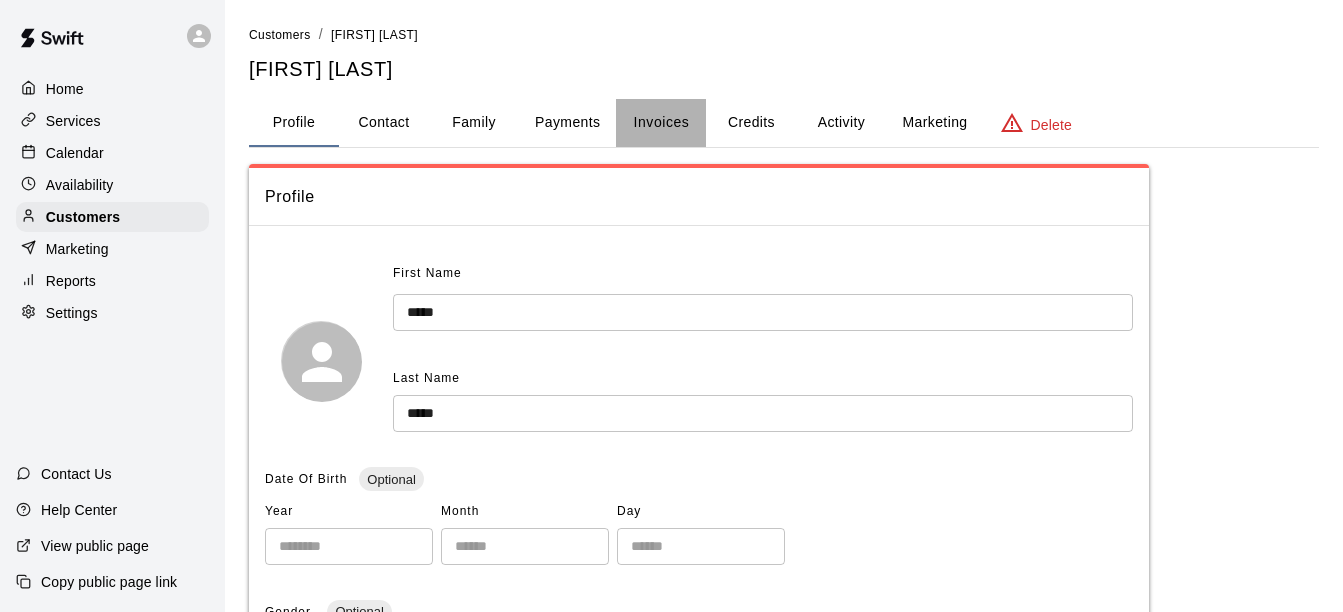 click on "Invoices" at bounding box center (662, 122) 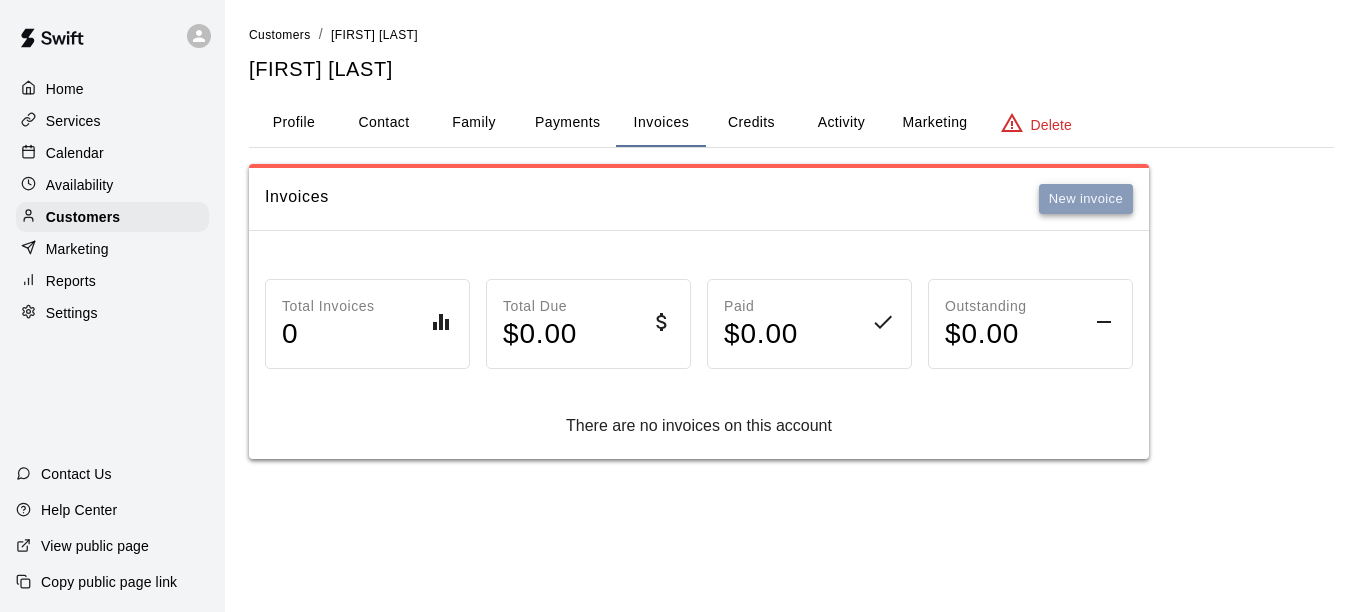 click on "New invoice" at bounding box center [1086, 199] 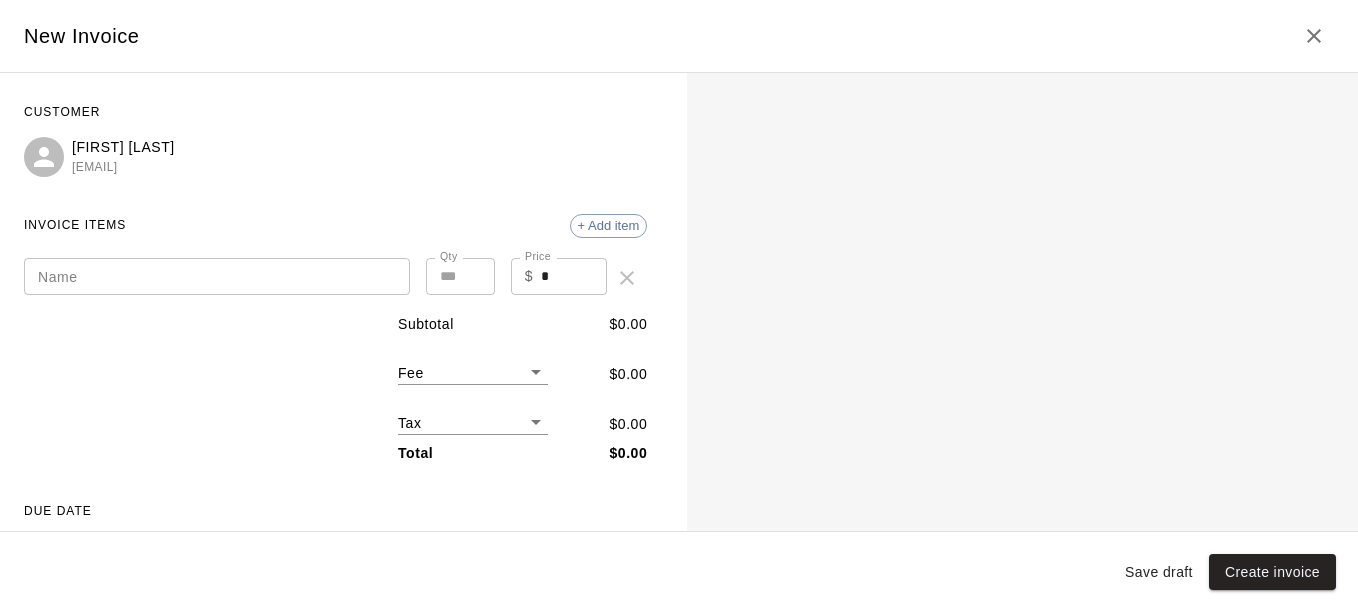 click on "Name" at bounding box center [217, 276] 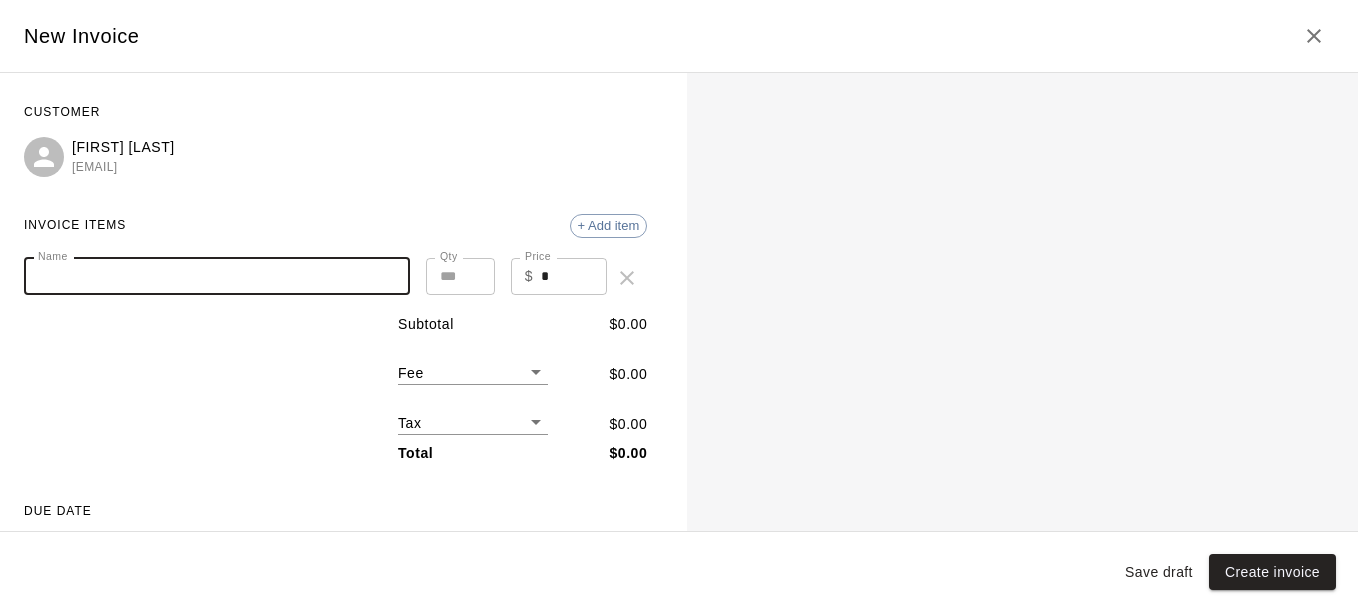 paste on "**********" 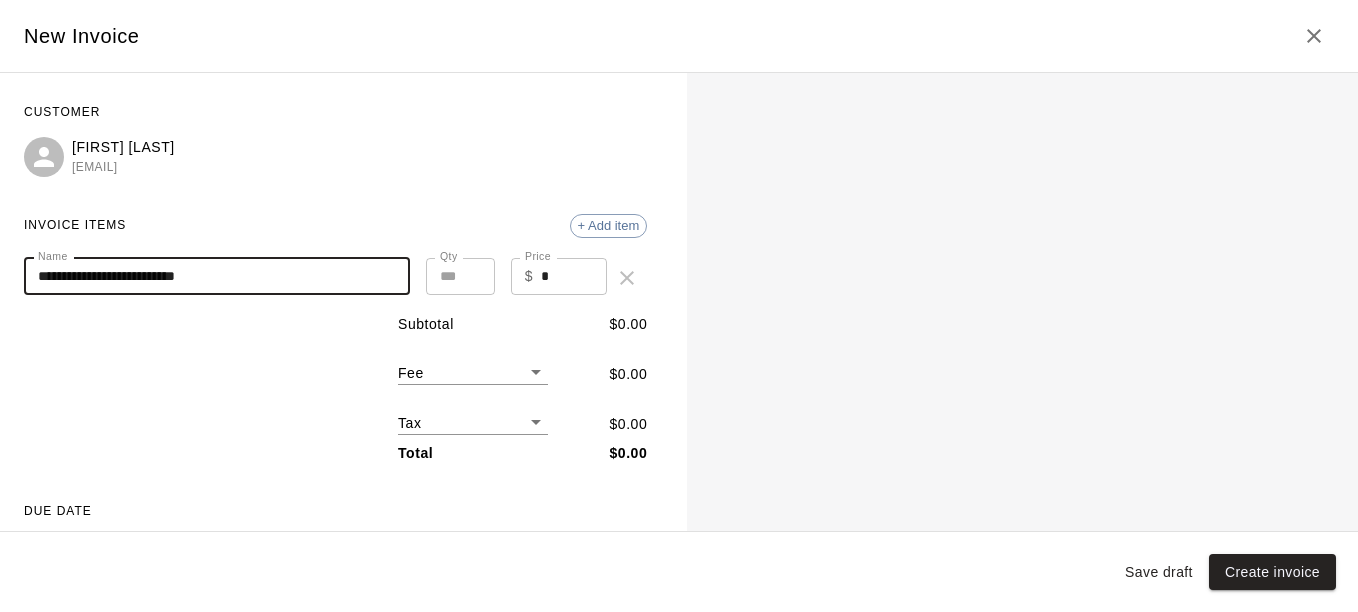 type on "**********" 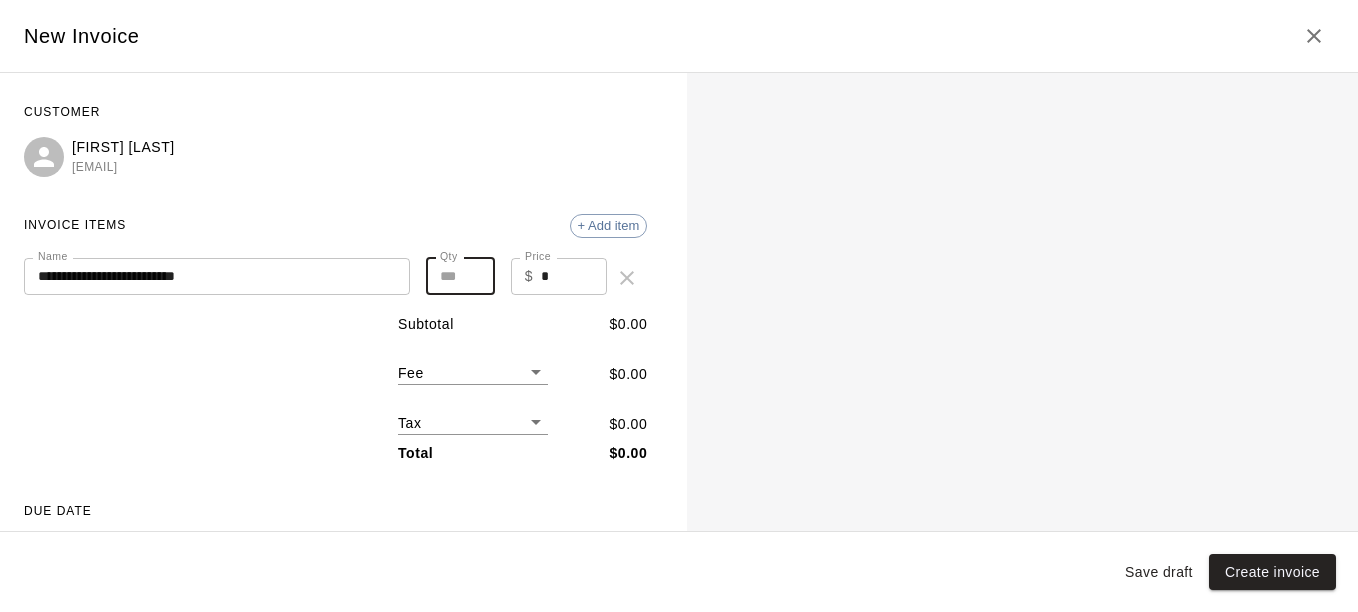 drag, startPoint x: 530, startPoint y: 277, endPoint x: 489, endPoint y: 304, distance: 49.09175 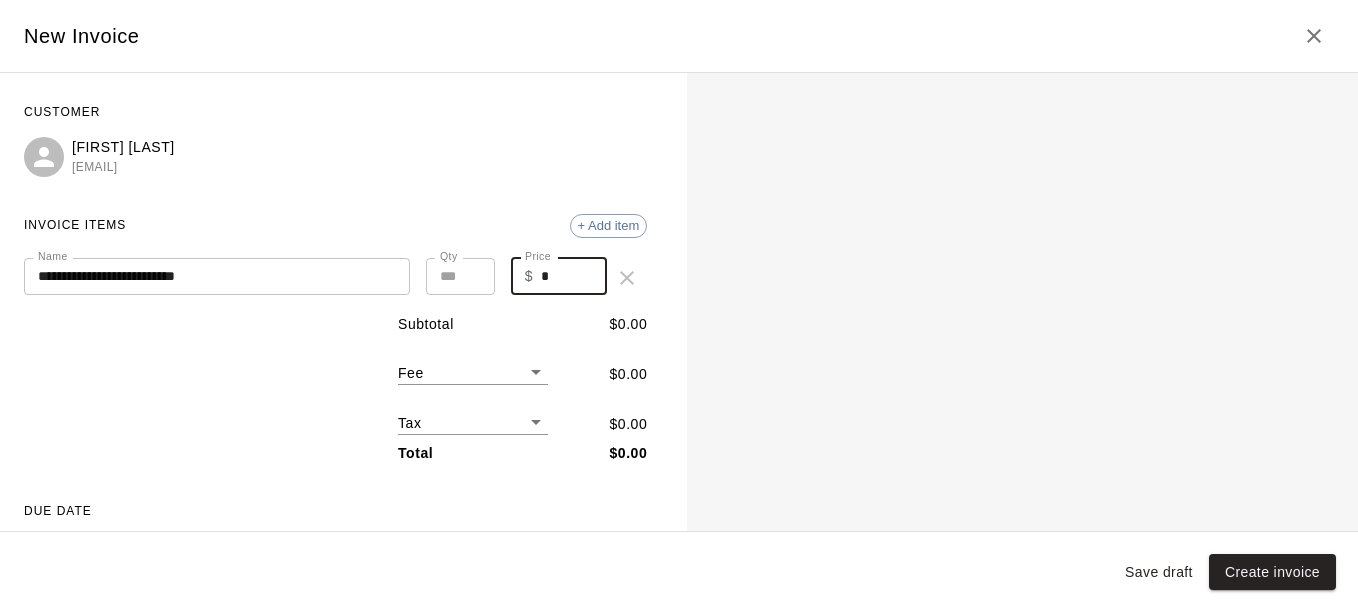 drag, startPoint x: 538, startPoint y: 283, endPoint x: 503, endPoint y: 288, distance: 35.35534 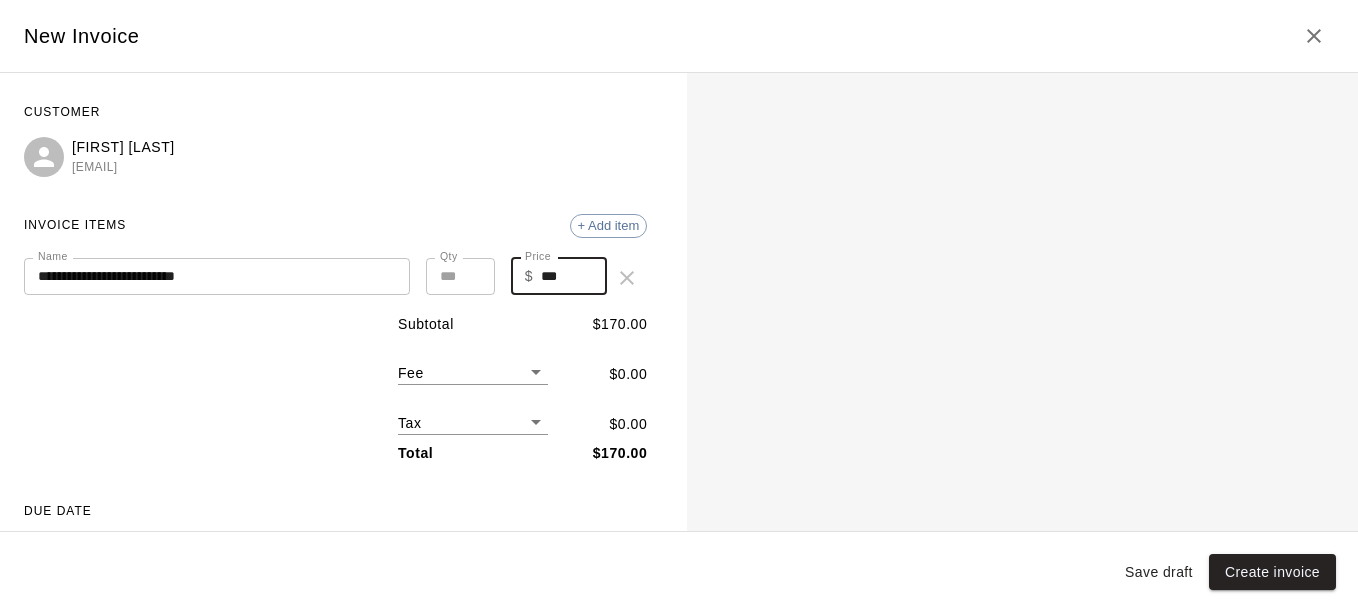type on "***" 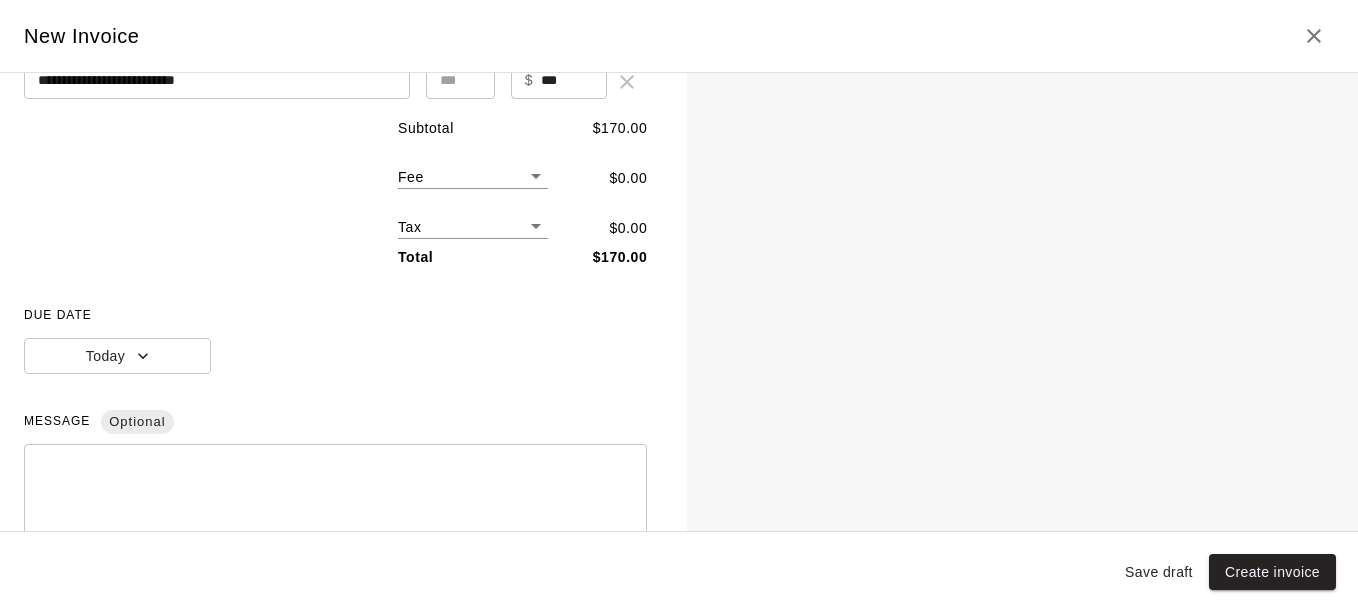 scroll, scrollTop: 208, scrollLeft: 0, axis: vertical 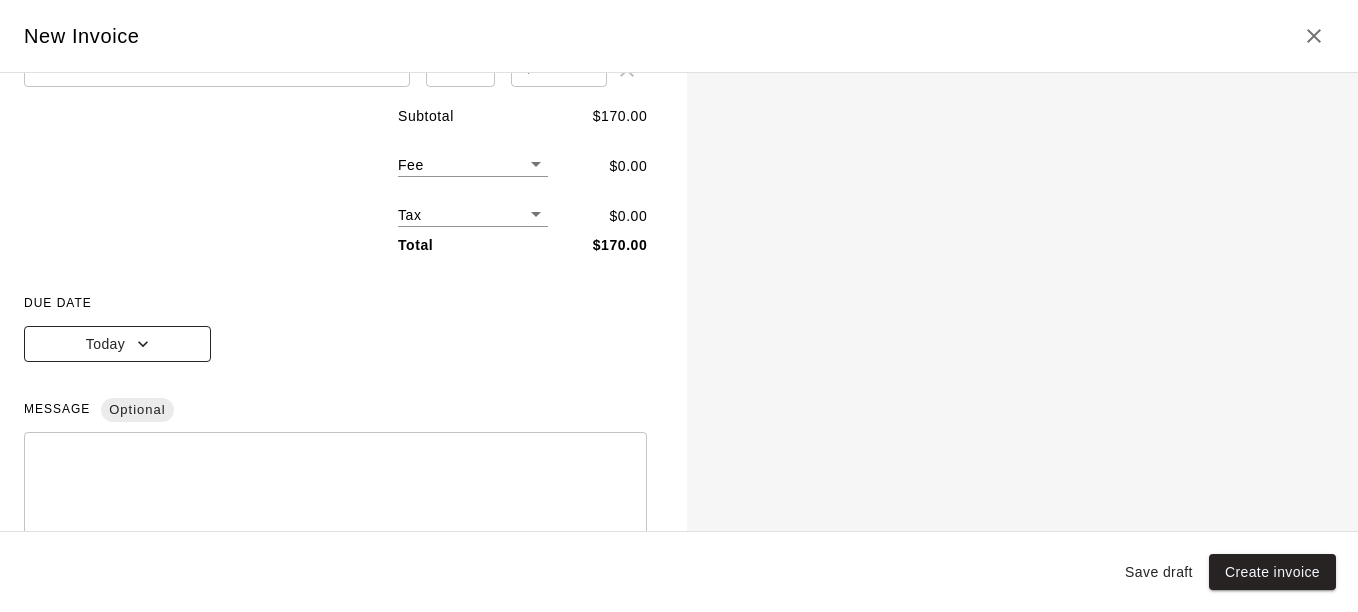 click on "Today" at bounding box center [117, 344] 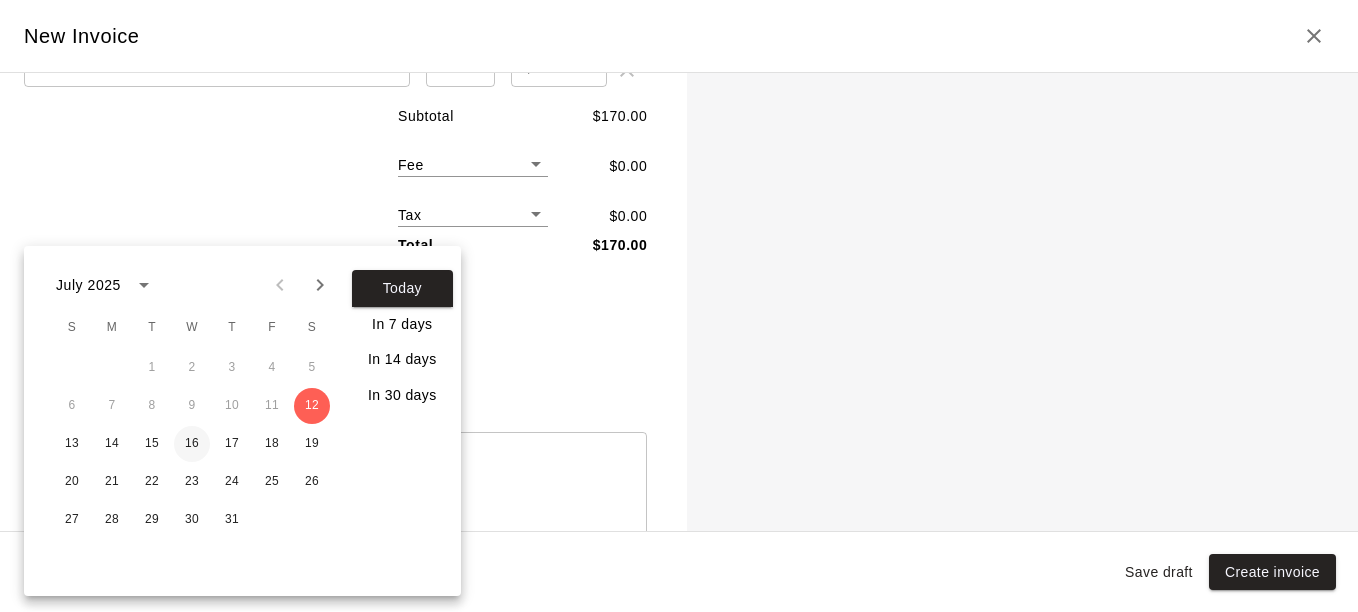 click on "16" at bounding box center (192, 444) 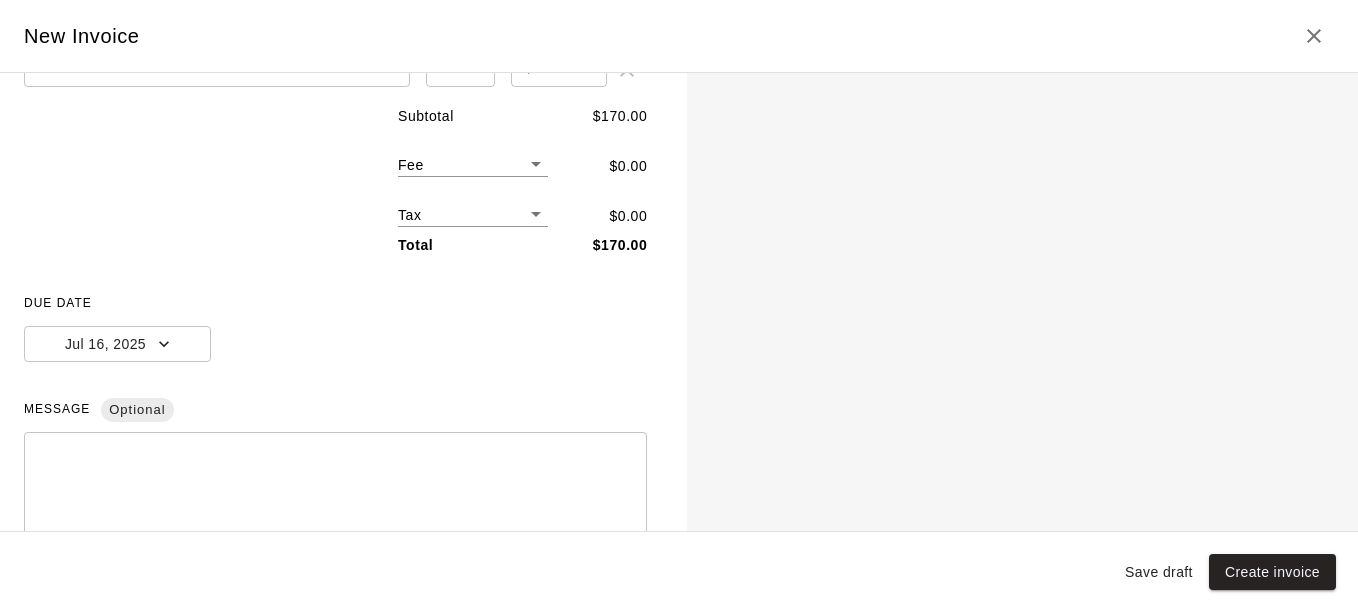 scroll, scrollTop: 374, scrollLeft: 0, axis: vertical 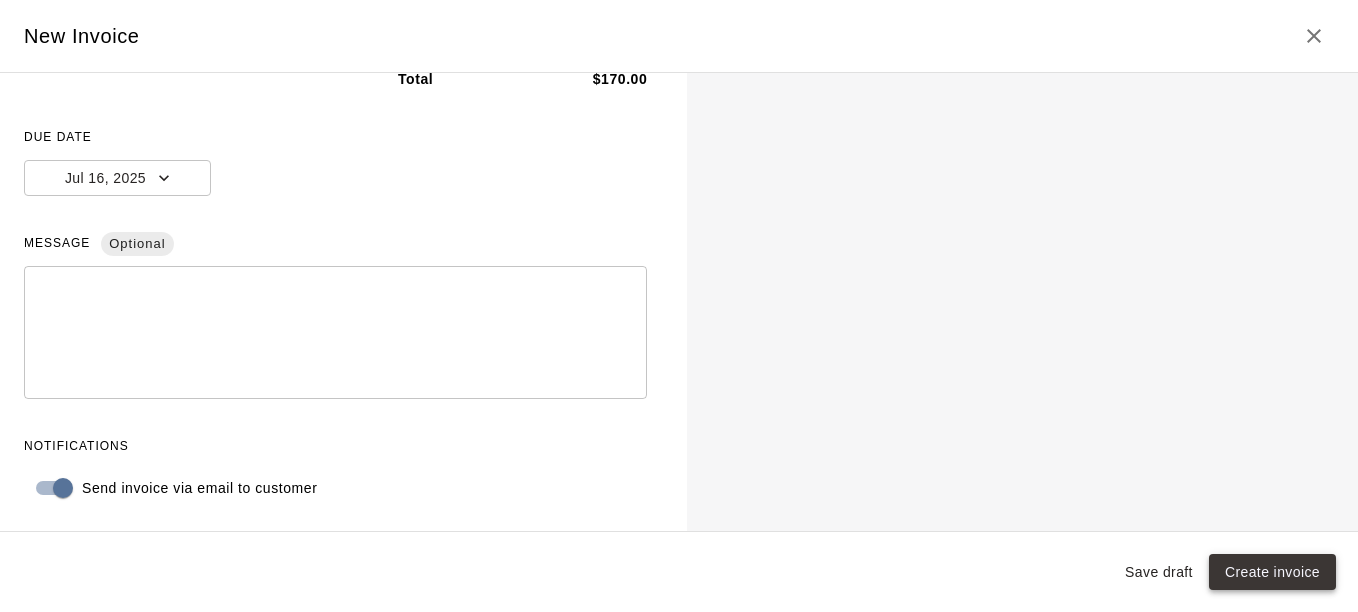 click on "Create invoice" at bounding box center [1272, 572] 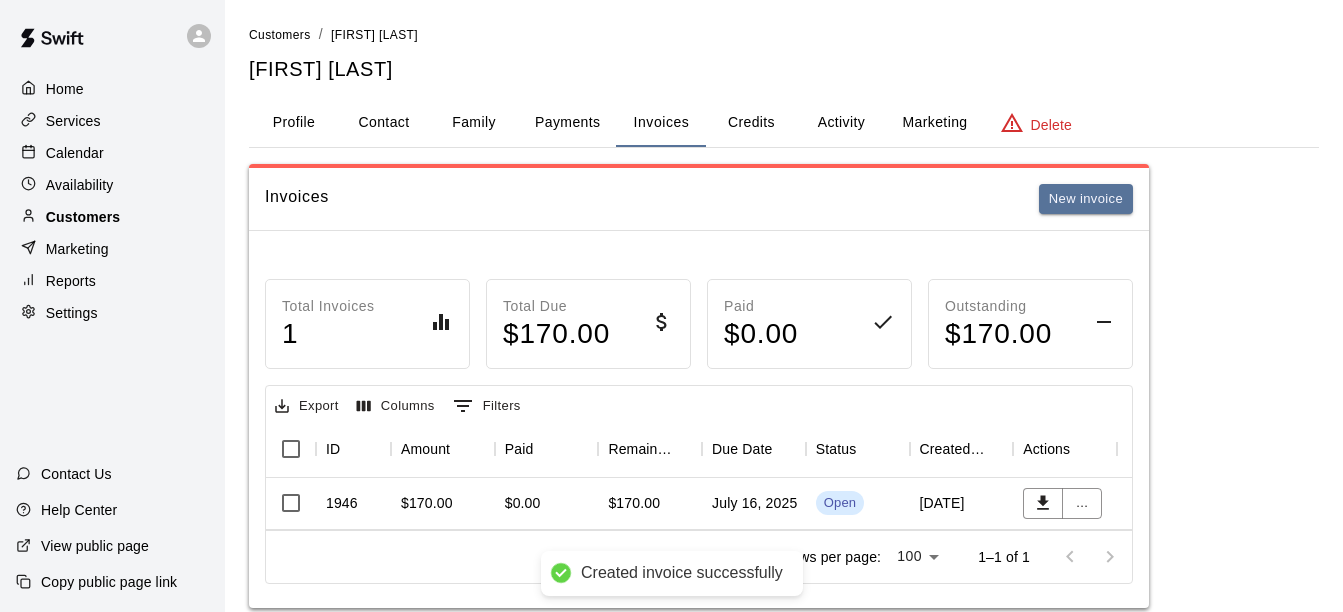 click on "Customers" at bounding box center [83, 217] 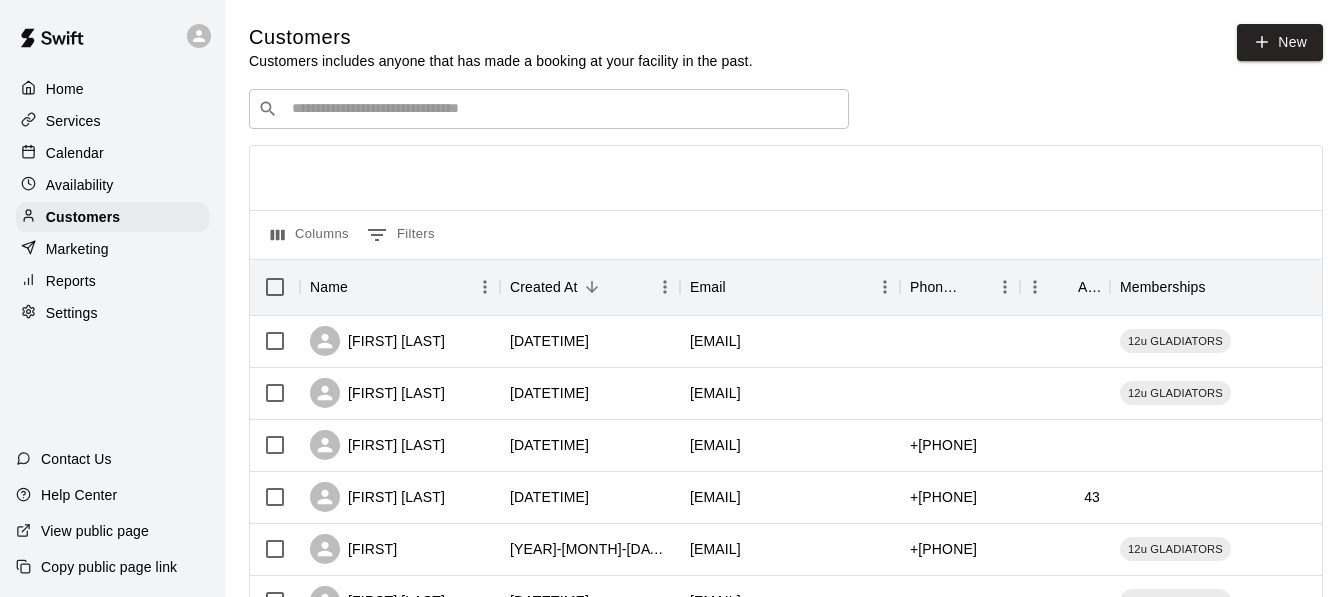 click at bounding box center (563, 109) 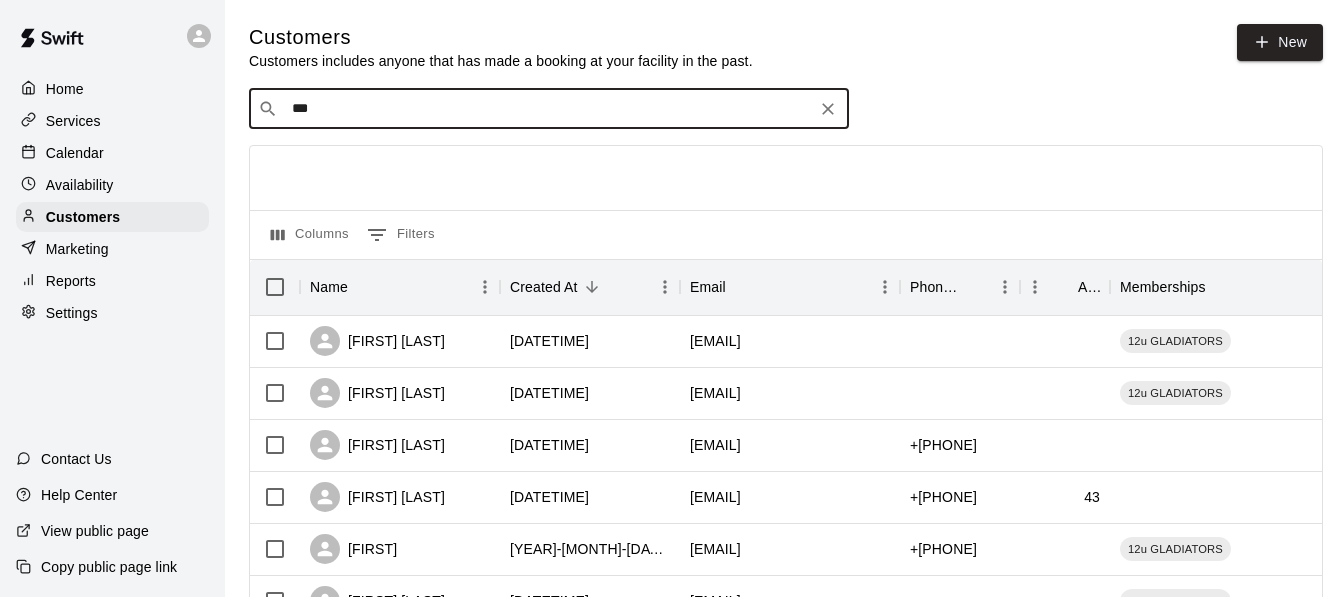 type on "****" 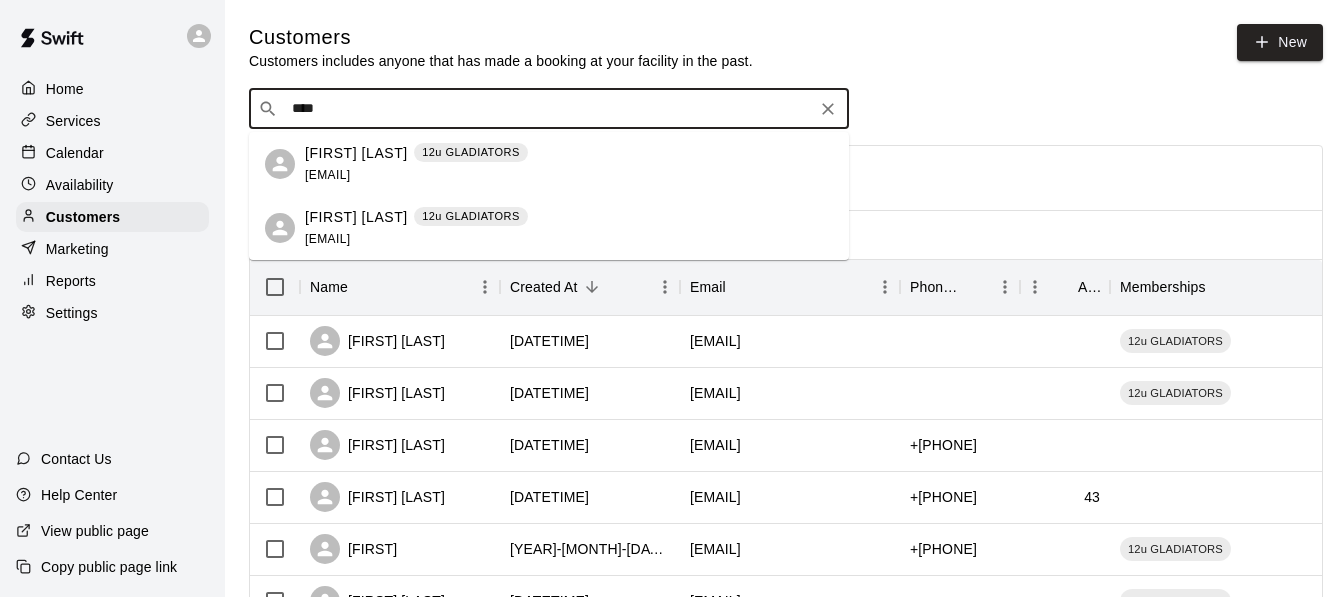 click on "[FIRST] [LAST] 10u GLADIATORS  [EMAIL]" at bounding box center [416, 164] 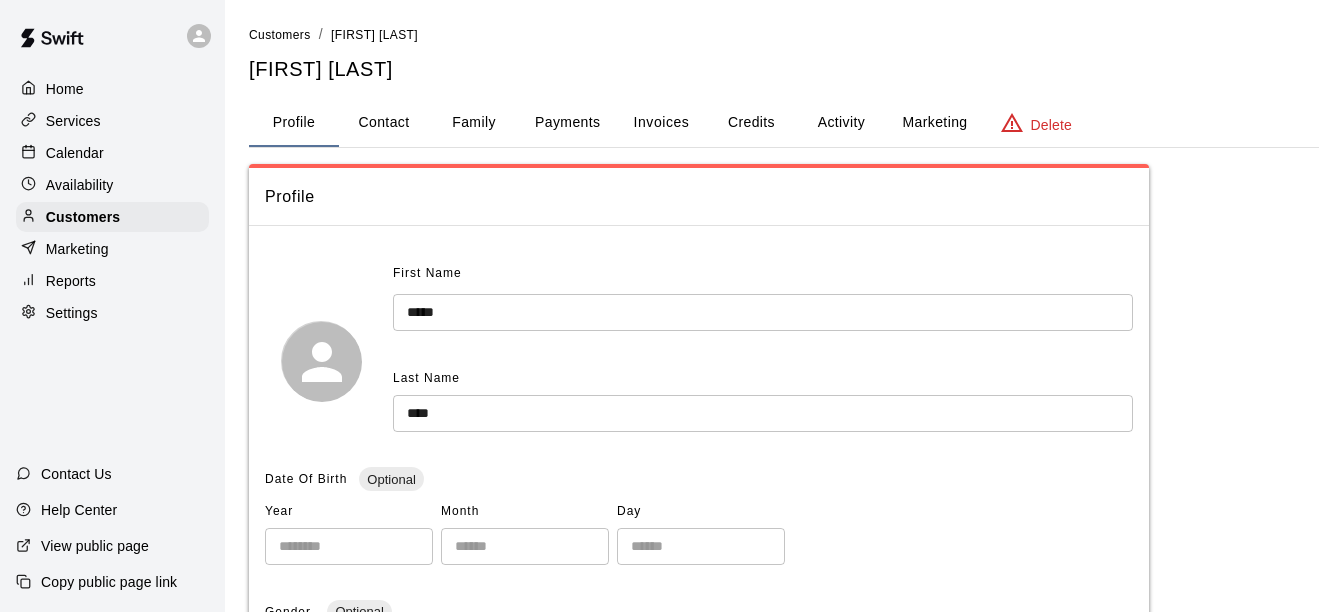 click on "Invoices" at bounding box center (662, 122) 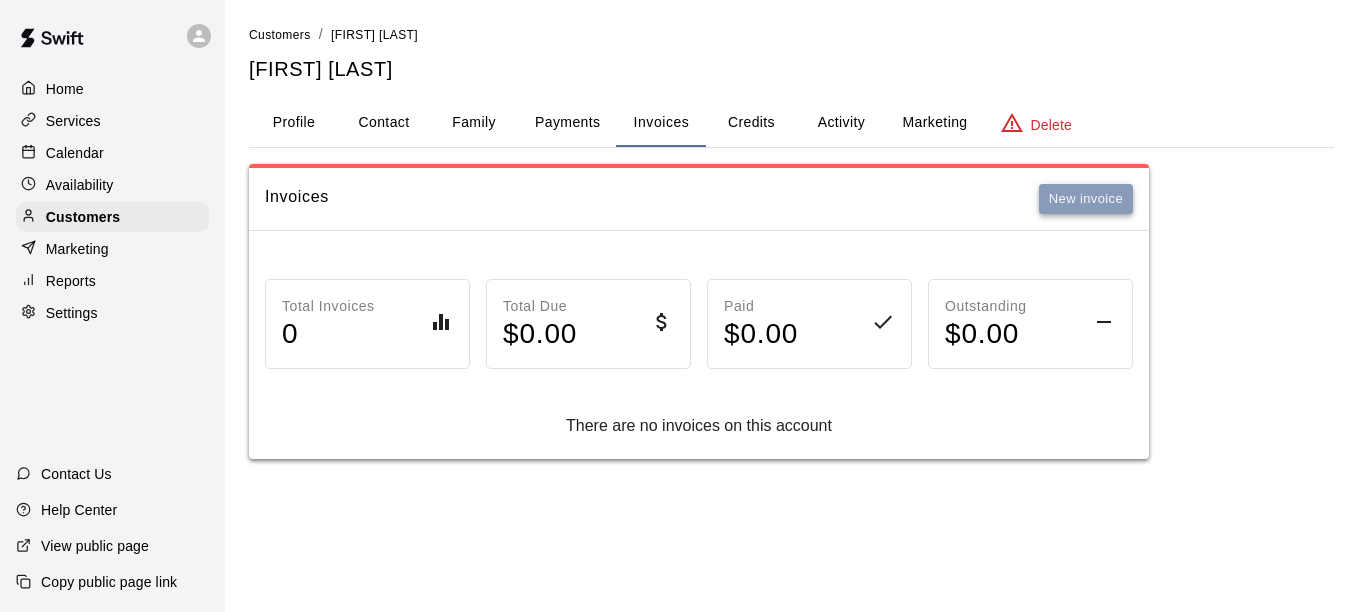 click on "New invoice" at bounding box center (1086, 199) 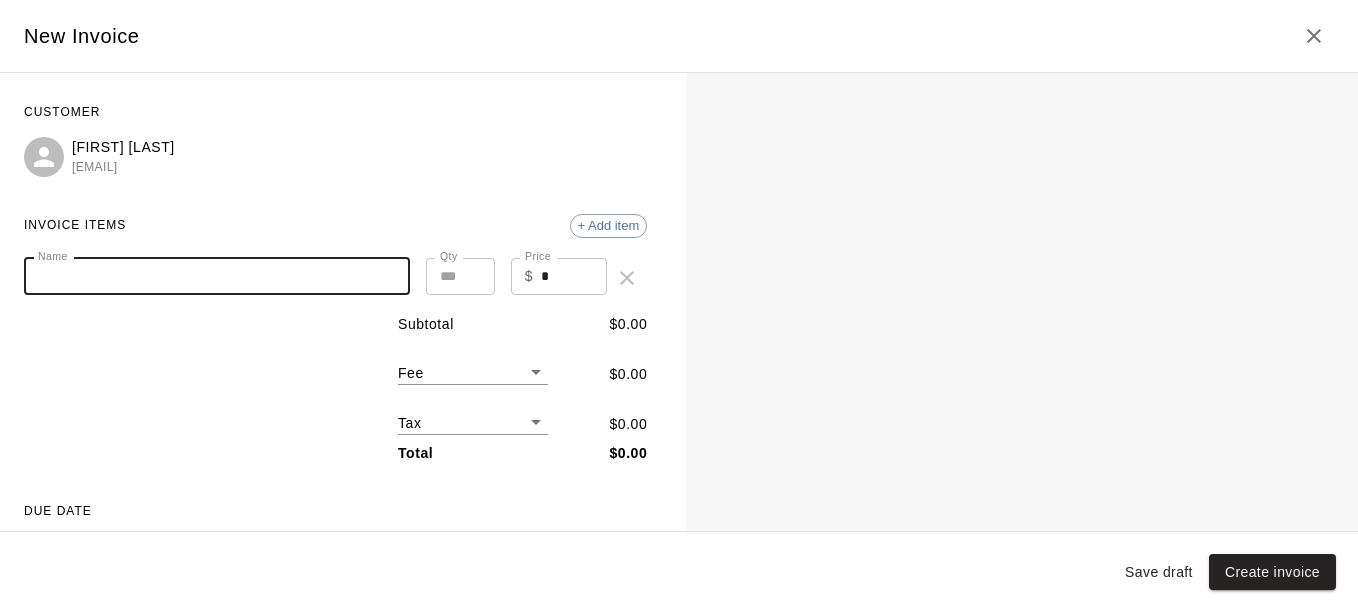 click on "Name" at bounding box center [217, 276] 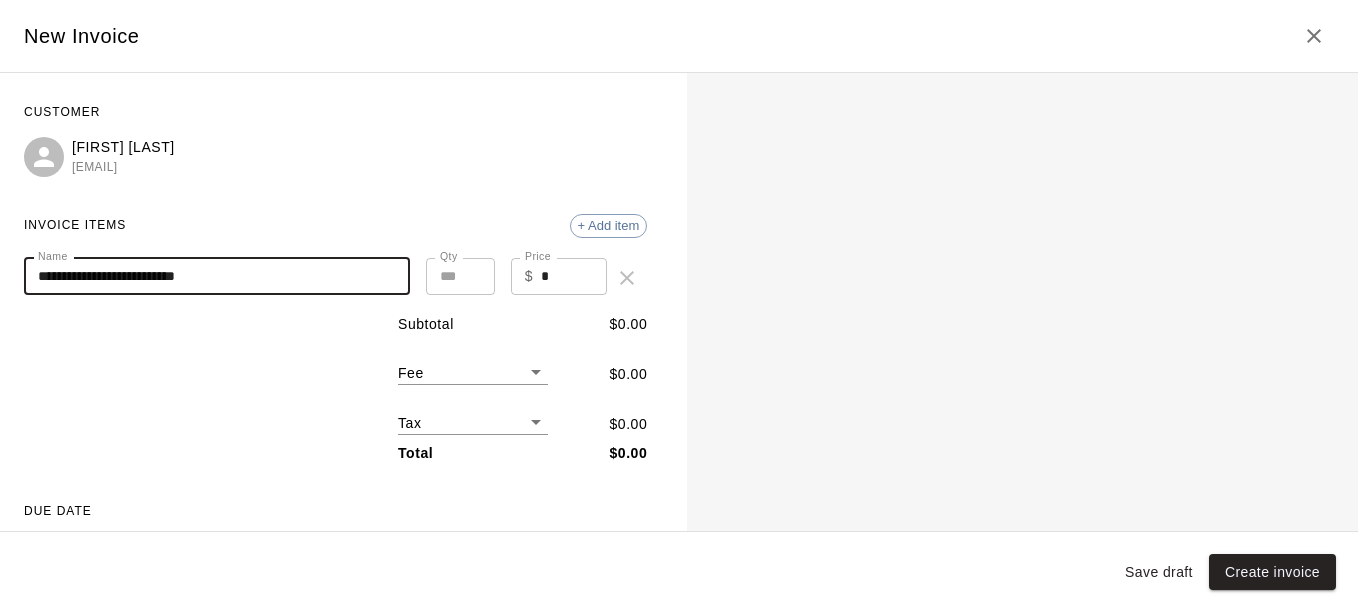 type on "**********" 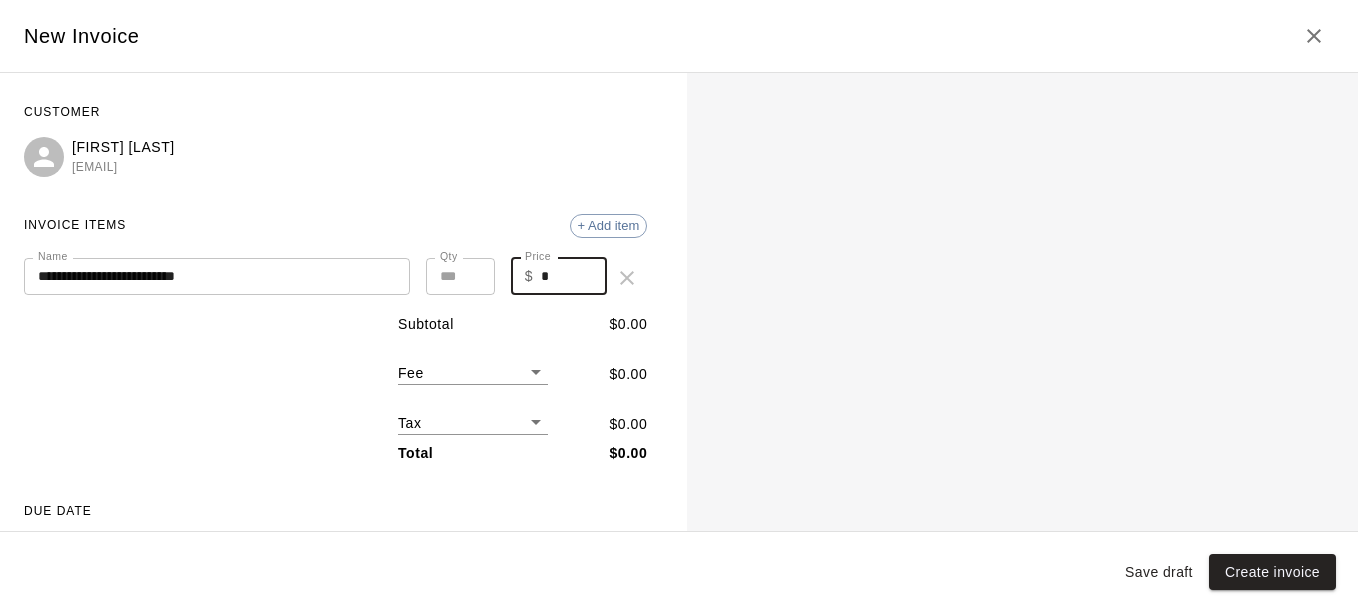 drag, startPoint x: 547, startPoint y: 278, endPoint x: 491, endPoint y: 289, distance: 57.070133 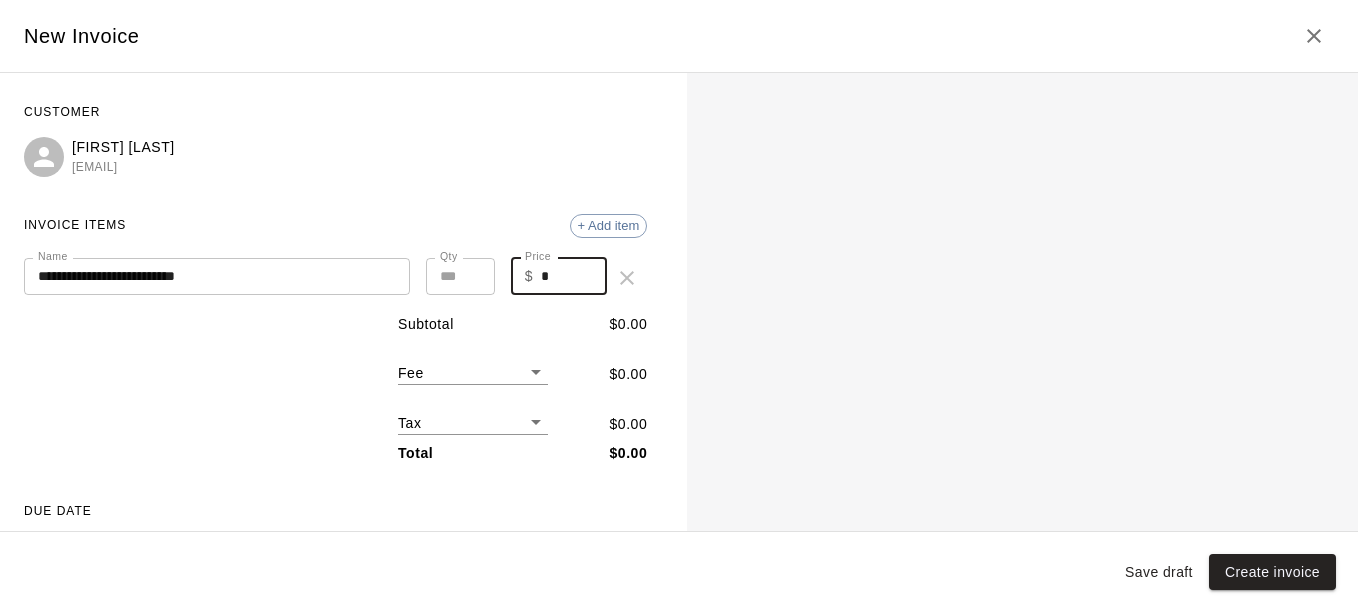 drag, startPoint x: 491, startPoint y: 289, endPoint x: 278, endPoint y: 350, distance: 221.56264 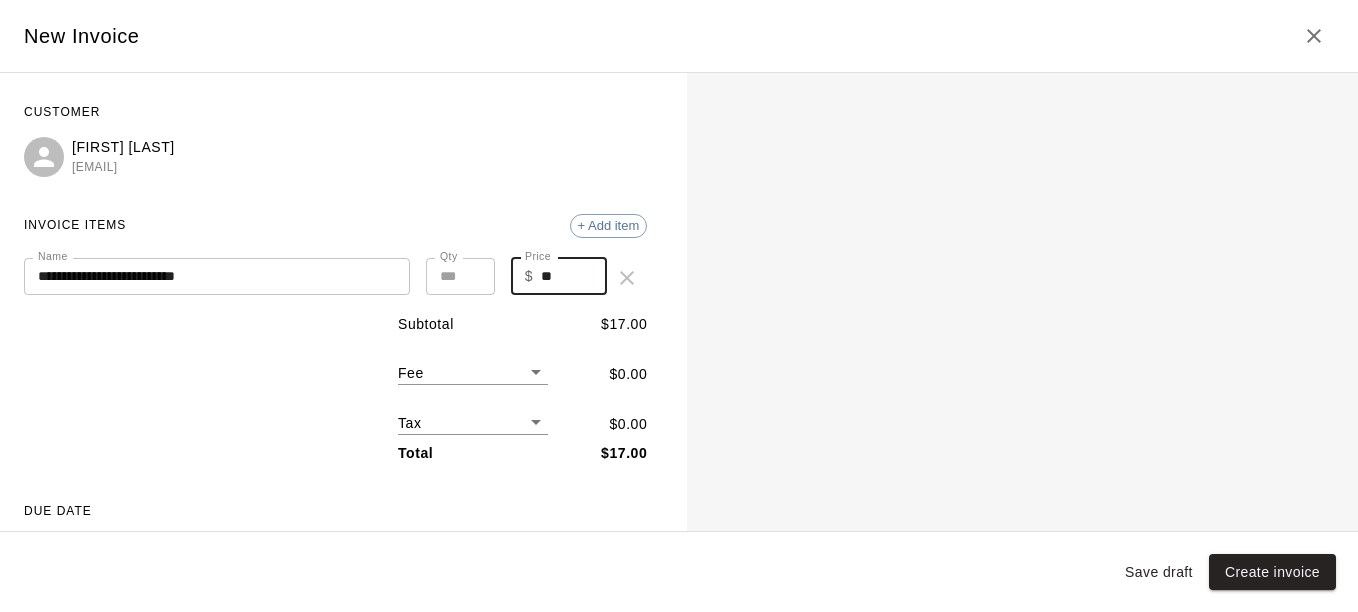 type on "*" 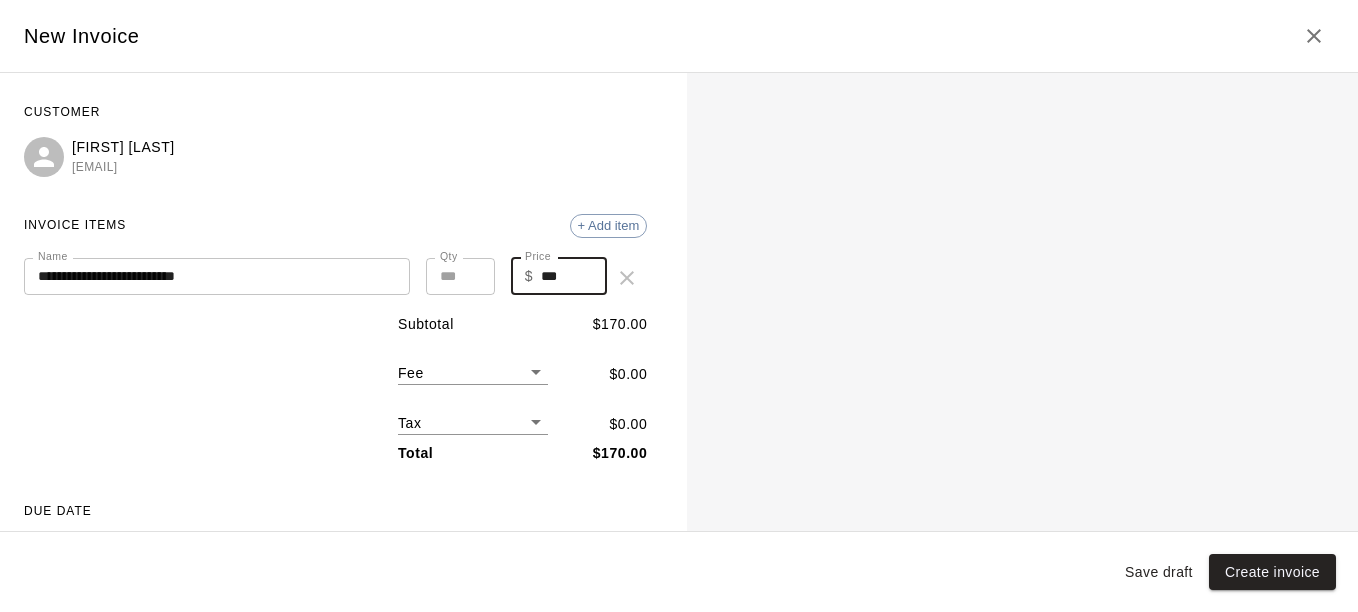 type on "***" 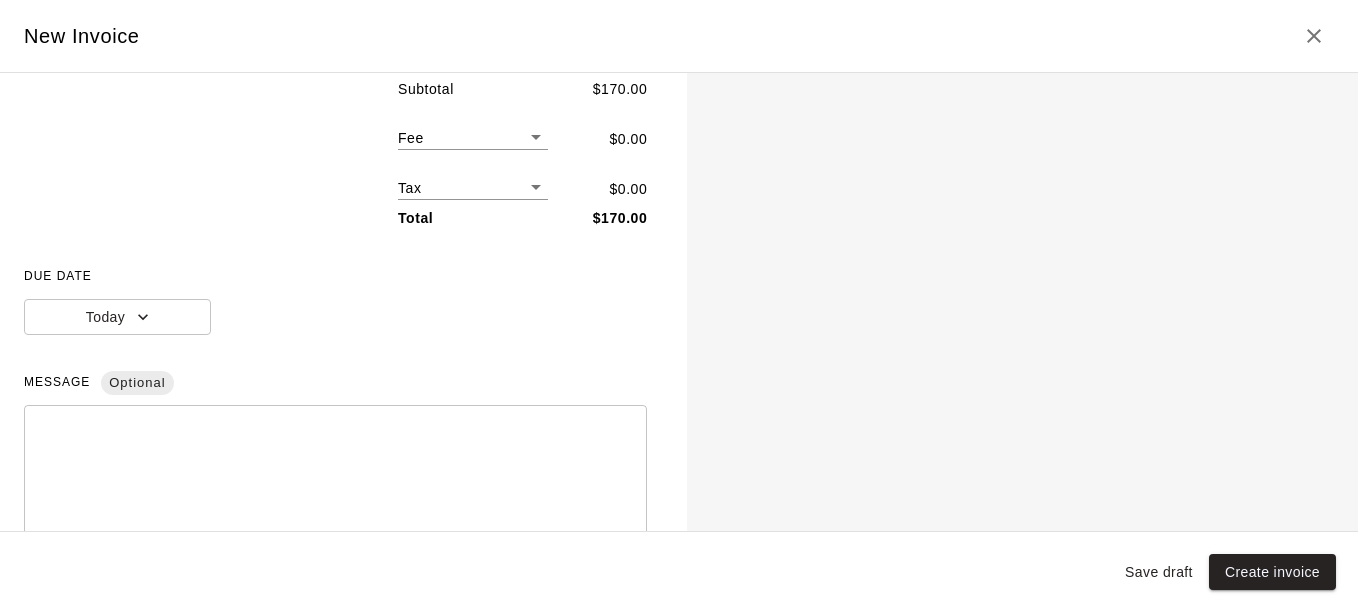 scroll, scrollTop: 239, scrollLeft: 0, axis: vertical 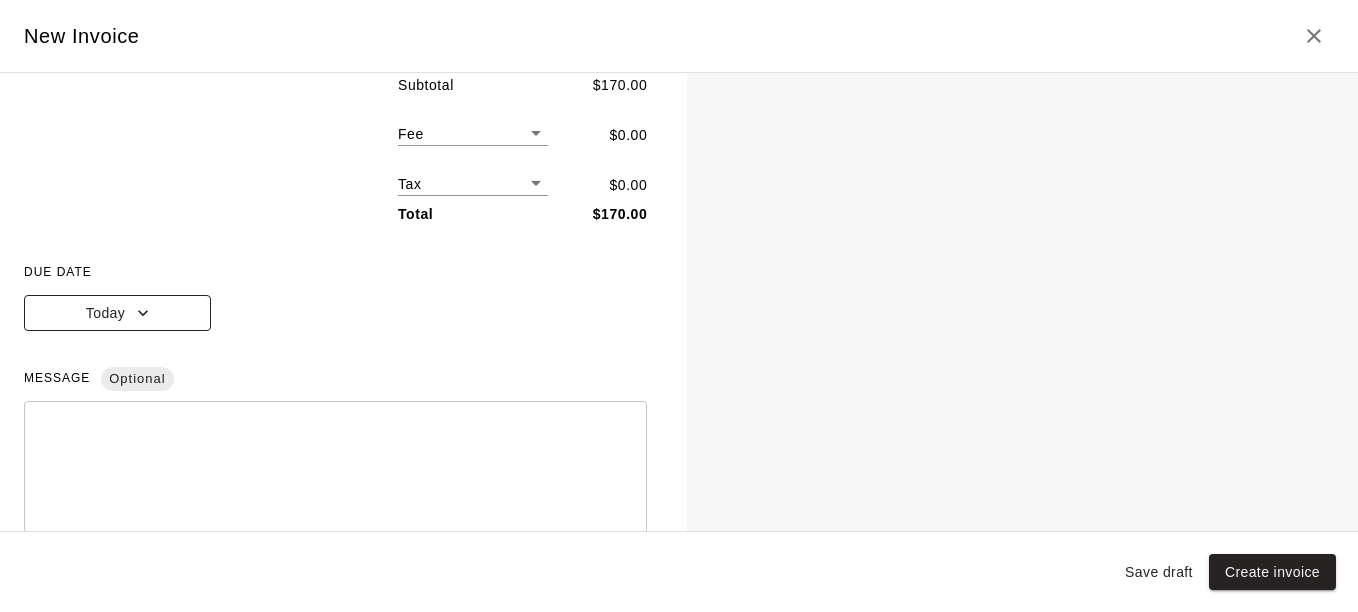 click 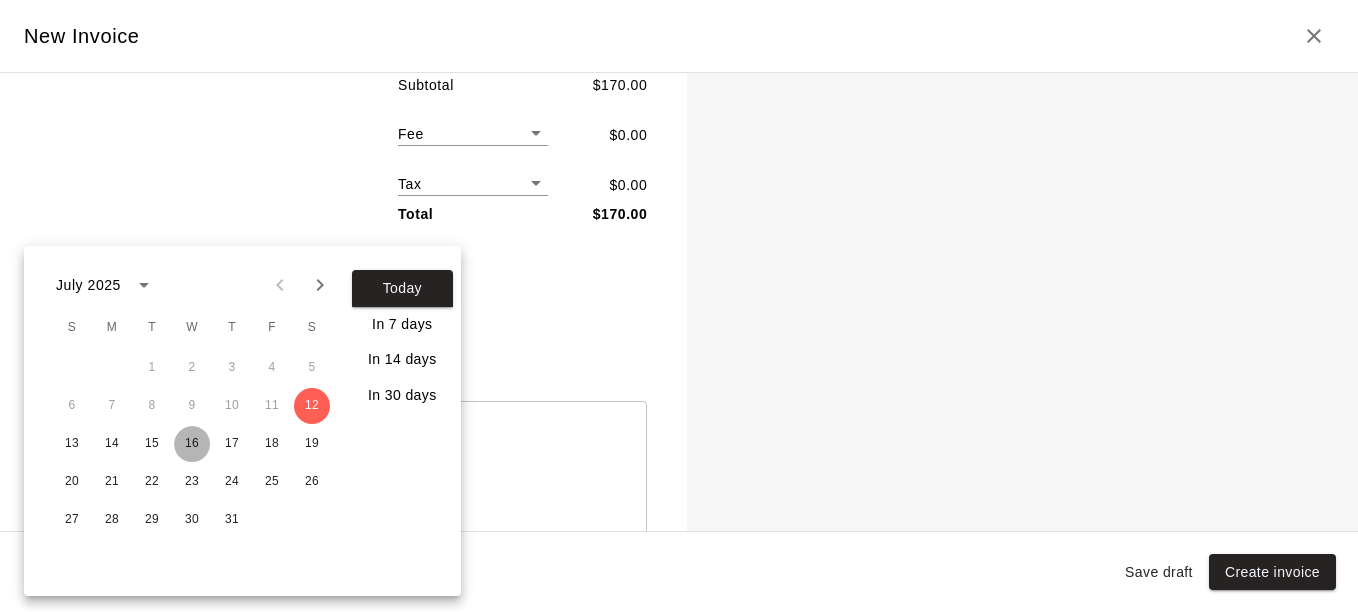click on "16" at bounding box center [192, 444] 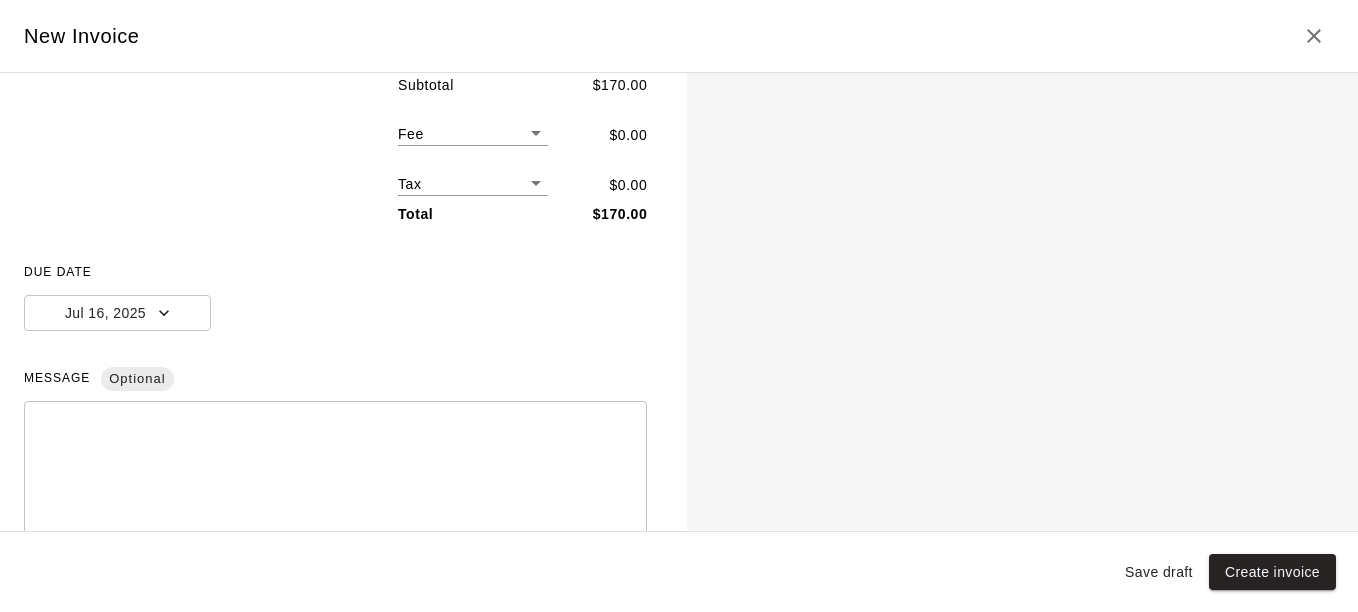 scroll, scrollTop: 374, scrollLeft: 0, axis: vertical 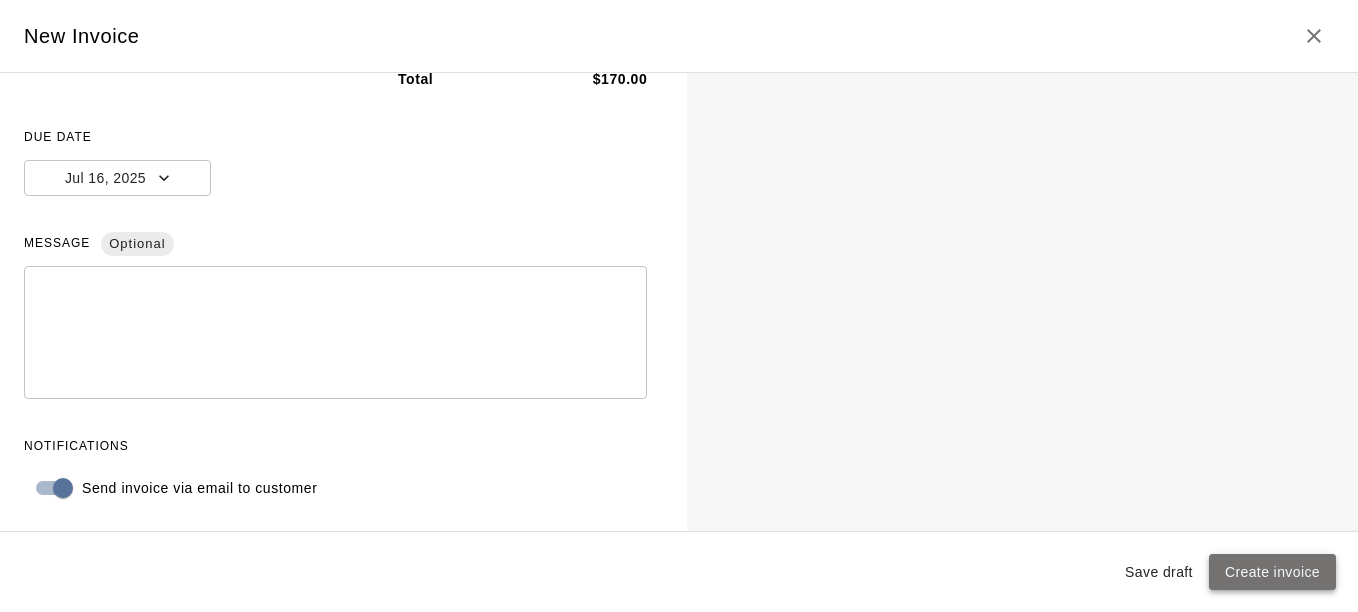click on "Create invoice" at bounding box center [1272, 572] 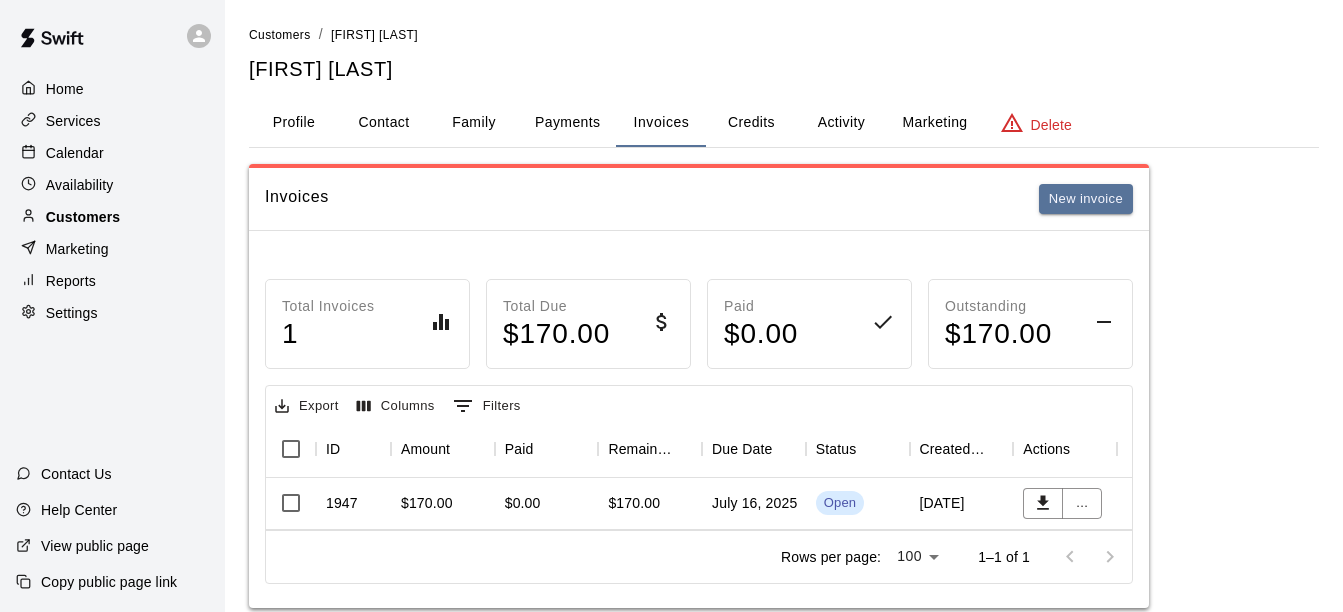 click on "Customers" at bounding box center (83, 217) 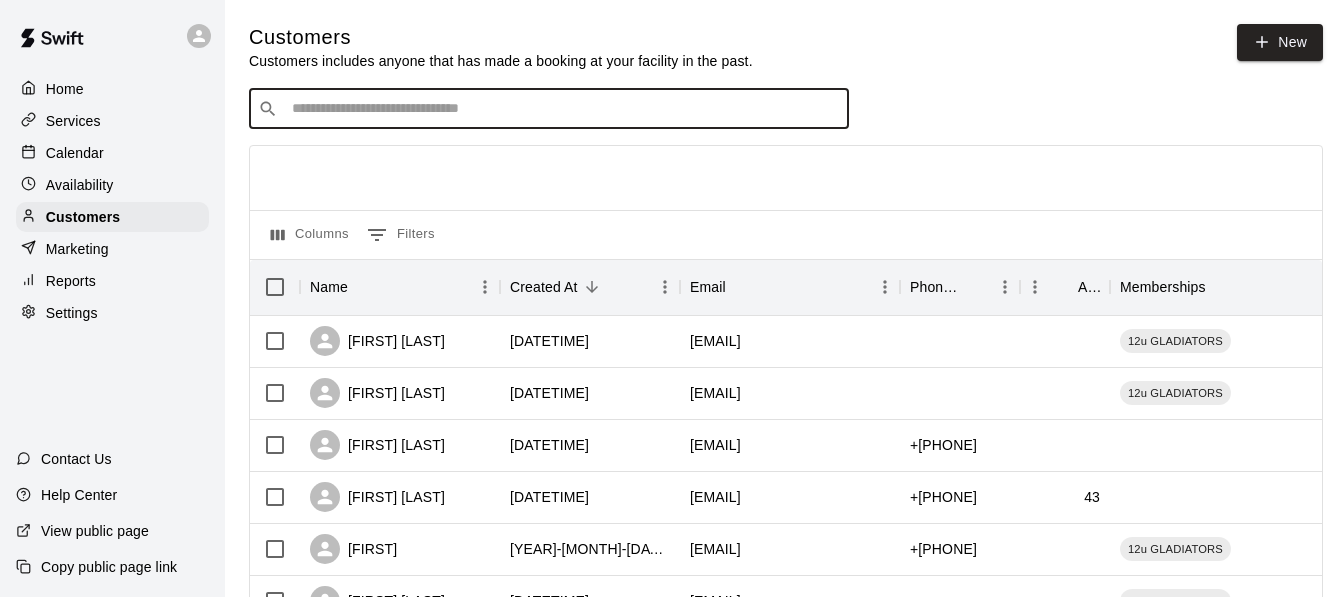 click at bounding box center [563, 109] 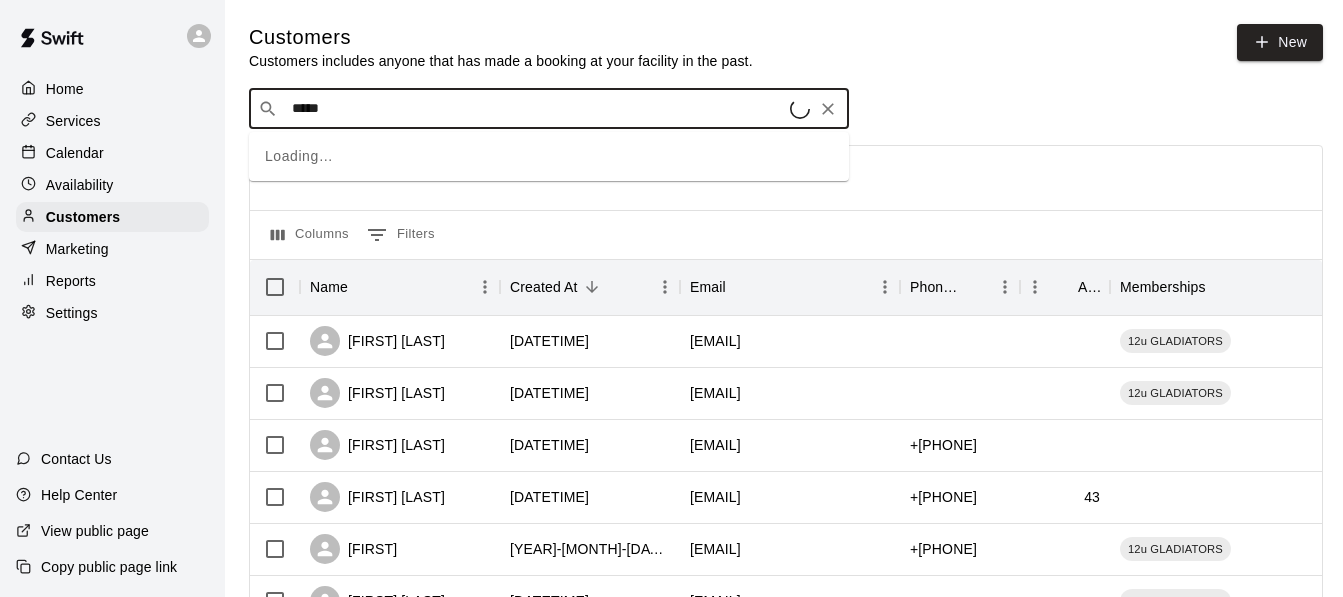 type on "******" 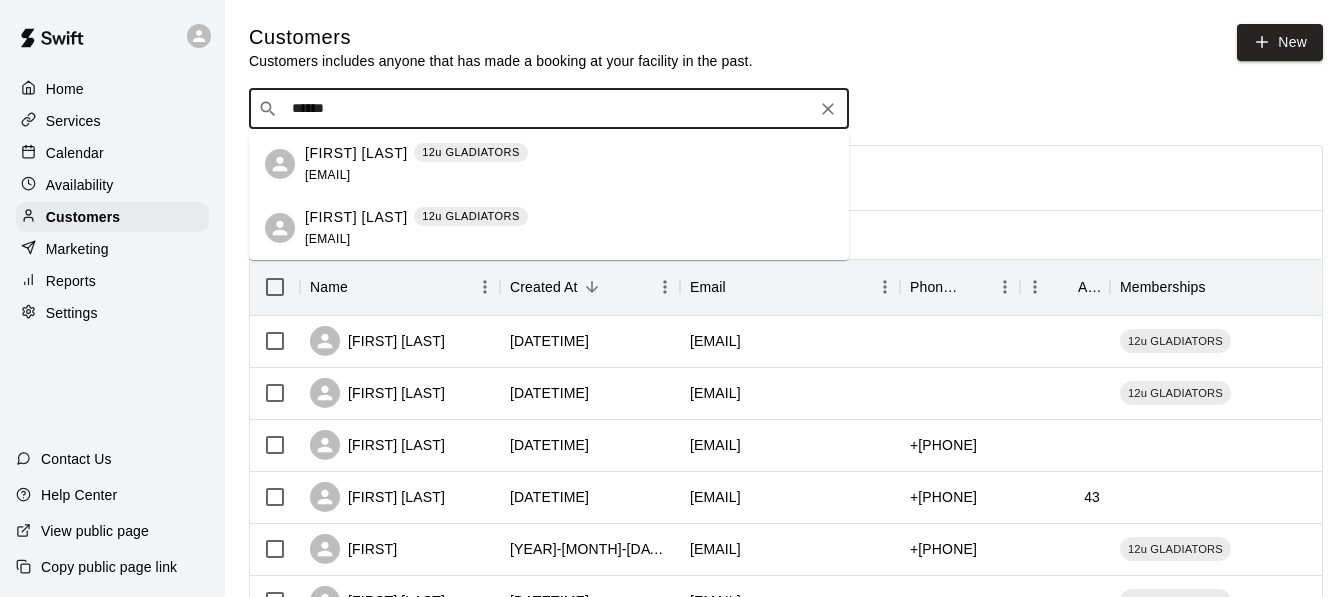 click on "[FIRST] [LAST]" at bounding box center [356, 153] 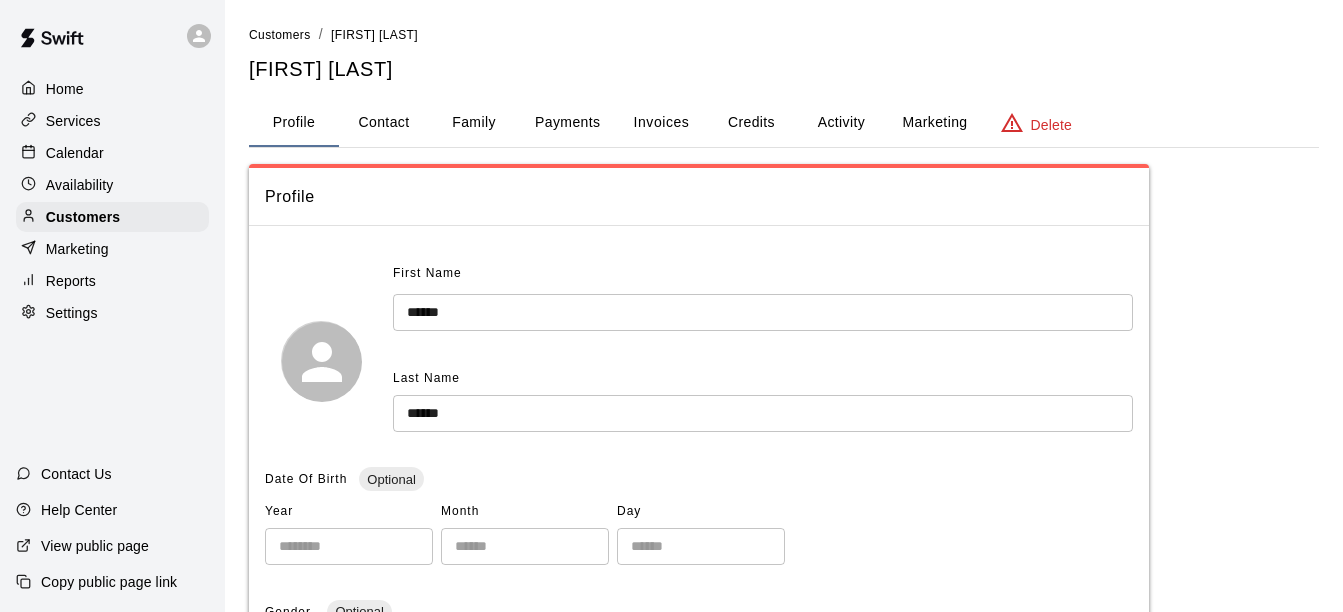drag, startPoint x: 634, startPoint y: 117, endPoint x: 666, endPoint y: 79, distance: 49.67897 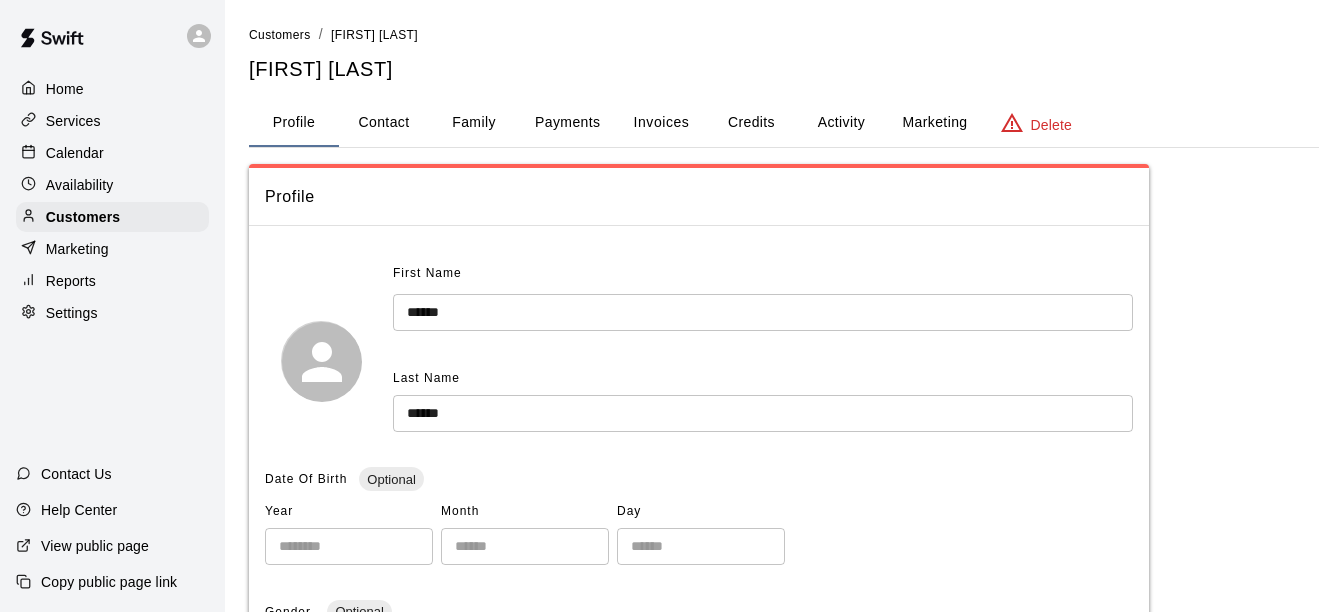 click on "[FIRST] [LAST]" at bounding box center [784, 69] 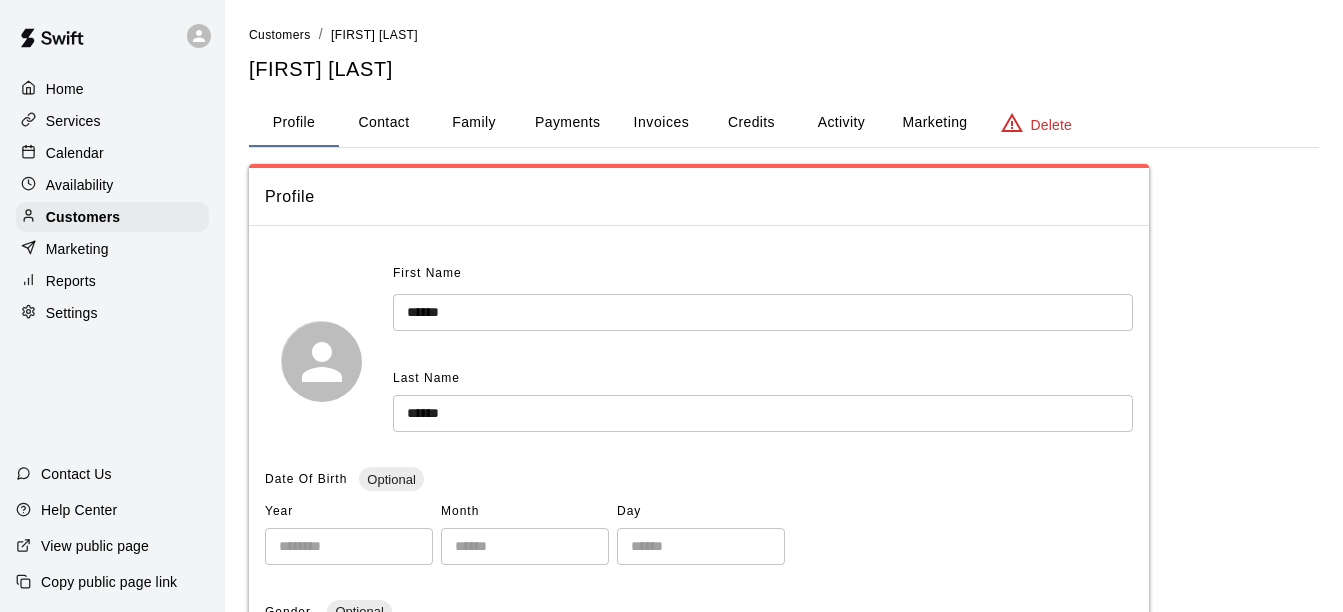click on "Invoices" at bounding box center [662, 122] 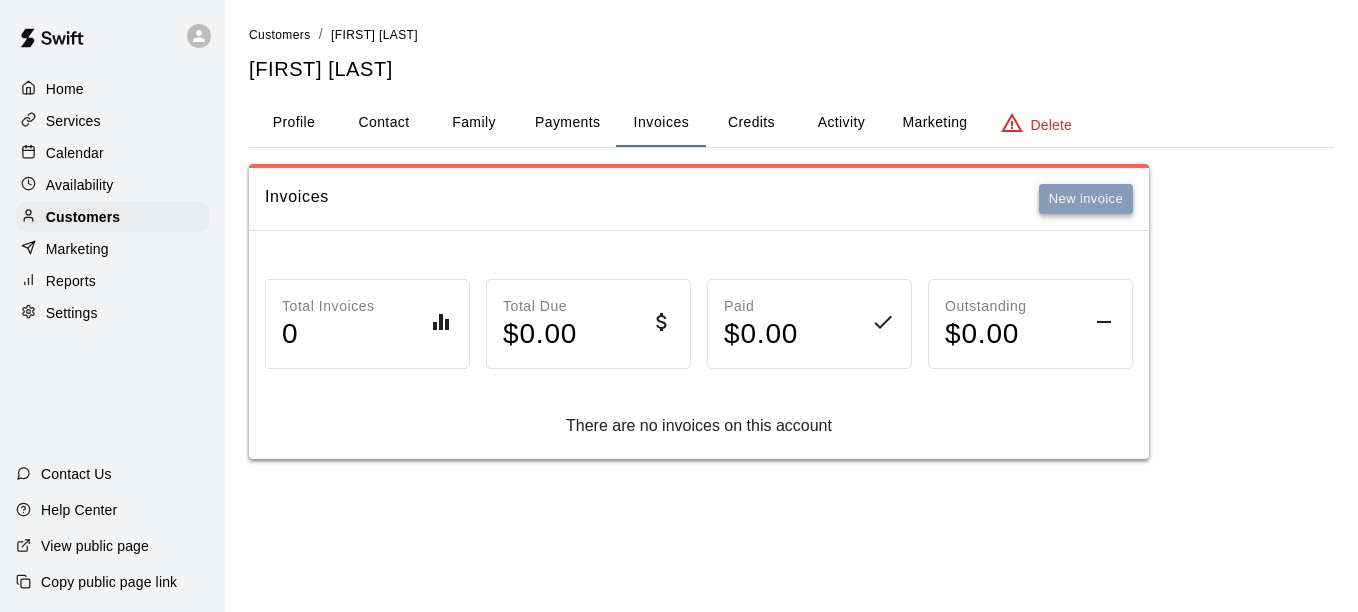 click on "New invoice" at bounding box center [1086, 199] 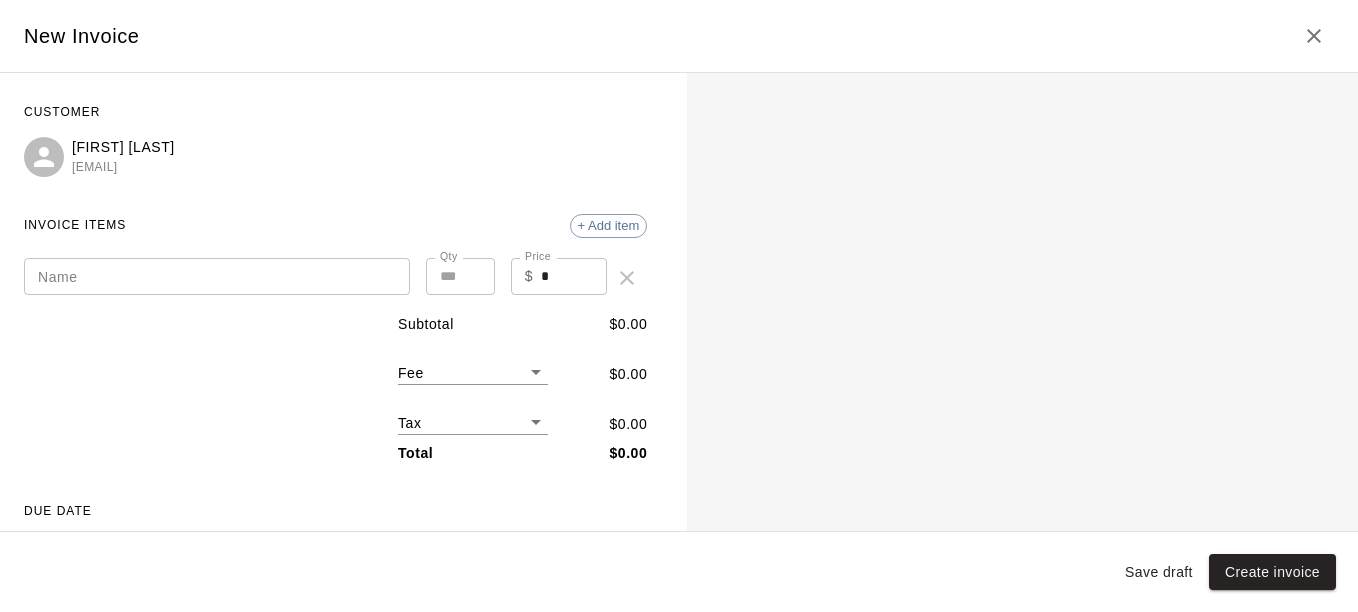 click on "Name" at bounding box center (217, 276) 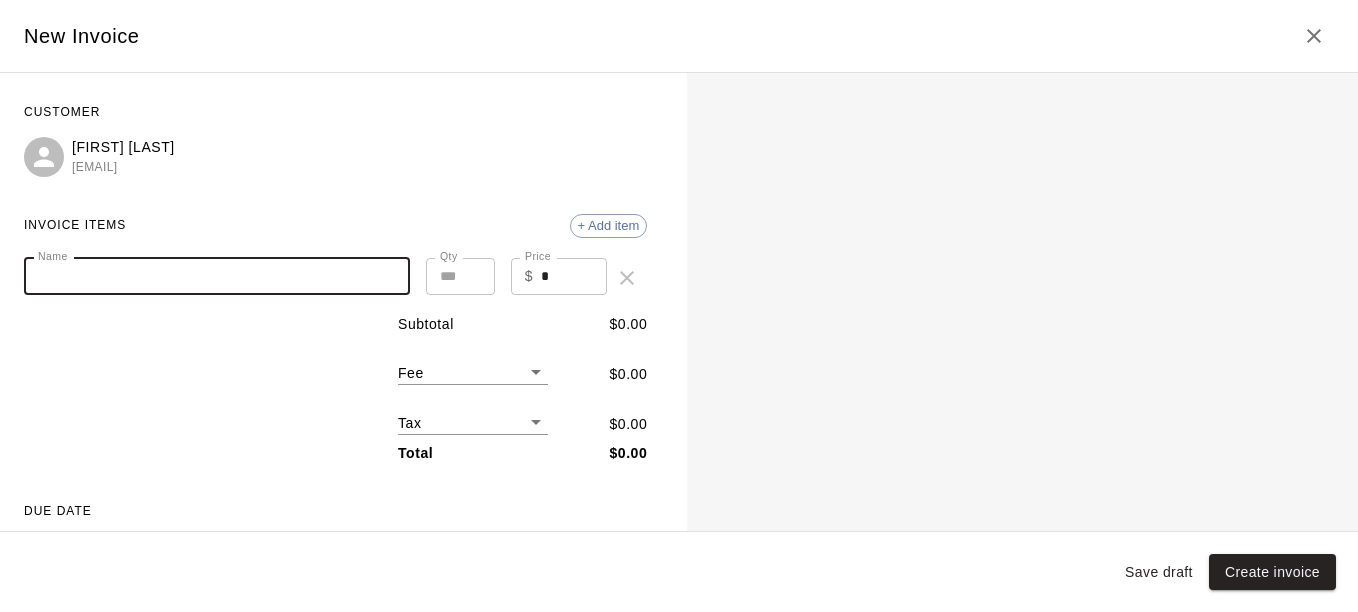 paste on "**********" 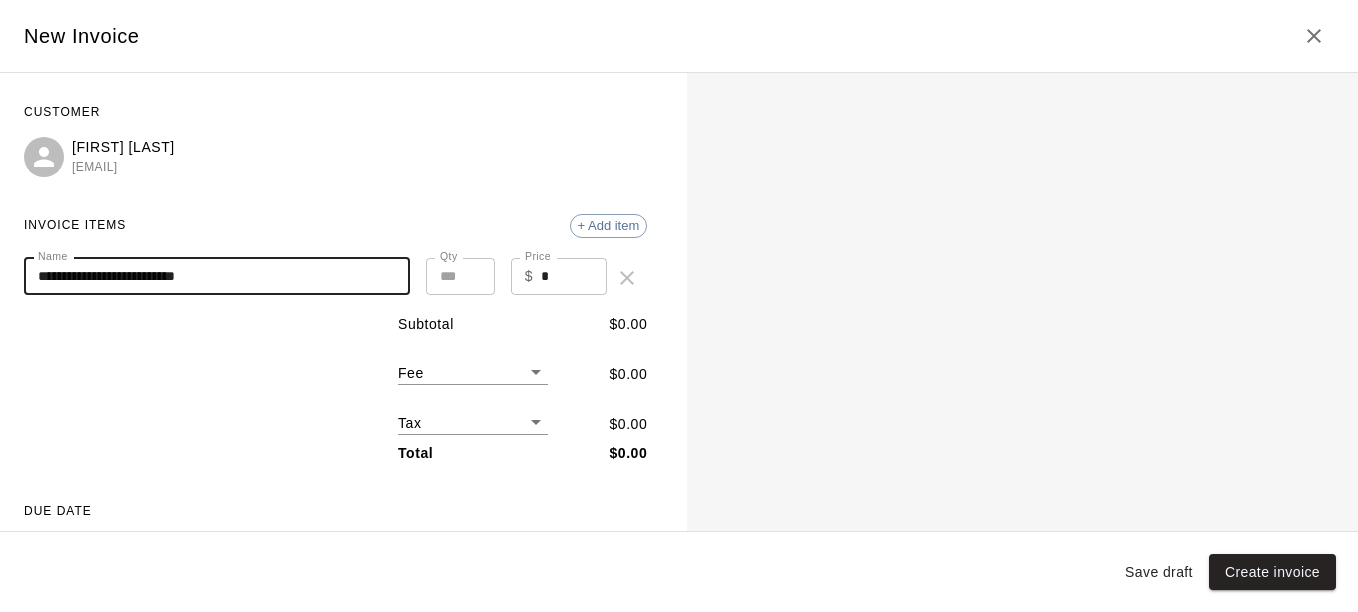 type on "**********" 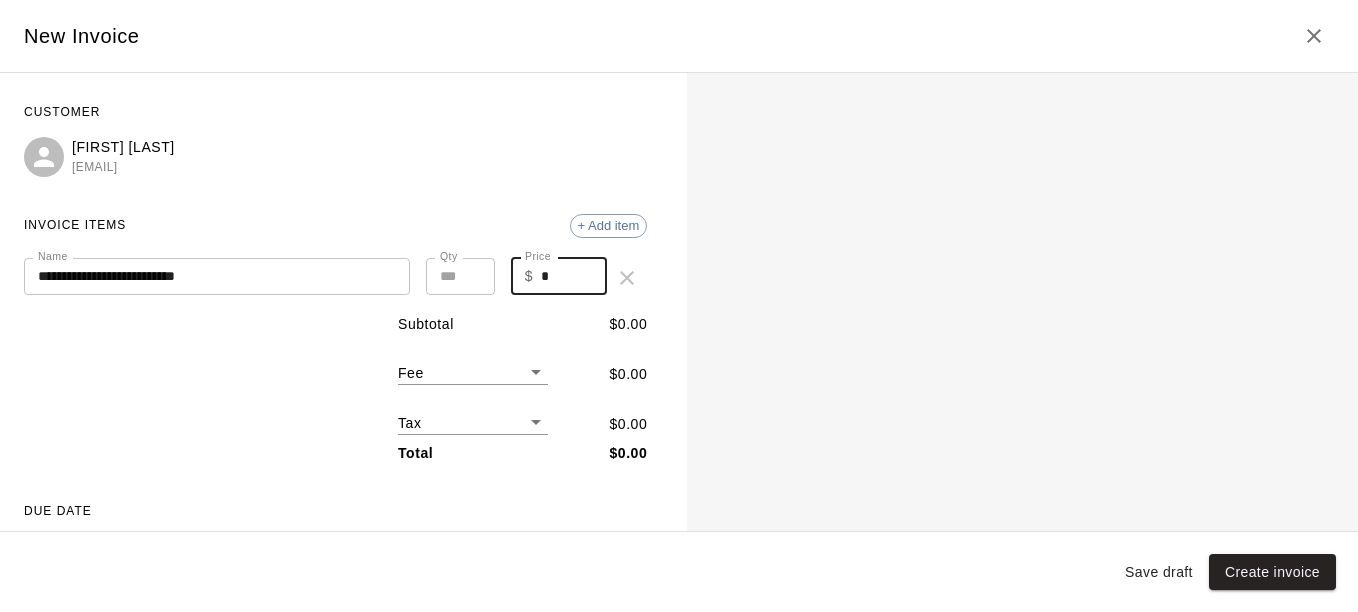 drag, startPoint x: 550, startPoint y: 283, endPoint x: 488, endPoint y: 290, distance: 62.39391 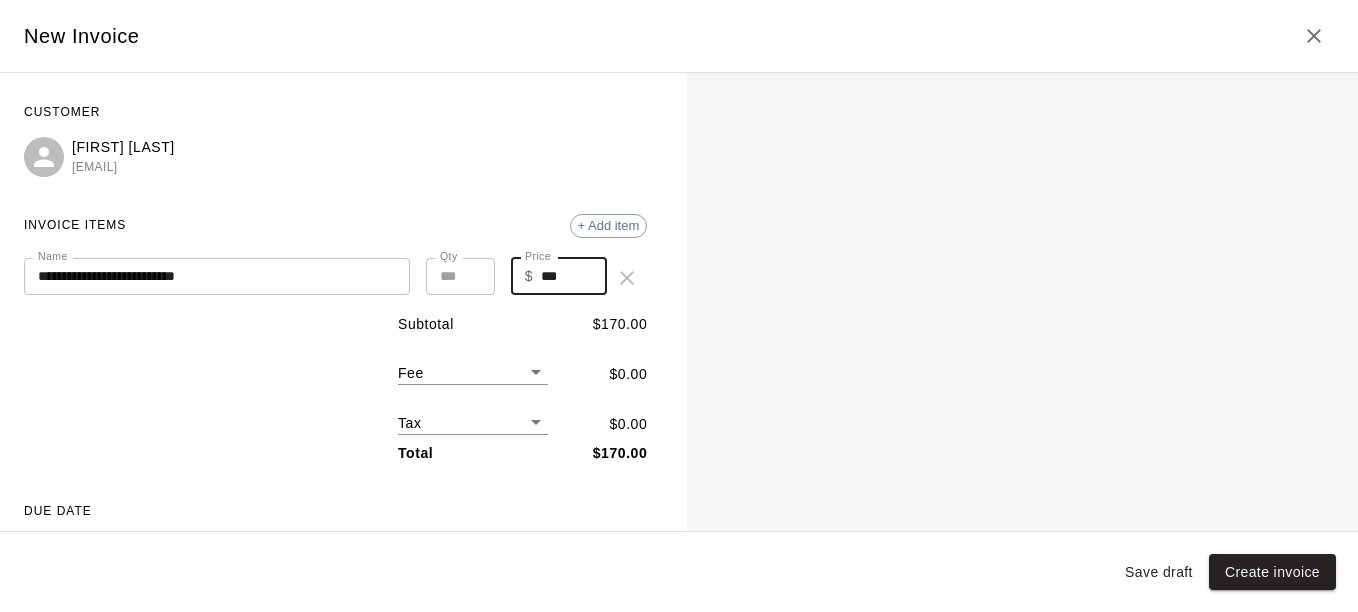 type on "***" 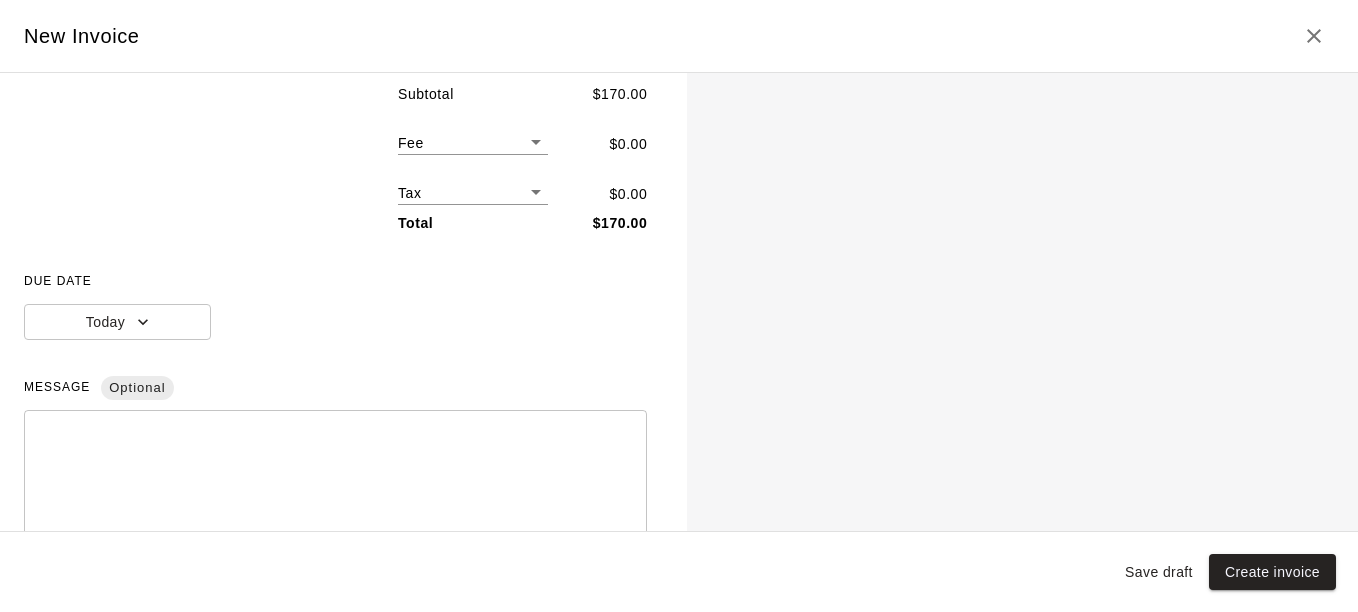 scroll, scrollTop: 267, scrollLeft: 0, axis: vertical 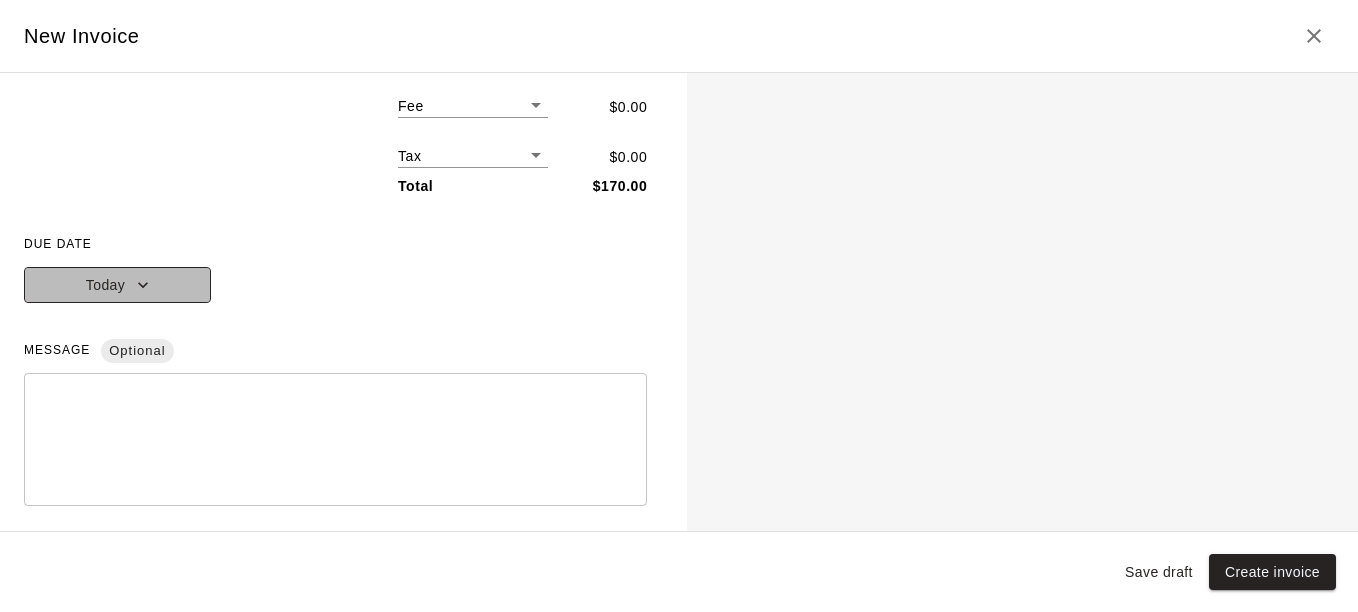 click on "Today" at bounding box center [117, 285] 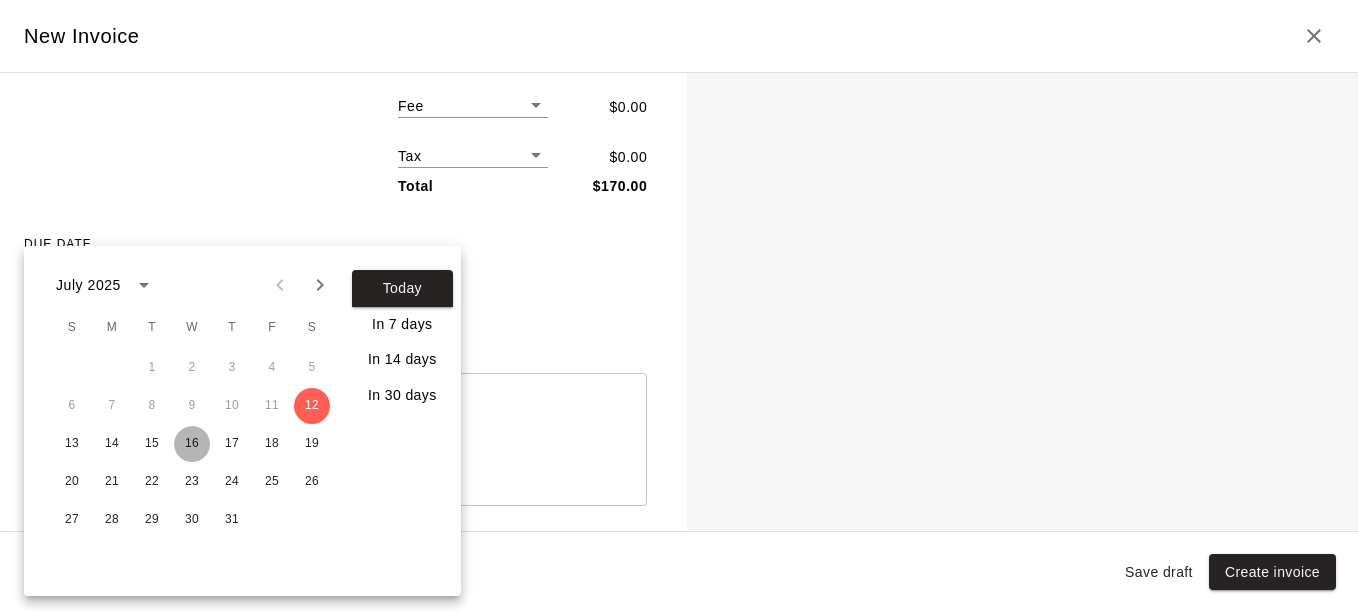 click on "16" at bounding box center (192, 444) 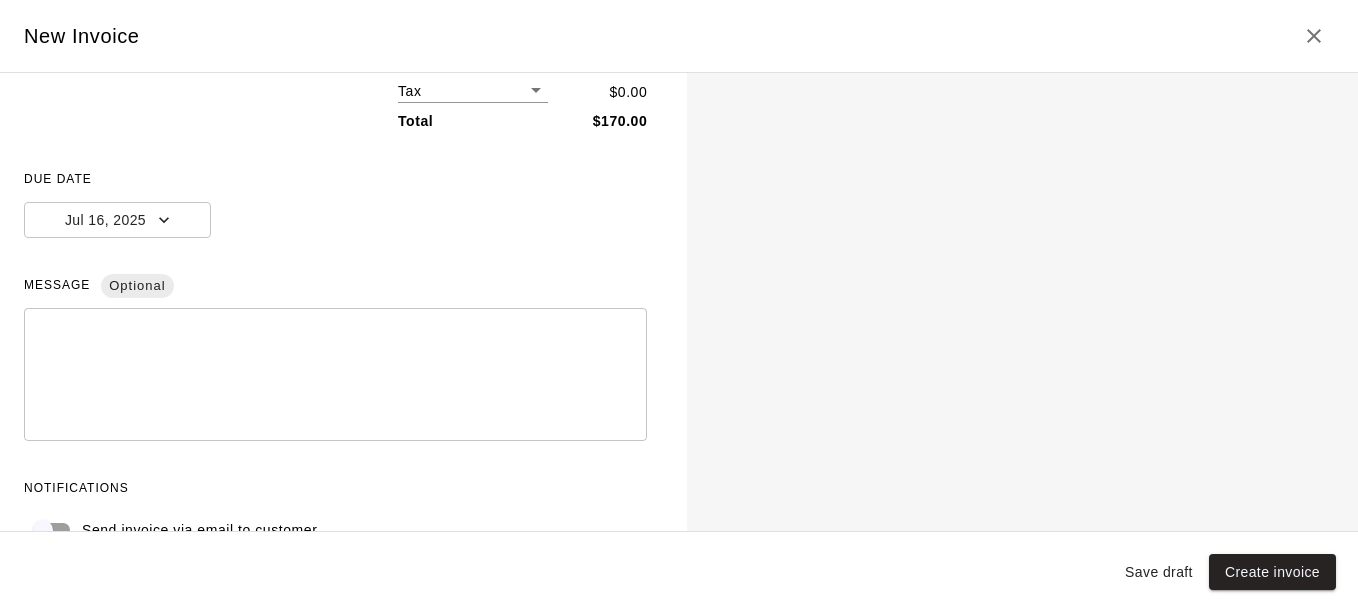 scroll, scrollTop: 374, scrollLeft: 0, axis: vertical 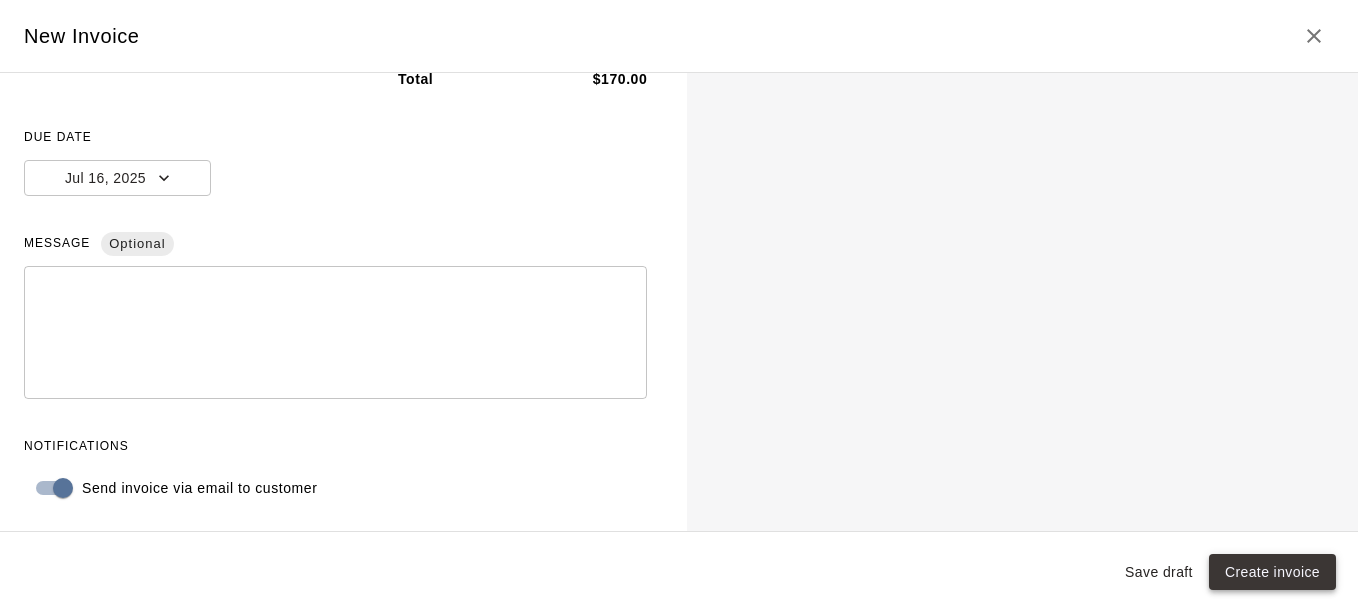 click on "Create invoice" at bounding box center (1272, 572) 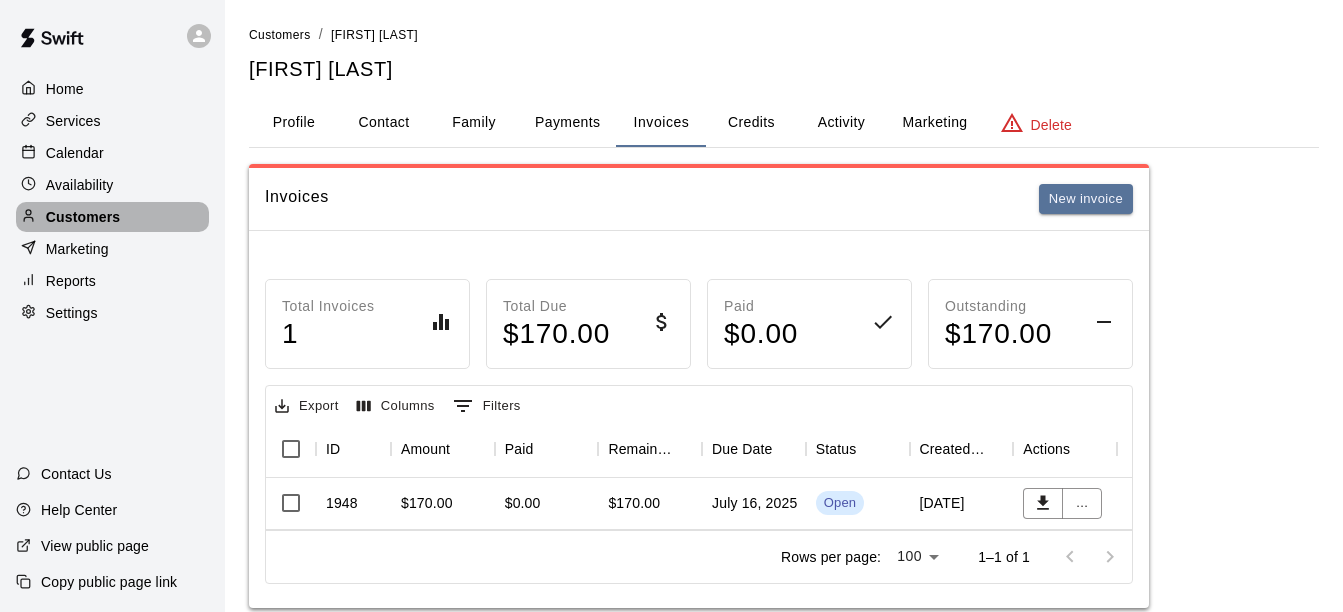 click on "Customers" at bounding box center [83, 217] 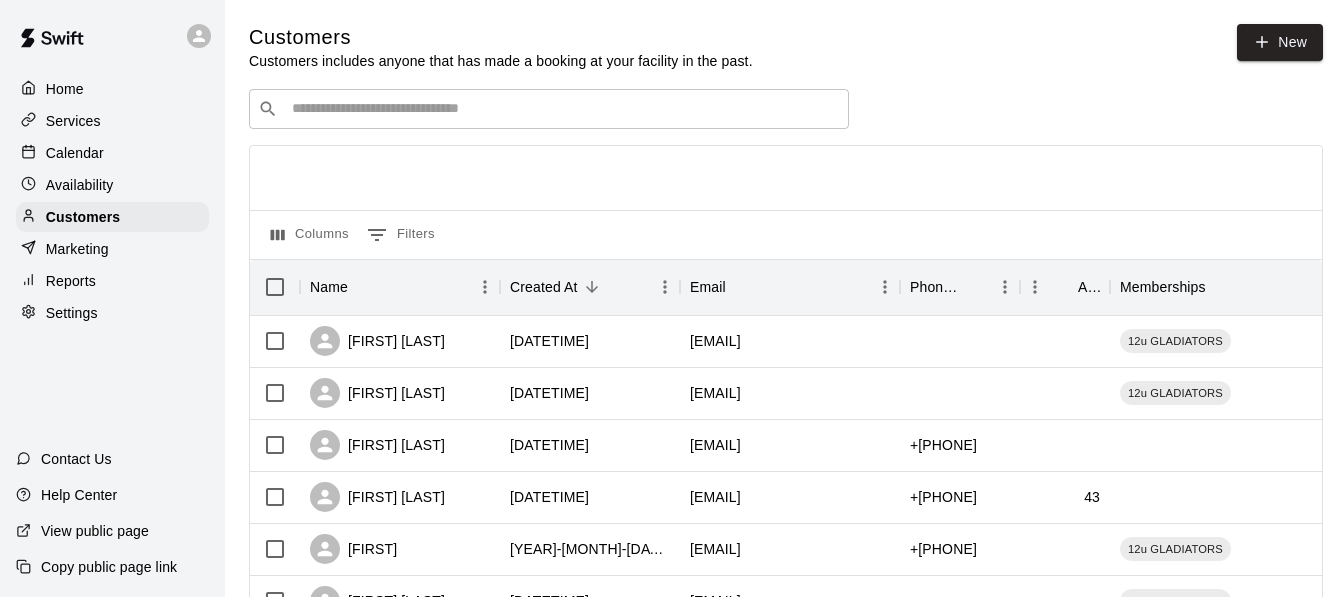 click at bounding box center [563, 109] 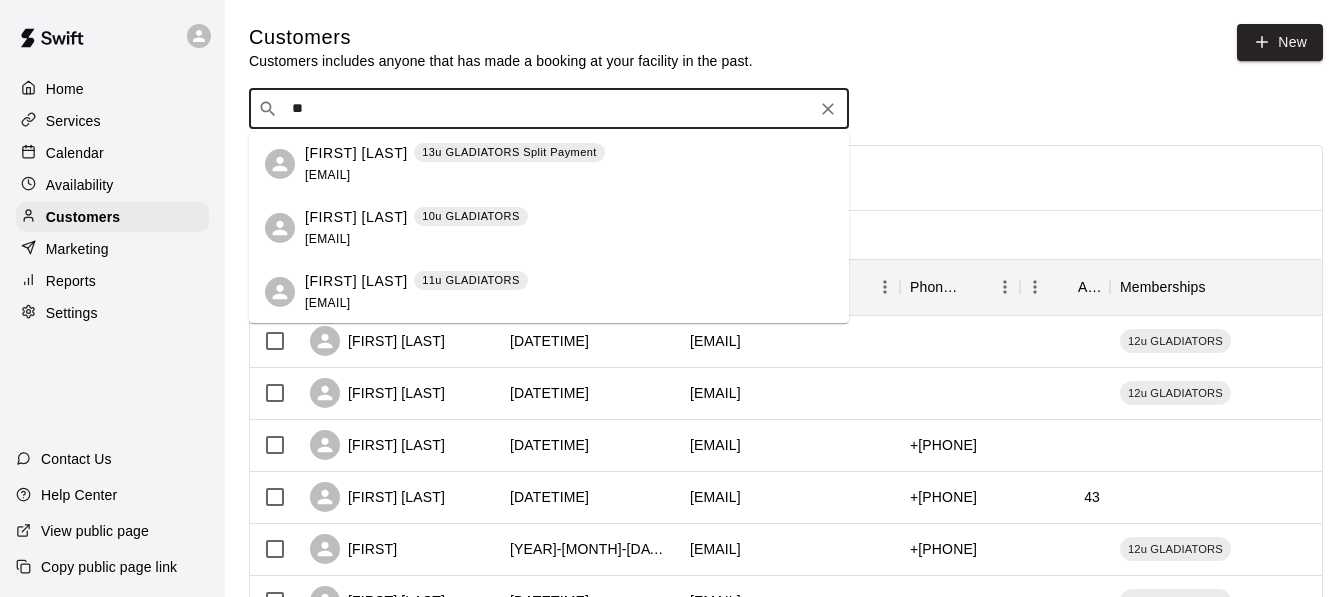 type on "***" 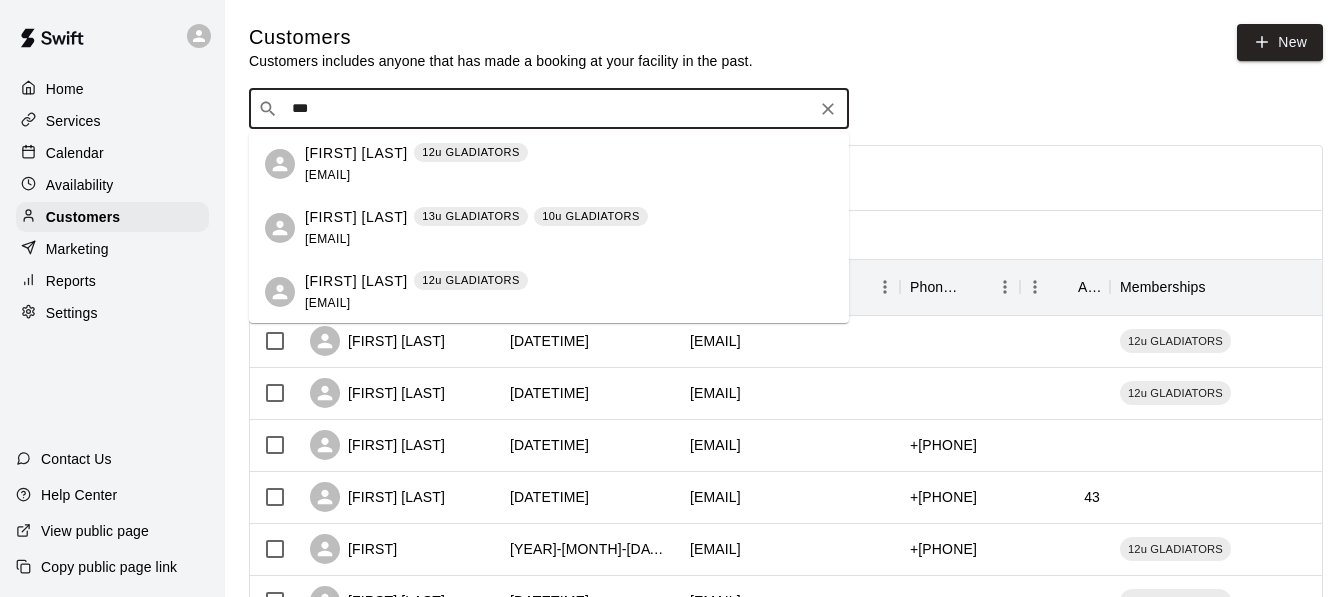 click on "[EMAIL]" at bounding box center [327, 175] 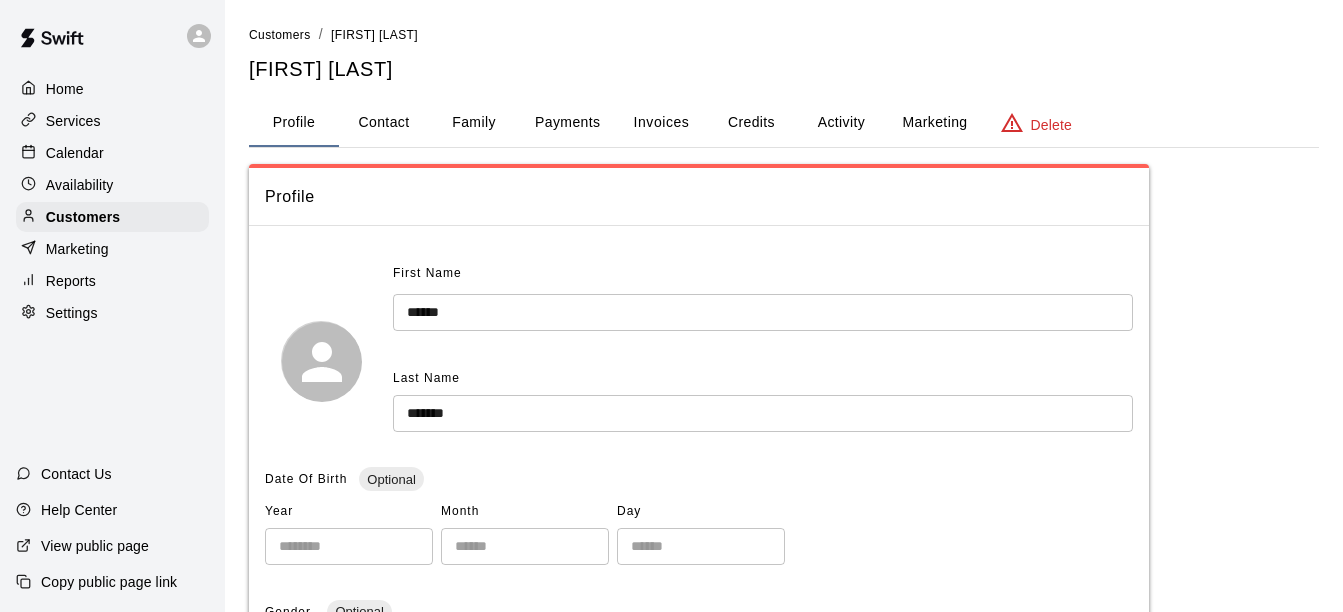 click on "Invoices" at bounding box center [662, 122] 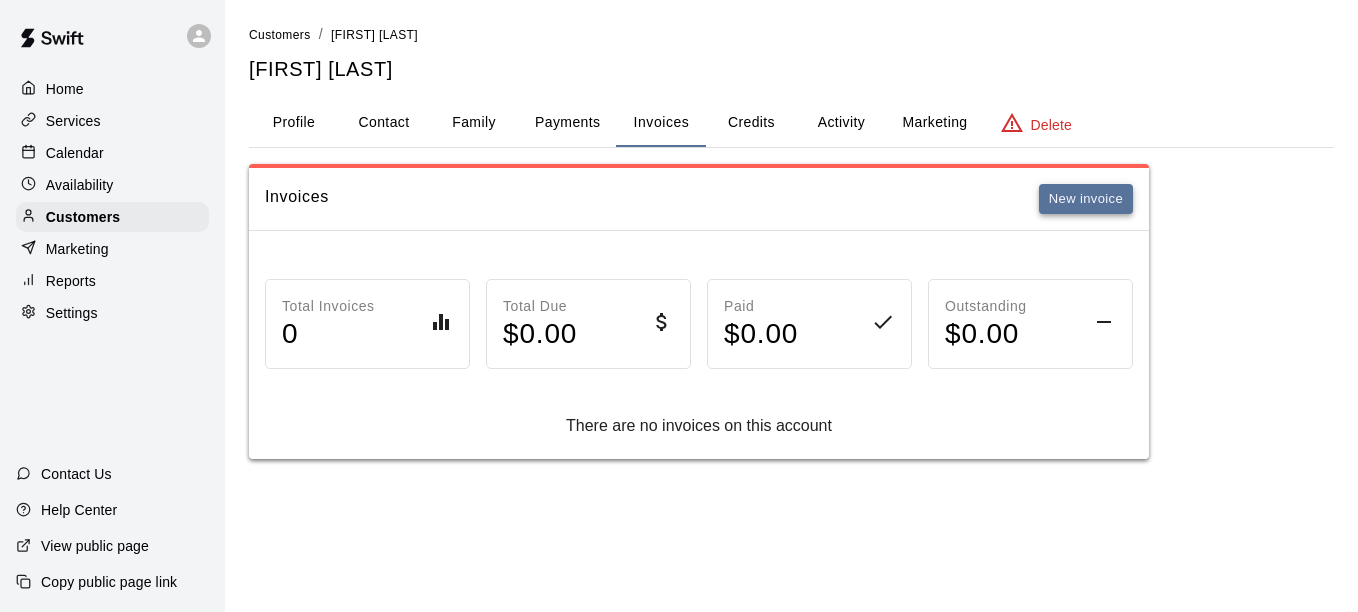 click on "New invoice" at bounding box center [1086, 199] 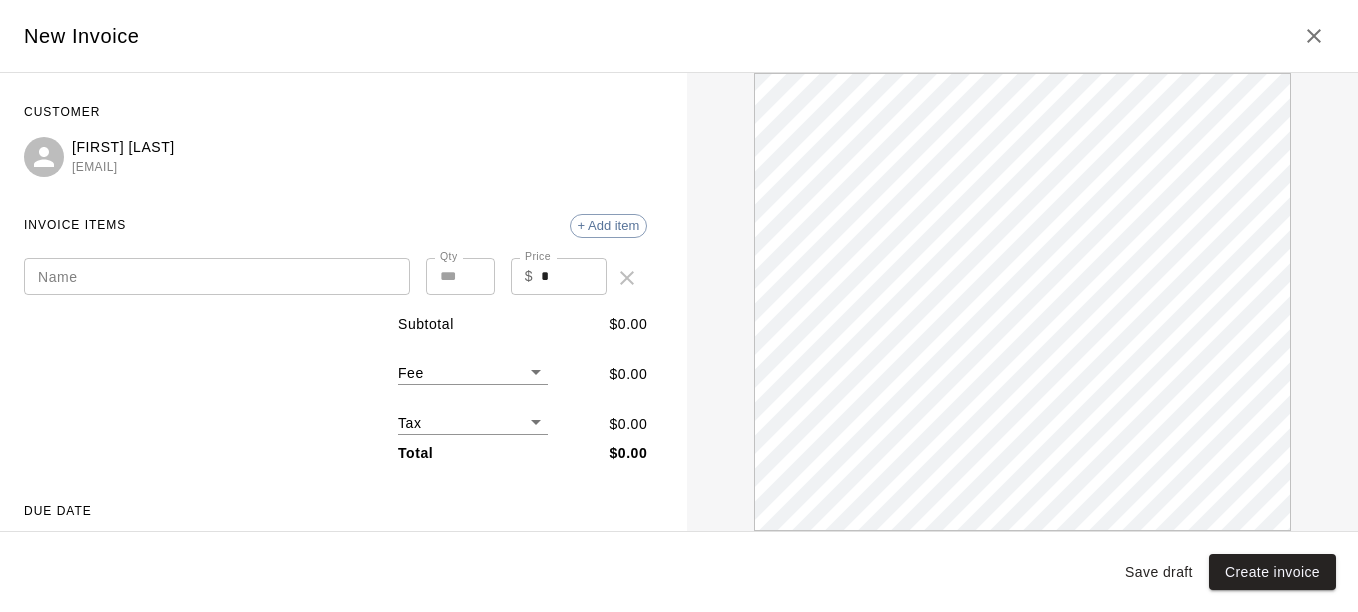 scroll, scrollTop: 0, scrollLeft: 0, axis: both 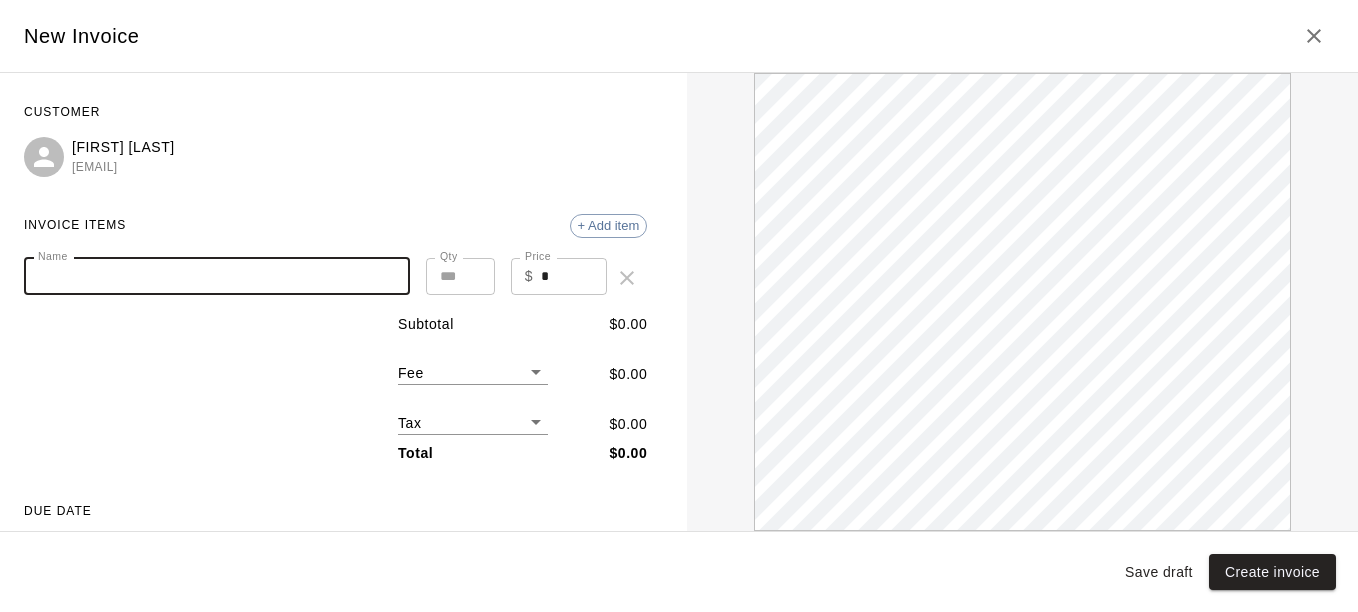 paste on "**********" 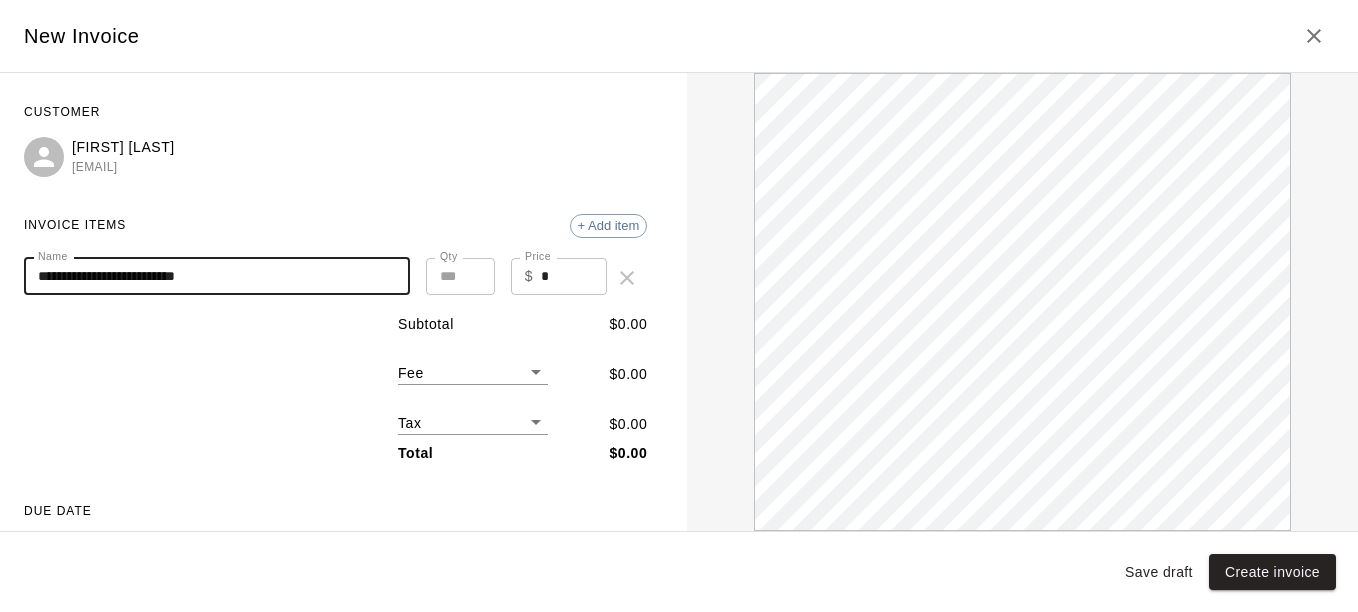 scroll, scrollTop: 0, scrollLeft: 0, axis: both 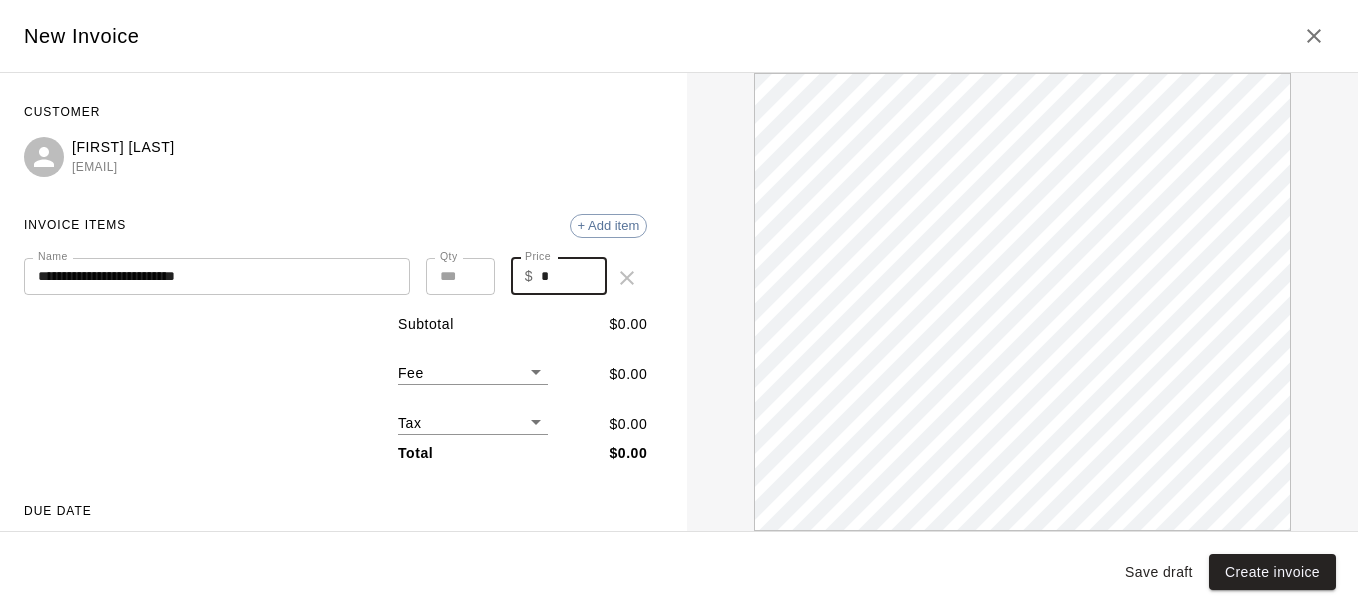 drag, startPoint x: 558, startPoint y: 266, endPoint x: 483, endPoint y: 286, distance: 77.62087 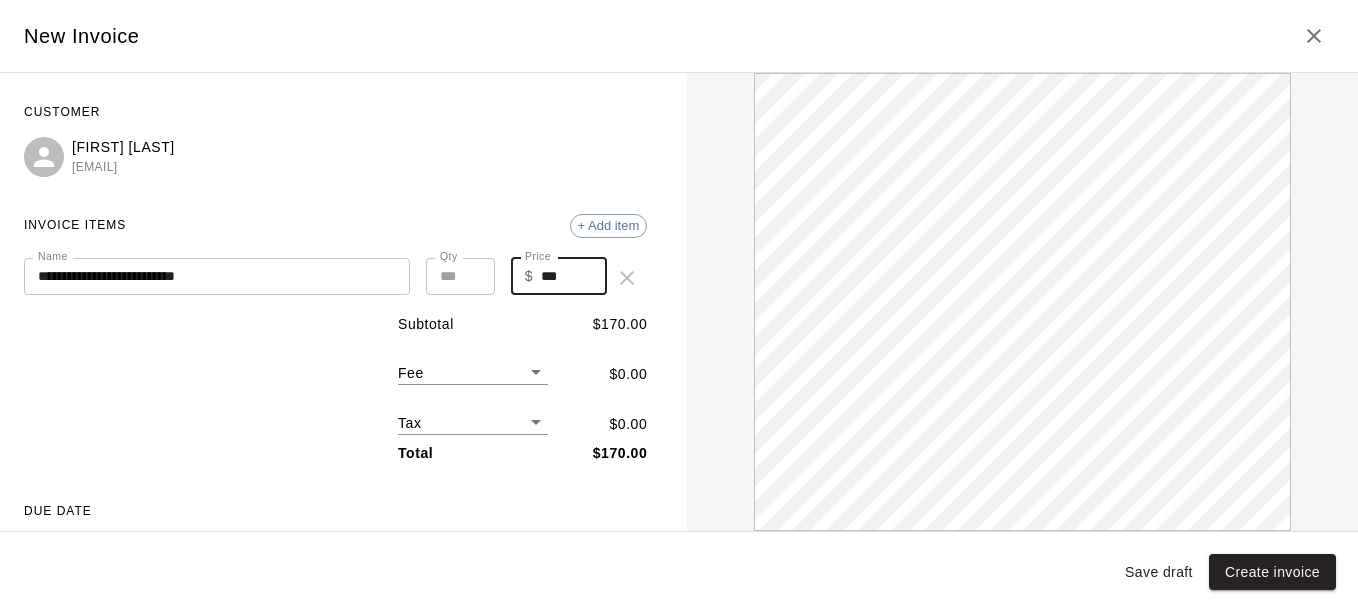 type on "***" 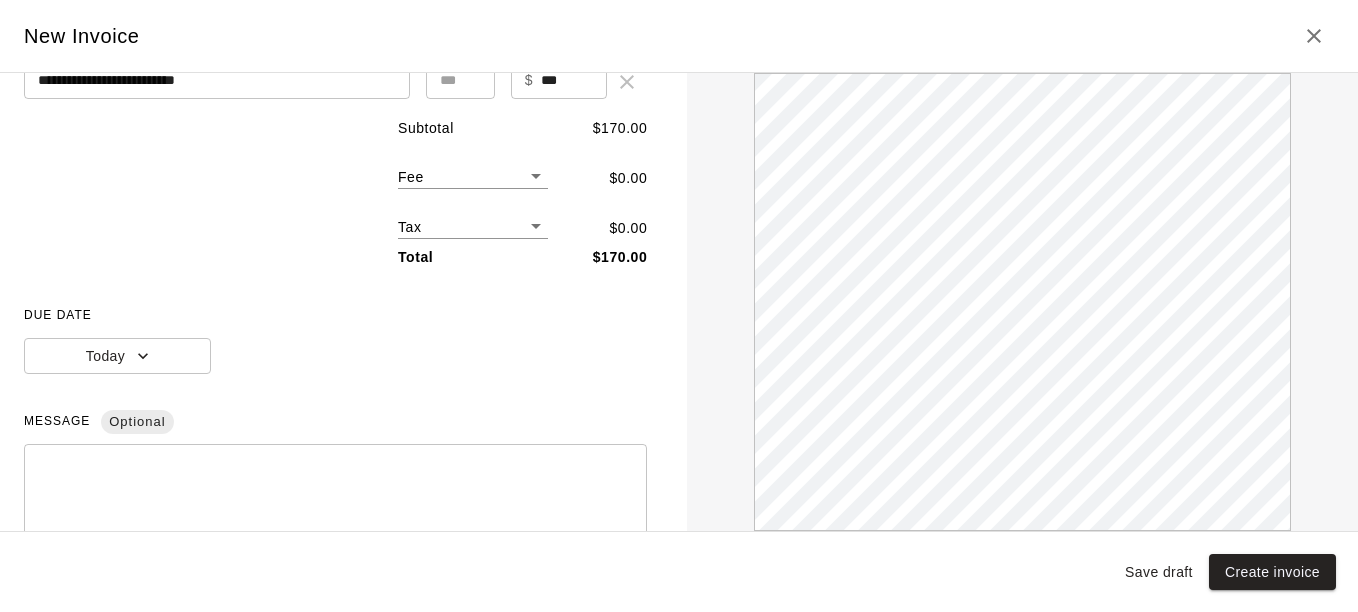 scroll, scrollTop: 220, scrollLeft: 0, axis: vertical 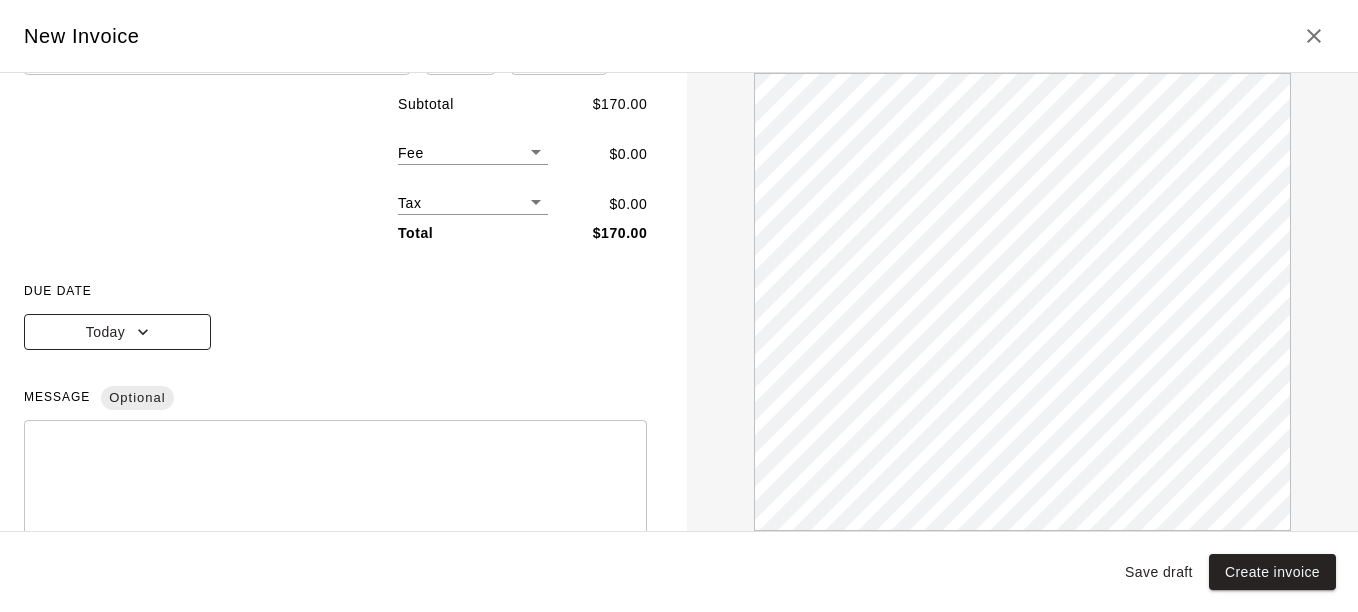 click on "Today" at bounding box center (117, 332) 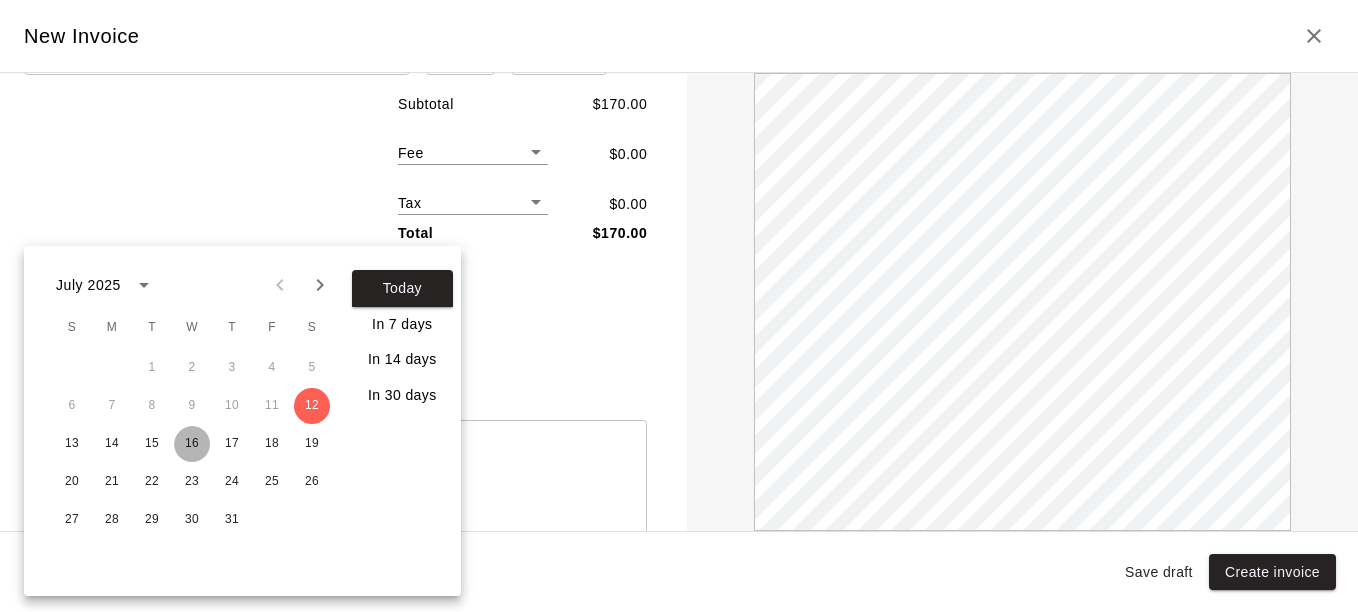 click on "16" at bounding box center (192, 444) 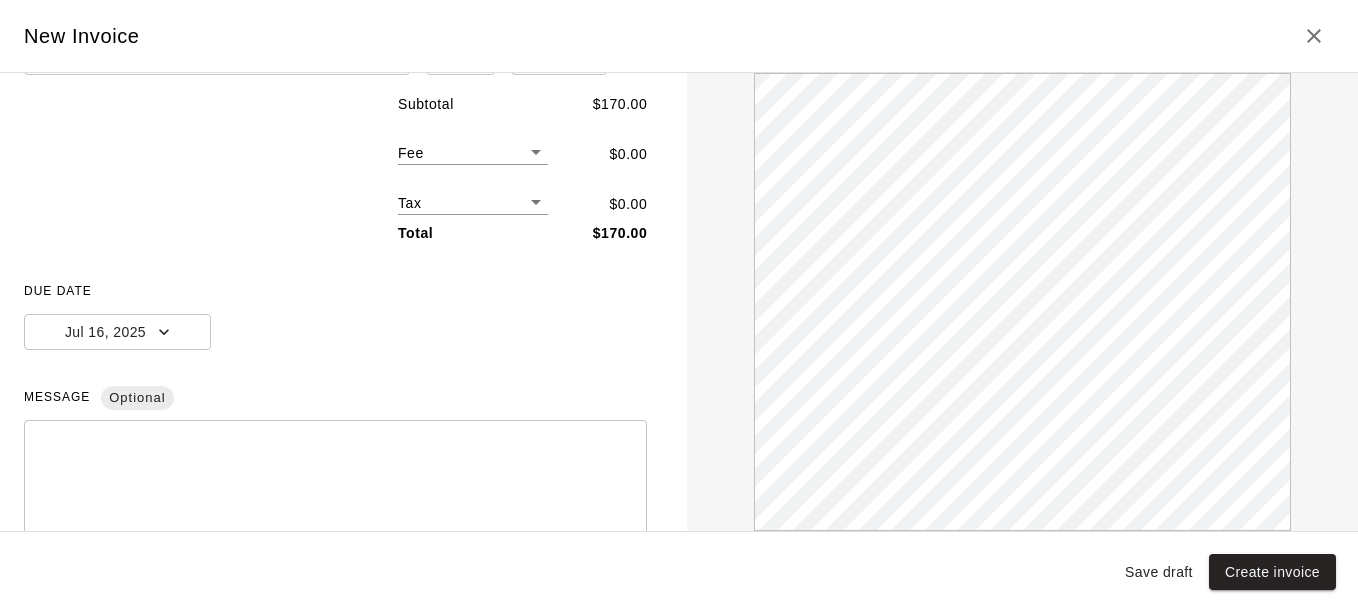 scroll, scrollTop: 0, scrollLeft: 0, axis: both 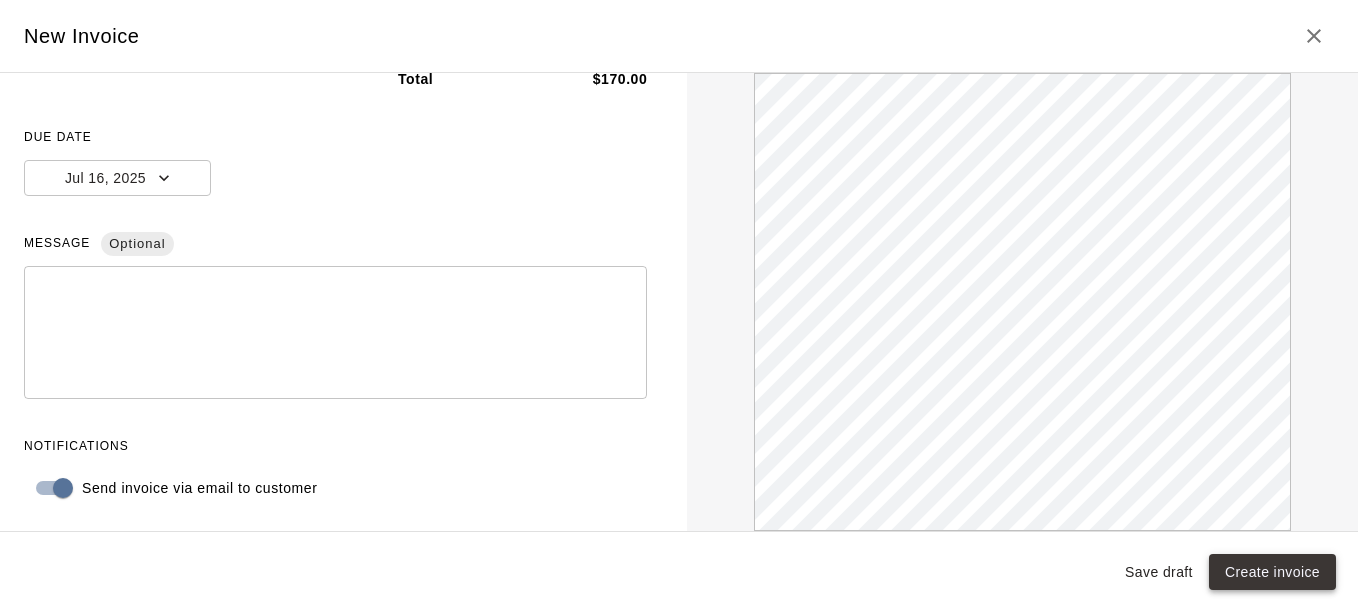 click on "Create invoice" at bounding box center [1272, 572] 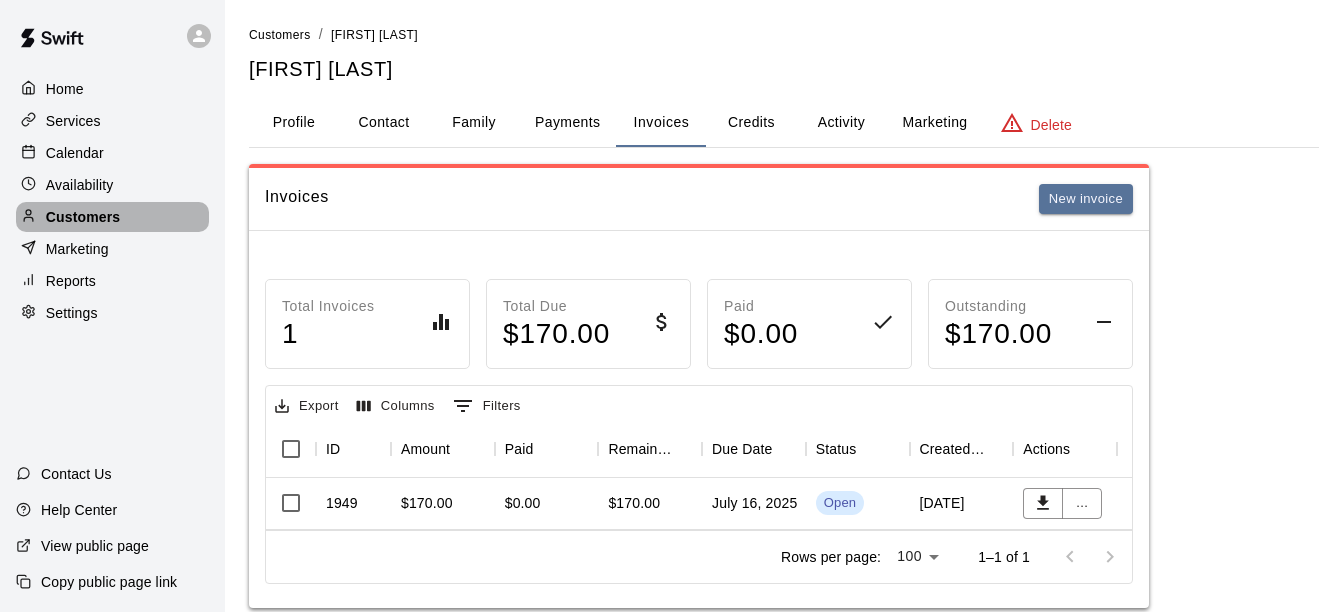 click on "Customers" at bounding box center [83, 217] 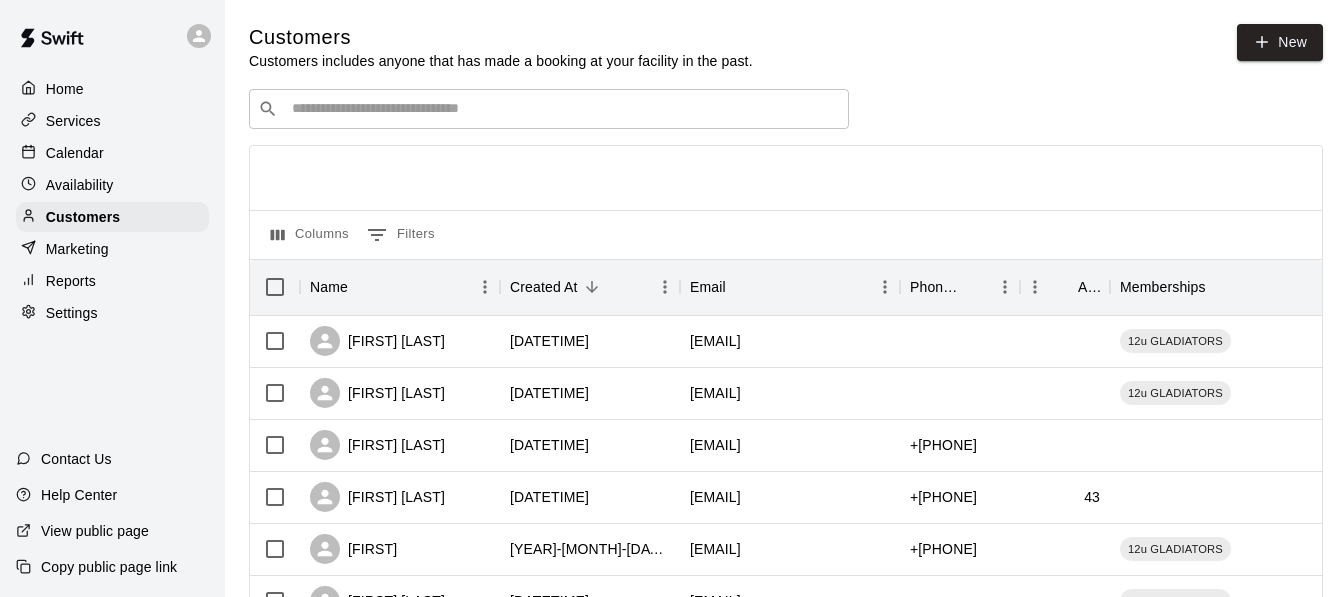 click at bounding box center [563, 109] 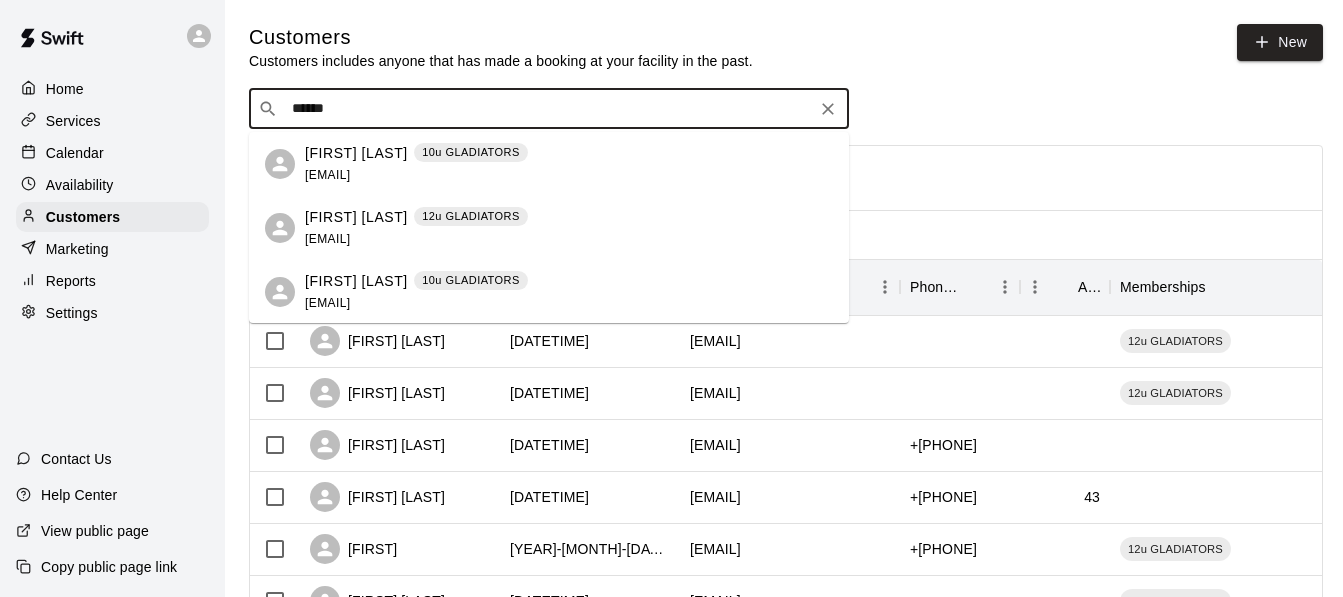 type on "*******" 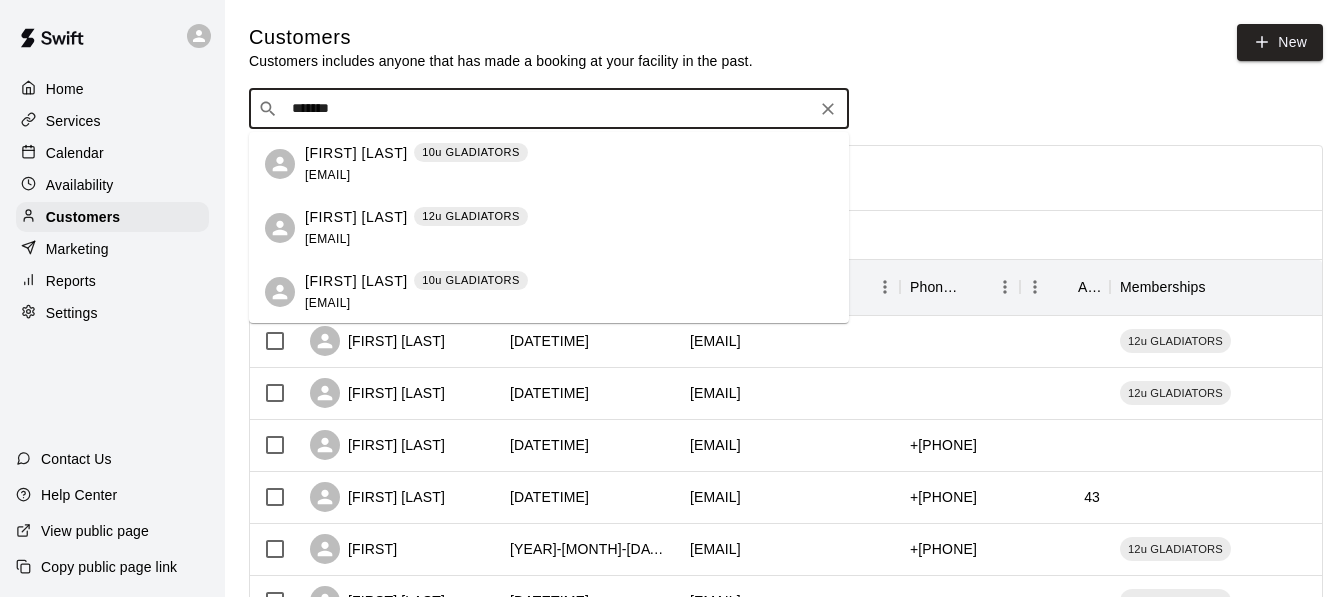 scroll, scrollTop: 0, scrollLeft: 16, axis: horizontal 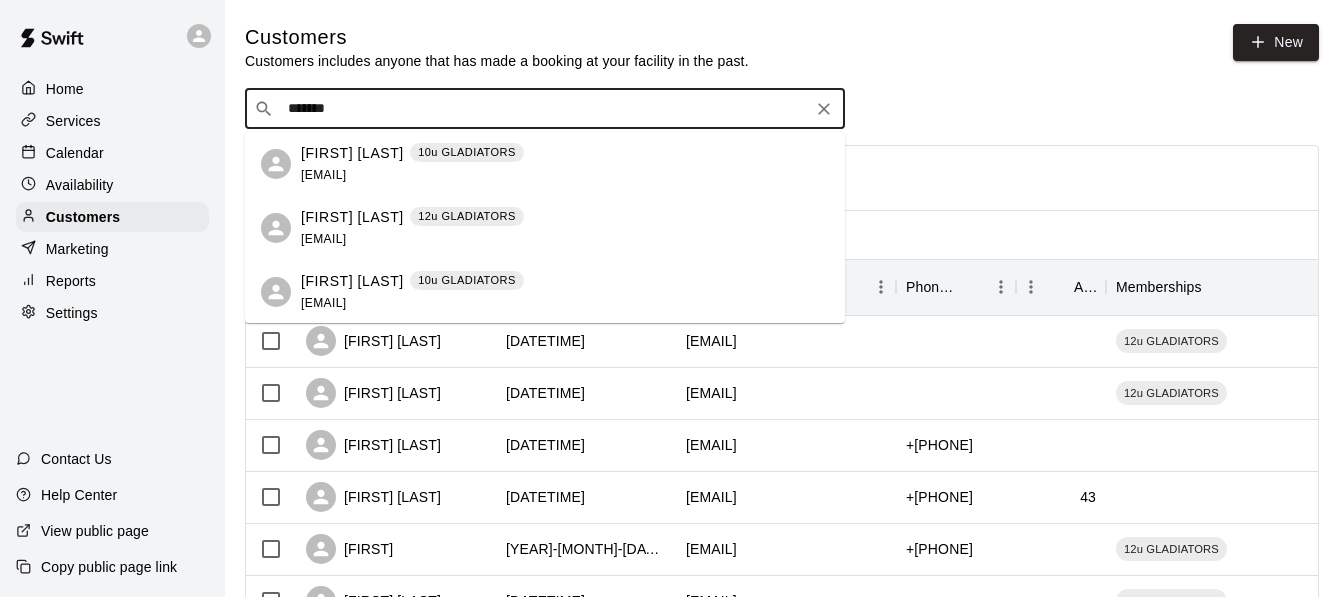 click on "[EMAIL]" at bounding box center [323, 239] 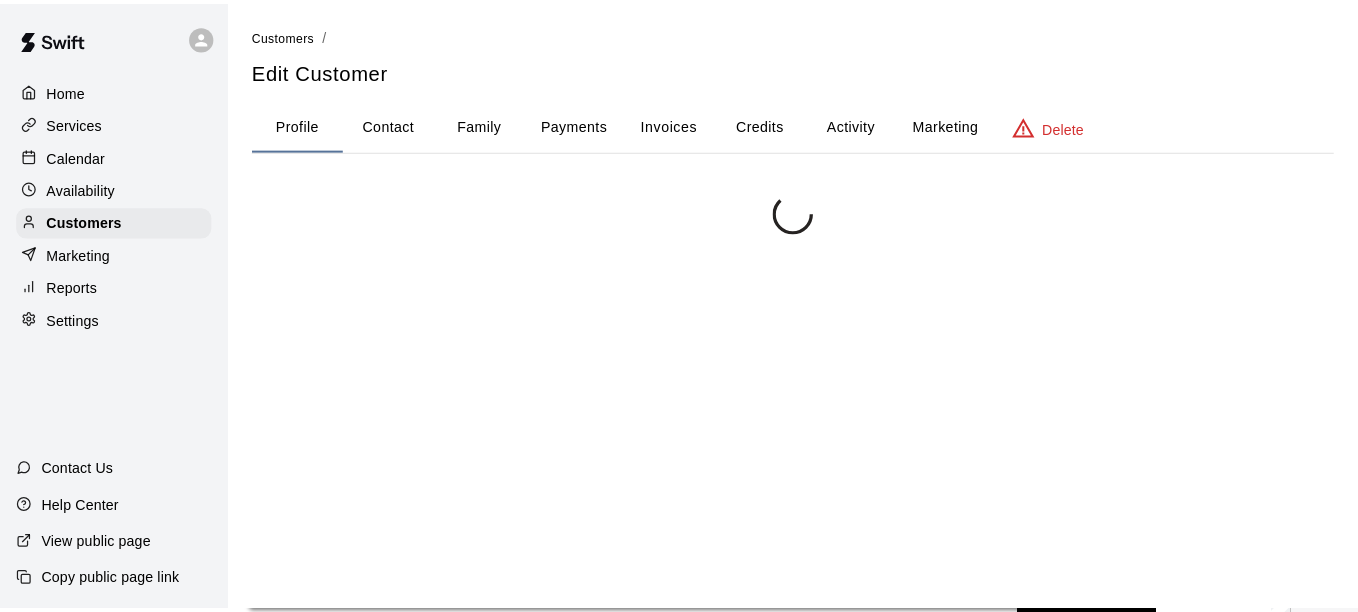 scroll, scrollTop: 0, scrollLeft: 0, axis: both 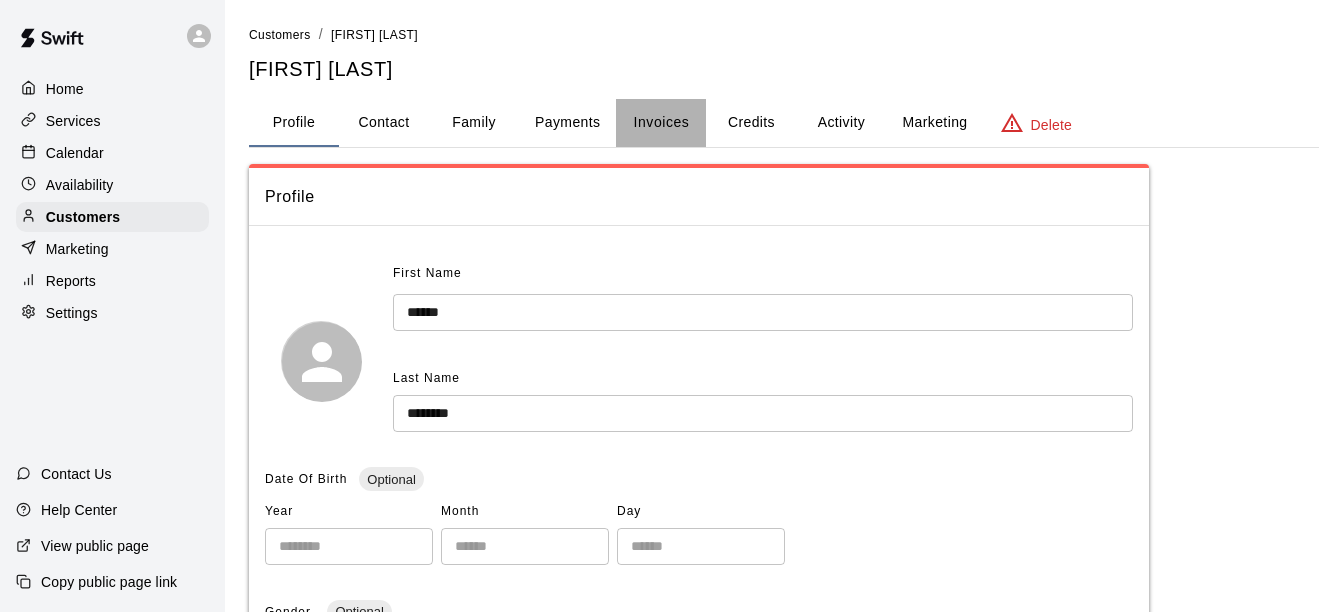 click on "Invoices" at bounding box center [662, 122] 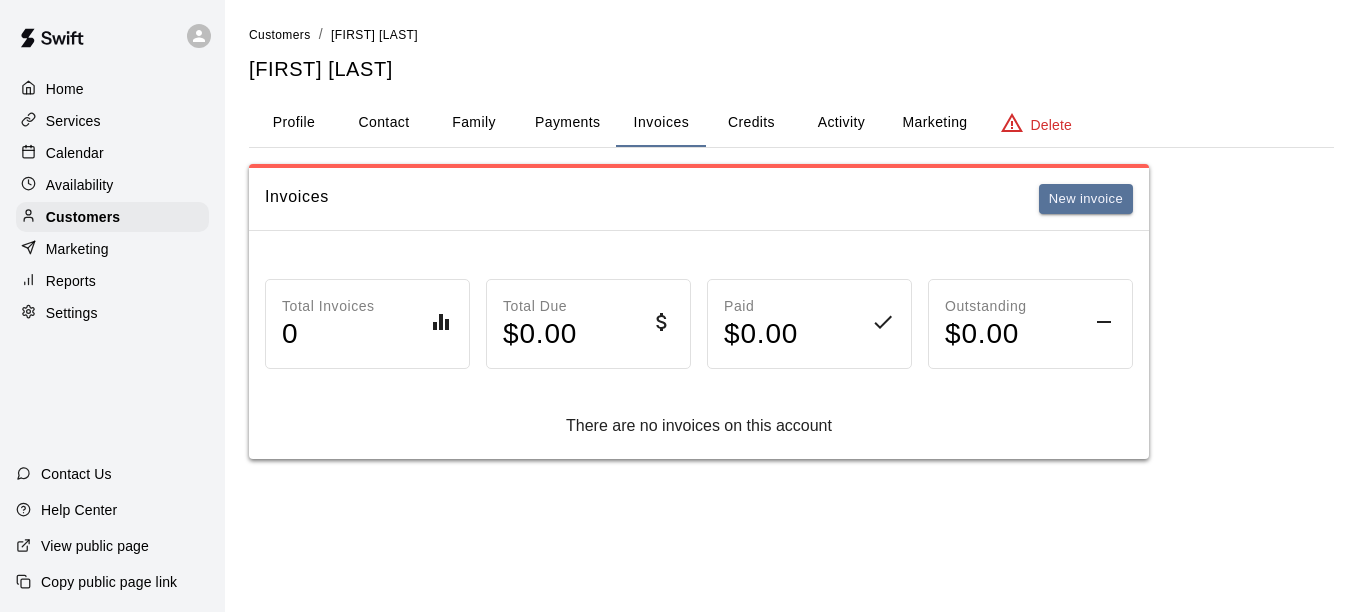 drag, startPoint x: 1057, startPoint y: 196, endPoint x: 1164, endPoint y: 186, distance: 107.46627 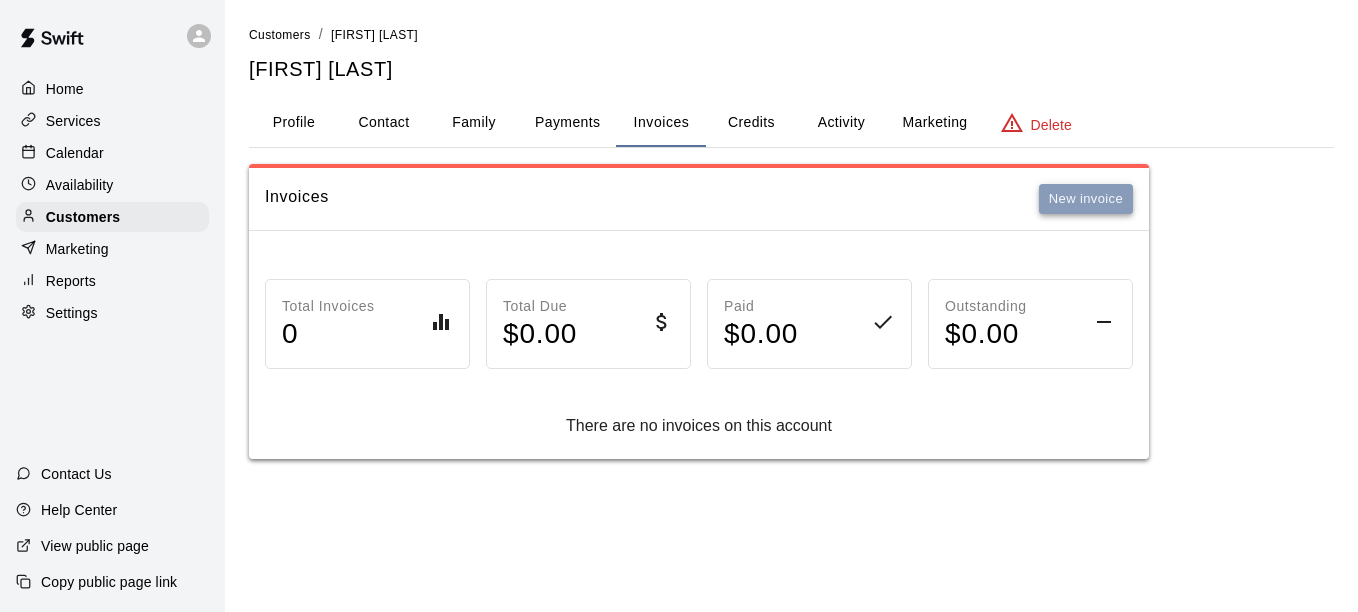 click on "New invoice" at bounding box center (1086, 199) 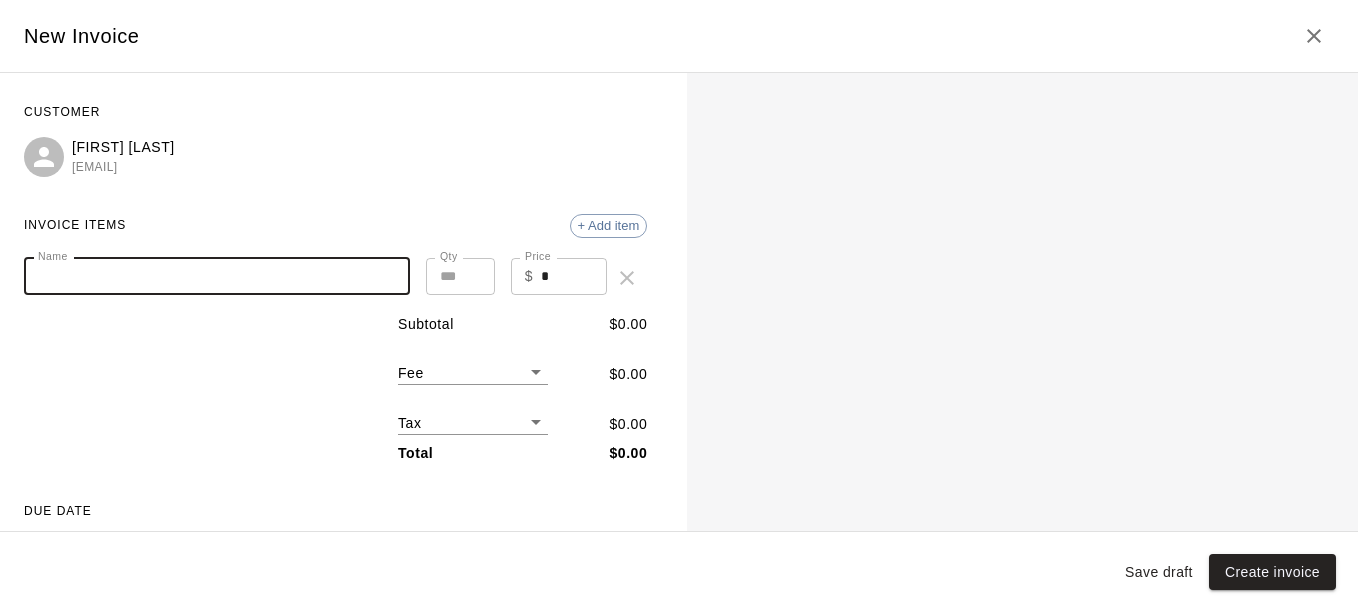 click on "Name" at bounding box center (217, 276) 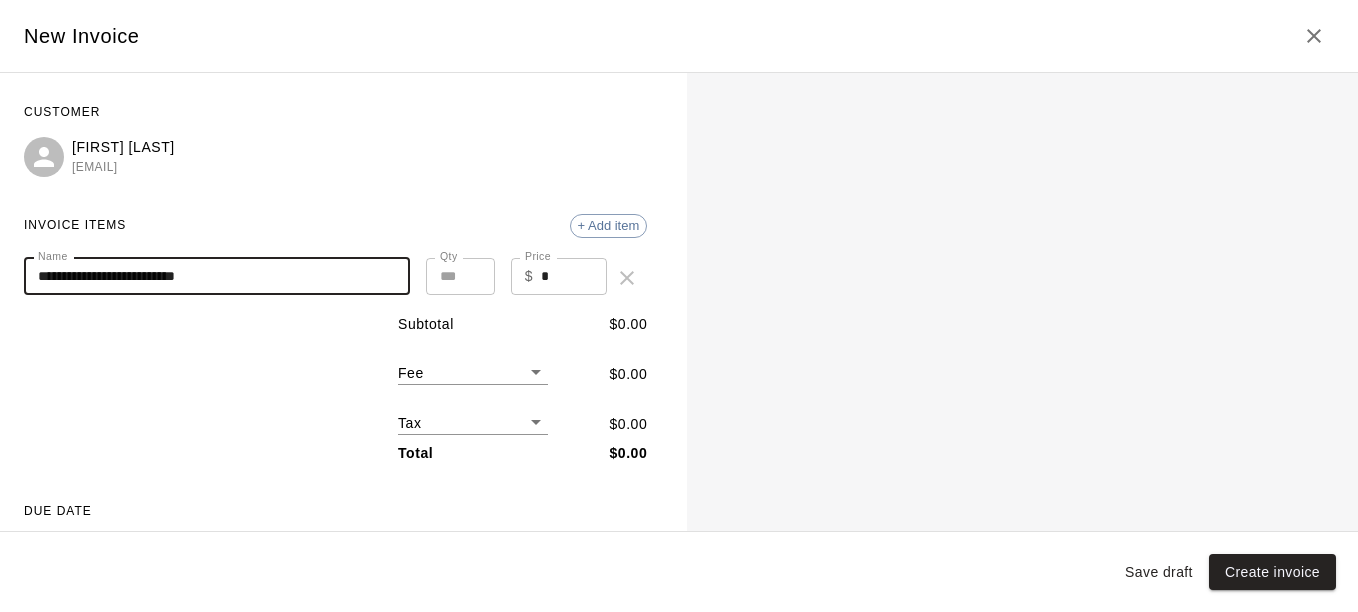 type on "**********" 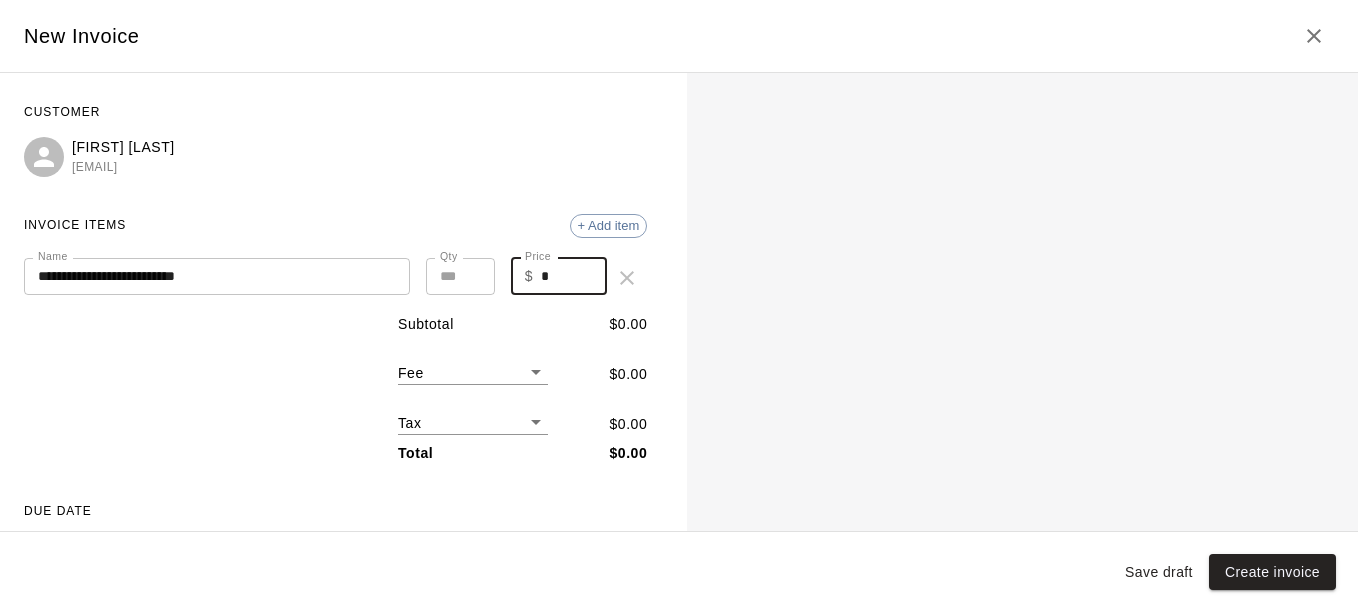 drag, startPoint x: 571, startPoint y: 270, endPoint x: 522, endPoint y: 277, distance: 49.497475 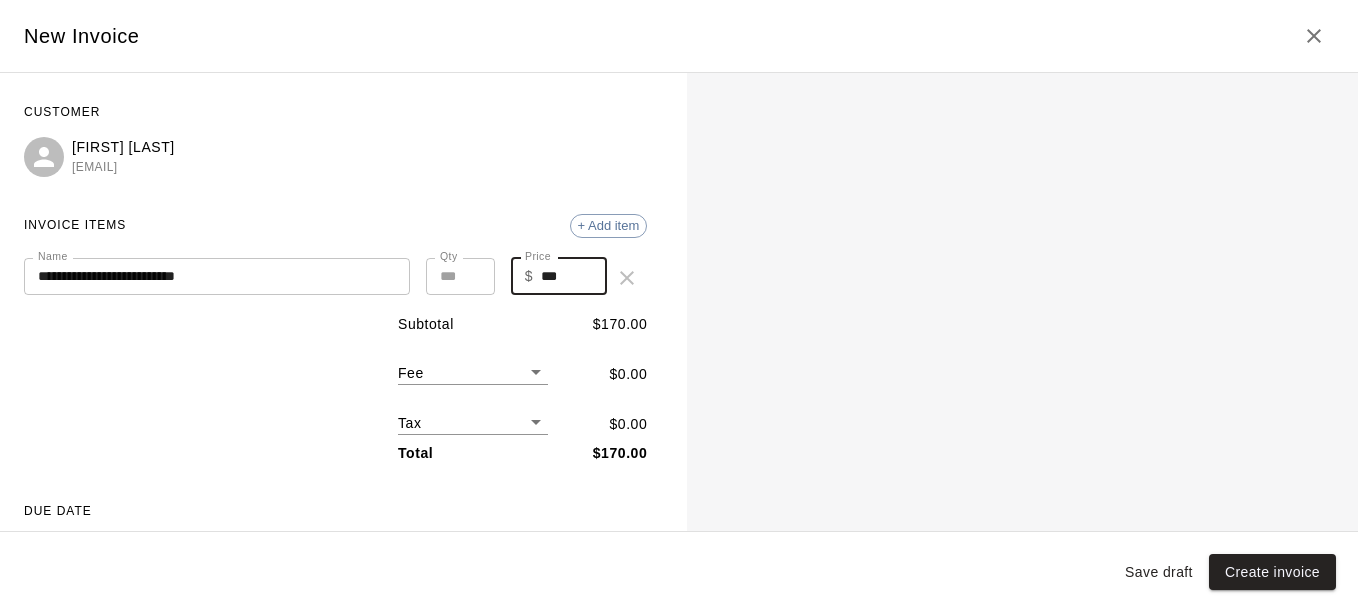 type on "***" 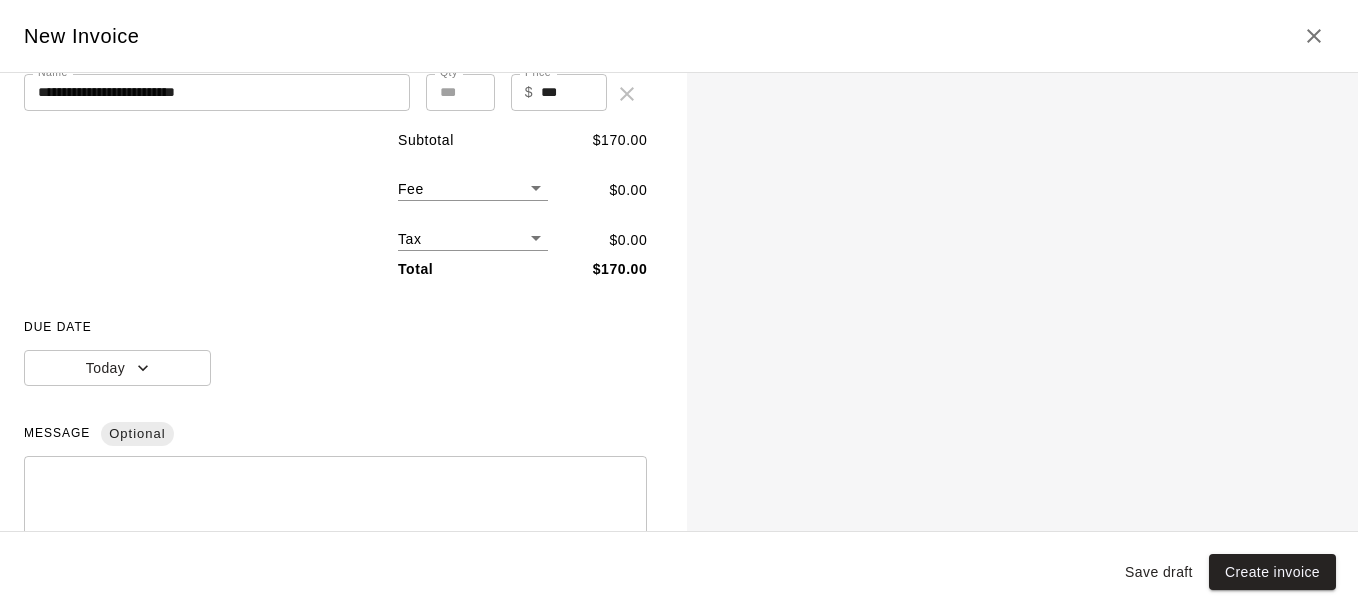 scroll, scrollTop: 220, scrollLeft: 0, axis: vertical 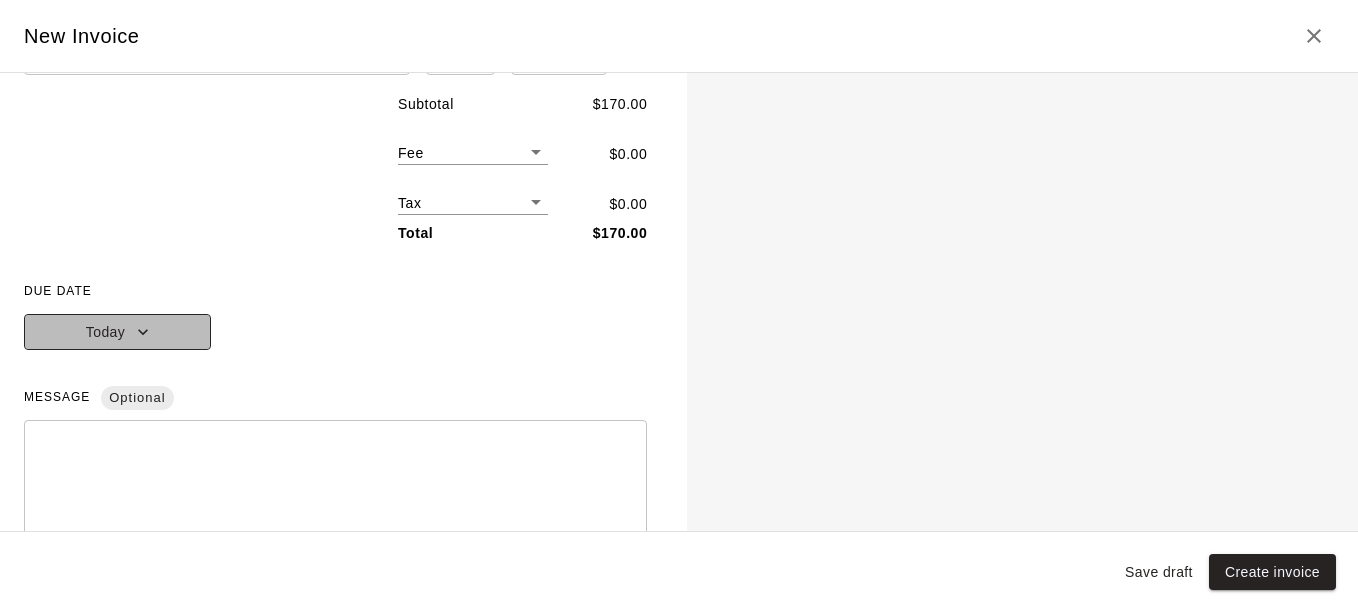 click on "Today" at bounding box center [117, 332] 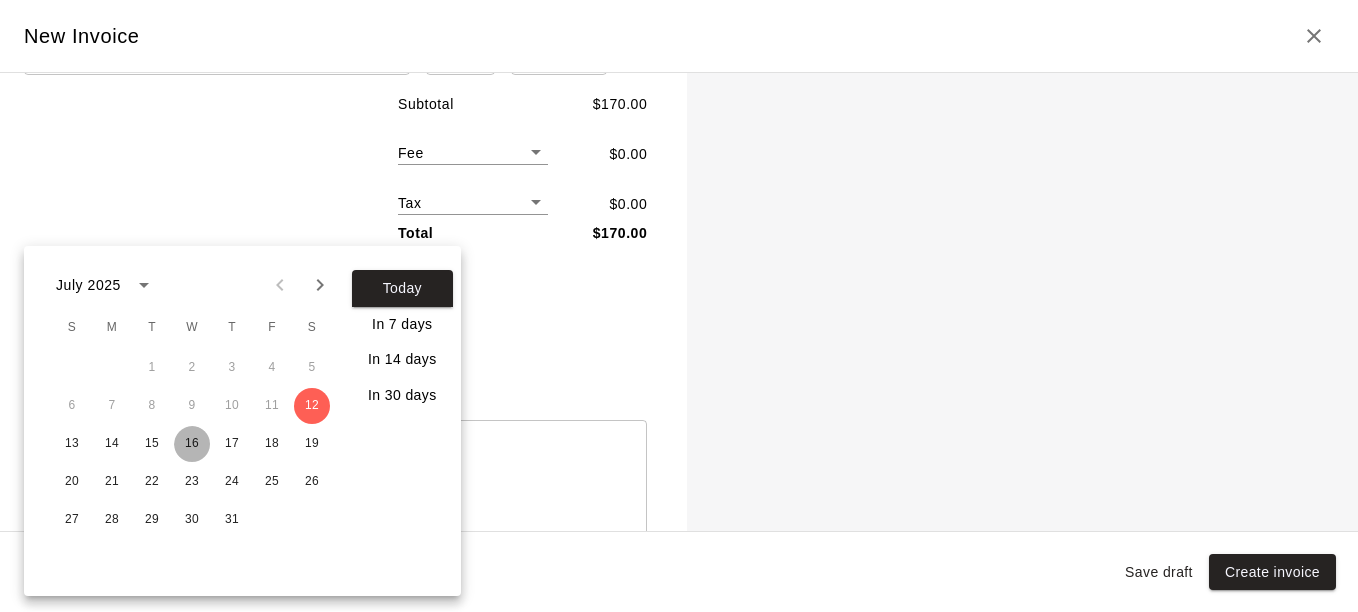 click on "16" at bounding box center (192, 444) 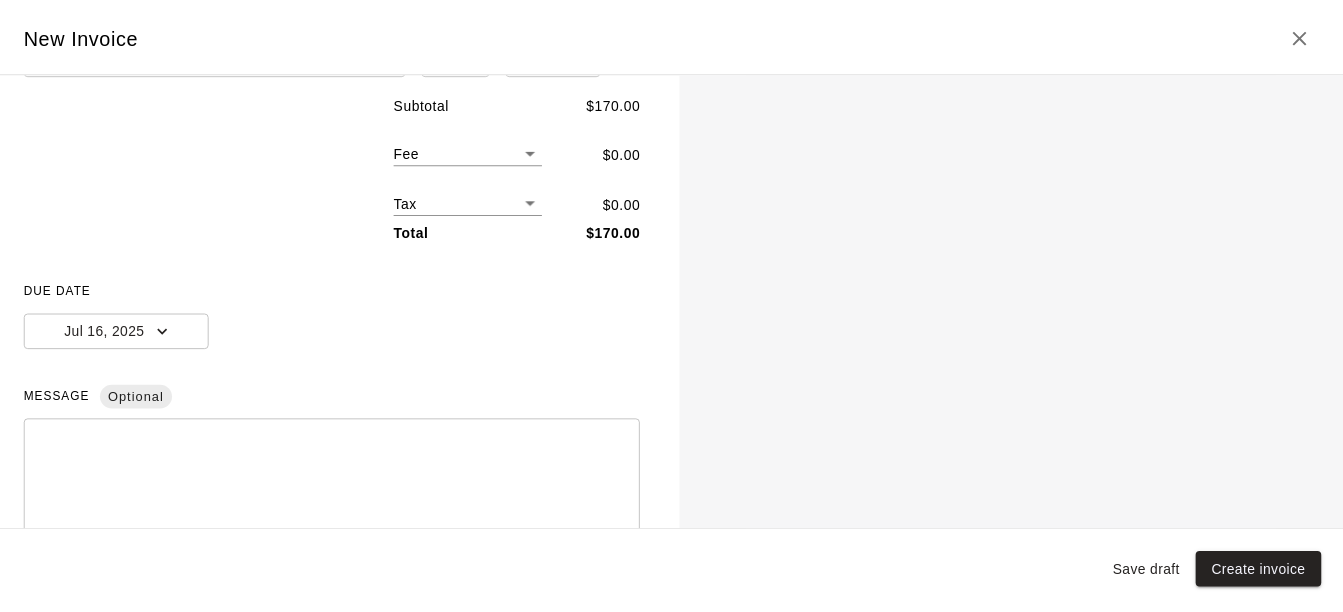 scroll, scrollTop: 374, scrollLeft: 0, axis: vertical 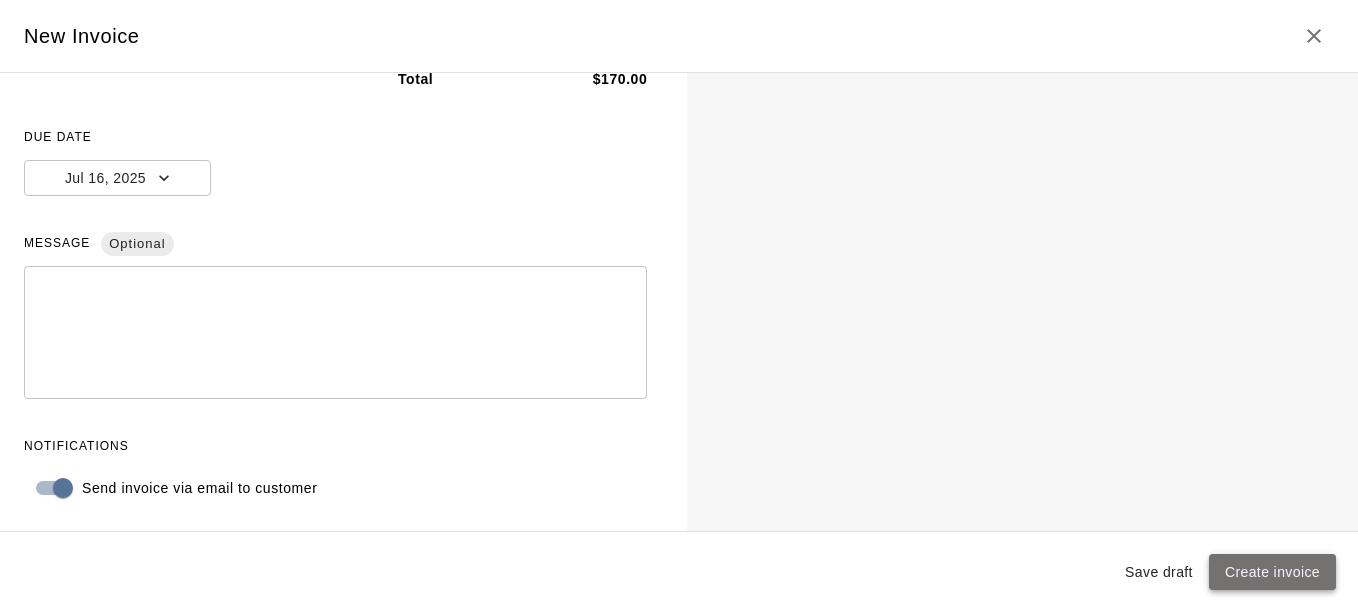 click on "Create invoice" at bounding box center [1272, 572] 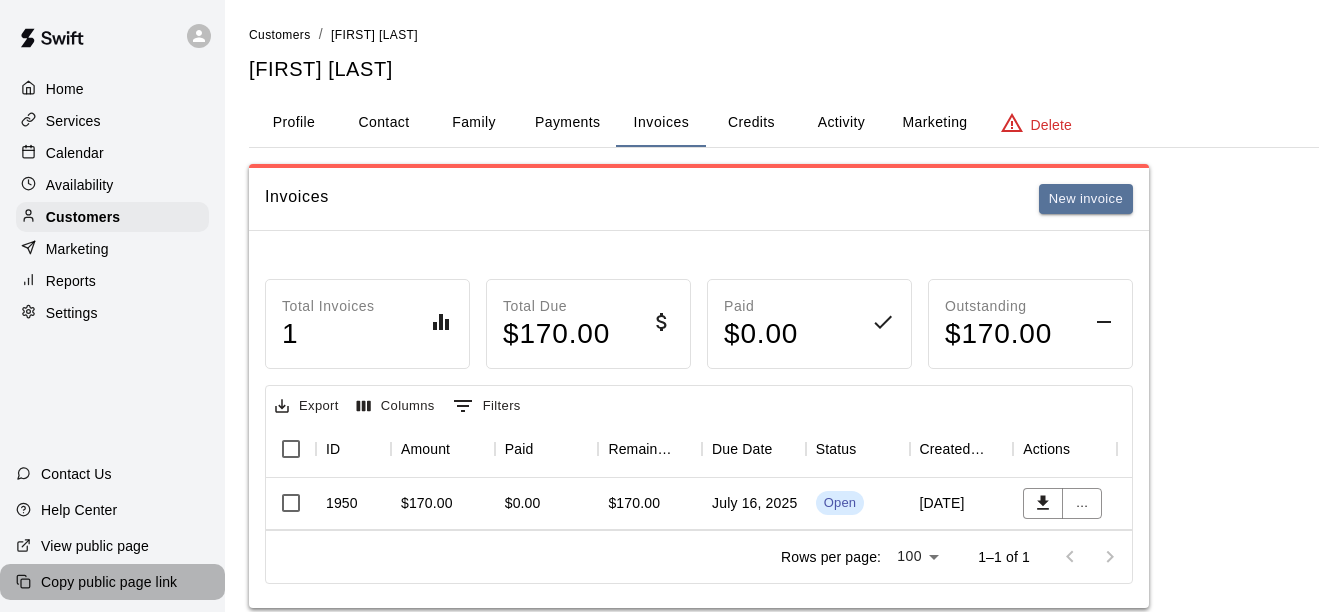 click on "Copy public page link" at bounding box center [109, 582] 